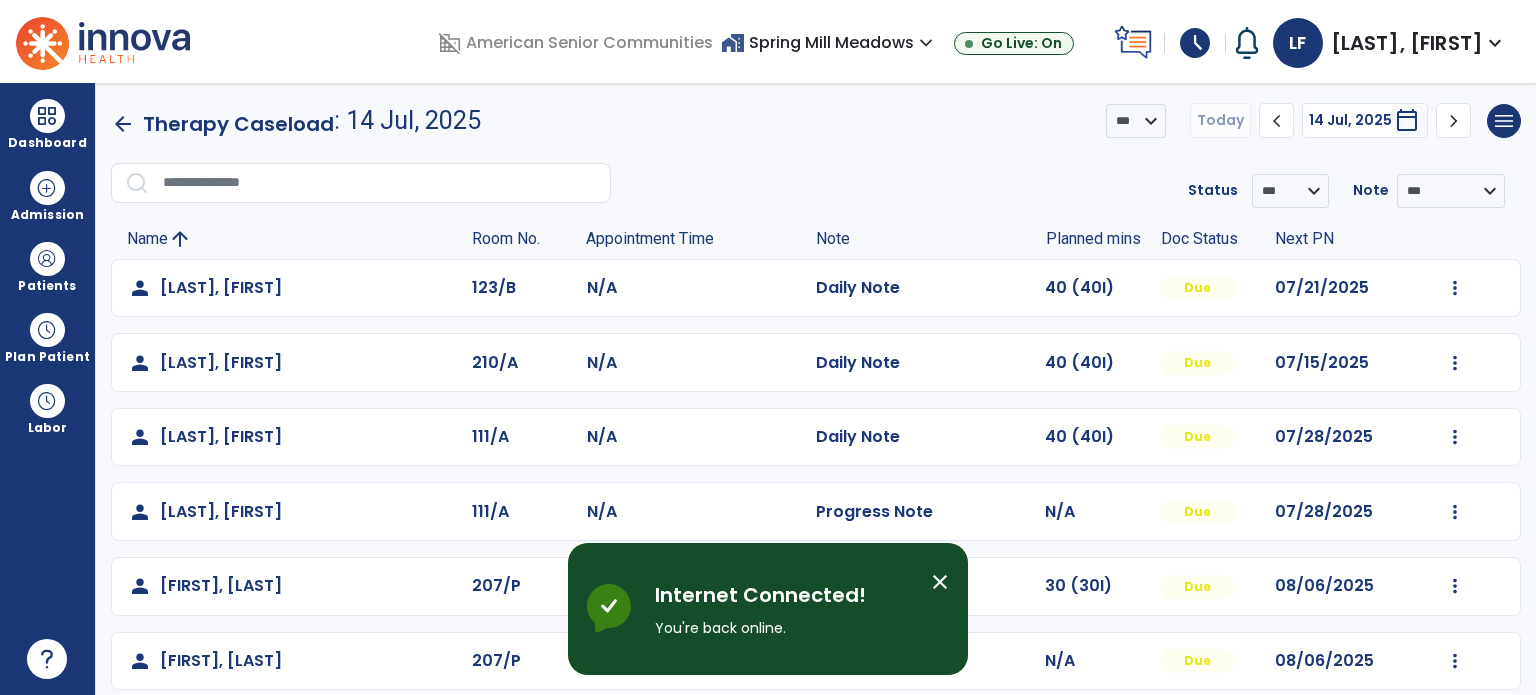 scroll, scrollTop: 0, scrollLeft: 0, axis: both 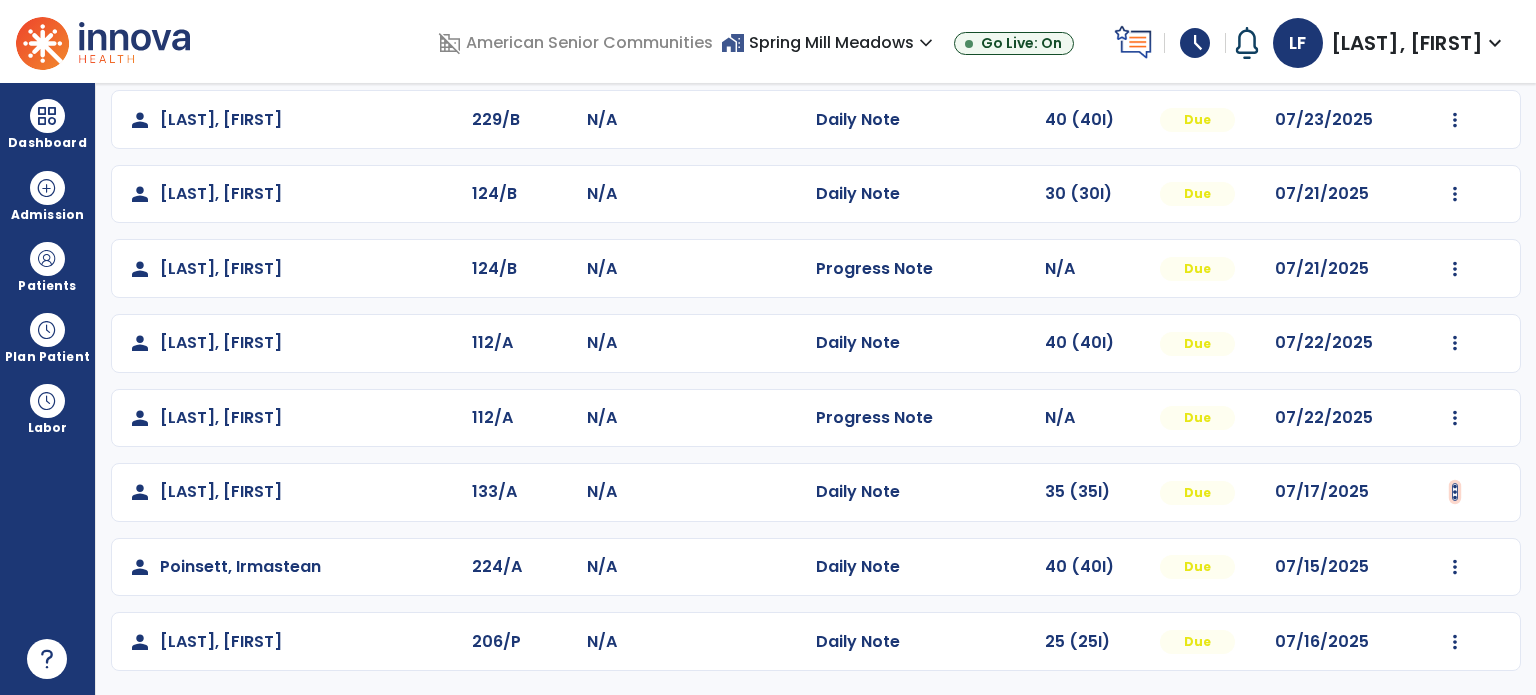 click at bounding box center [1455, -477] 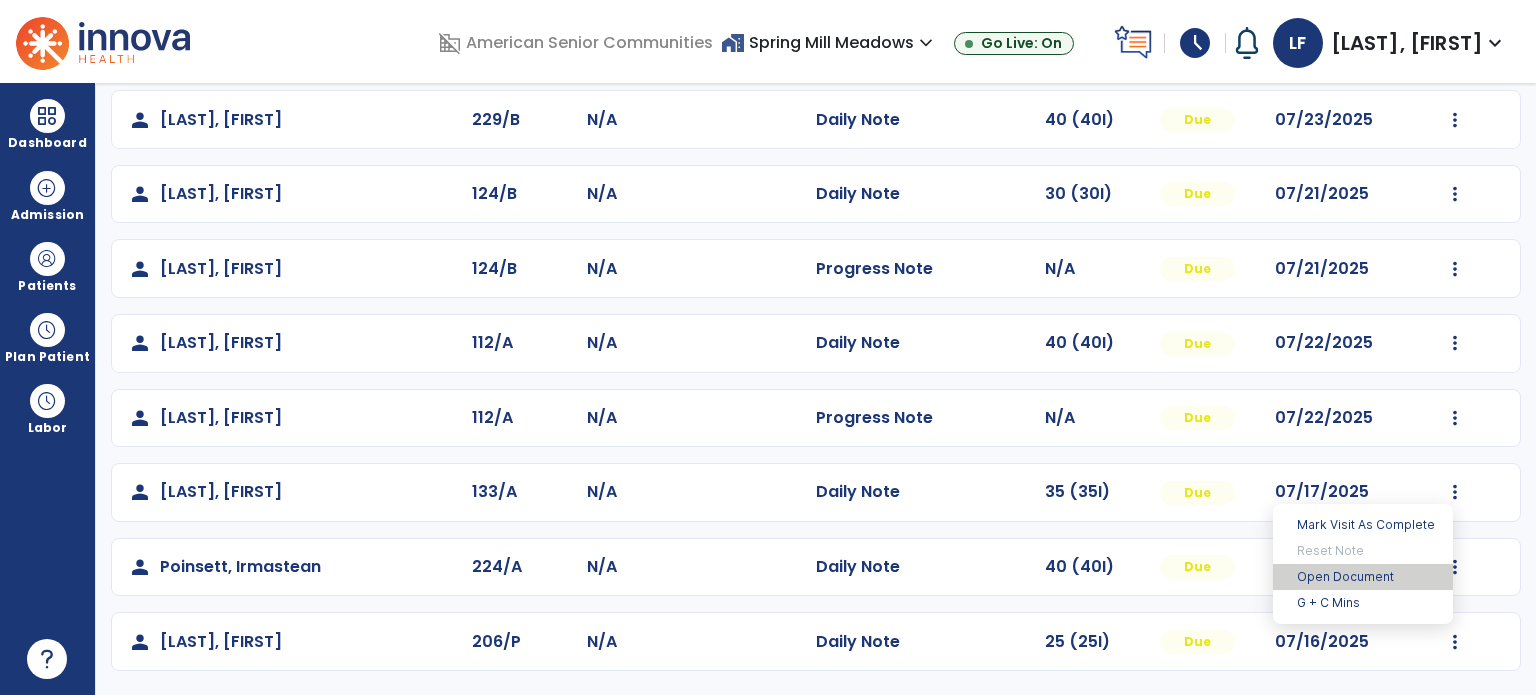 click on "Open Document" at bounding box center [1363, 577] 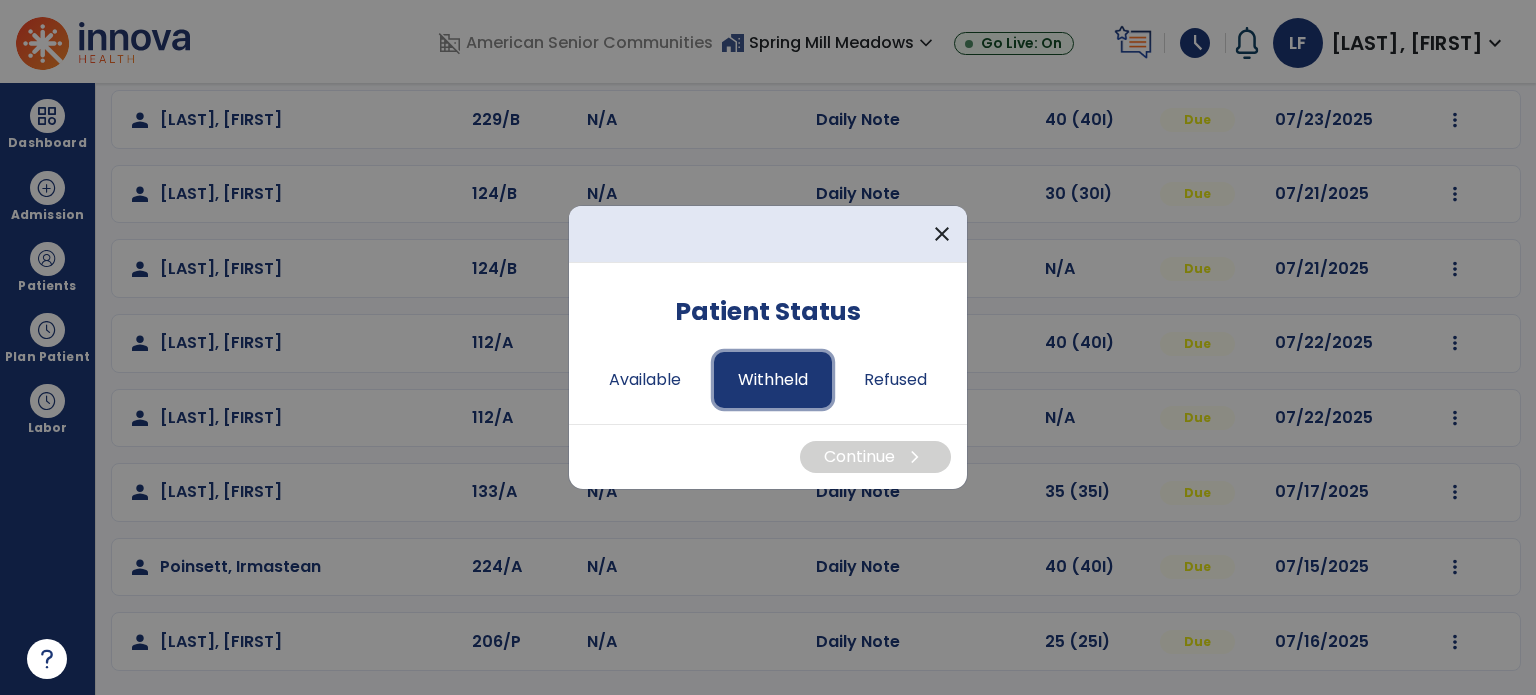 click on "Withheld" at bounding box center (773, 380) 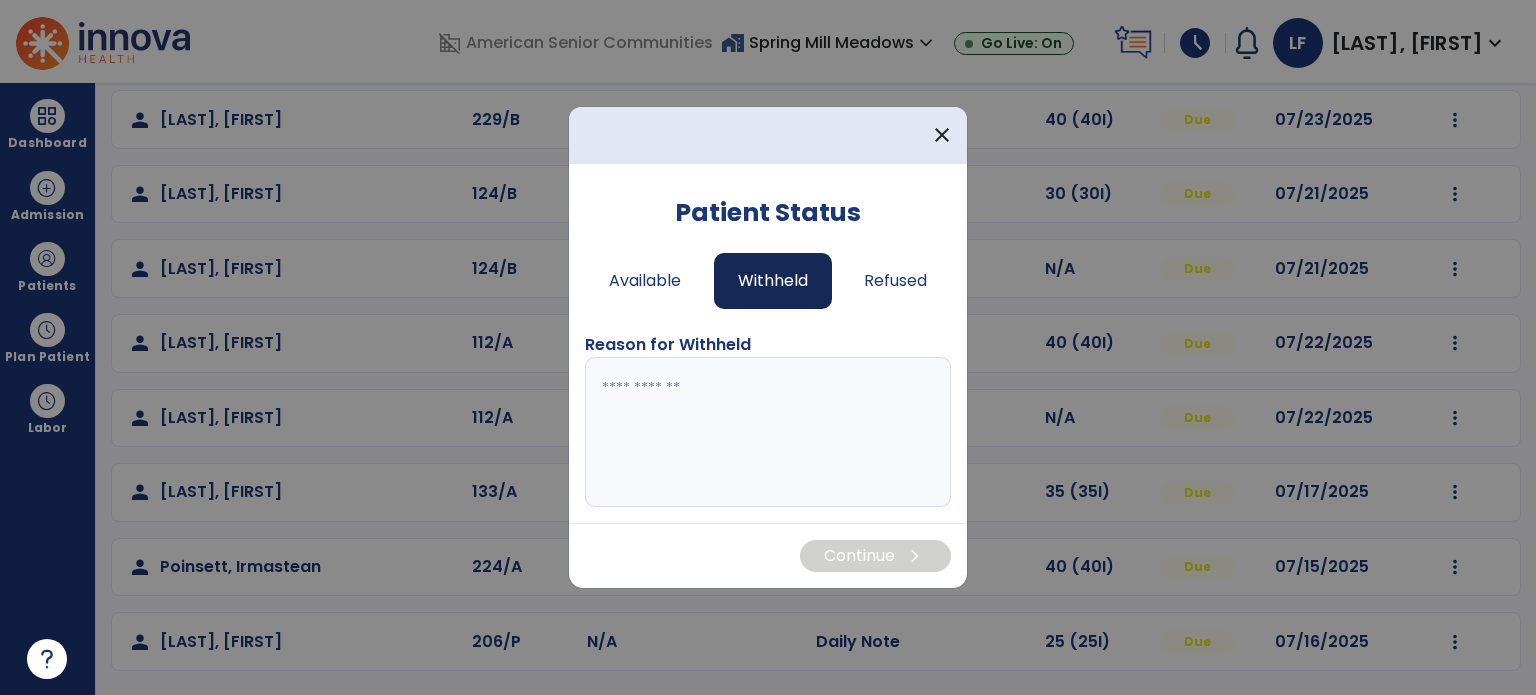 click at bounding box center (768, 432) 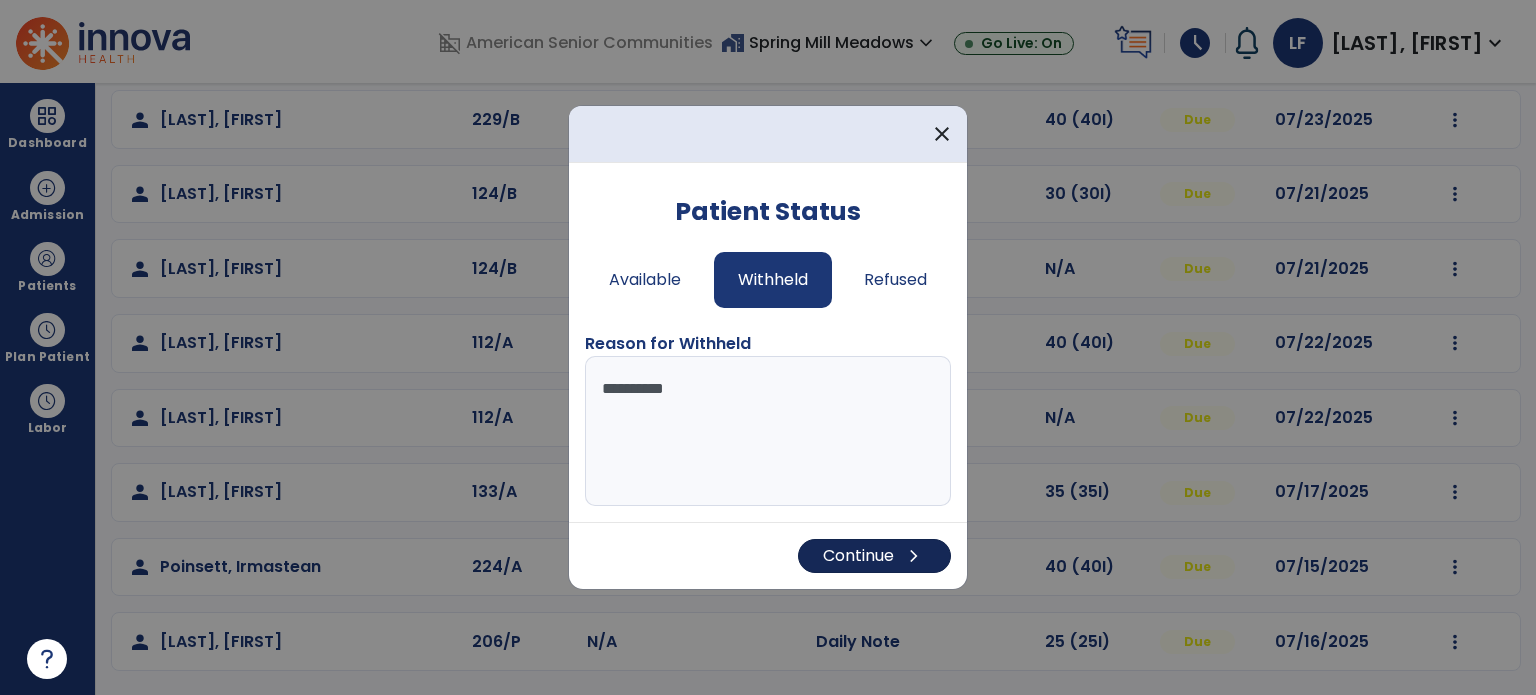 type on "**********" 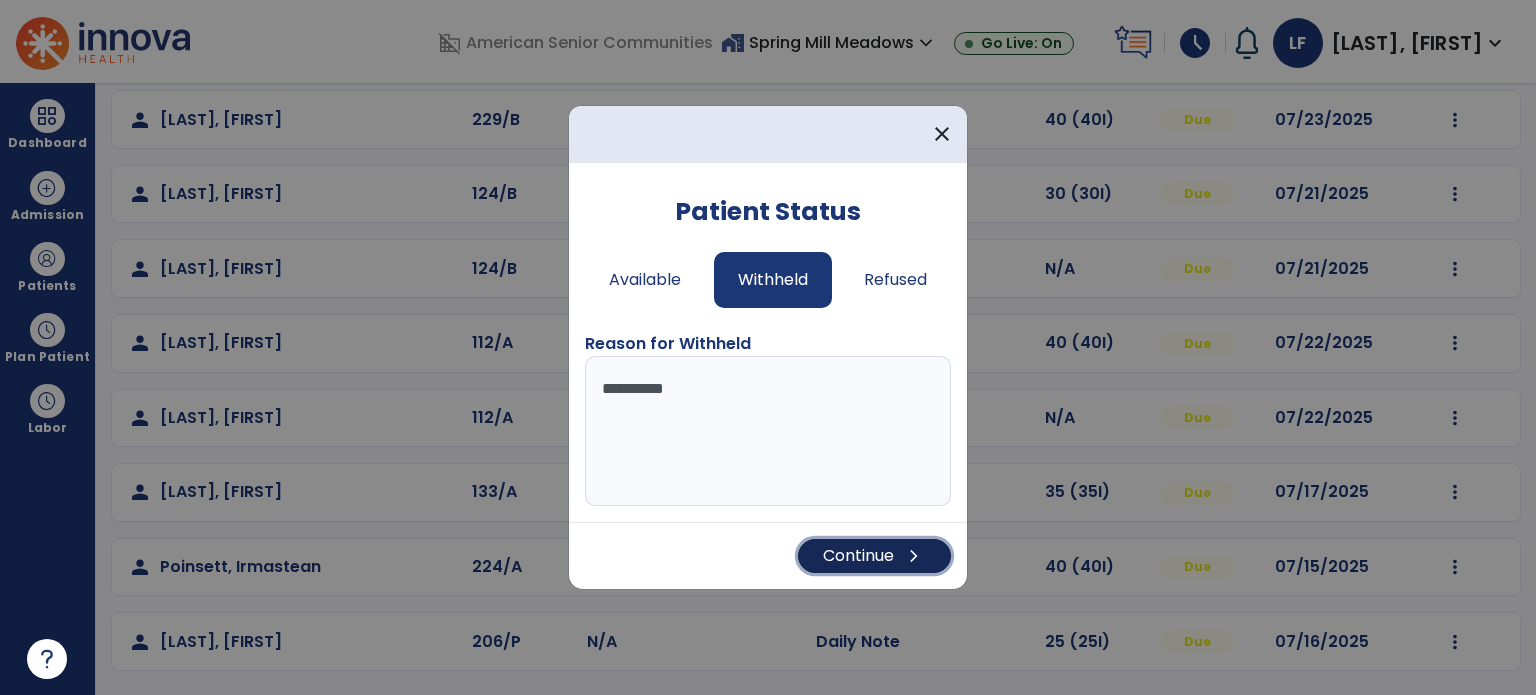 click on "Continue   chevron_right" at bounding box center (874, 556) 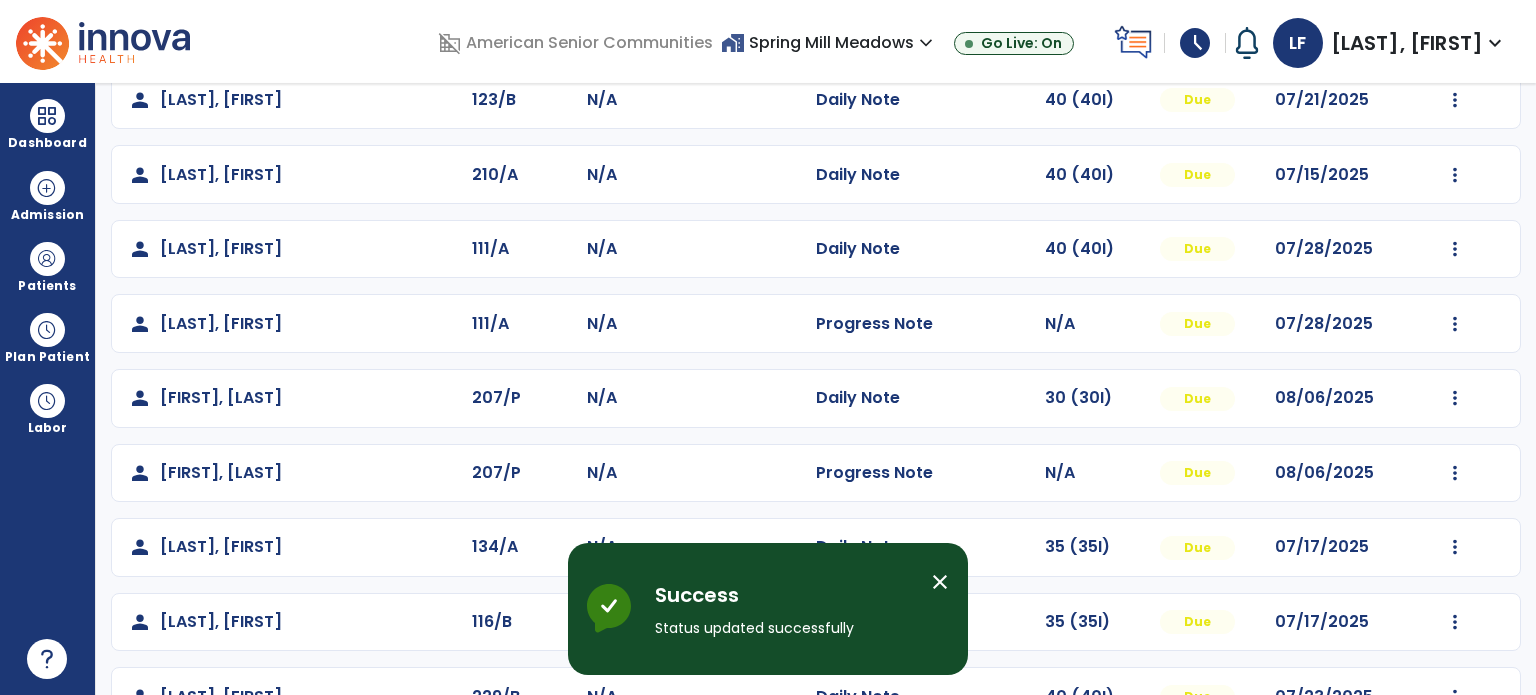 scroll, scrollTop: 216, scrollLeft: 0, axis: vertical 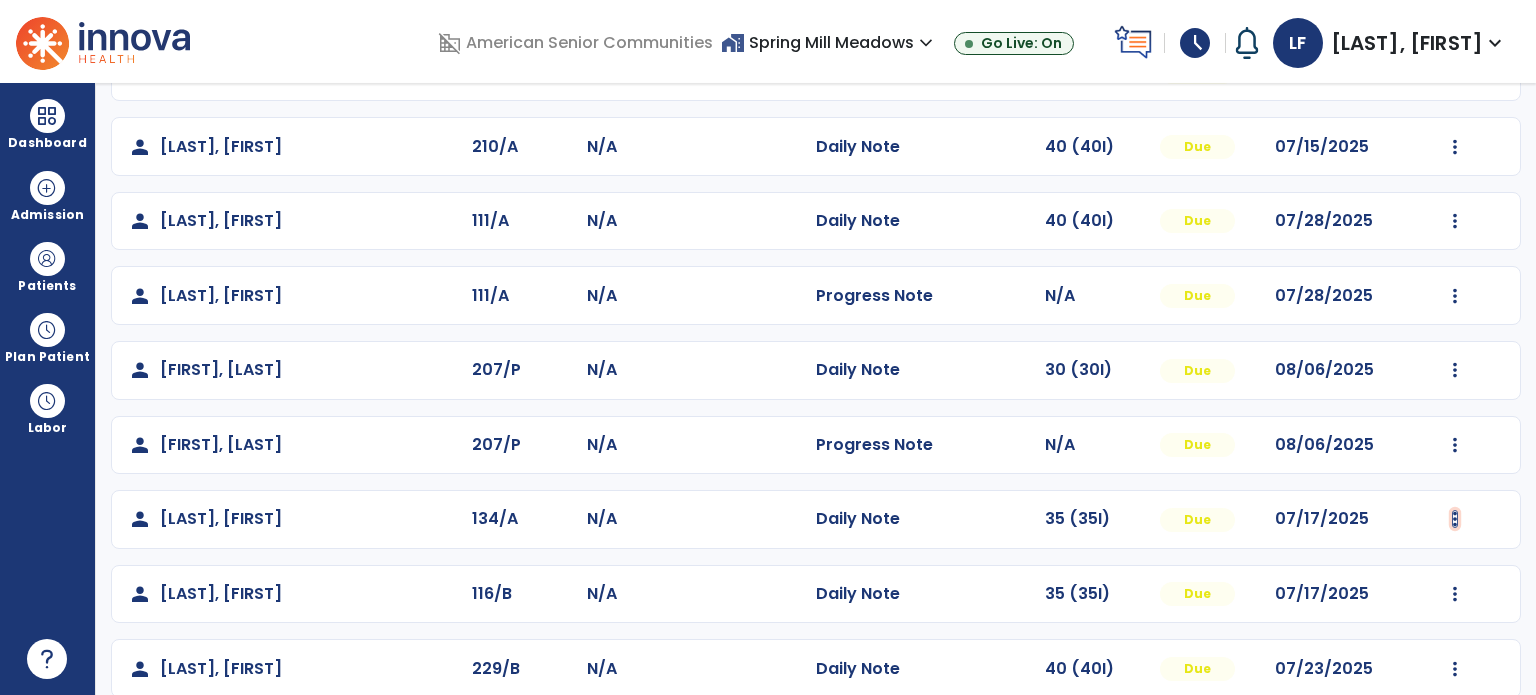 click at bounding box center (1455, 72) 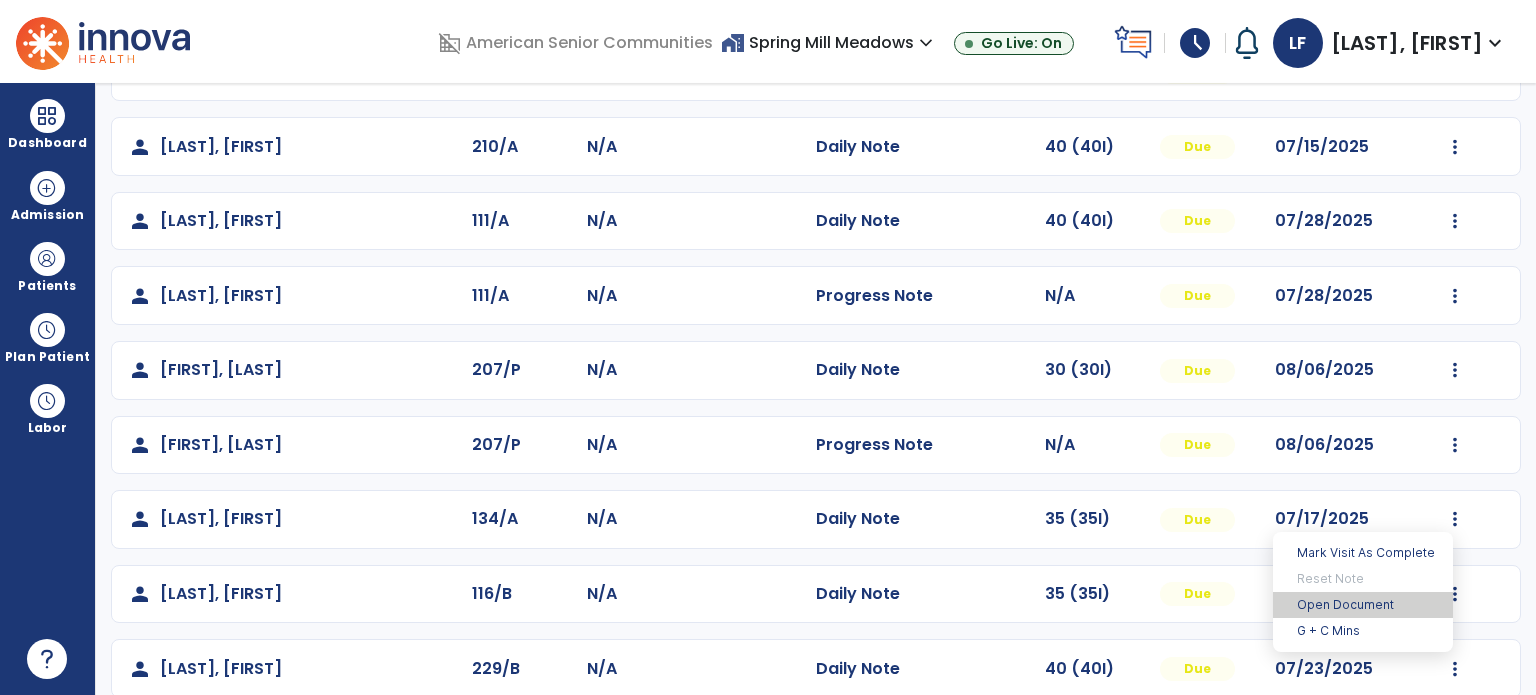 click on "Open Document" at bounding box center [1363, 605] 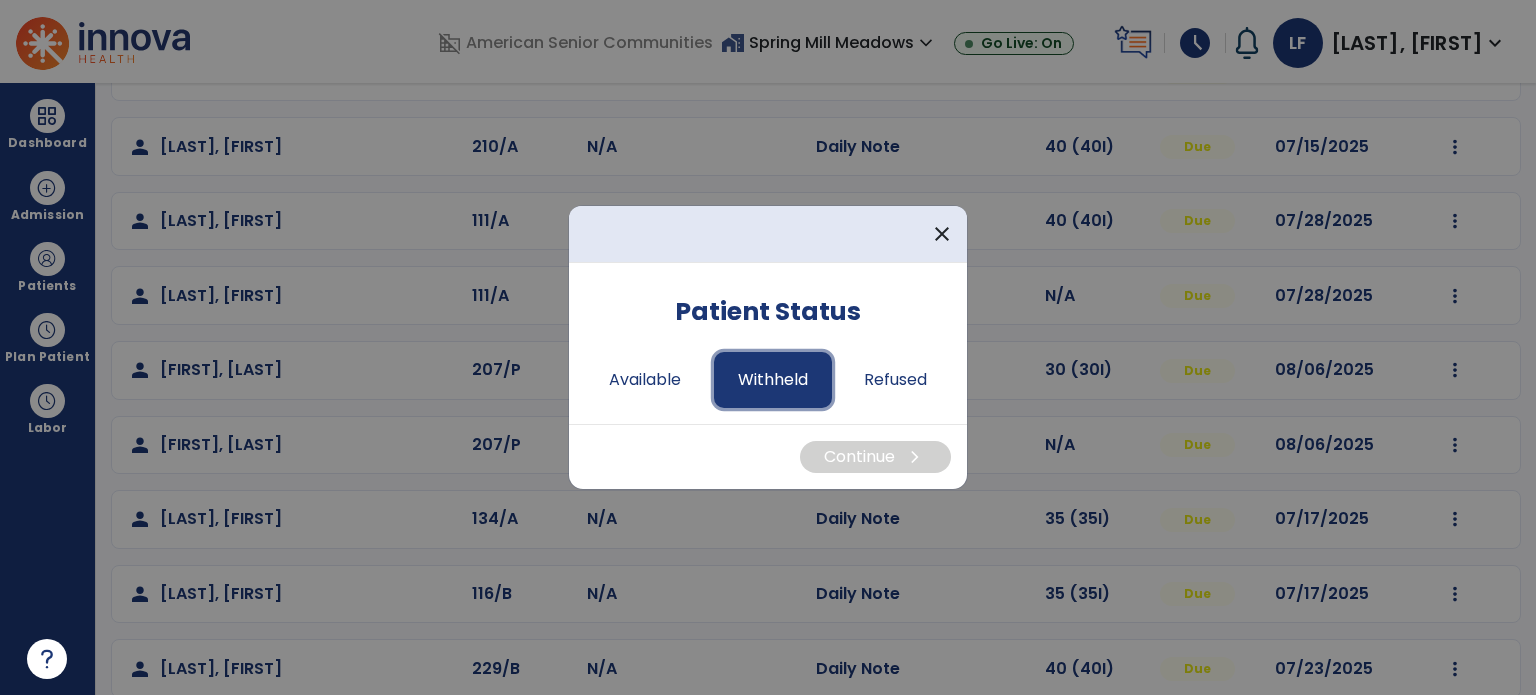 click on "Withheld" at bounding box center [773, 380] 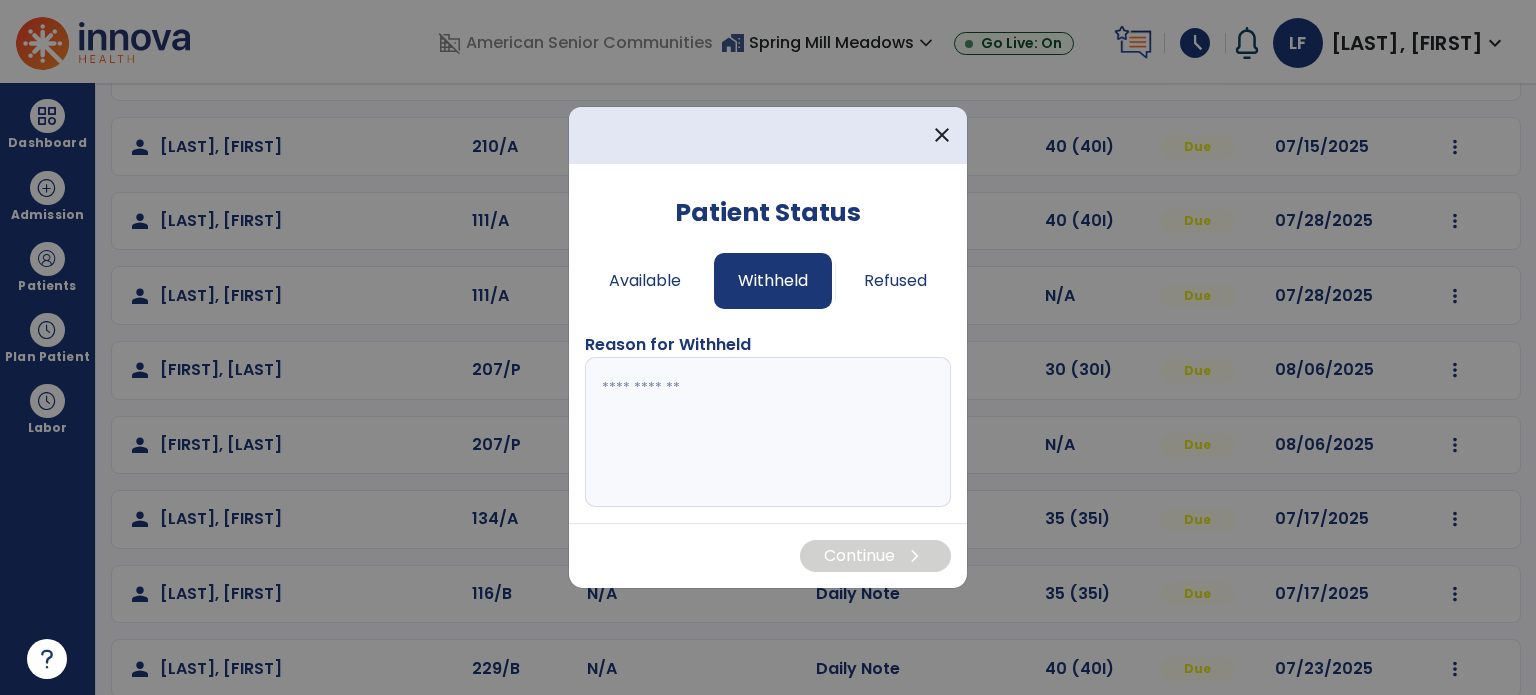 click at bounding box center (768, 432) 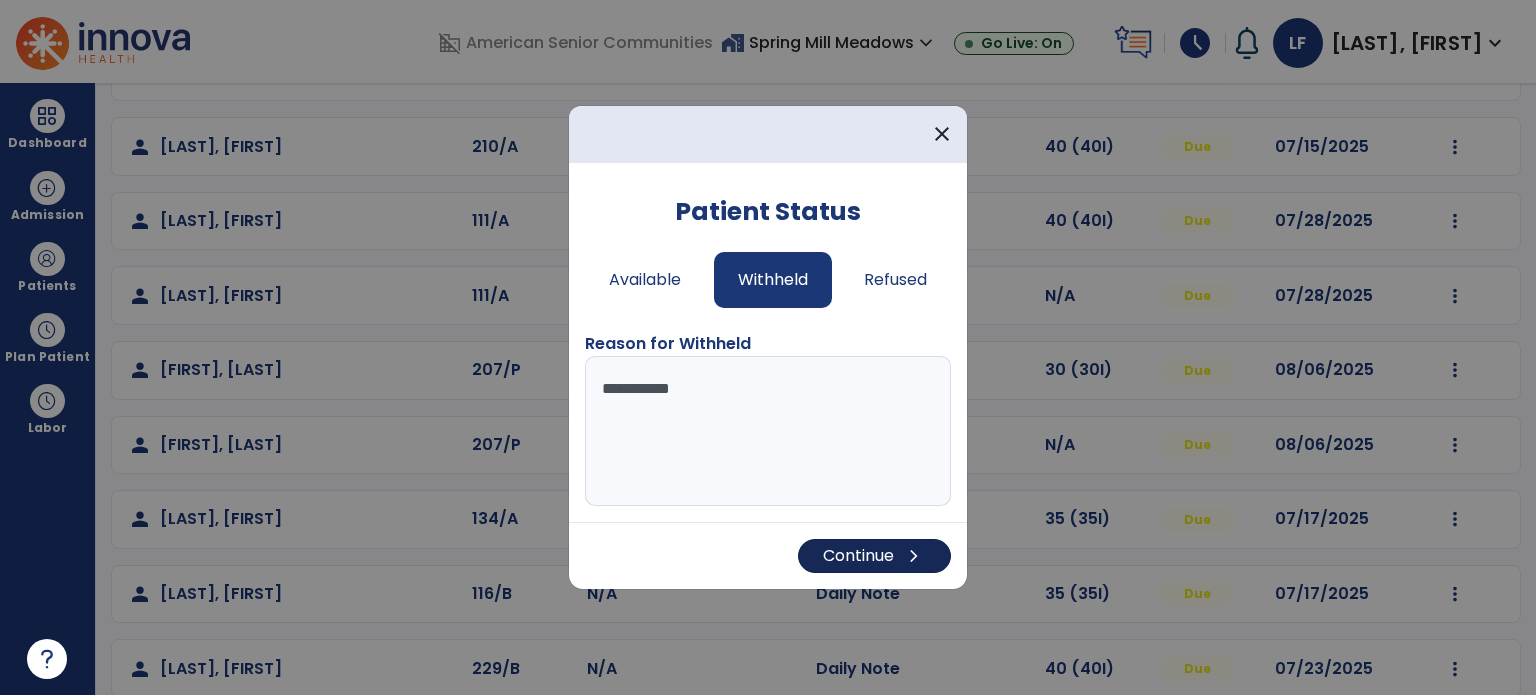 type on "**********" 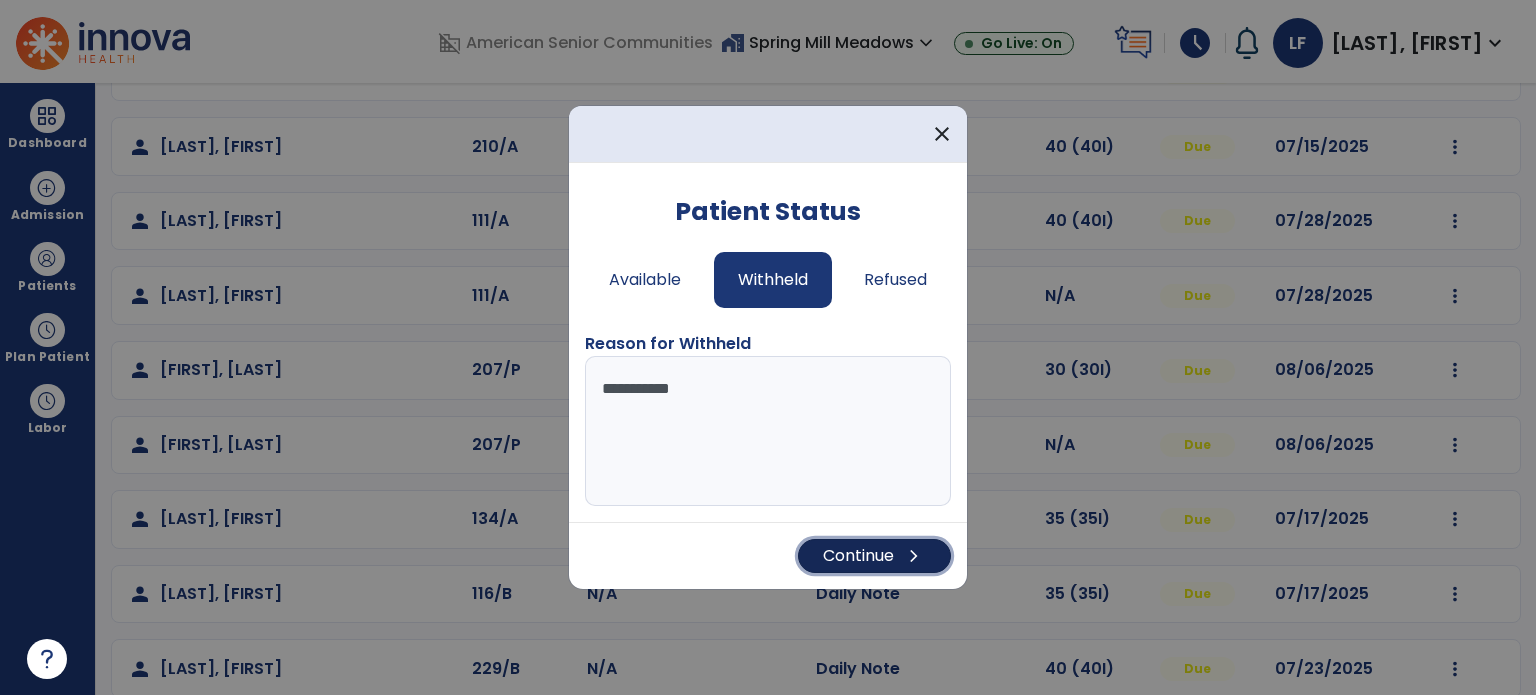 click on "Continue   chevron_right" at bounding box center [874, 556] 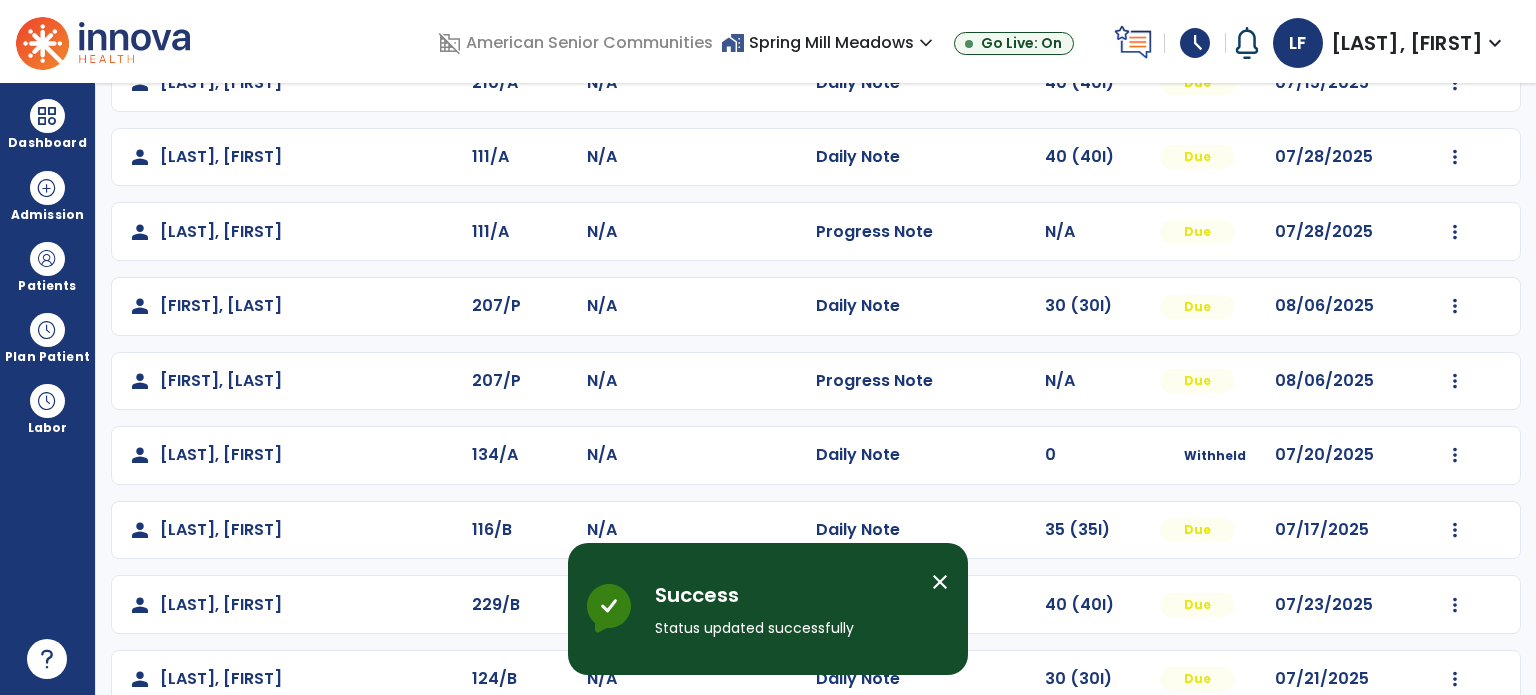 scroll, scrollTop: 534, scrollLeft: 0, axis: vertical 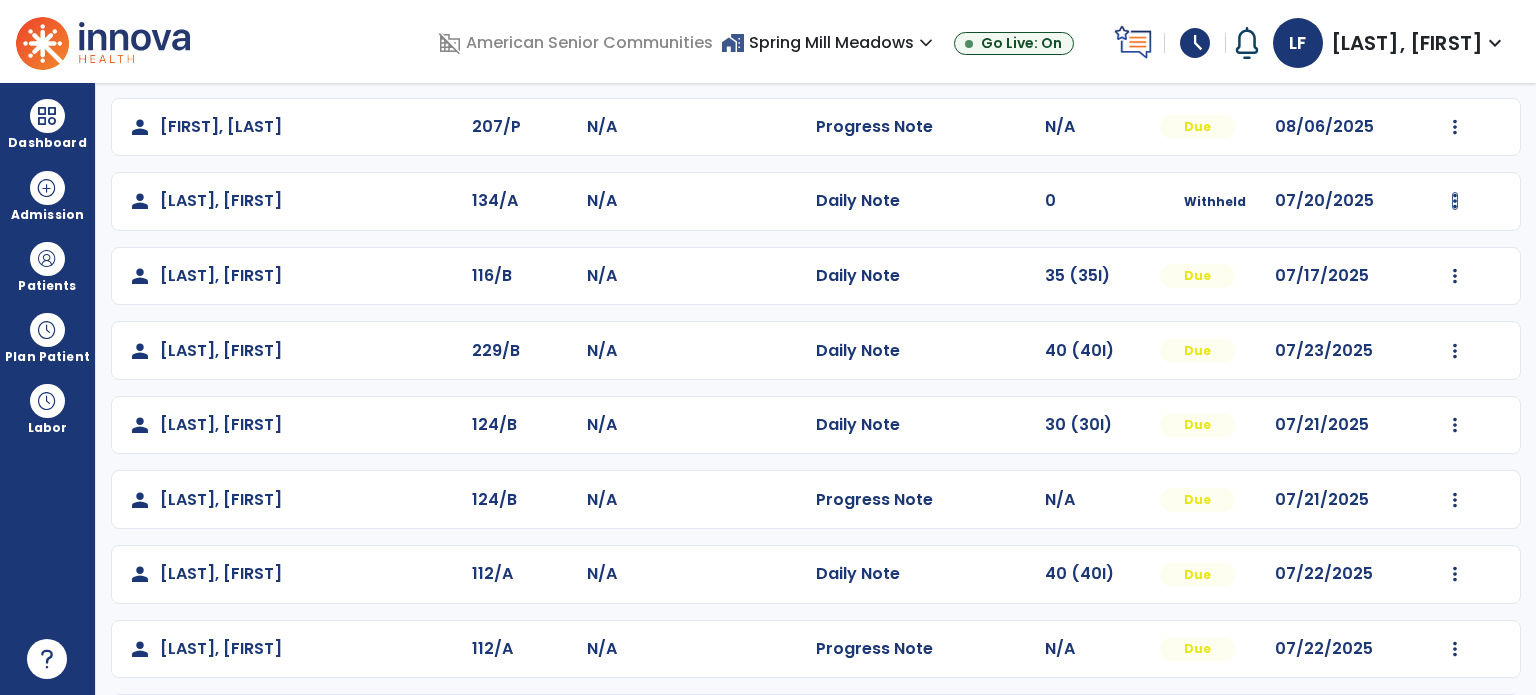click on "person [LAST], [LAST] [NUMBER]/[LETTER] [LETTER] [LETTER]  Daily Note   0  Withheld [DATE]  Mark Visit As Complete   Reset Note   Open Document   G + C Mins" 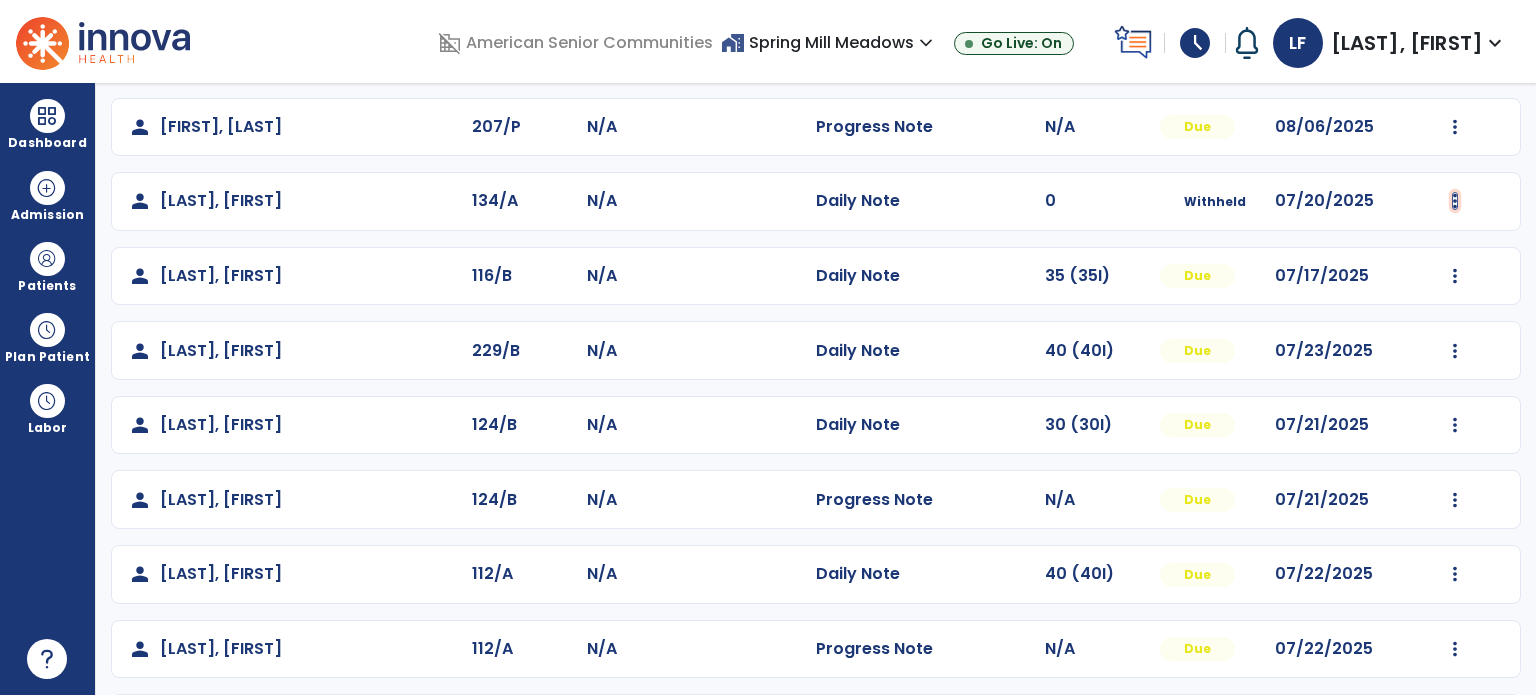 click at bounding box center (1455, -246) 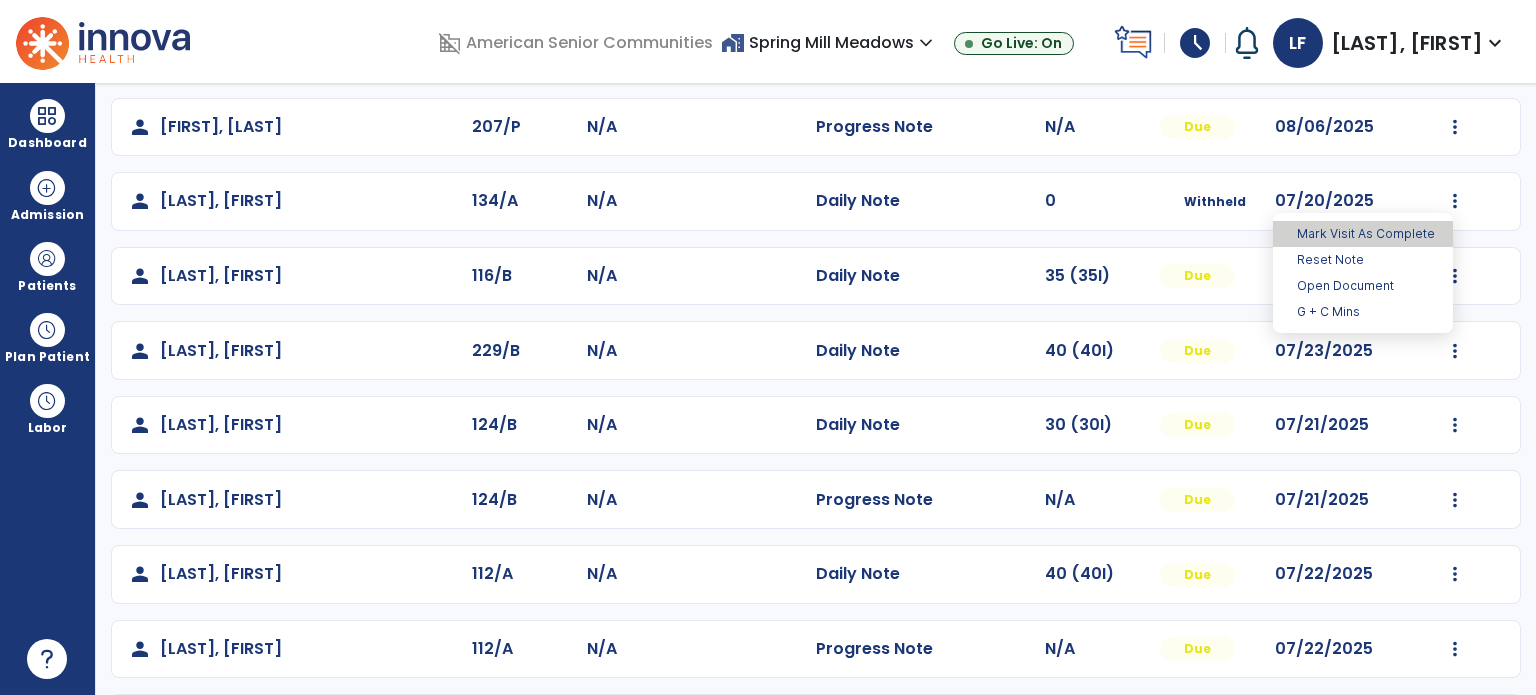 click on "Mark Visit As Complete" at bounding box center (1363, 234) 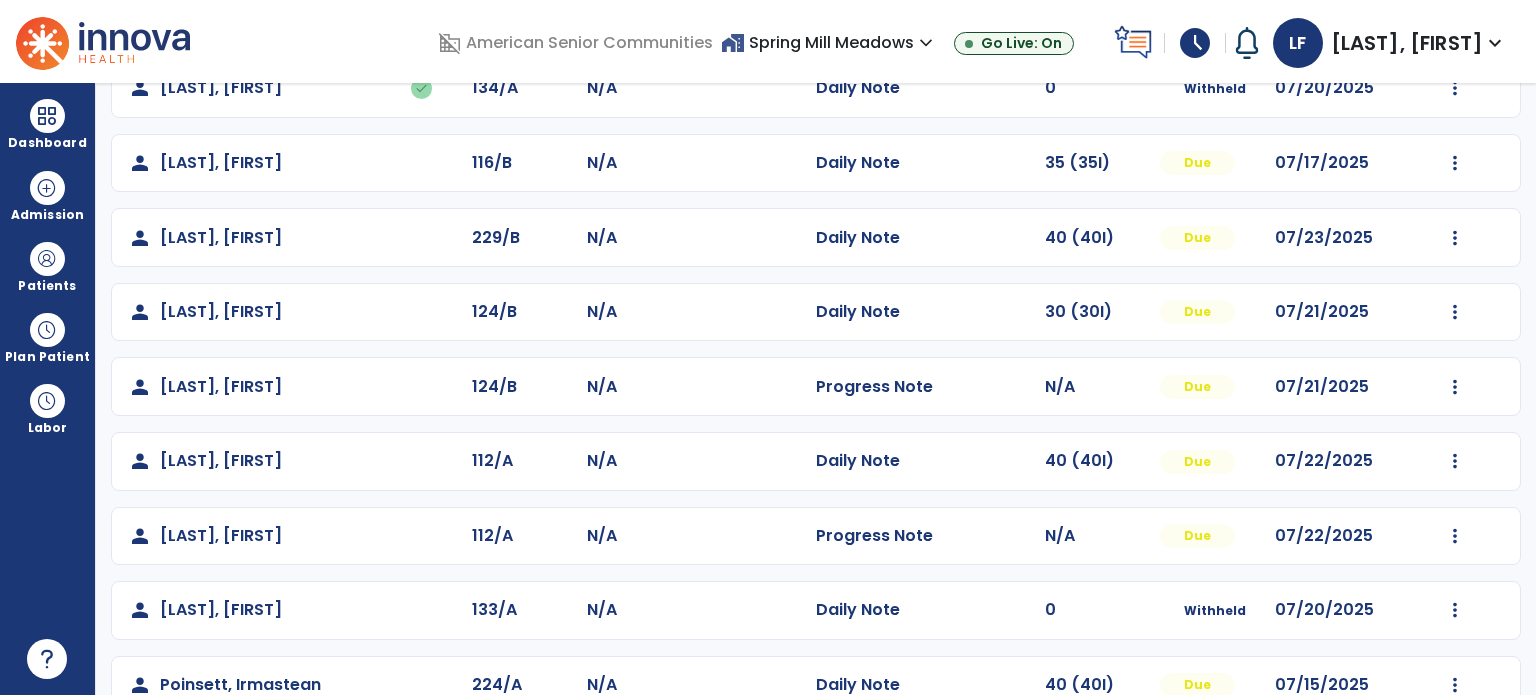 scroll, scrollTop: 648, scrollLeft: 0, axis: vertical 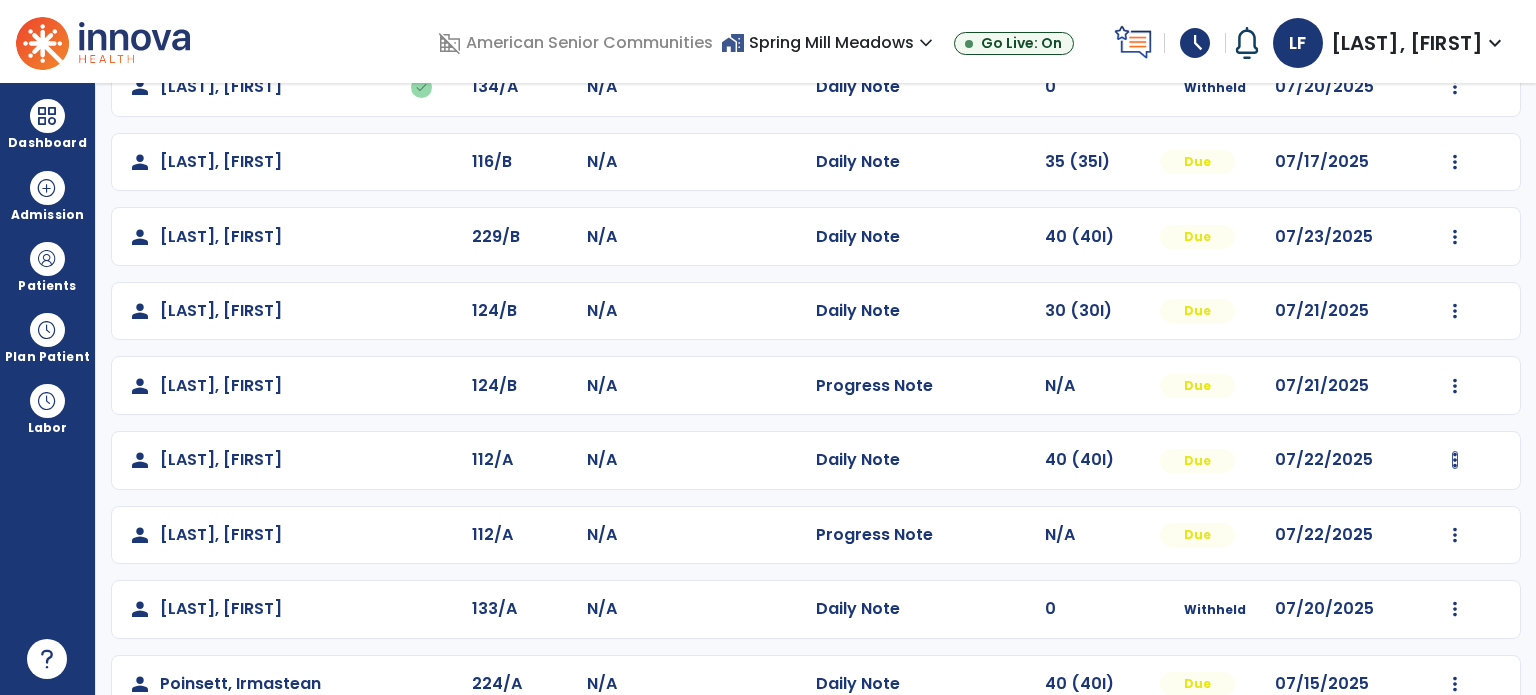click on "Mark Visit As Complete   Reset Note   Open Document   G + C Mins" 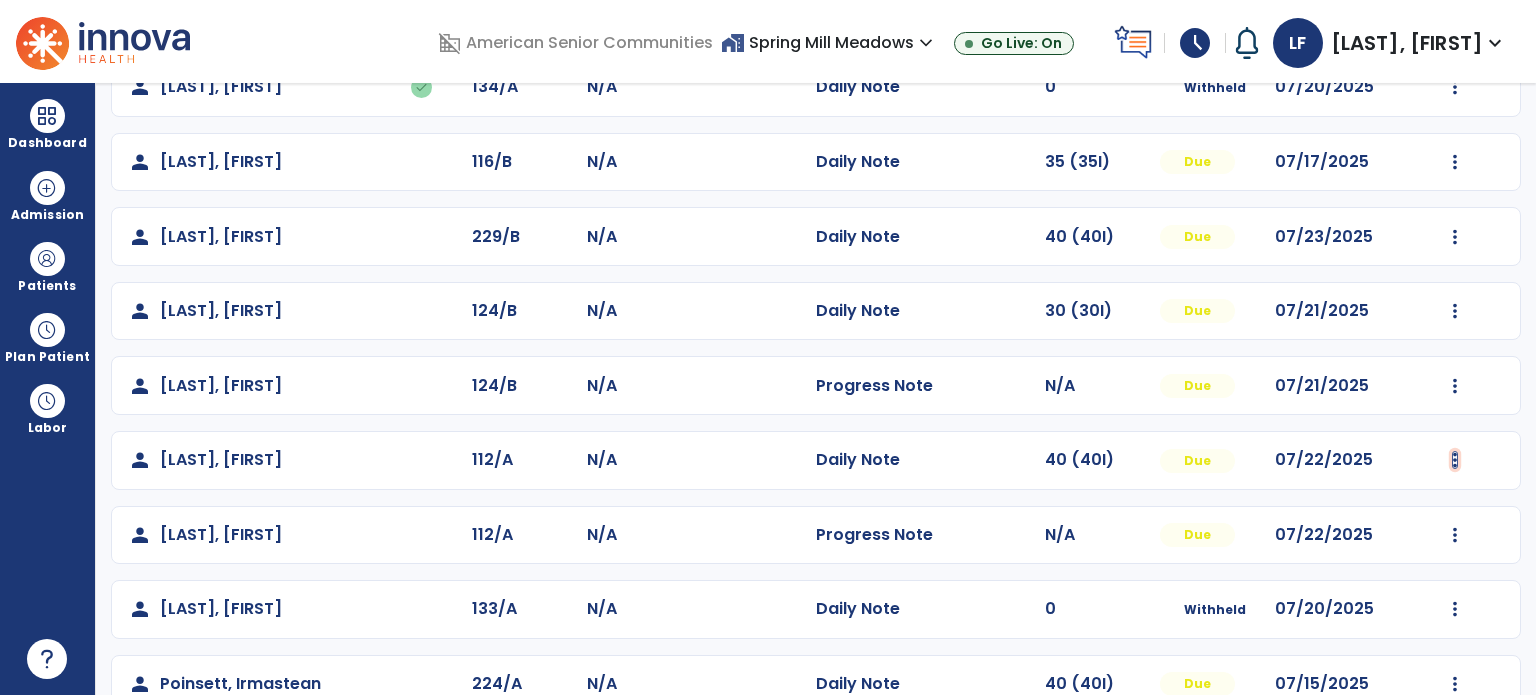 click at bounding box center (1455, -360) 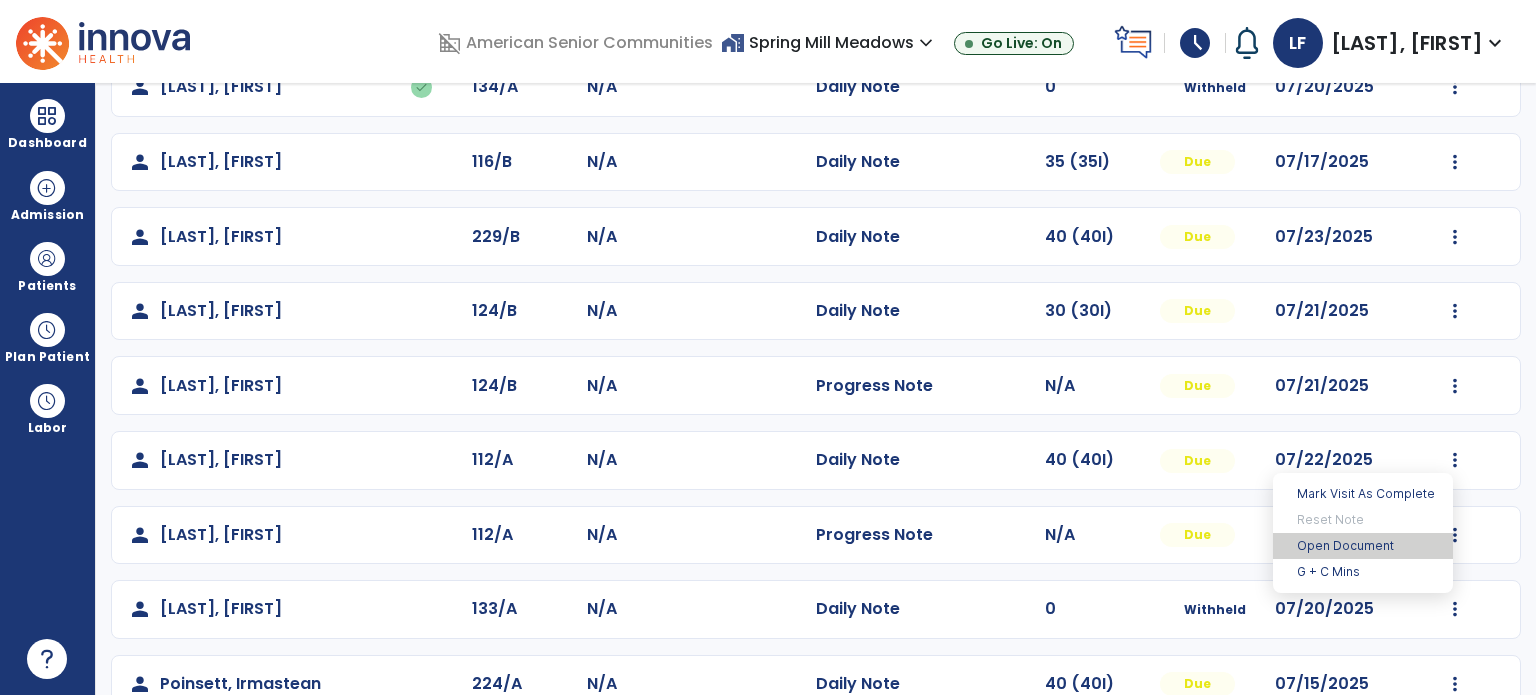 click on "Open Document" at bounding box center (1363, 546) 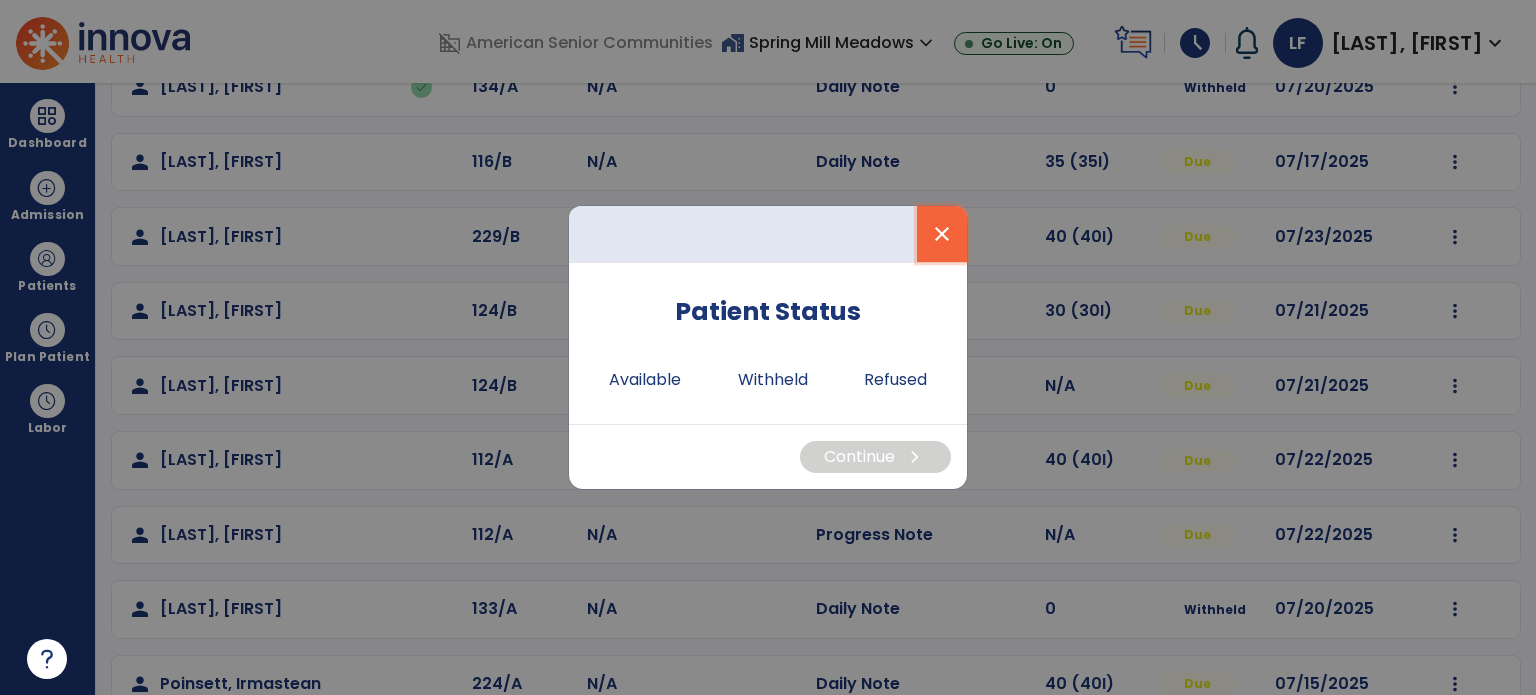 click on "close" at bounding box center [942, 234] 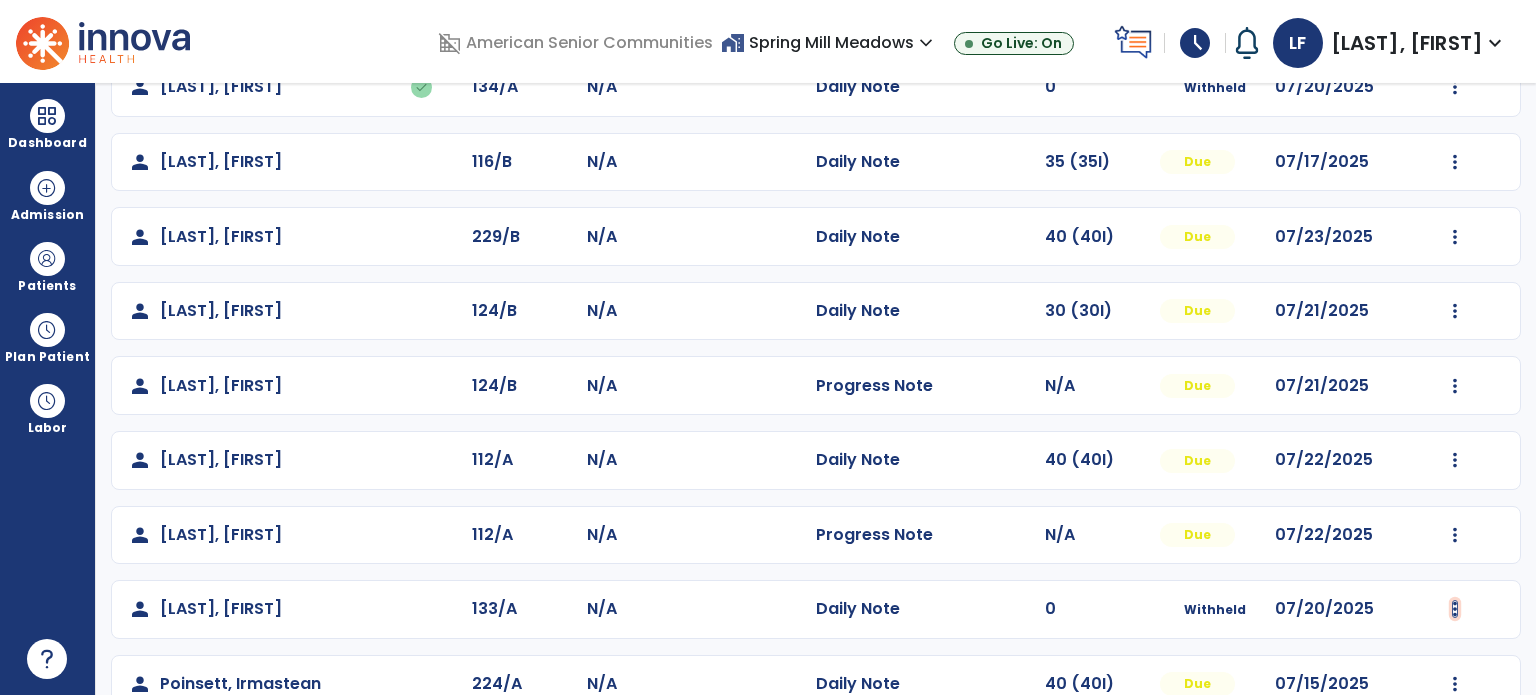 click at bounding box center (1455, -360) 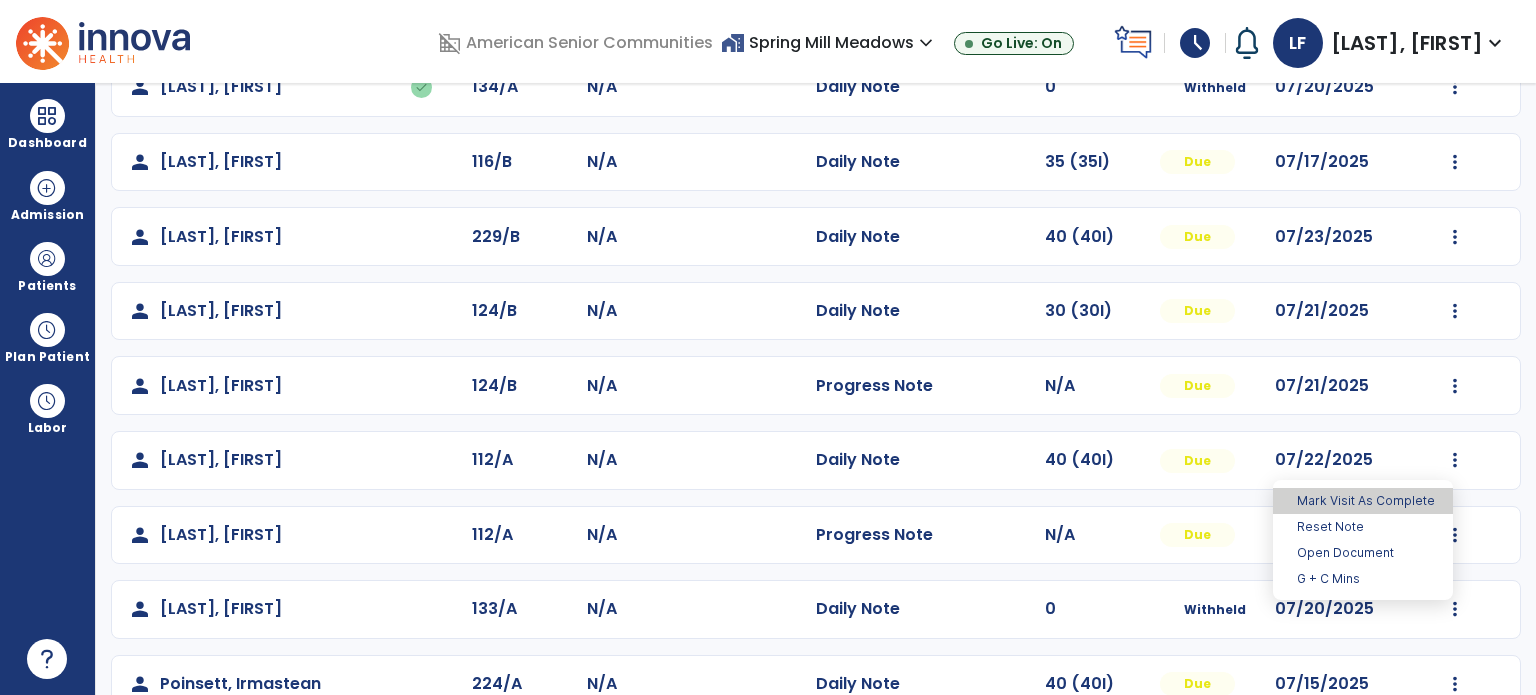 click on "Mark Visit As Complete" at bounding box center [1363, 501] 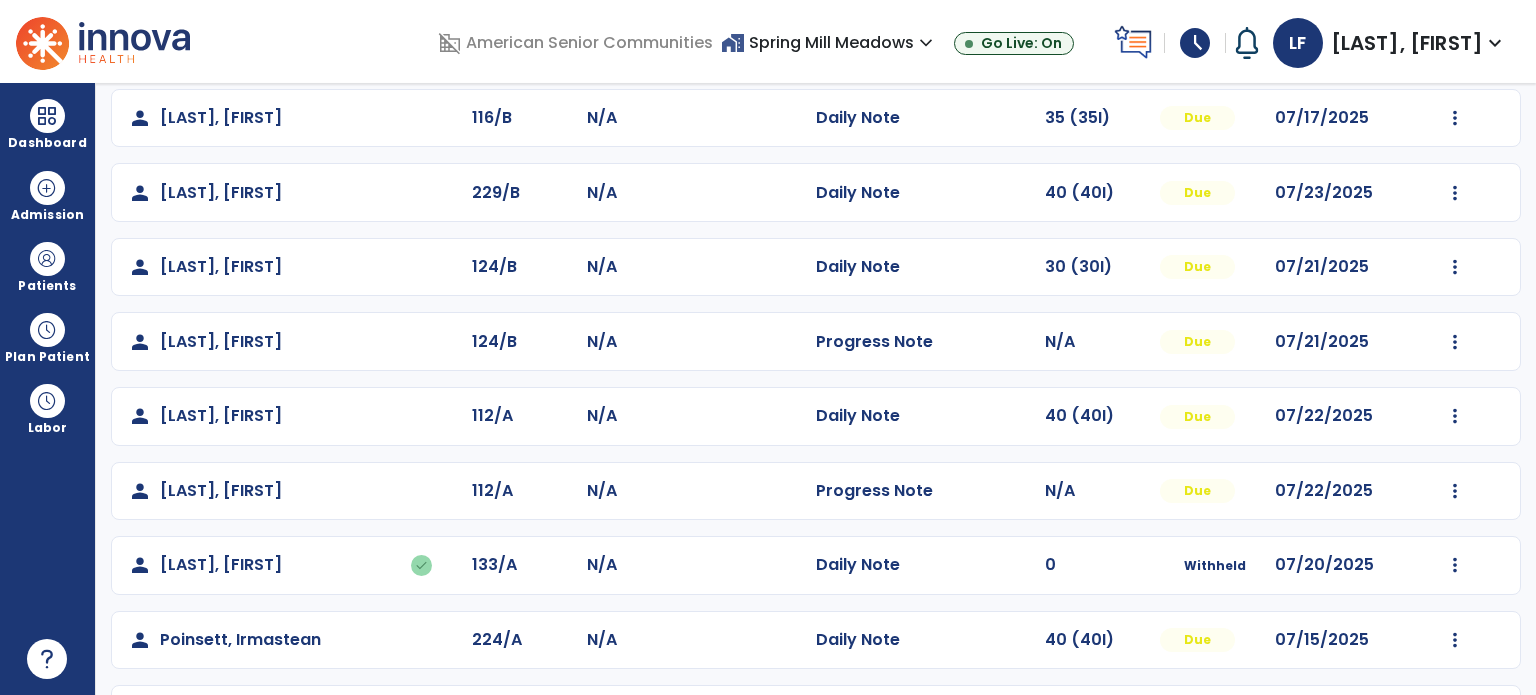 scroll, scrollTop: 748, scrollLeft: 0, axis: vertical 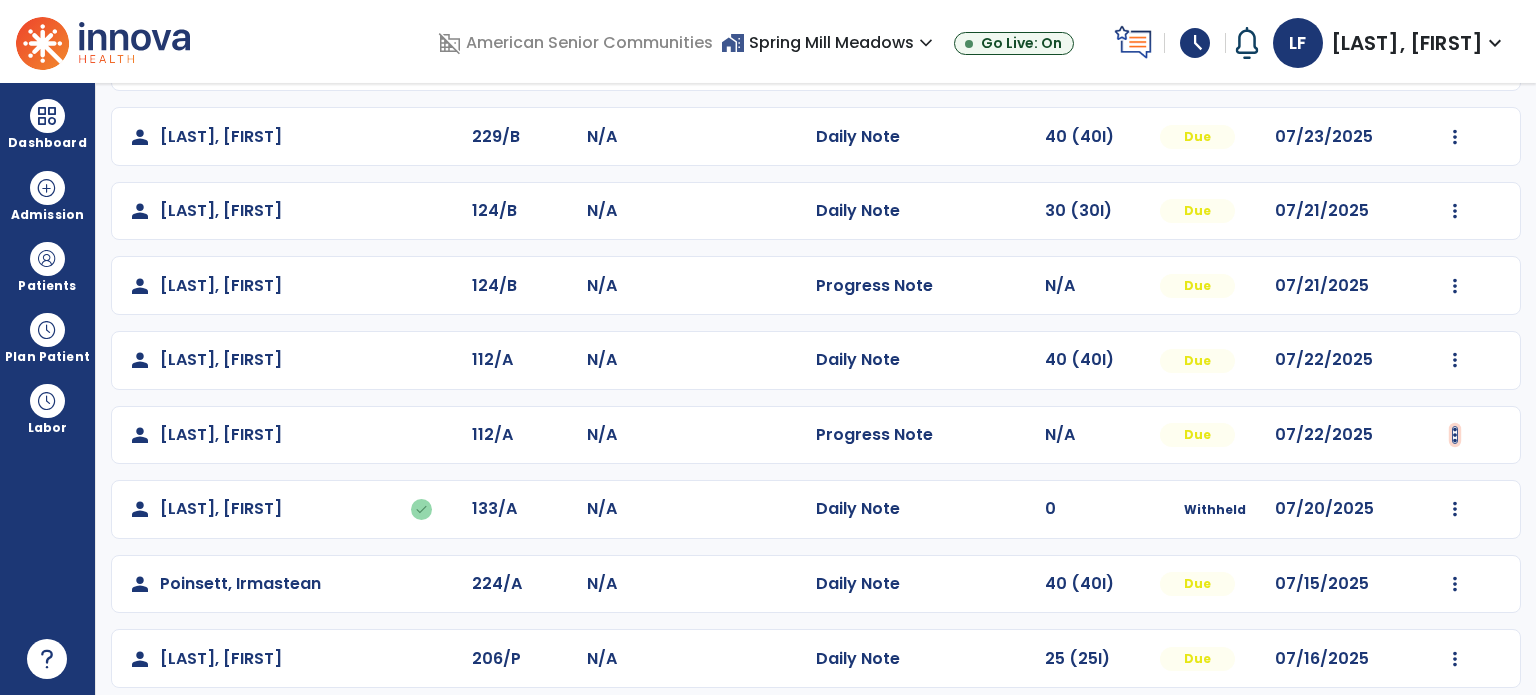 click at bounding box center [1455, -460] 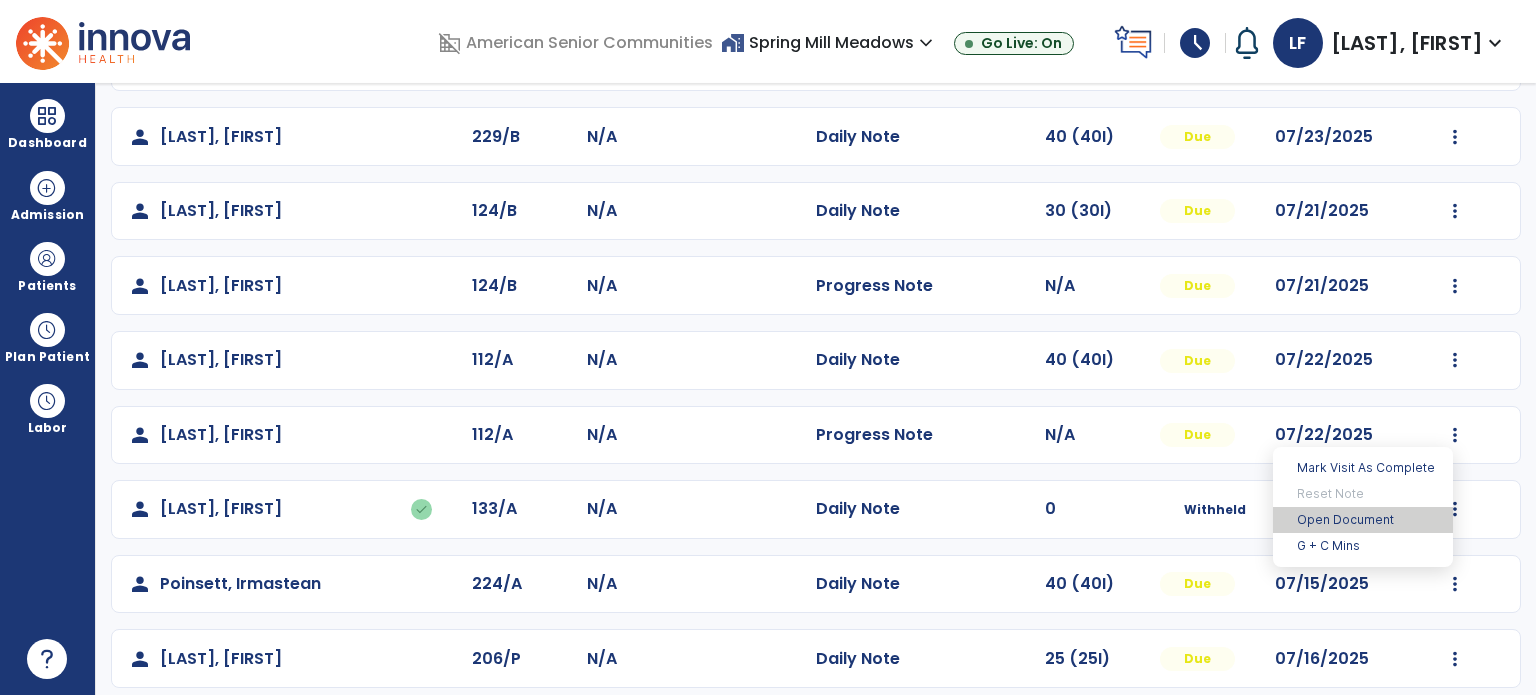 click on "Open Document" at bounding box center [1363, 520] 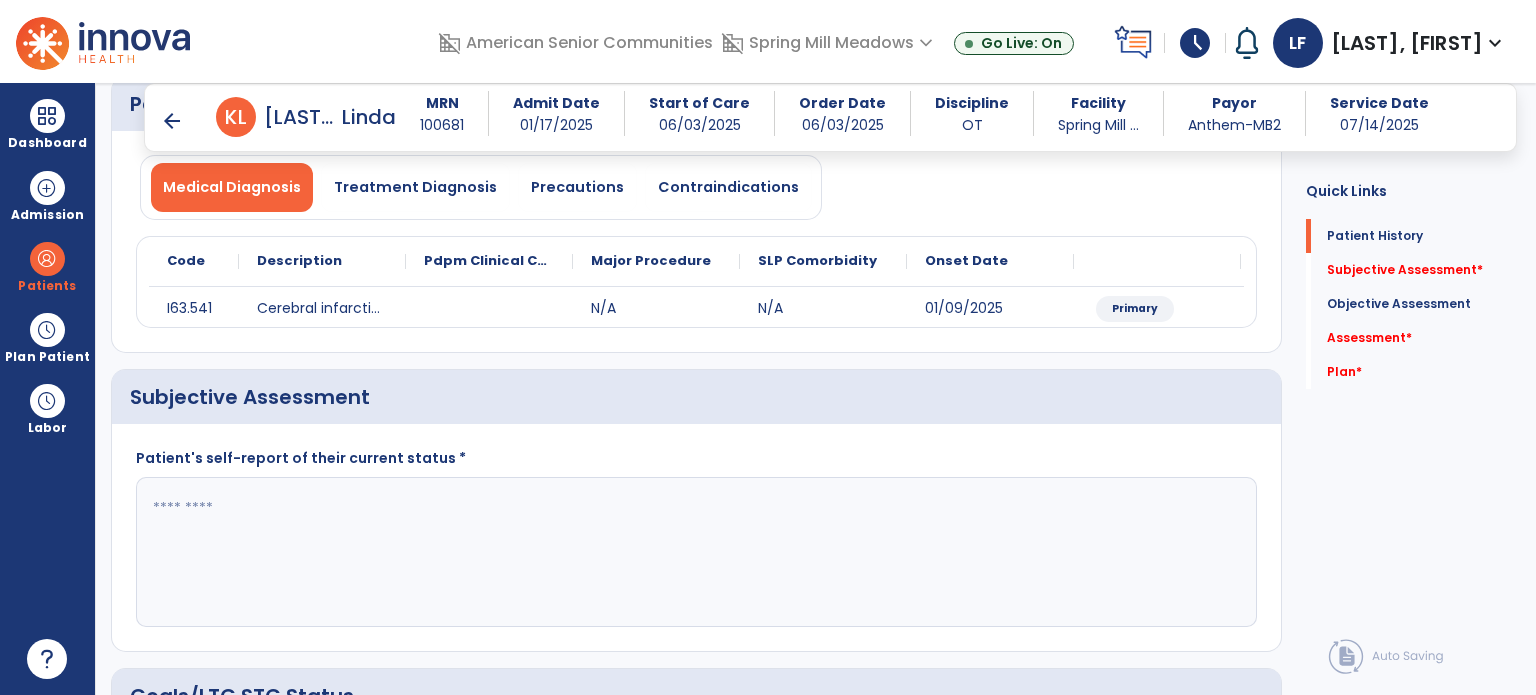 scroll, scrollTop: 168, scrollLeft: 0, axis: vertical 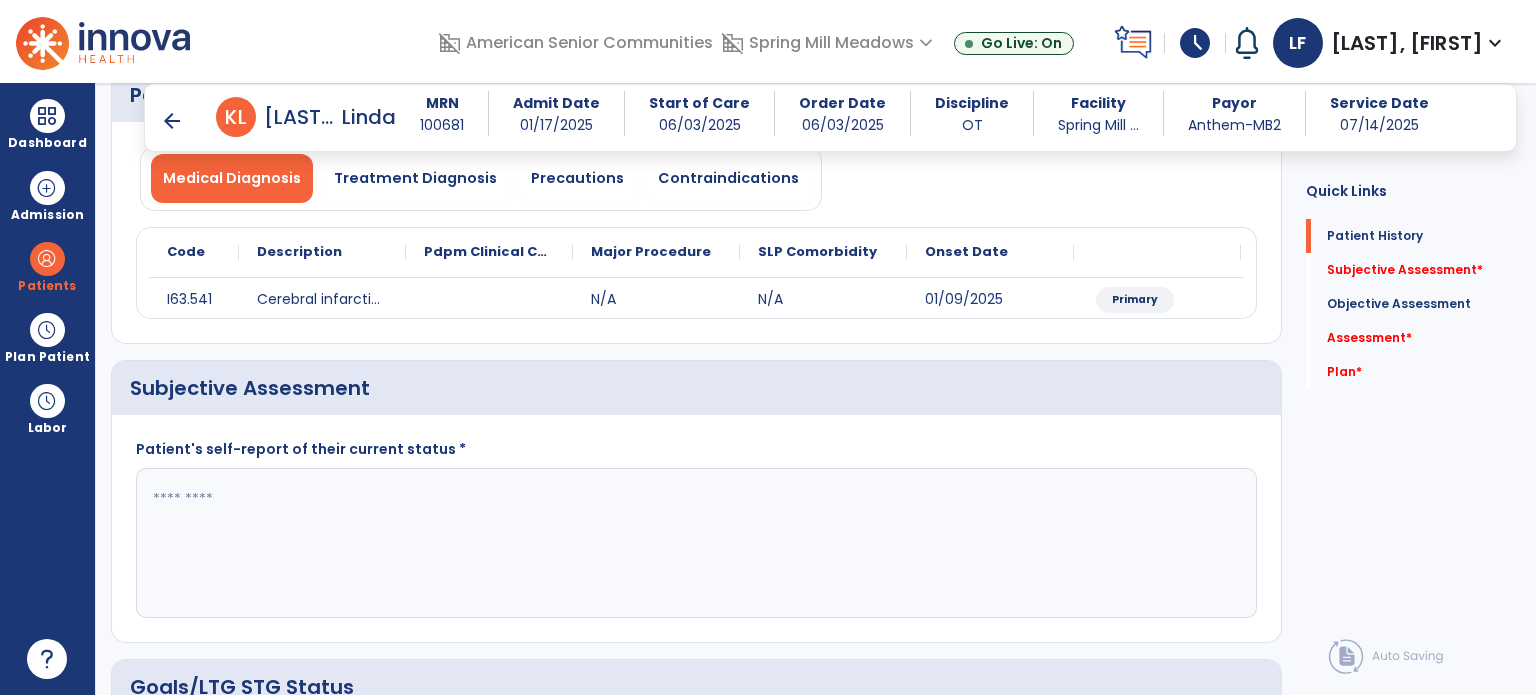 click 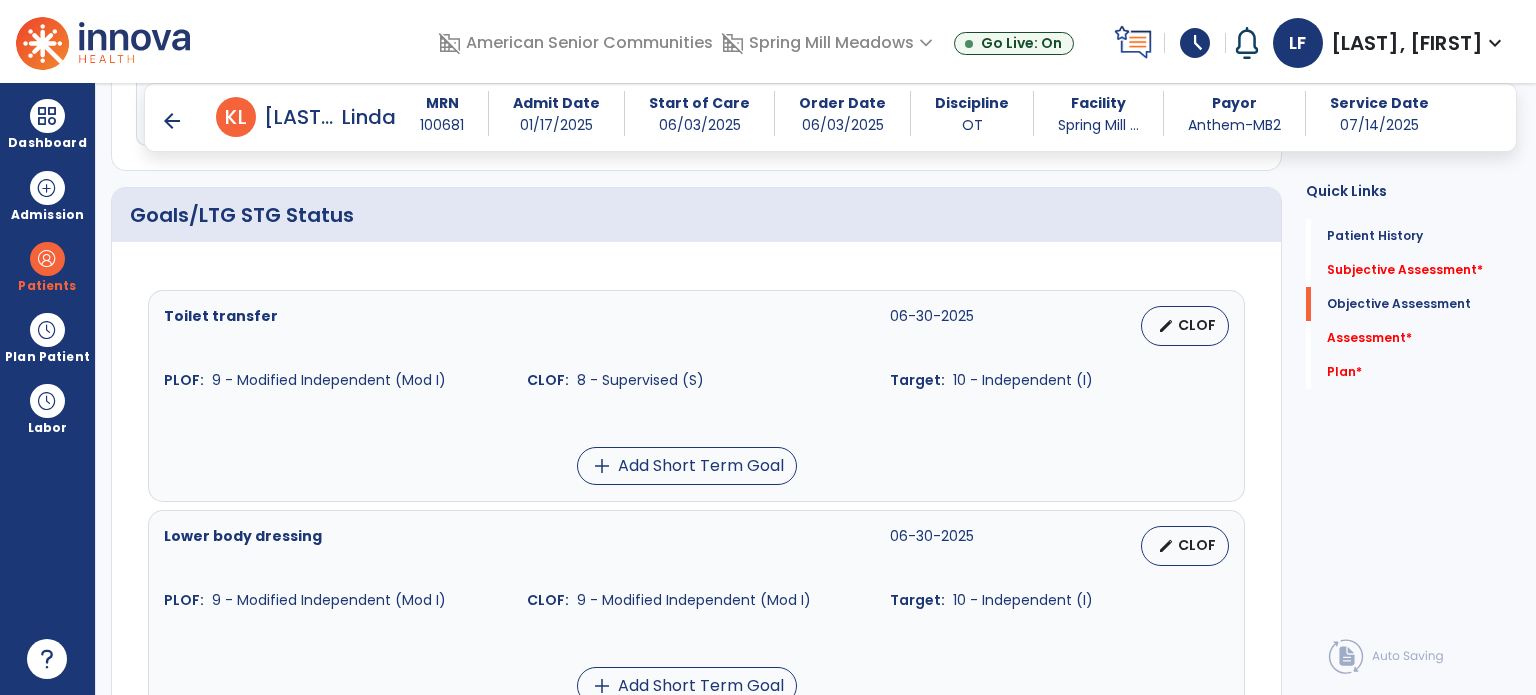 scroll, scrollTop: 640, scrollLeft: 0, axis: vertical 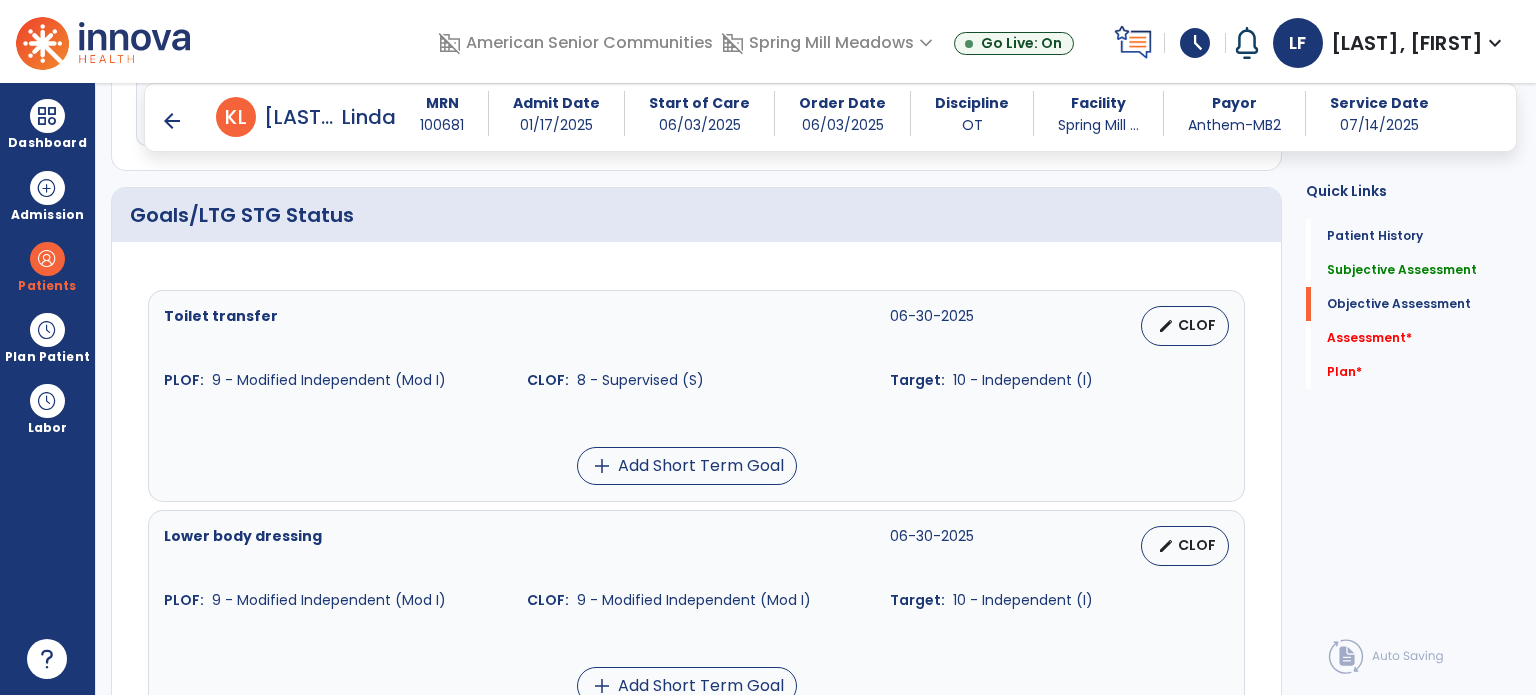 type on "**********" 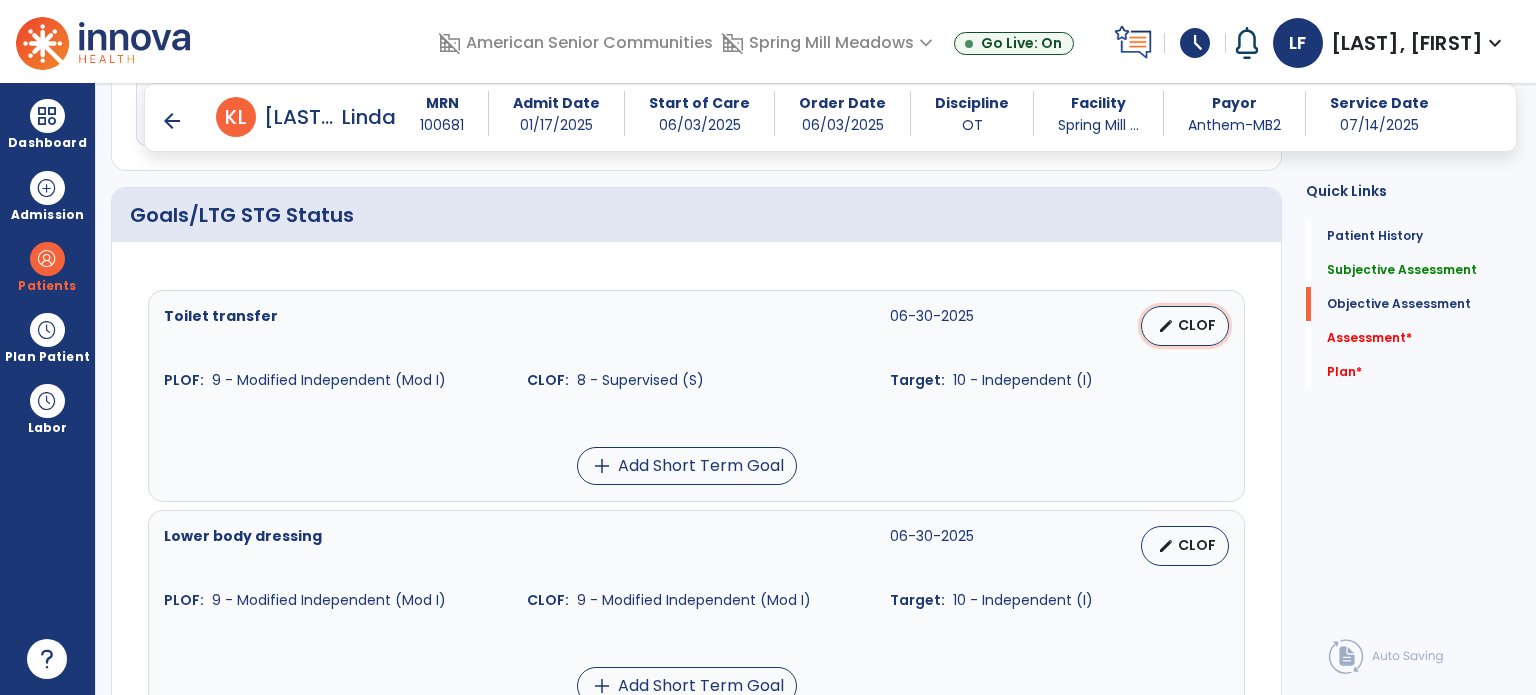 click on "CLOF" at bounding box center [1197, 325] 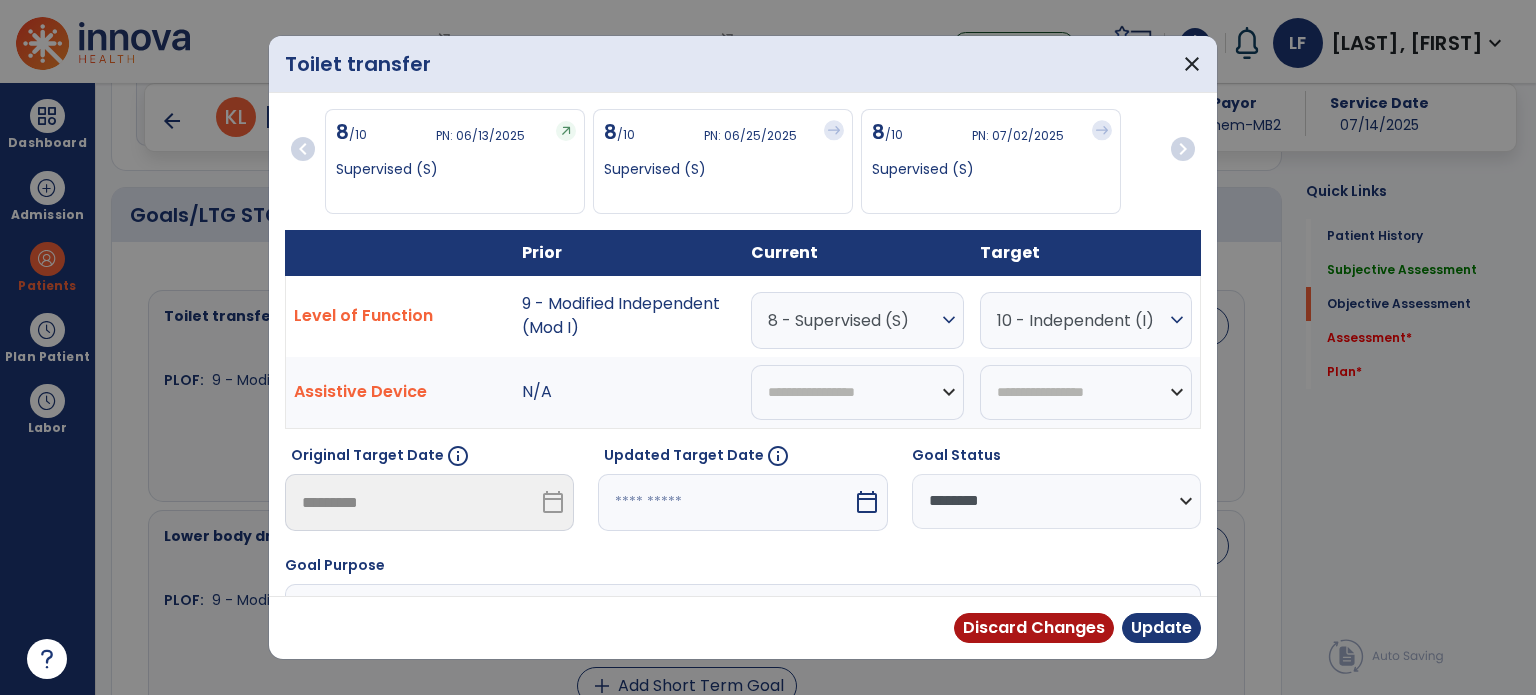 click on "8 - Supervised (S)" at bounding box center [852, 320] 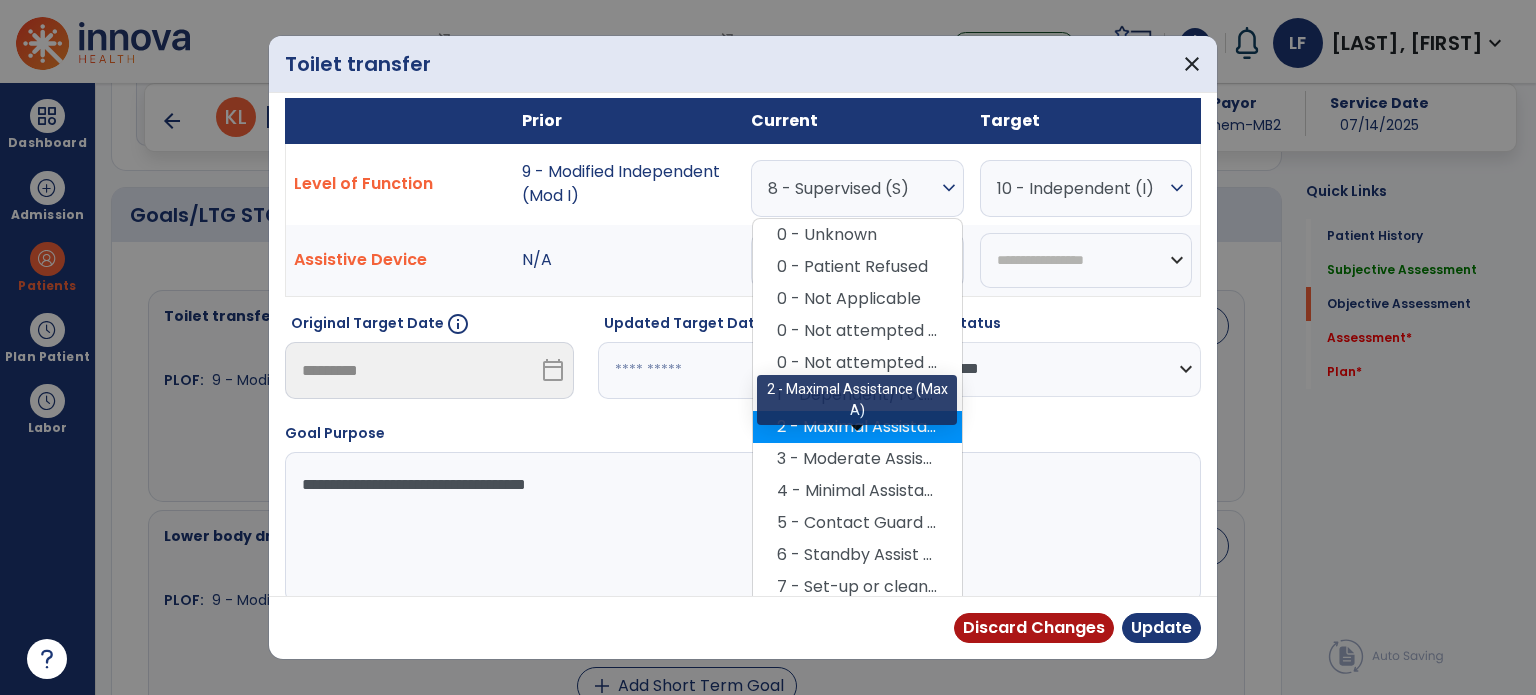 scroll, scrollTop: 232, scrollLeft: 0, axis: vertical 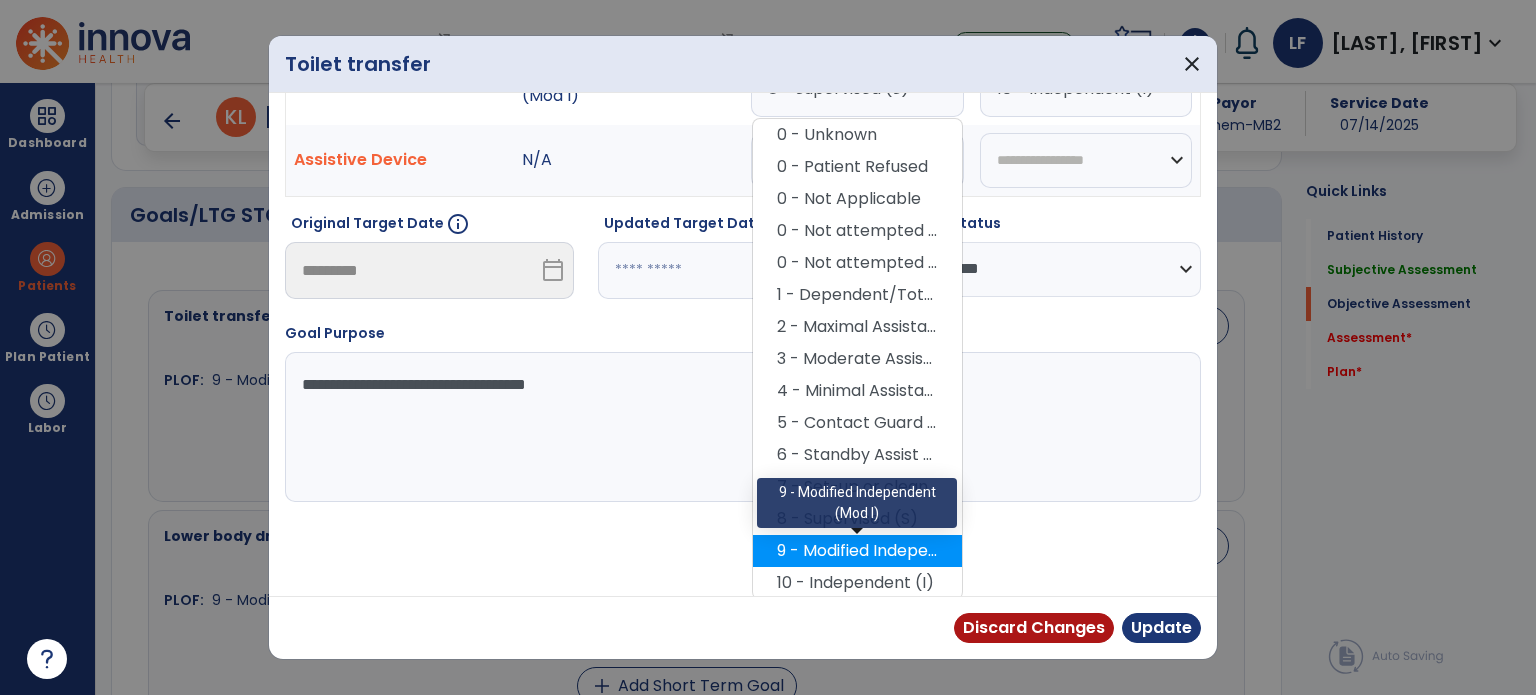 click on "9 - Modified Independent (Mod I)" at bounding box center [857, 551] 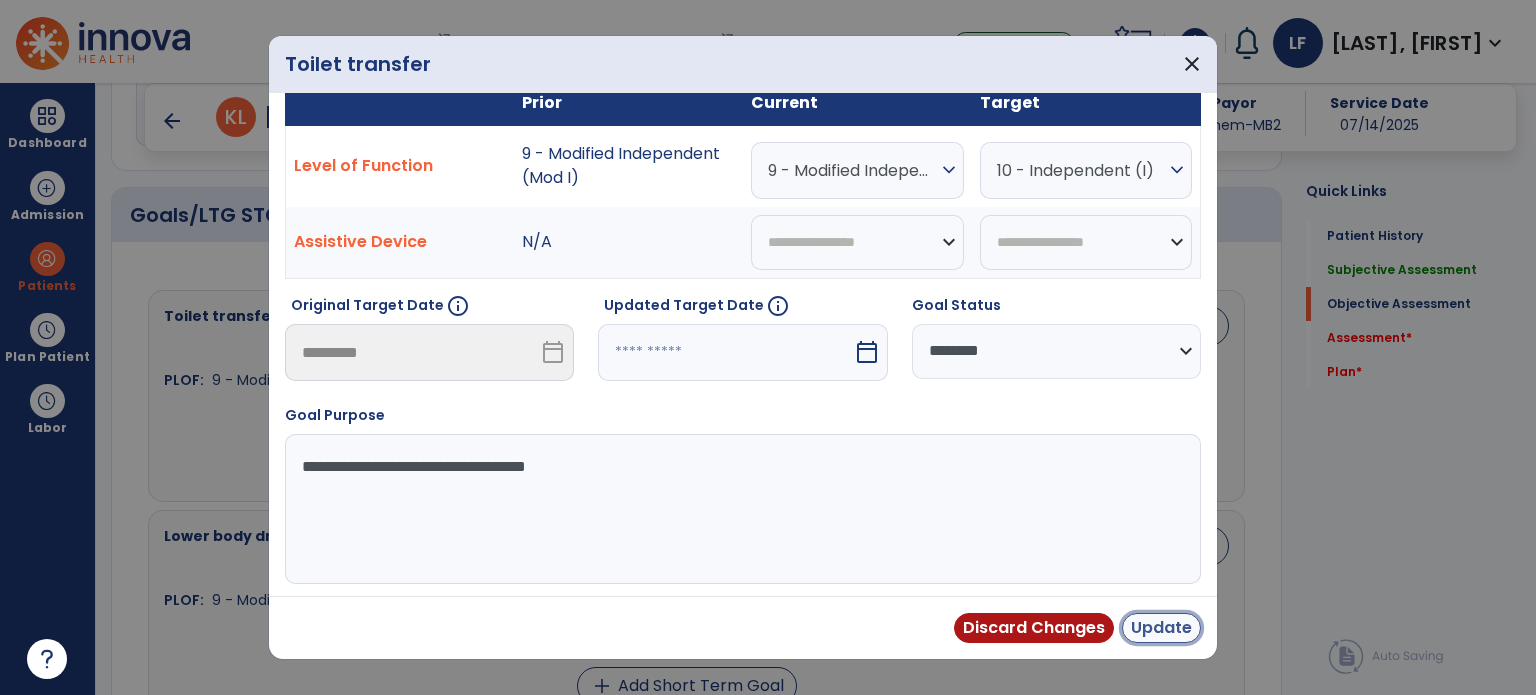 click on "Update" at bounding box center [1161, 628] 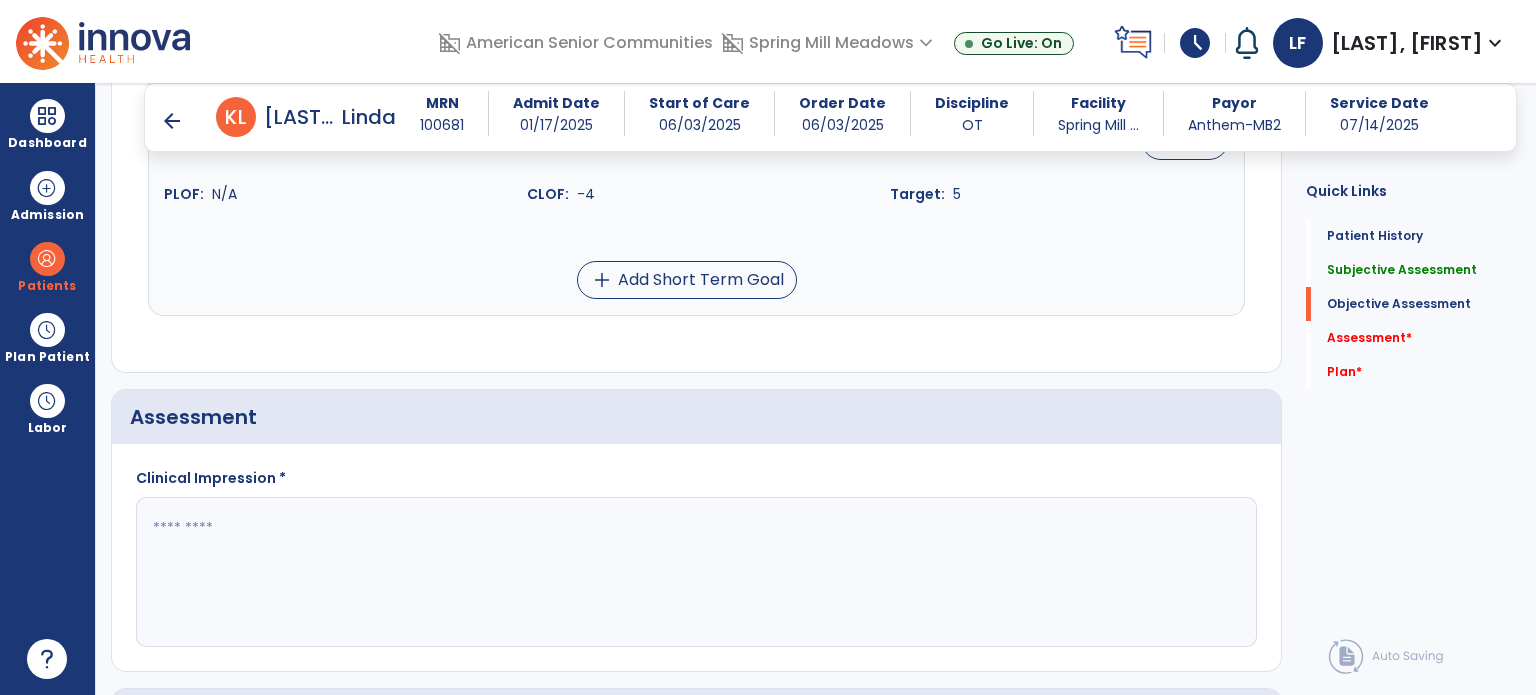 scroll, scrollTop: 2456, scrollLeft: 0, axis: vertical 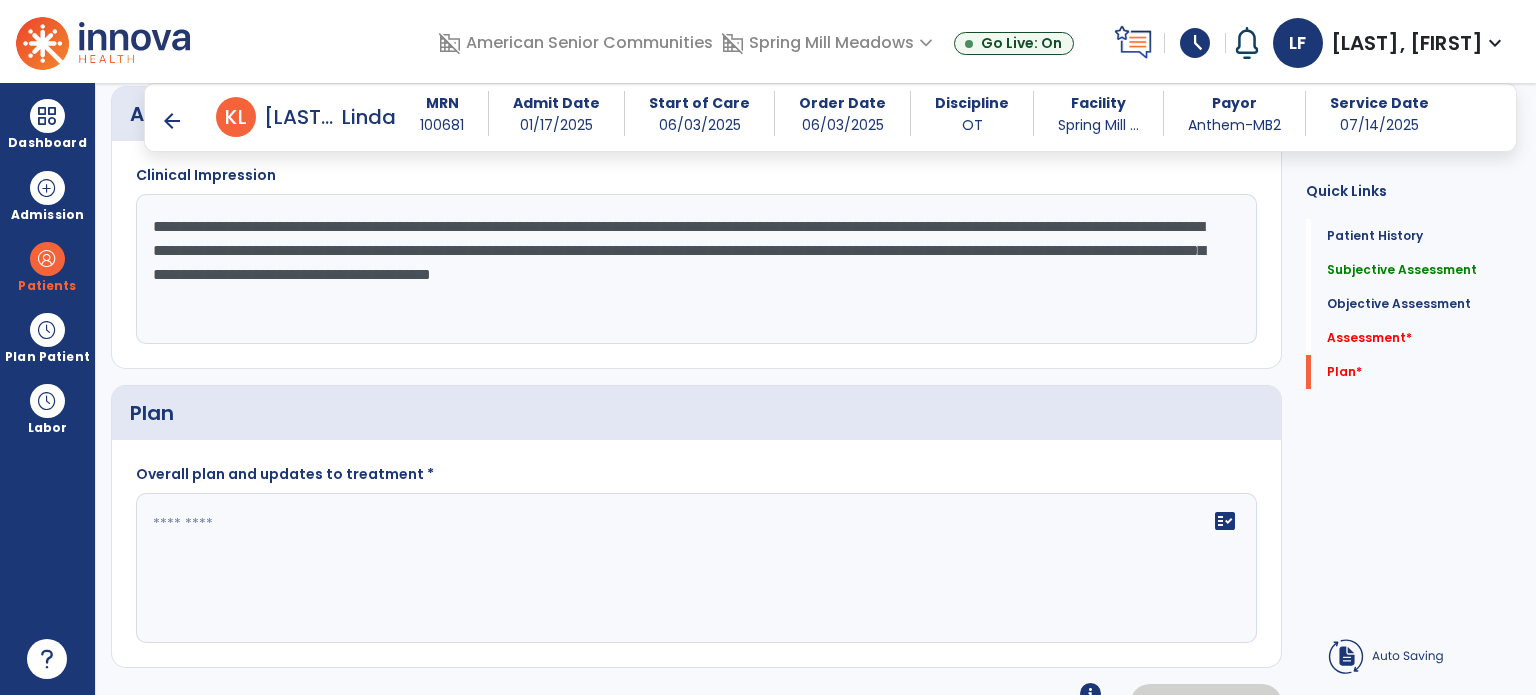 type on "**********" 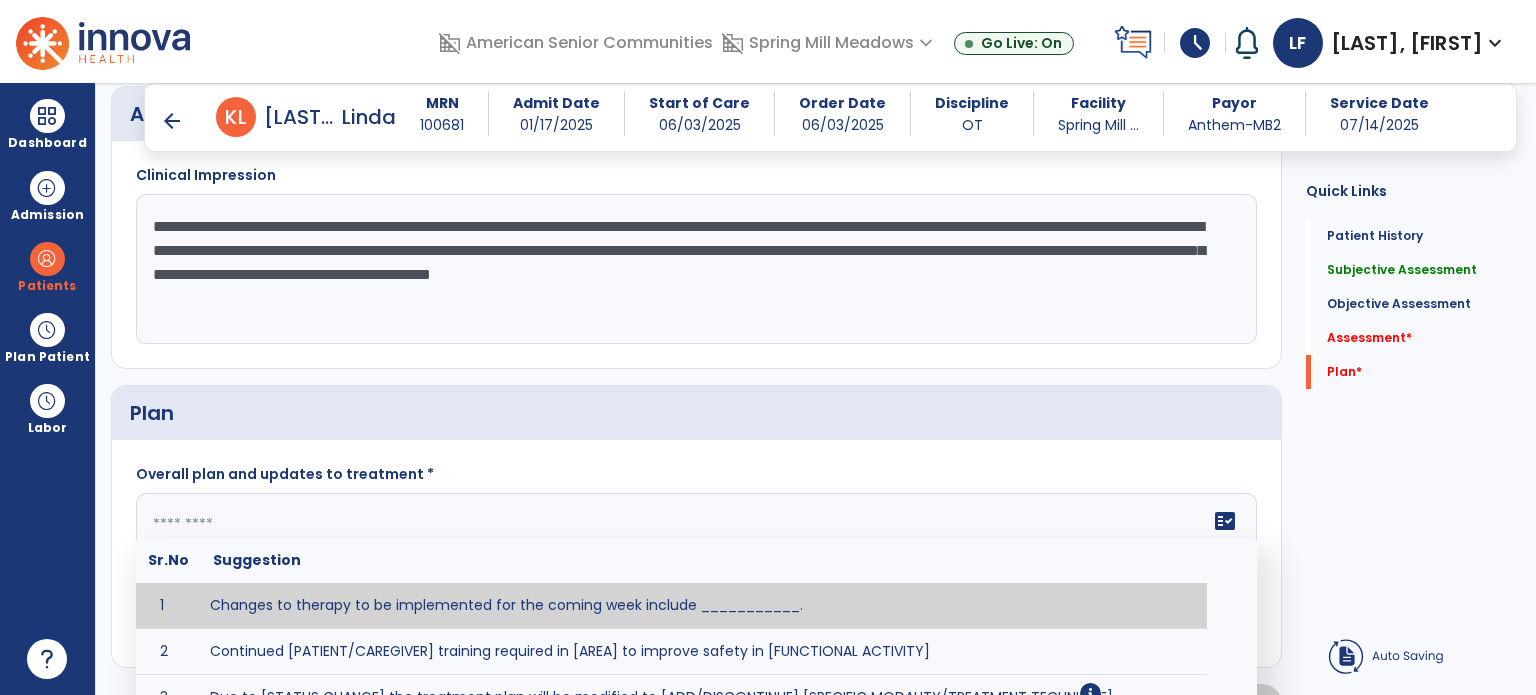 click on "fact_check  Sr.No Suggestion 1 Changes to therapy to be implemented for the coming week include ___________. 2 Continued [PATIENT/CAREGIVER] training required in [AREA] to improve safety in [FUNCTIONAL ACTIVITY] 3 Due to [STATUS CHANGE] the treatment plan will be modified to [ADD/DISCONTINUE] [SPECIFIC MODALITY/TREATMENT TECHNIQUE]. 4 Goals related to ___________ have been met.  Will add new STG's to address _______ in the upcoming week. 5 Updated precautions include ________. 6 Progress treatment to include ____________. 7 Requires further [PATIENT/CAREGIVER] training in ______ to improve safety in ________. 8 Short term goals related to _________ have been met and new short term goals to be added as appropriate for patient. 9 STGs have been met, will now focus on LTGs. 10 The plan for next week's visits include [INTERVENTIONS] with the objective of improving [IMPAIRMENTS] to continue to progress toward long term goal(s). 11 12 13 Changes to therapy to be implemented for the coming week include ___________." 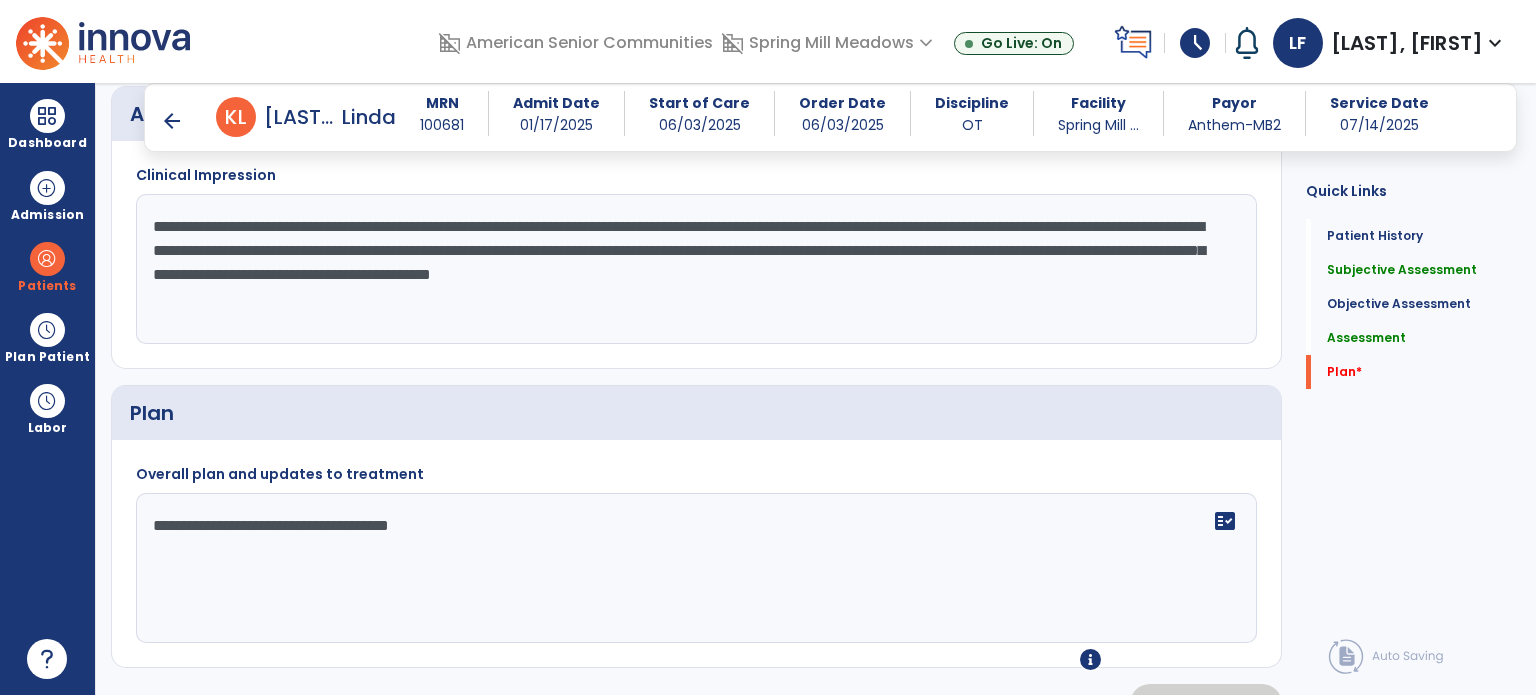 scroll, scrollTop: 2793, scrollLeft: 0, axis: vertical 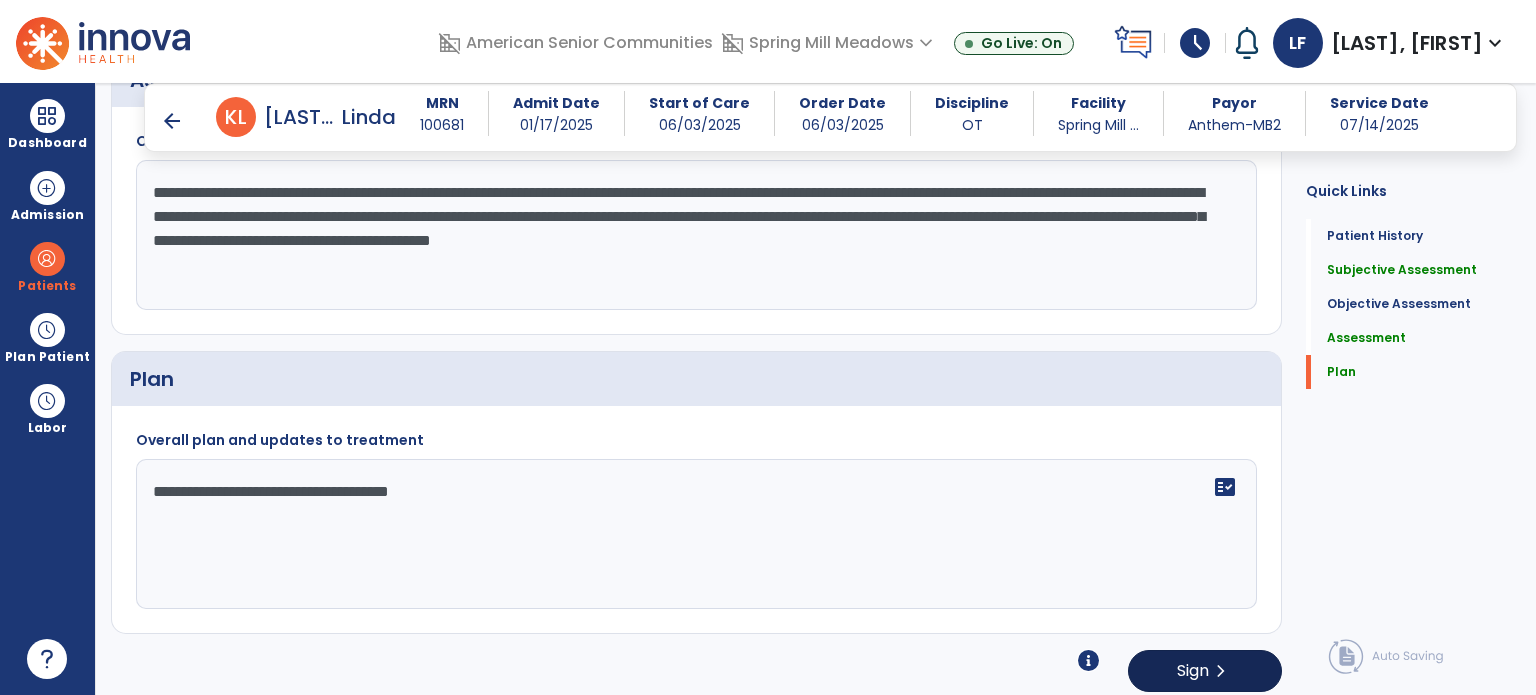 type on "**********" 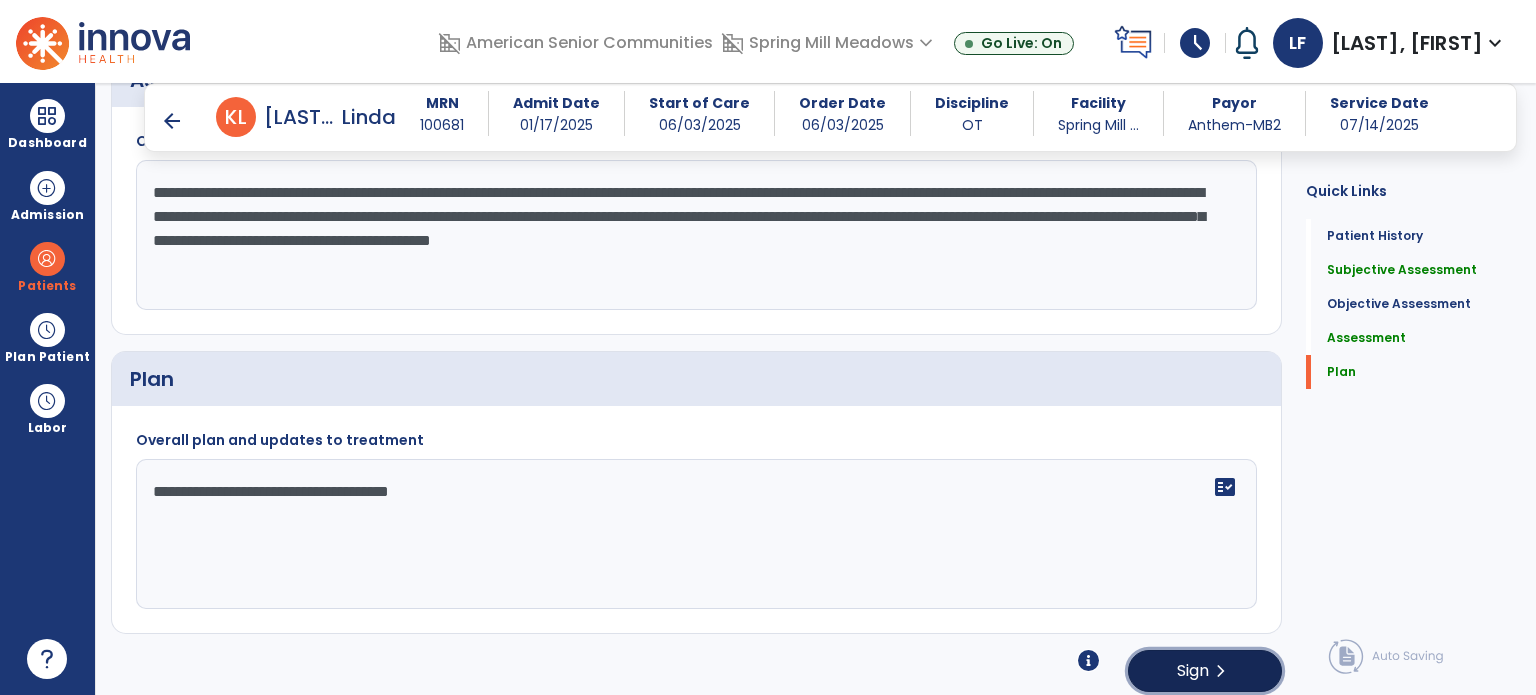 click on "Sign" 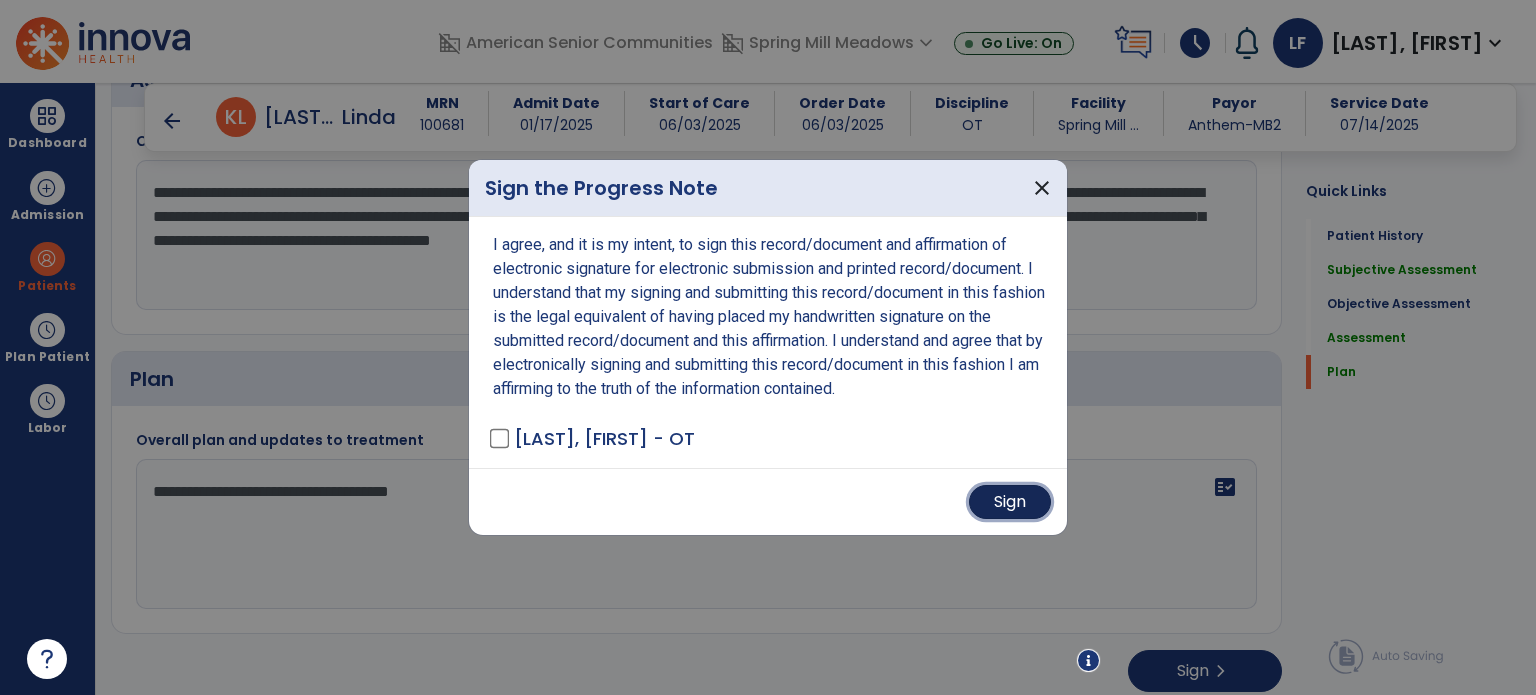 click on "Sign" at bounding box center (1010, 502) 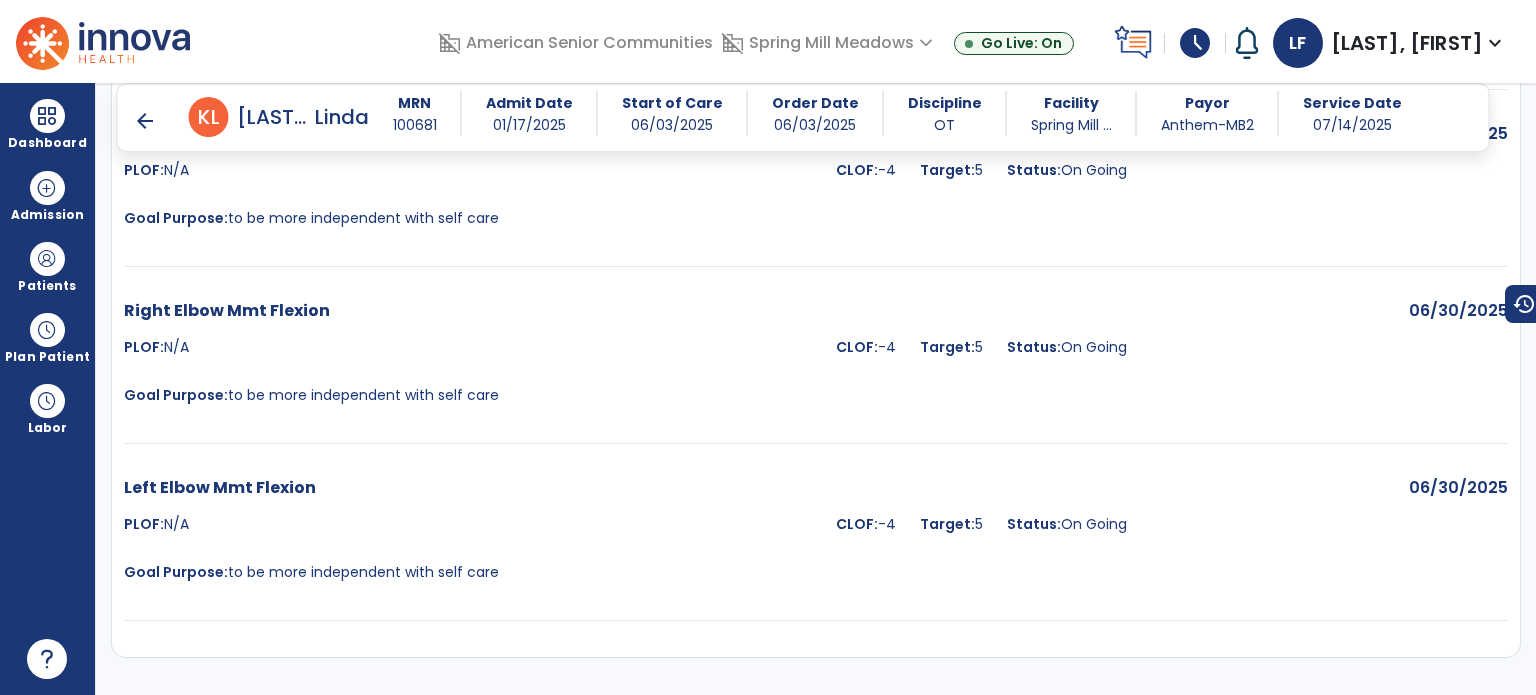 scroll, scrollTop: 1847, scrollLeft: 0, axis: vertical 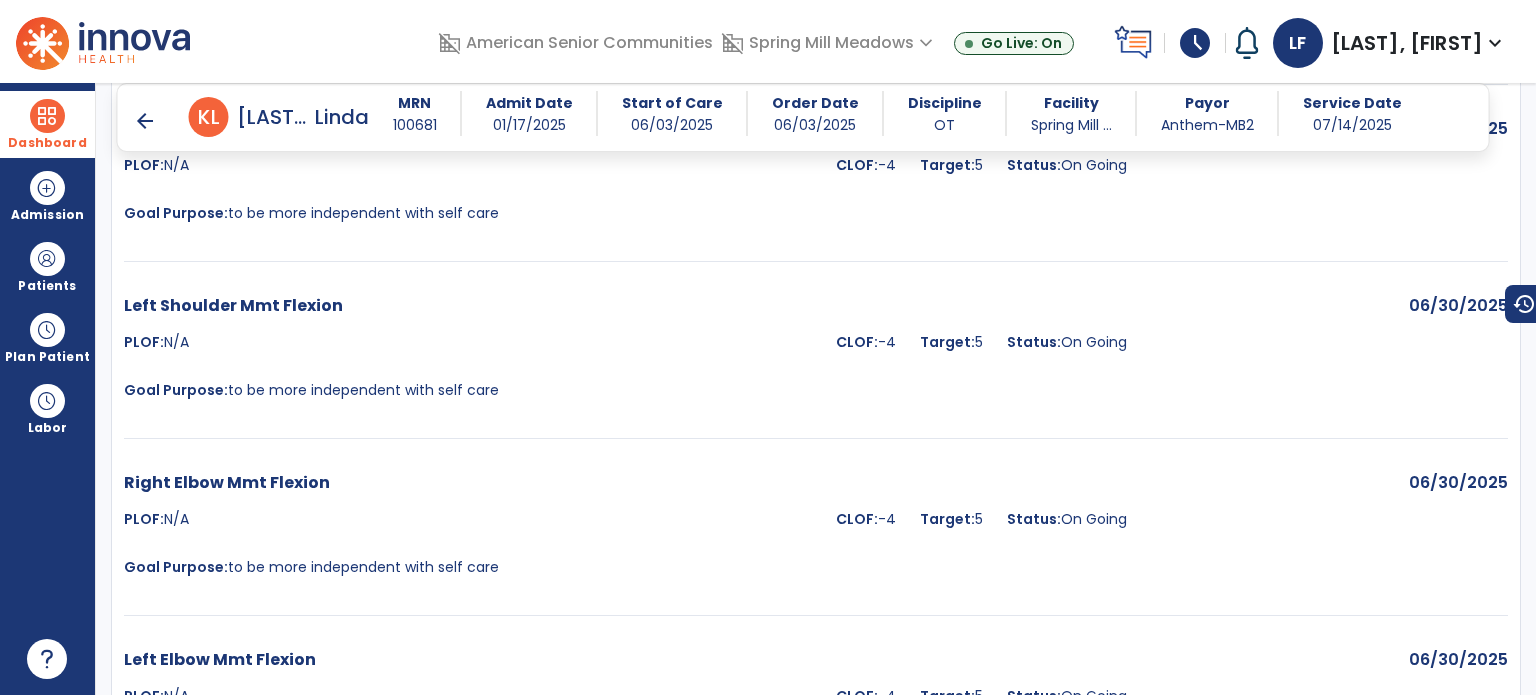 click on "Dashboard" at bounding box center (47, 124) 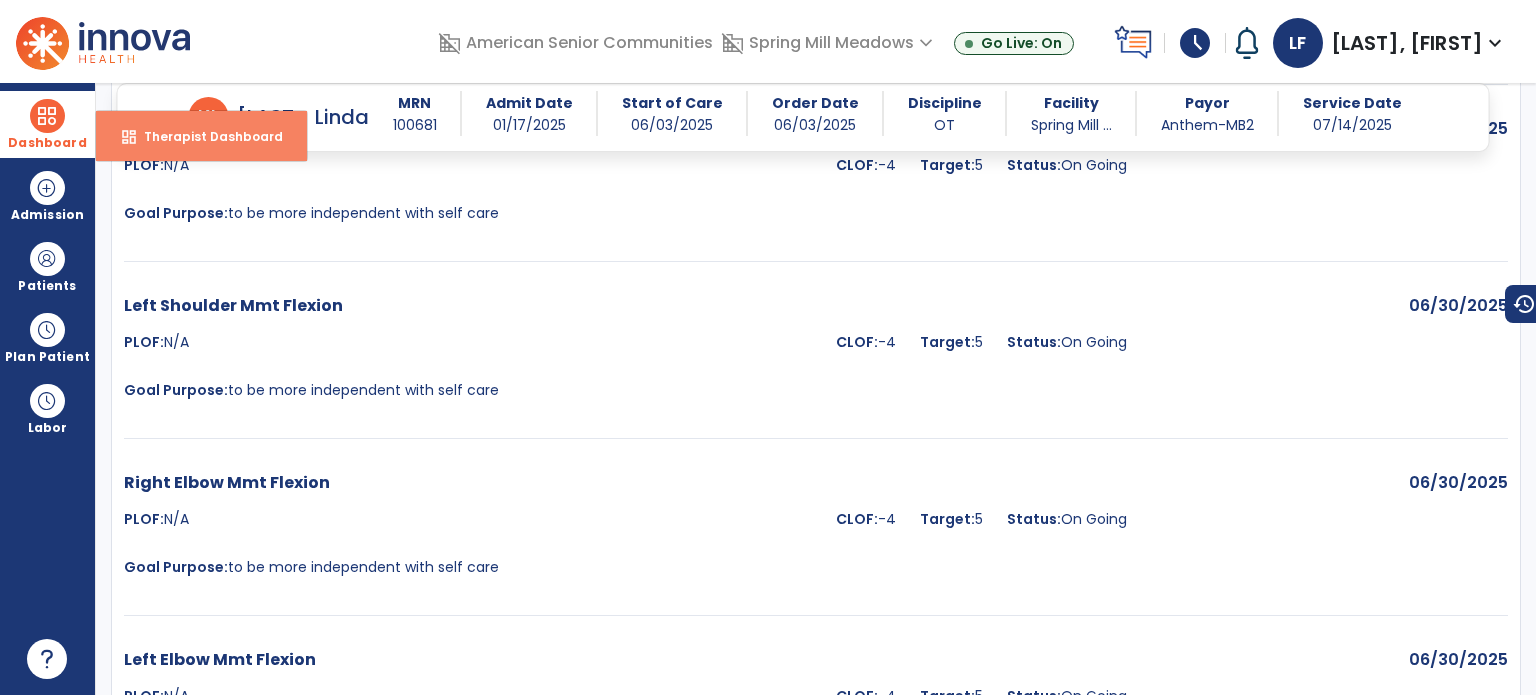 click on "dashboard  Therapist Dashboard" at bounding box center (201, 136) 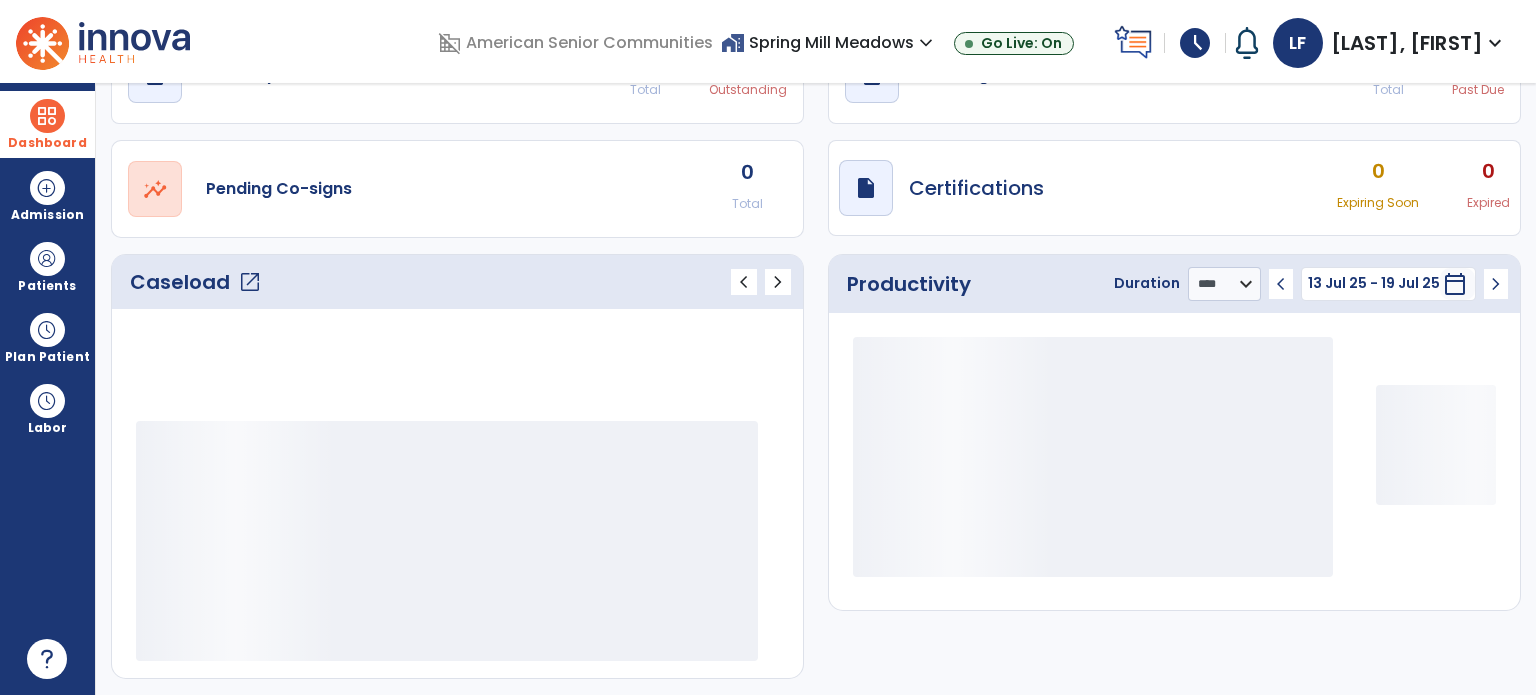 scroll, scrollTop: 112, scrollLeft: 0, axis: vertical 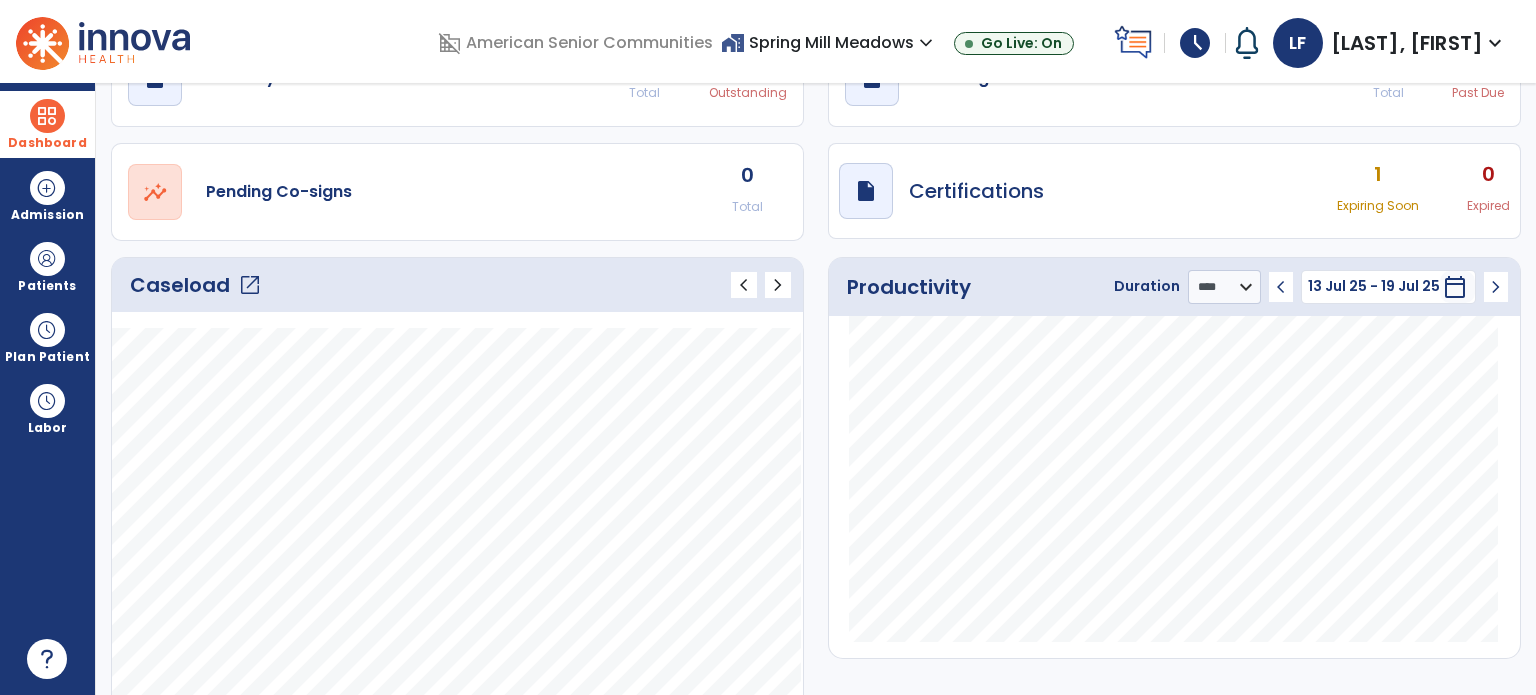 click on "open_in_new" 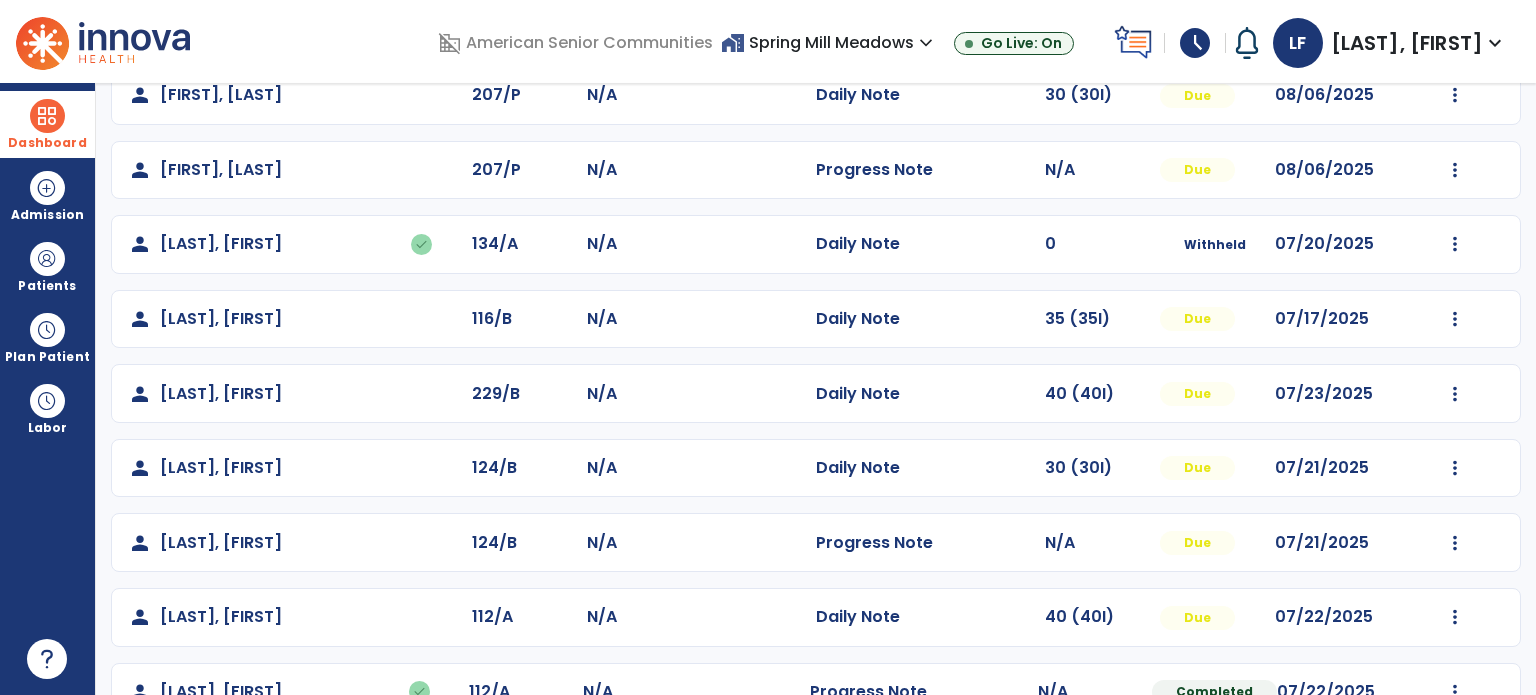 scroll, scrollTop: 504, scrollLeft: 0, axis: vertical 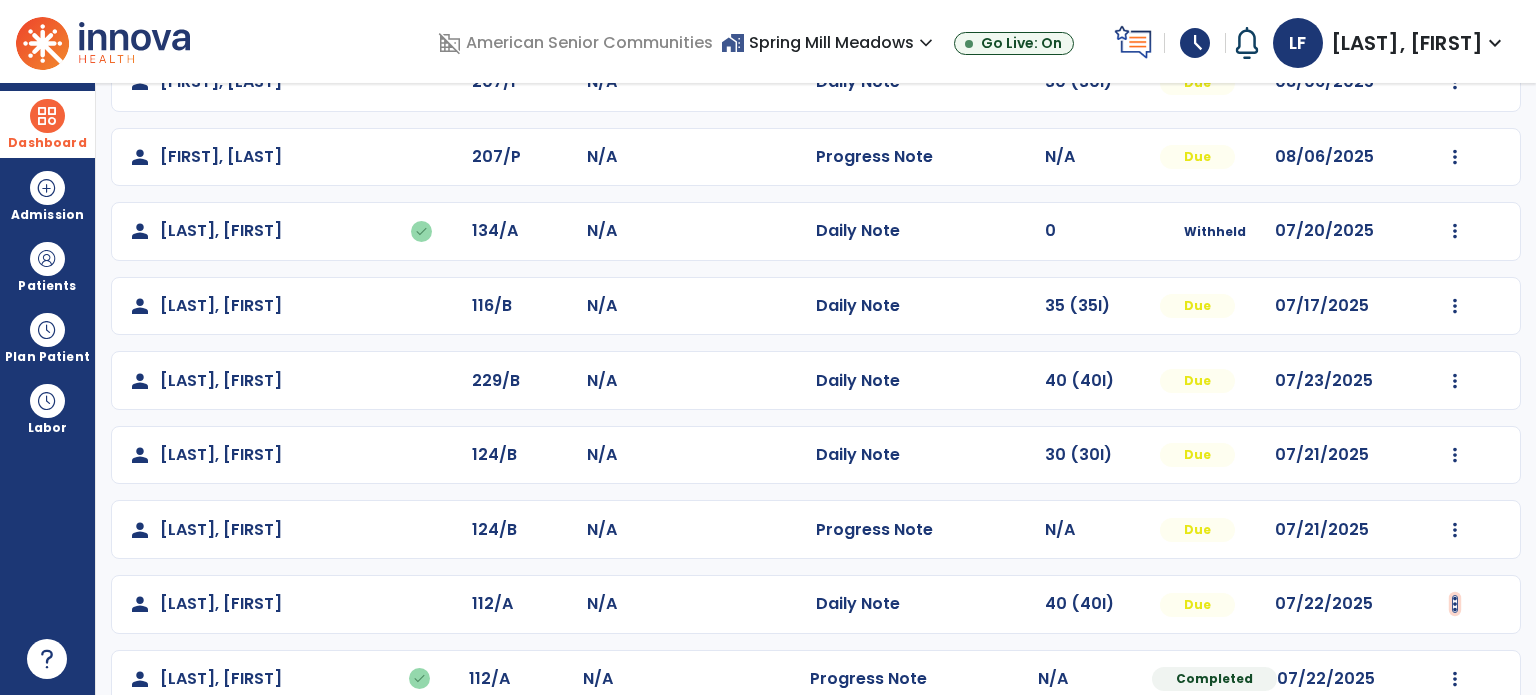 click at bounding box center [1455, -216] 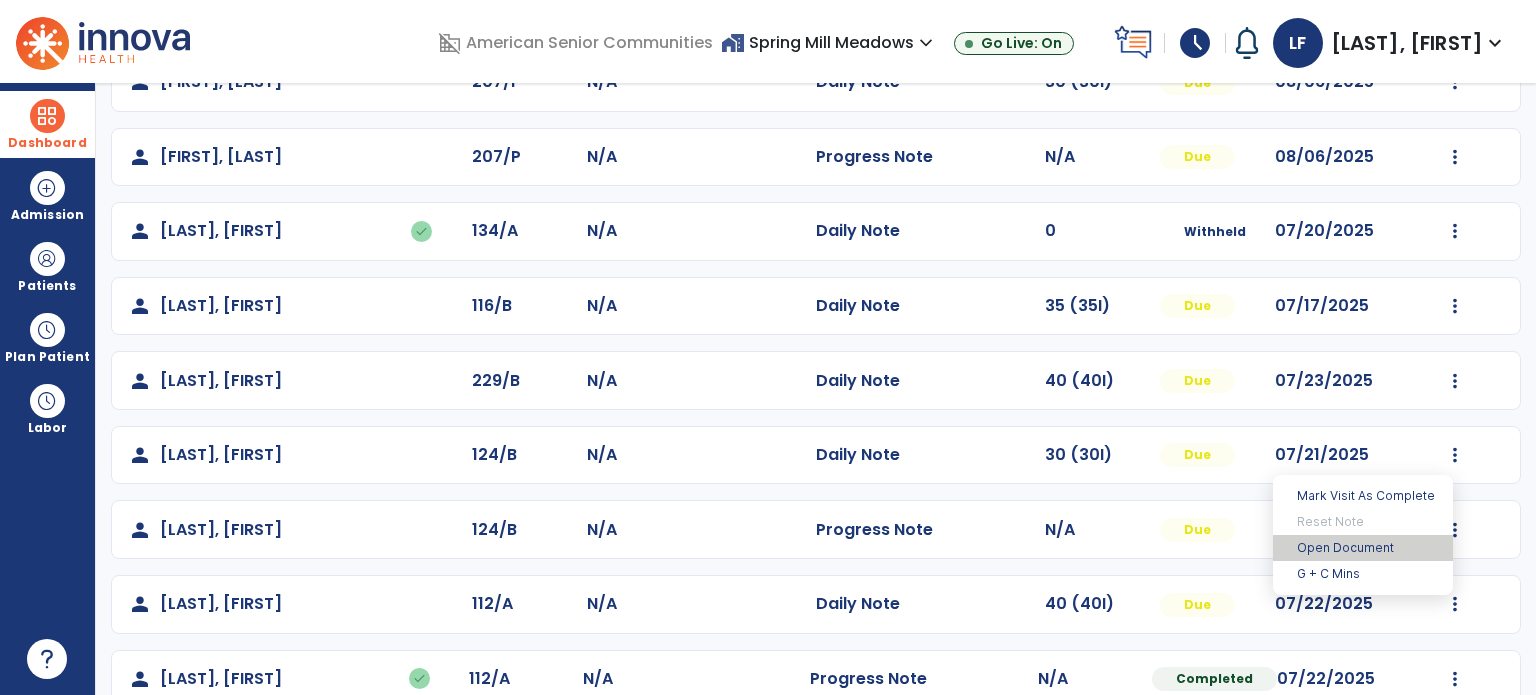 click on "Open Document" at bounding box center [1363, 548] 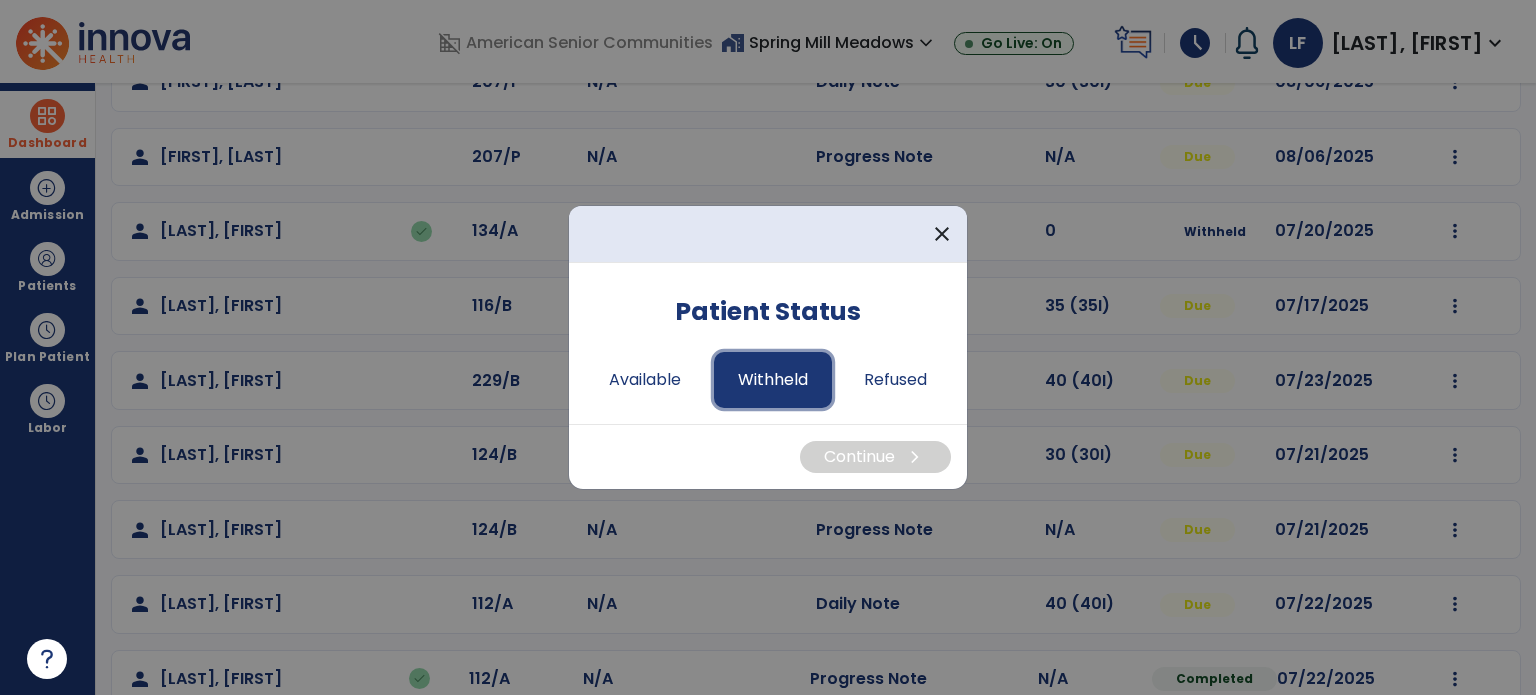 click on "Withheld" at bounding box center (773, 380) 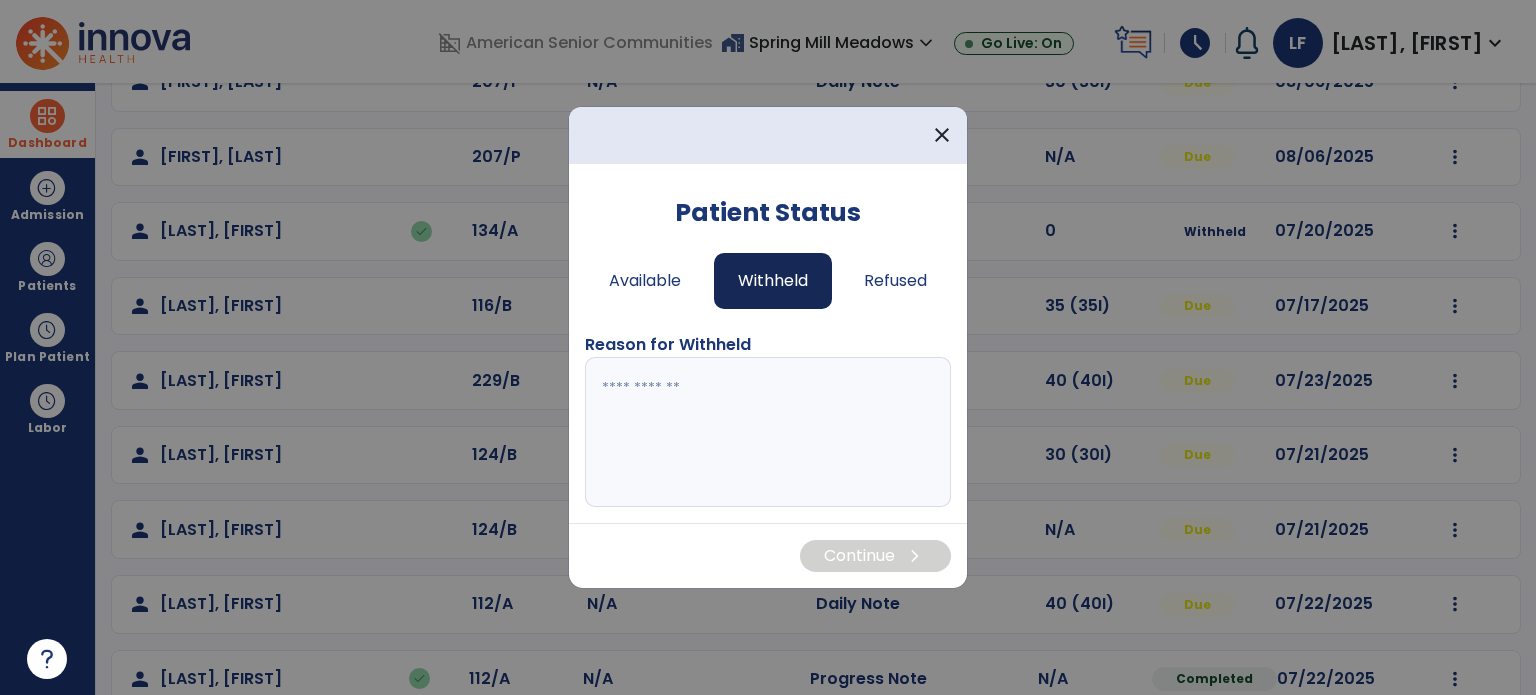 click at bounding box center [768, 432] 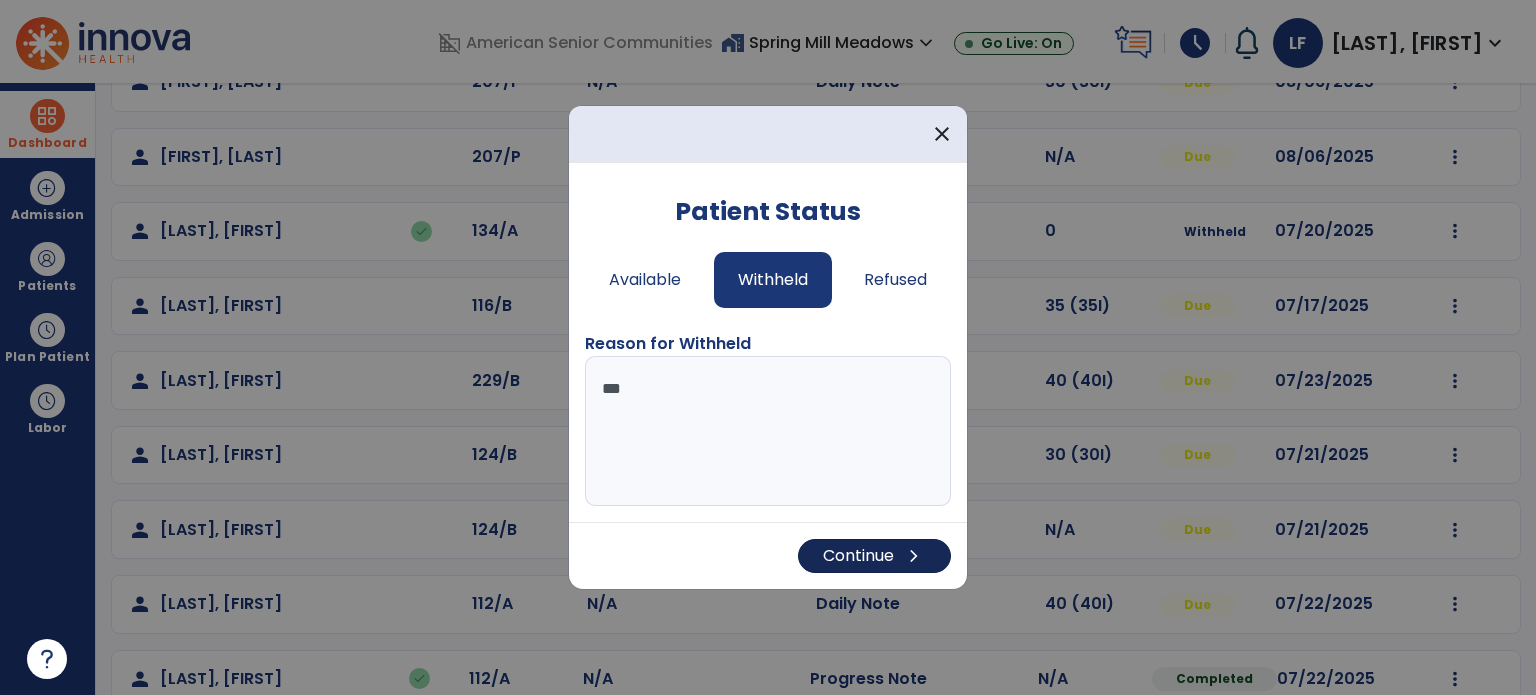 type on "***" 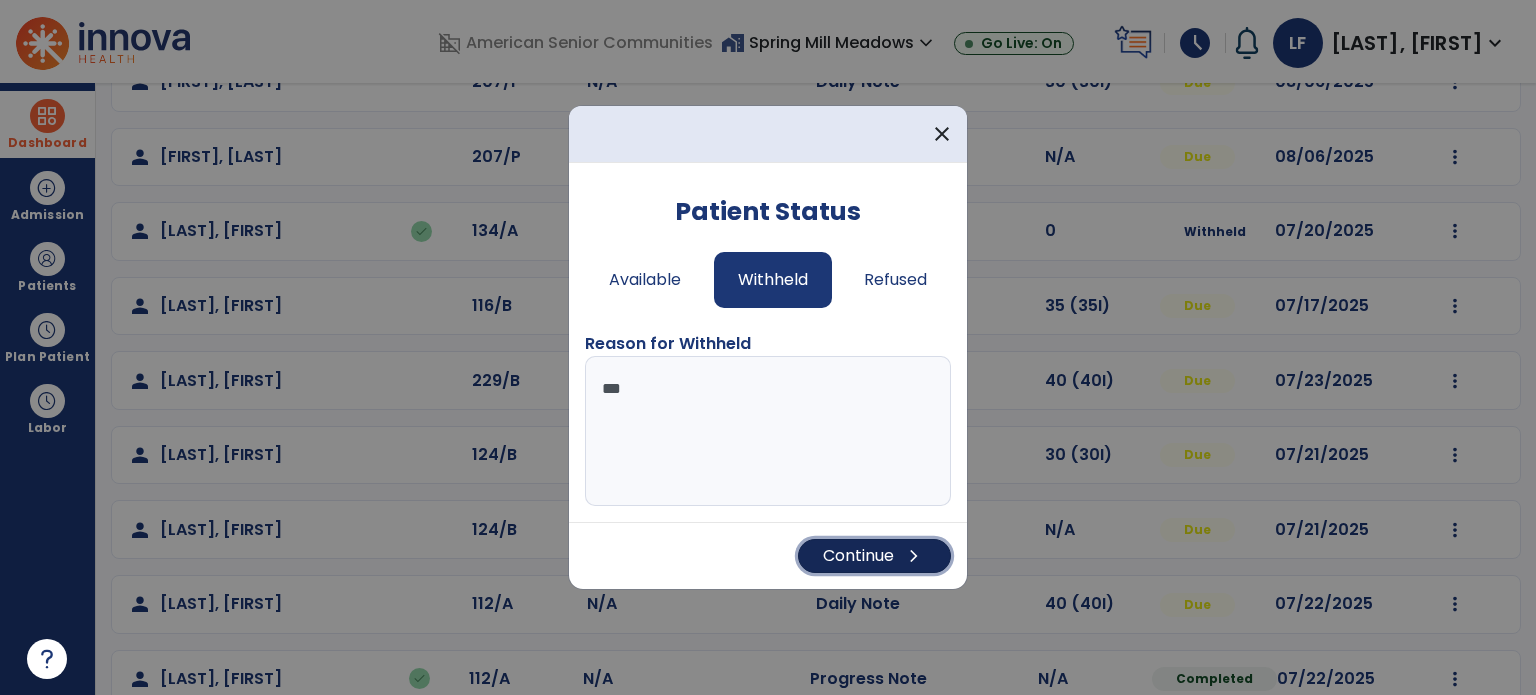 click on "Continue   chevron_right" at bounding box center (874, 556) 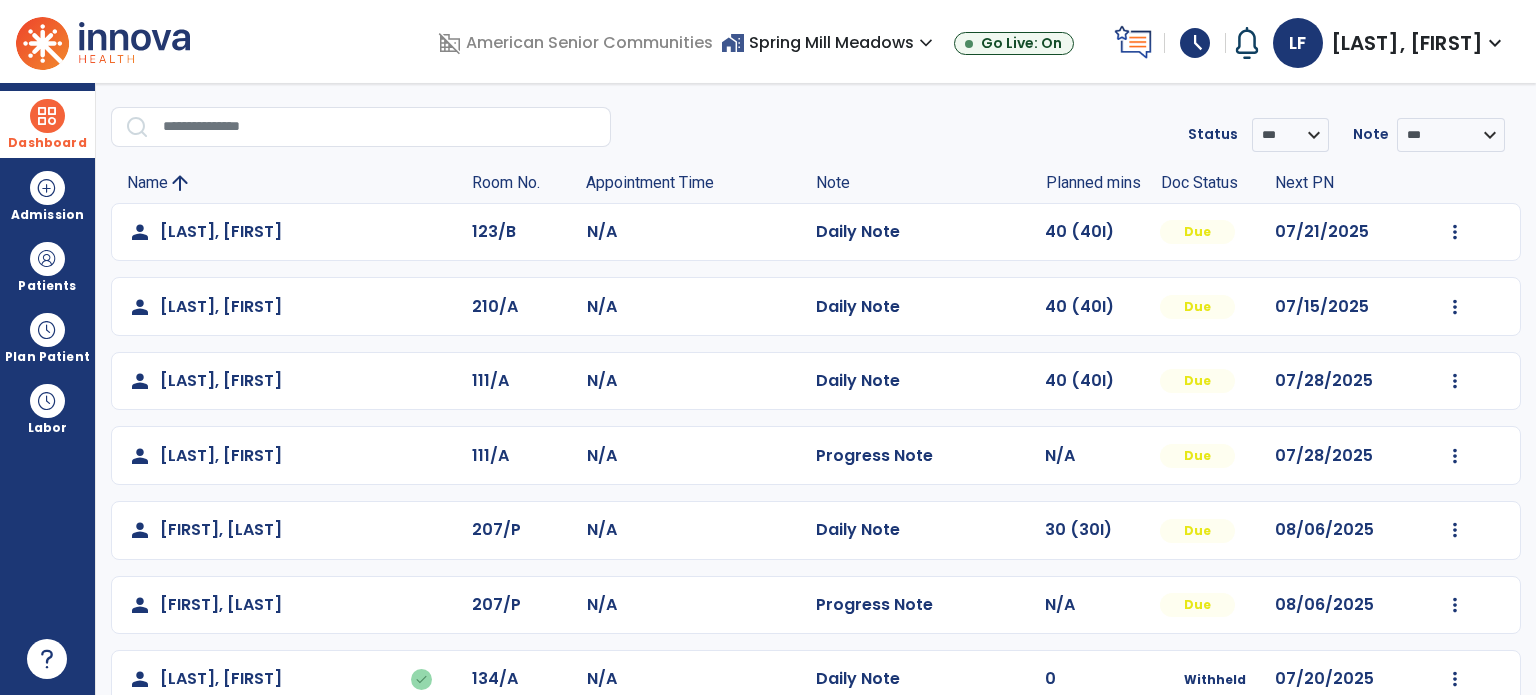 scroll, scrollTop: 0, scrollLeft: 0, axis: both 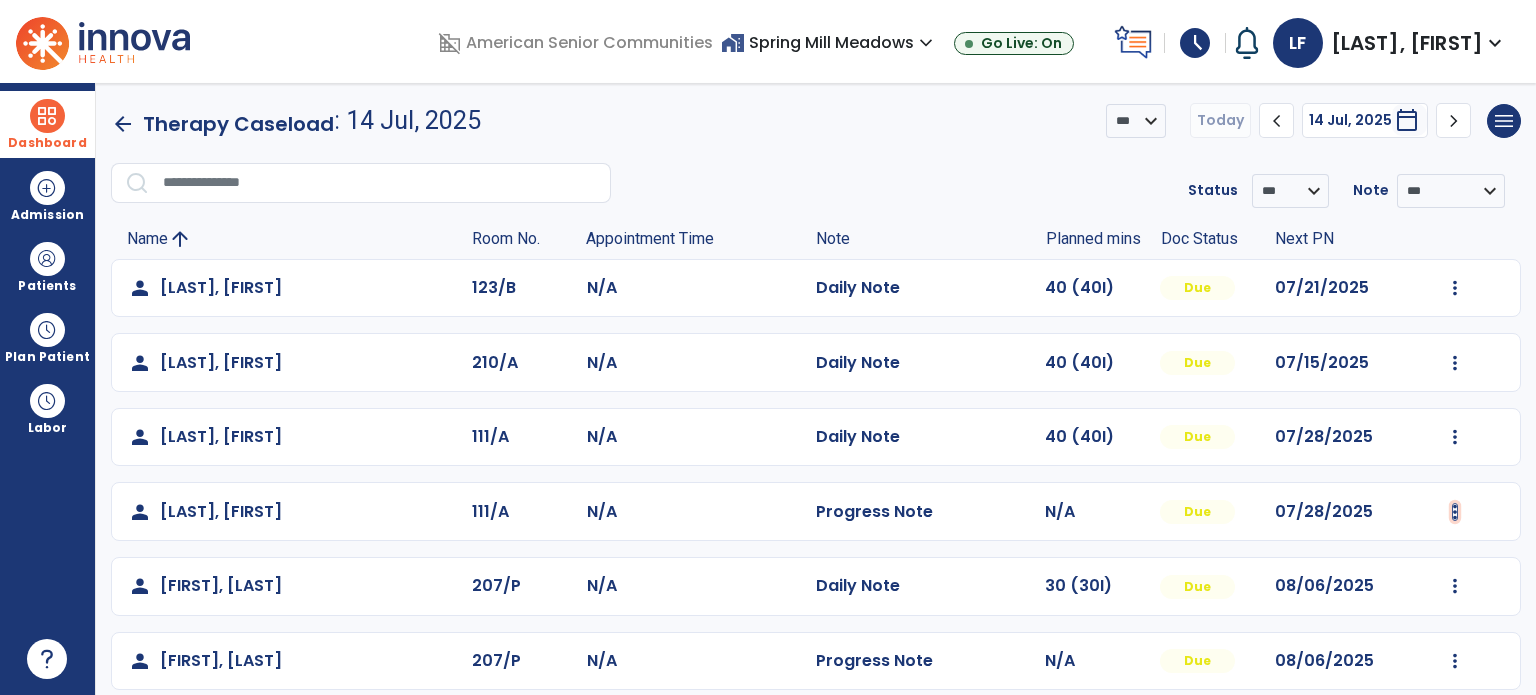 click at bounding box center [1455, 288] 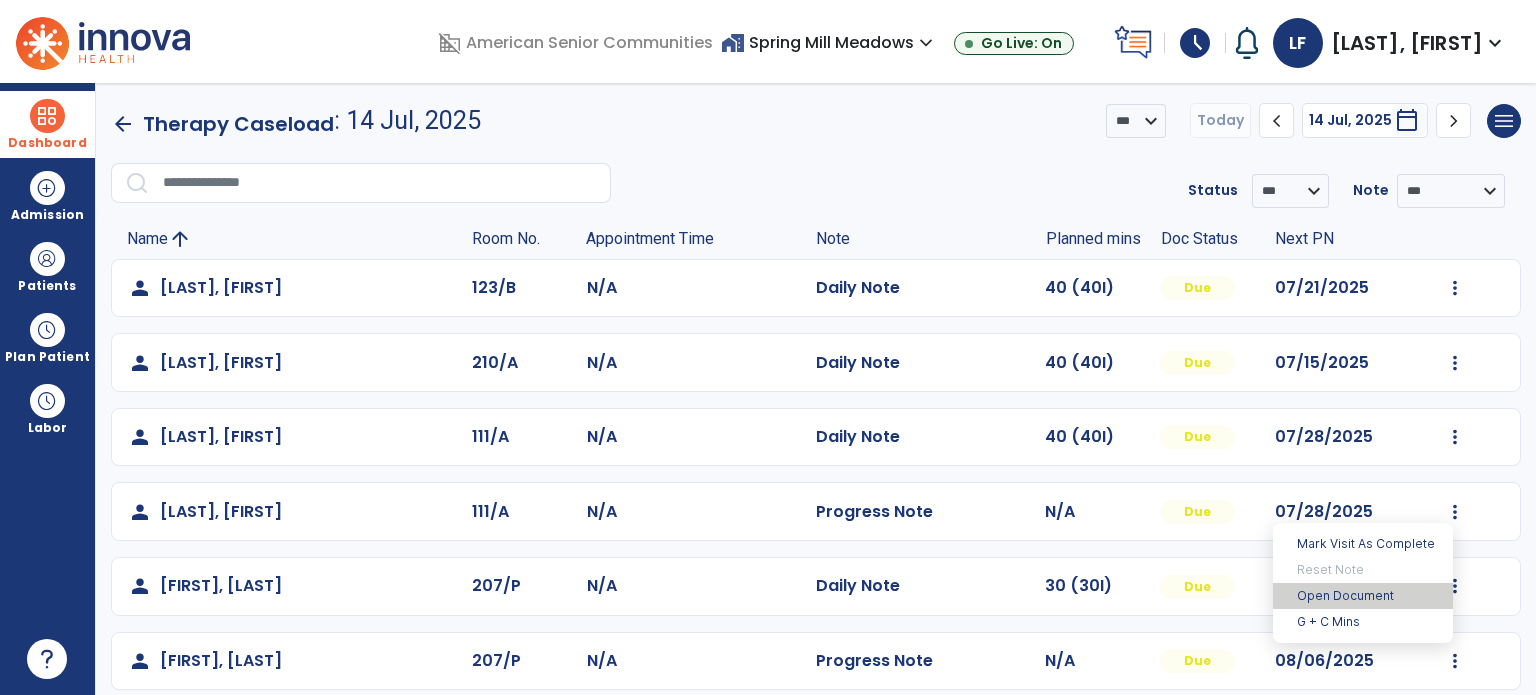click on "Open Document" at bounding box center (1363, 596) 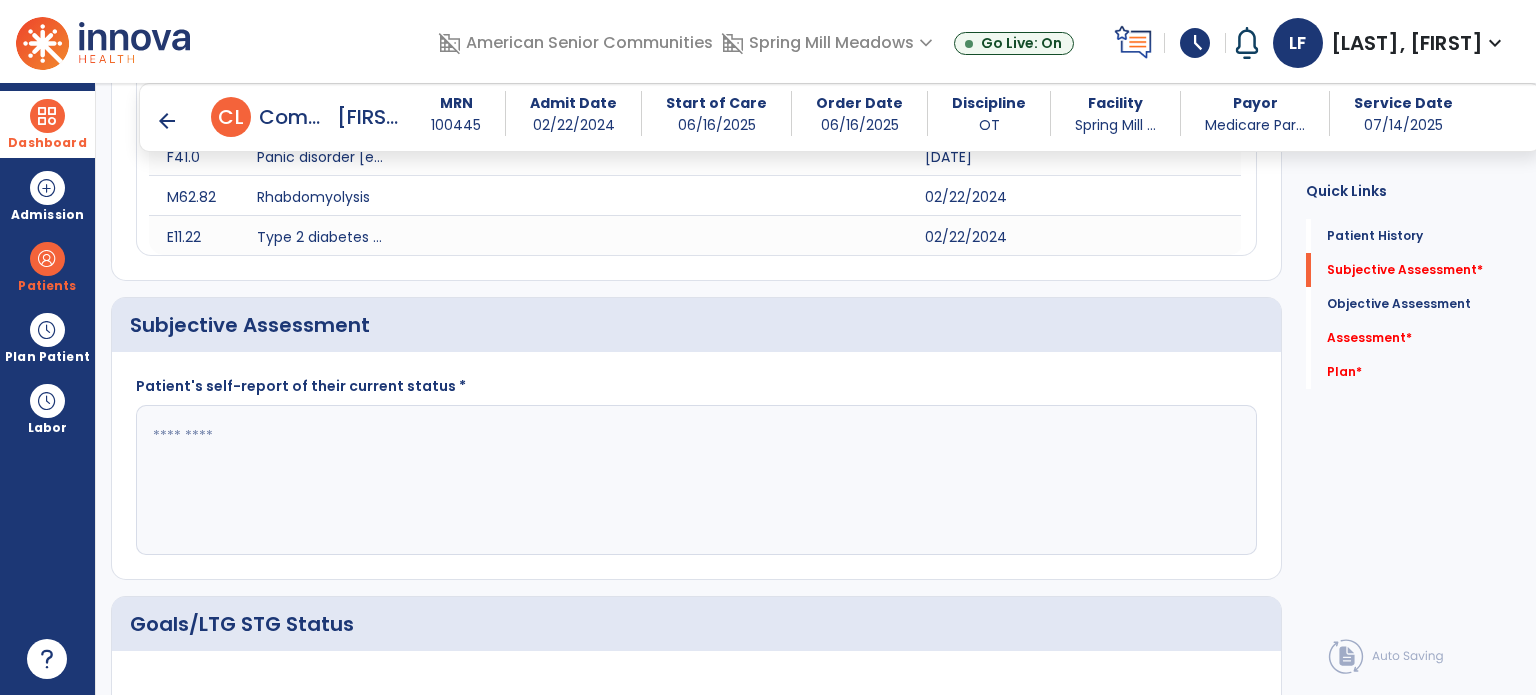 scroll, scrollTop: 444, scrollLeft: 0, axis: vertical 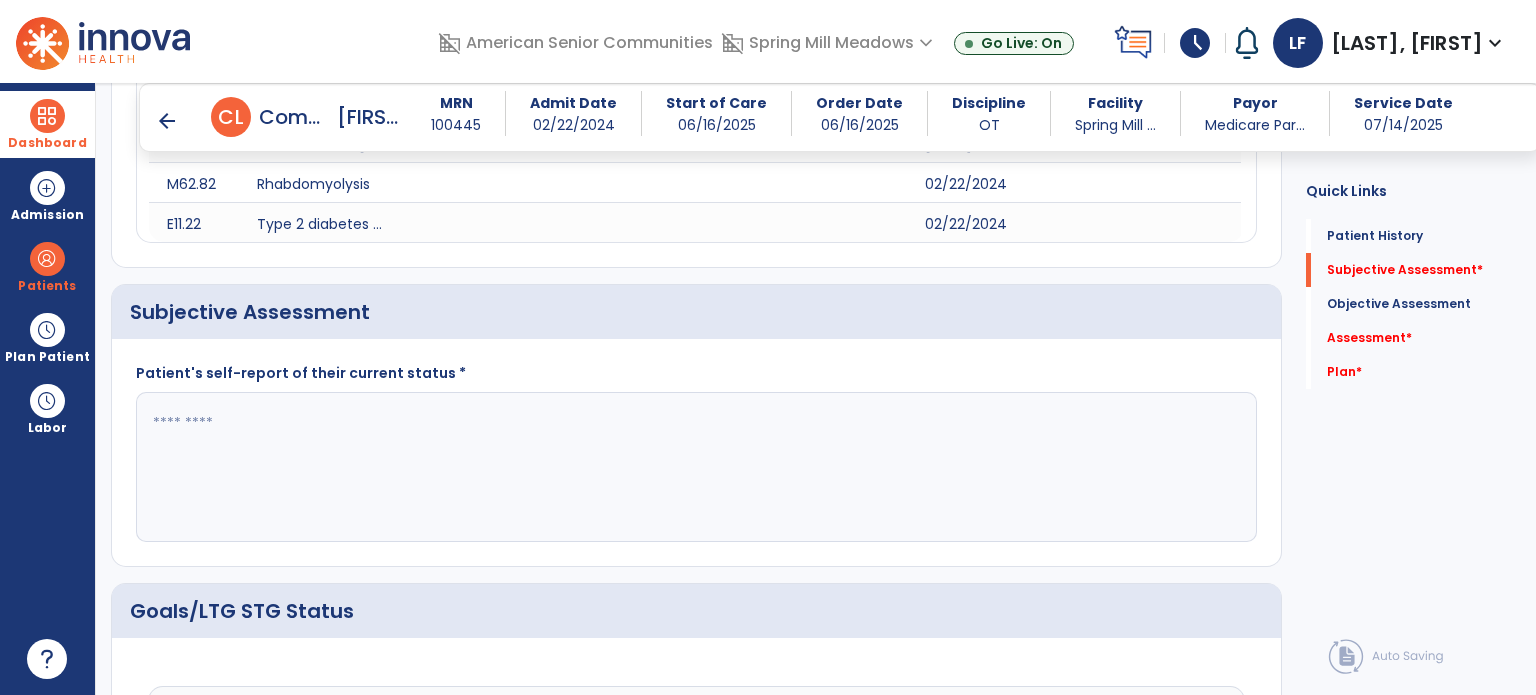 click 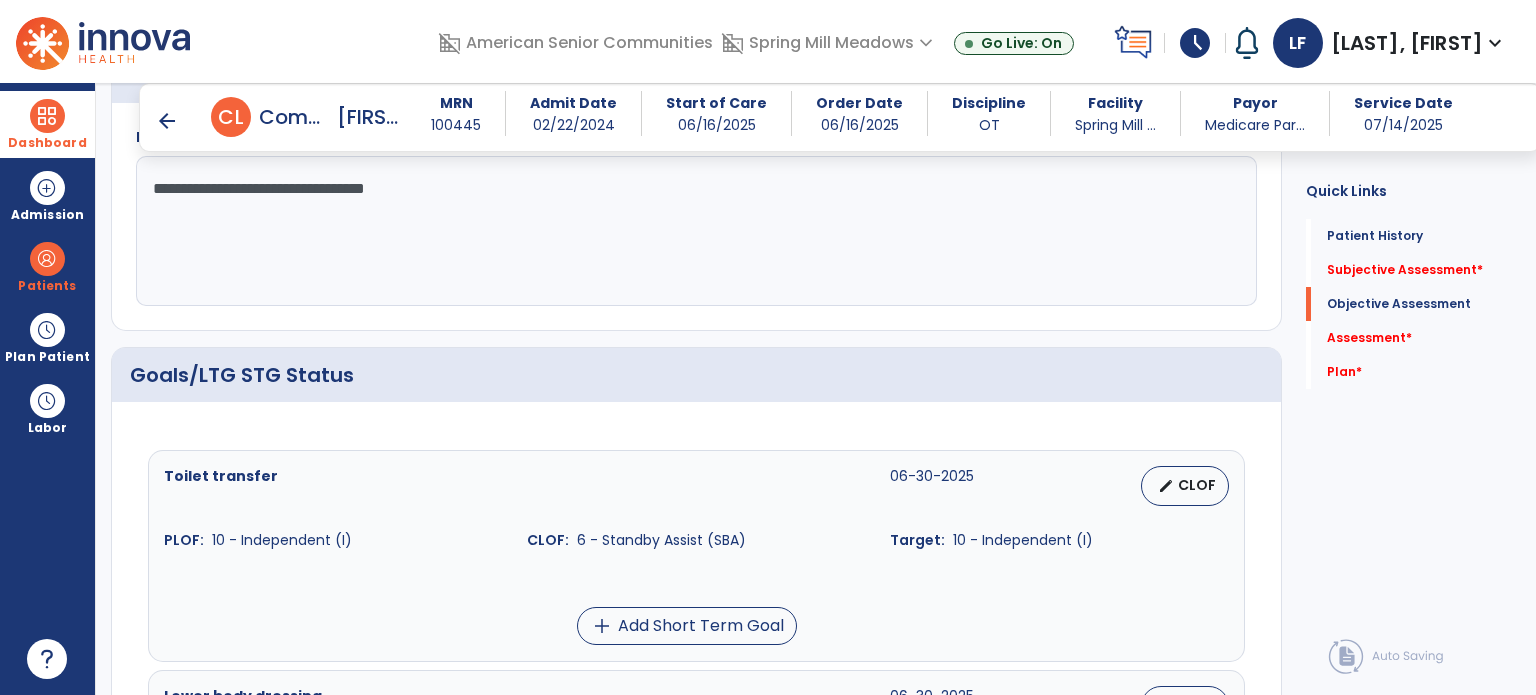 scroll, scrollTop: 796, scrollLeft: 0, axis: vertical 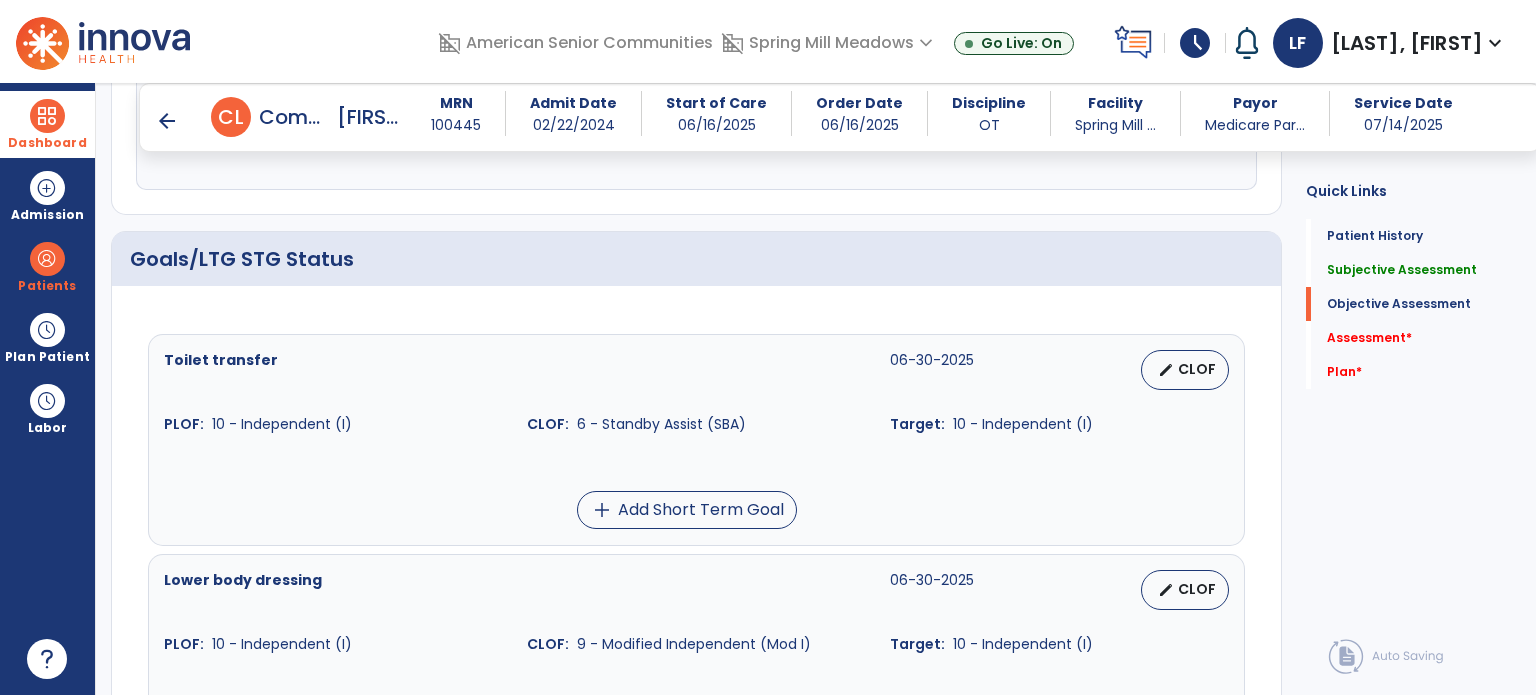 type on "**********" 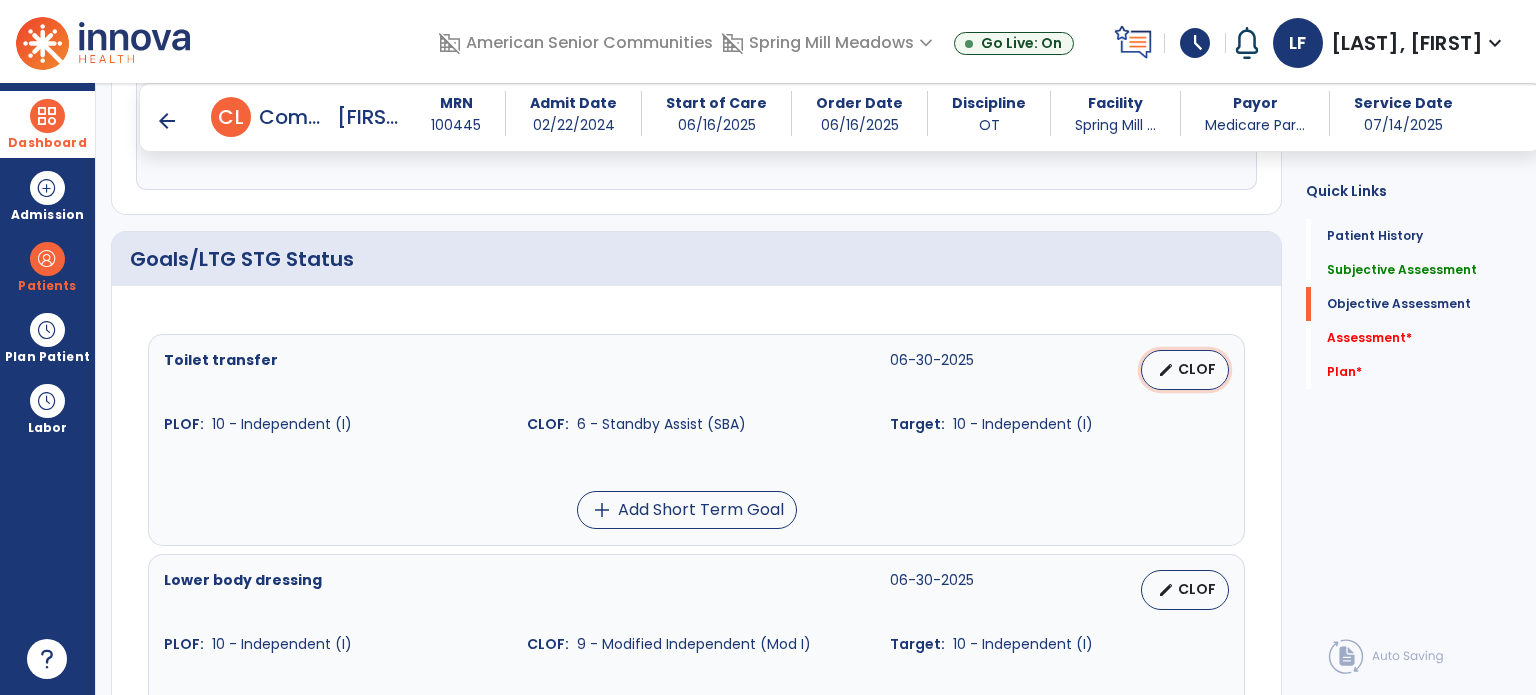 click on "edit   CLOF" at bounding box center [1185, 370] 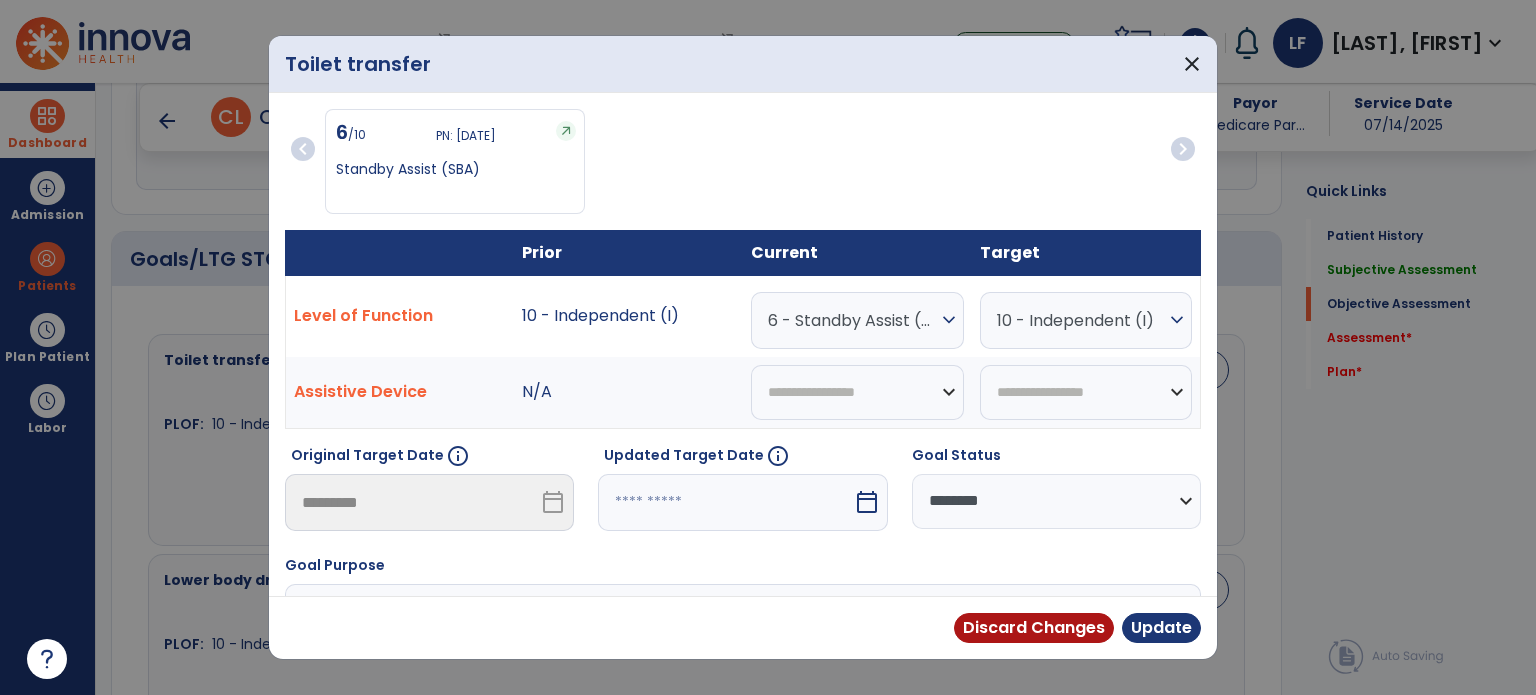 click on "6 - Standby Assist (SBA)" at bounding box center [852, 320] 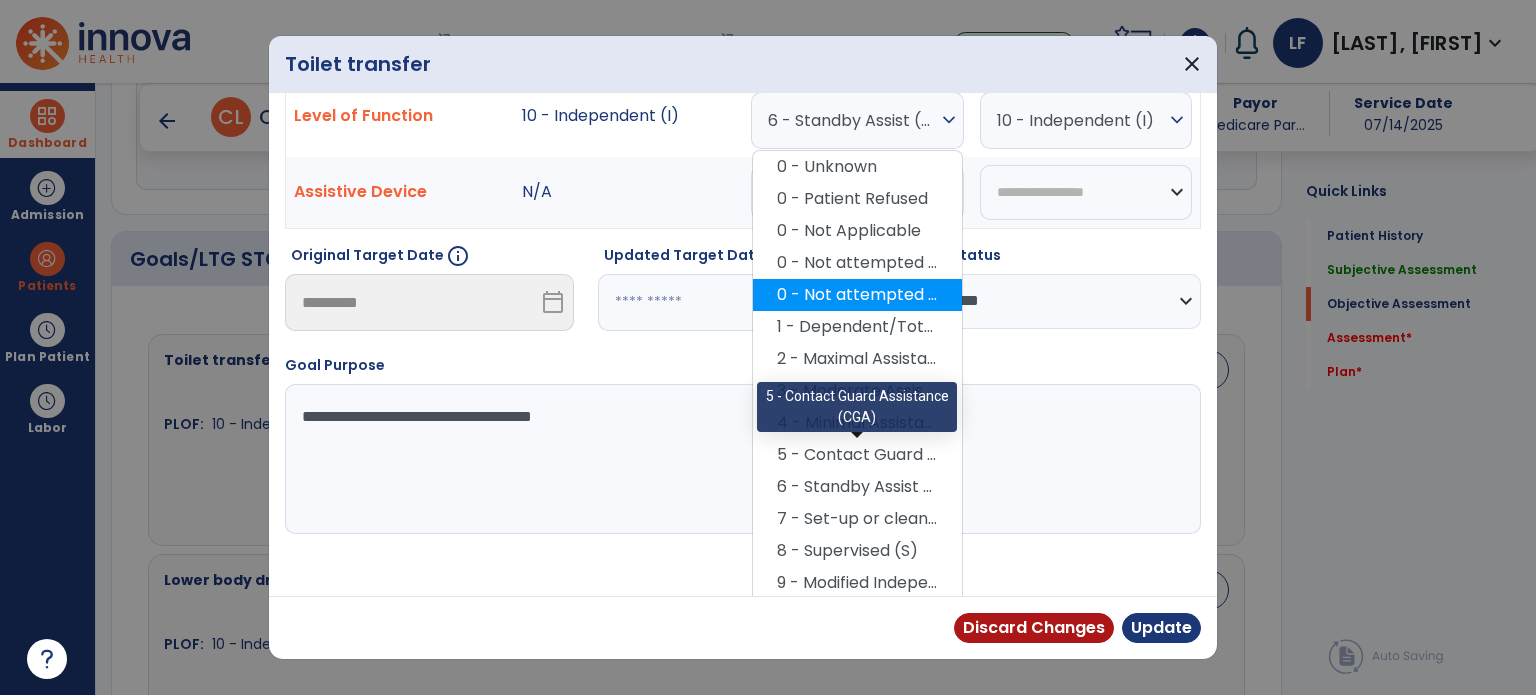 scroll, scrollTop: 204, scrollLeft: 0, axis: vertical 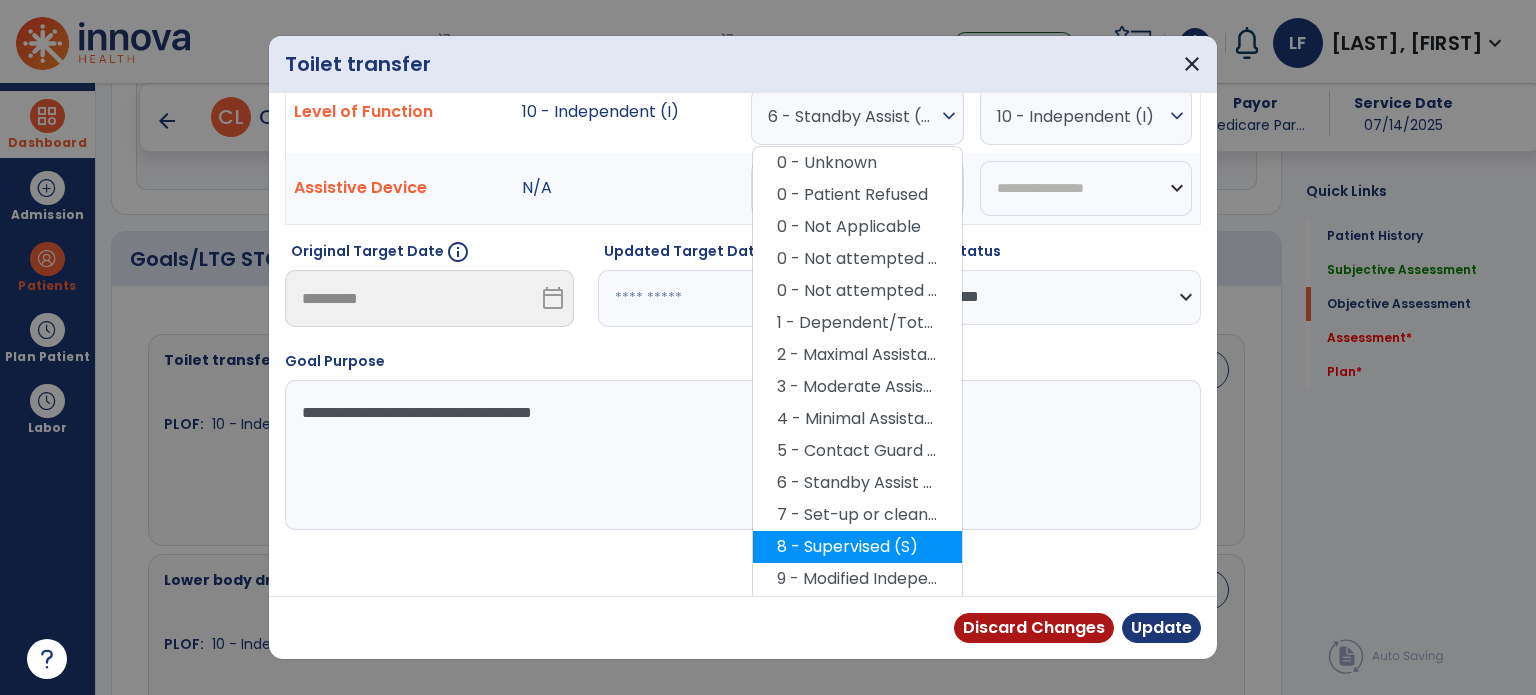 click on "8 - Supervised (S)" at bounding box center (857, 547) 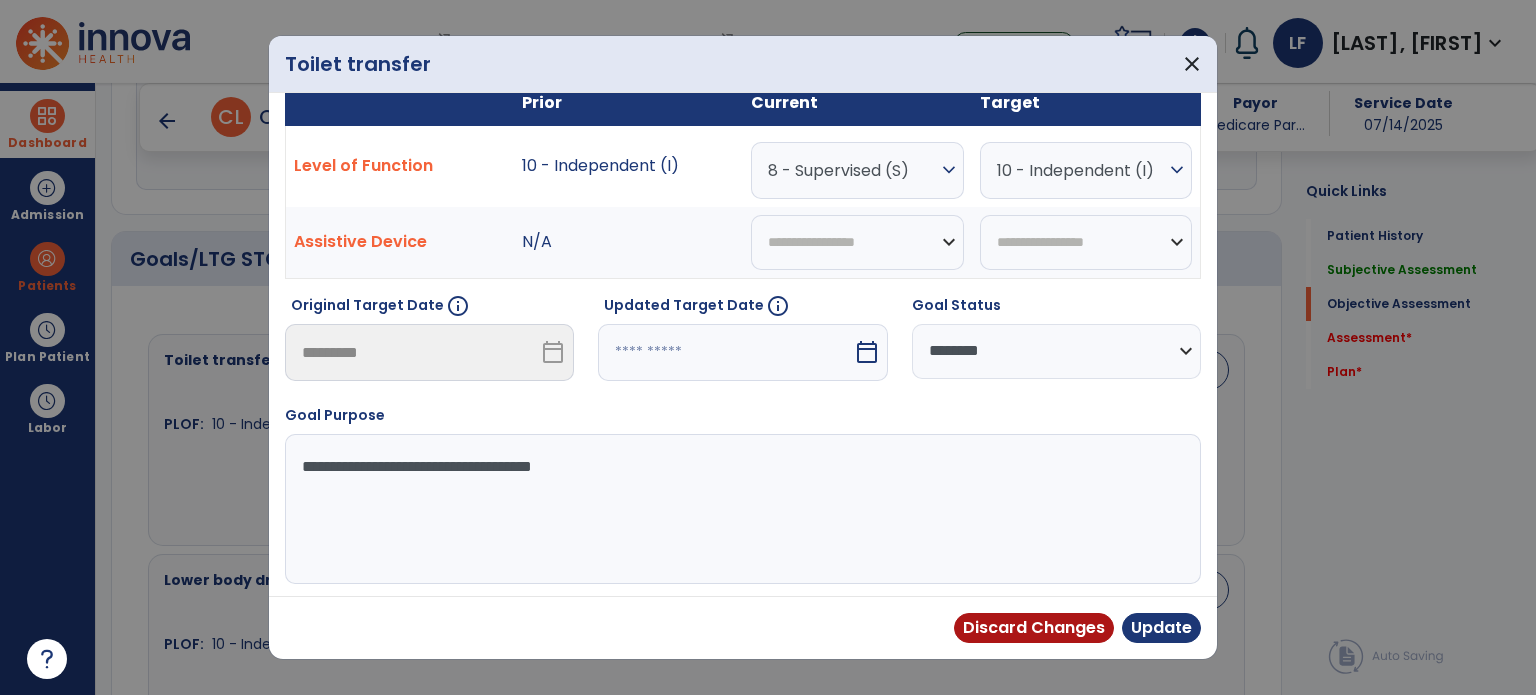 click on "8 - Supervised (S)" at bounding box center (852, 170) 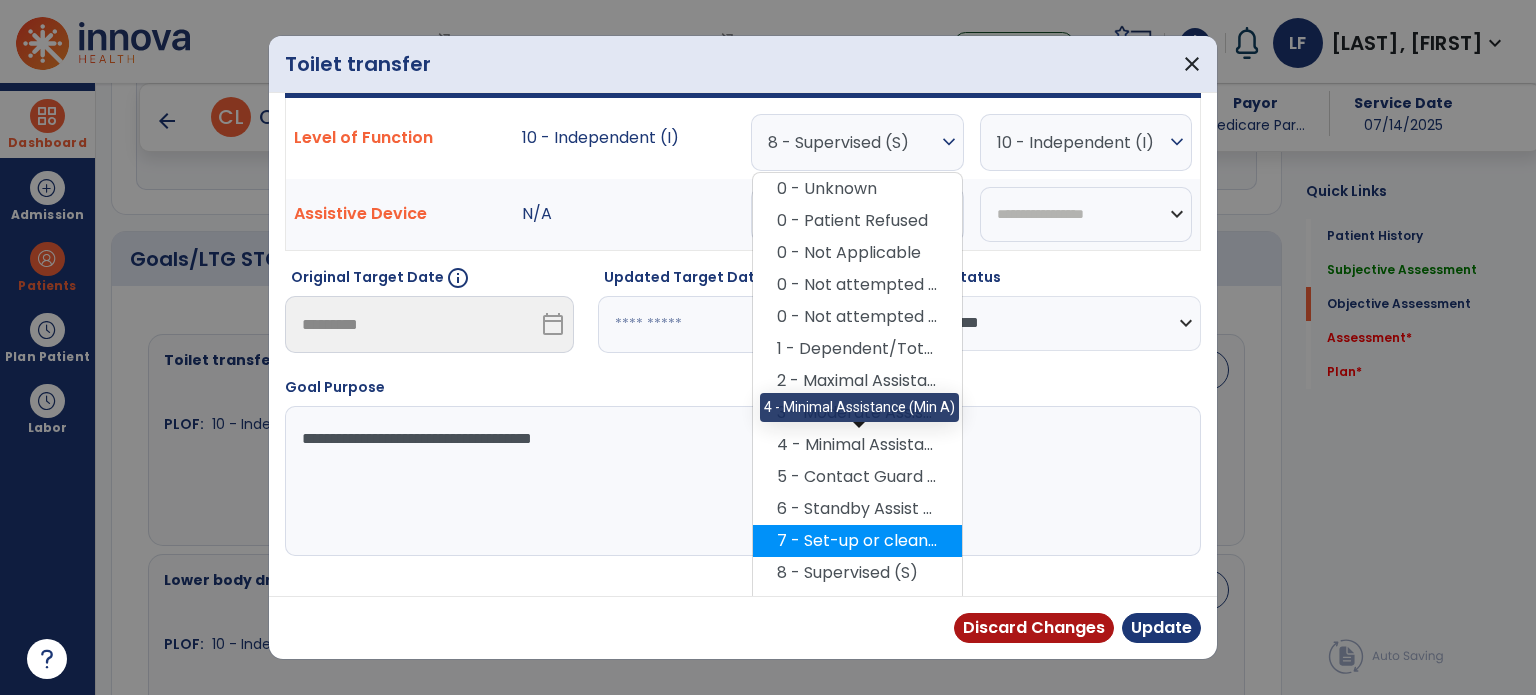scroll, scrollTop: 204, scrollLeft: 0, axis: vertical 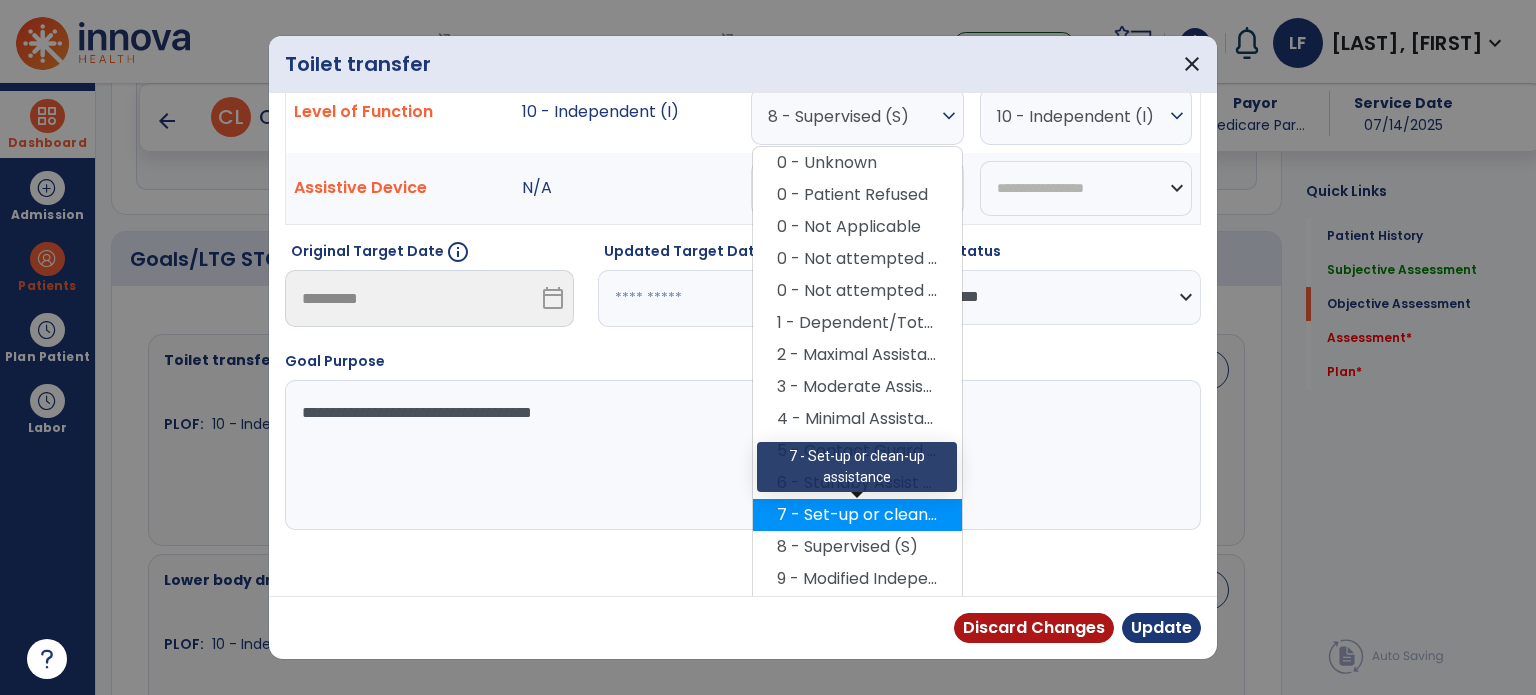 click on "7 - Set-up or clean-up assistance" at bounding box center [857, 515] 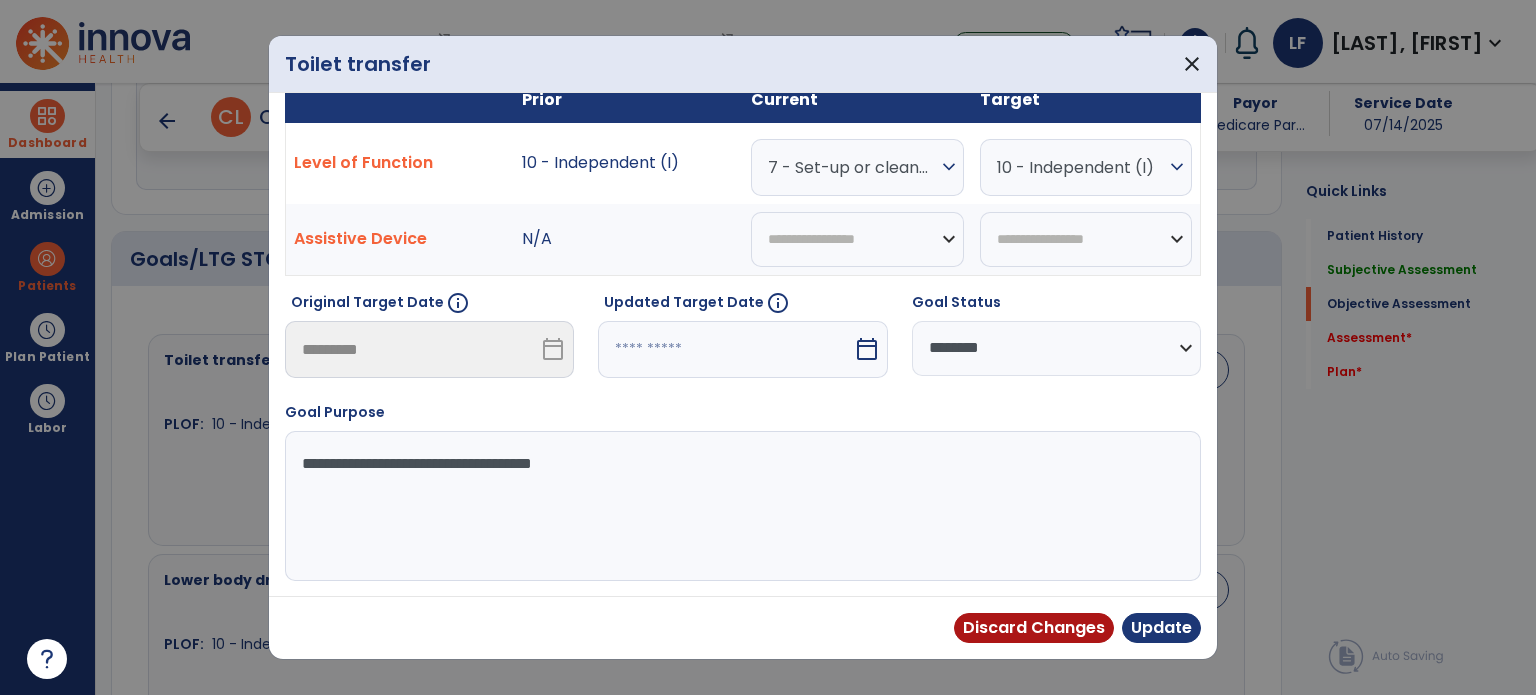scroll, scrollTop: 150, scrollLeft: 0, axis: vertical 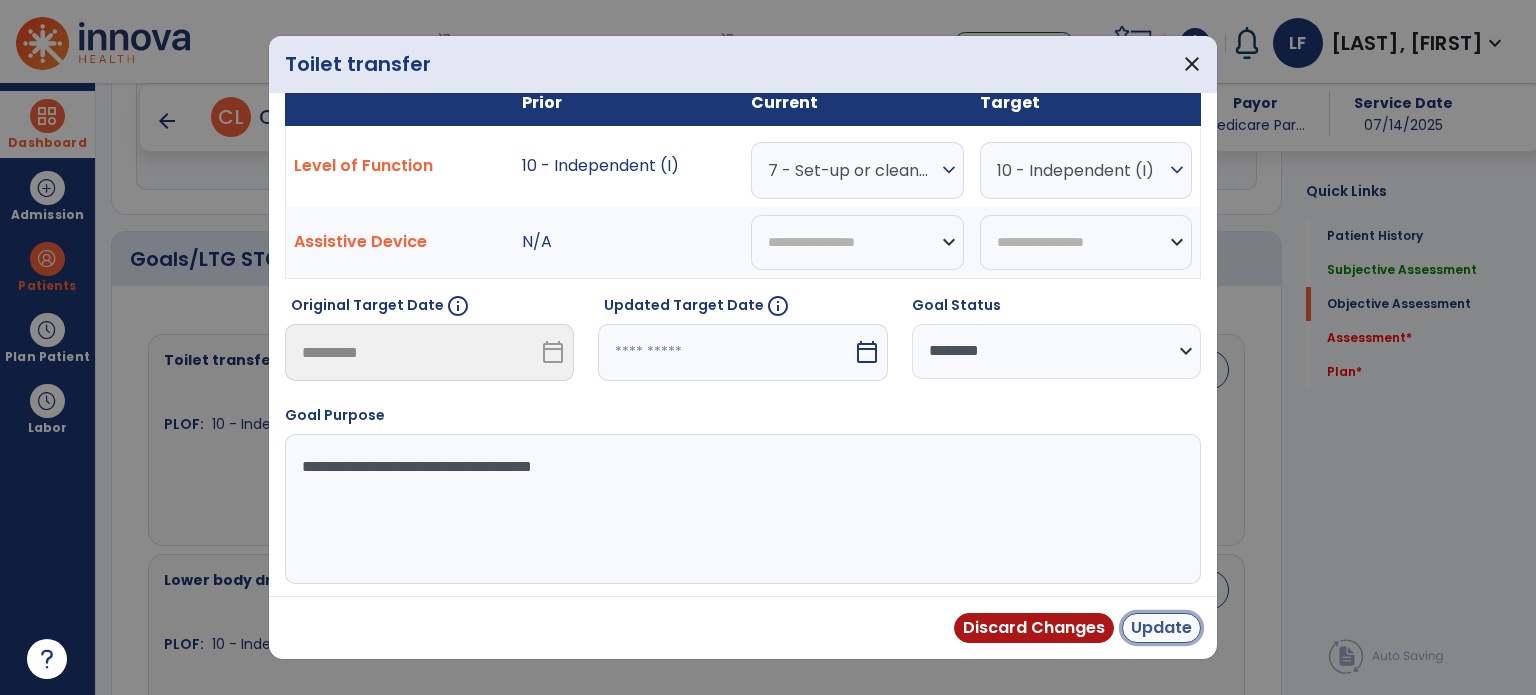 click on "Update" at bounding box center [1161, 628] 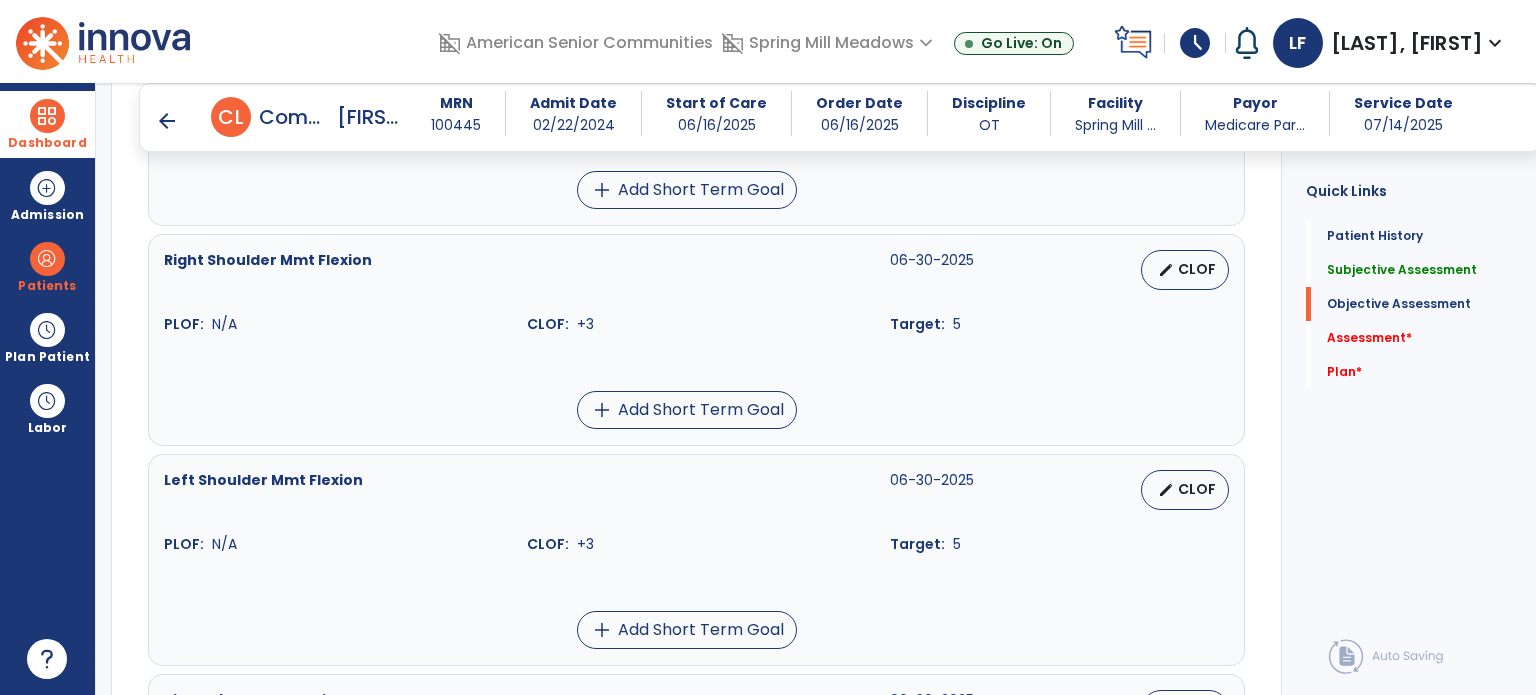 scroll, scrollTop: 1776, scrollLeft: 0, axis: vertical 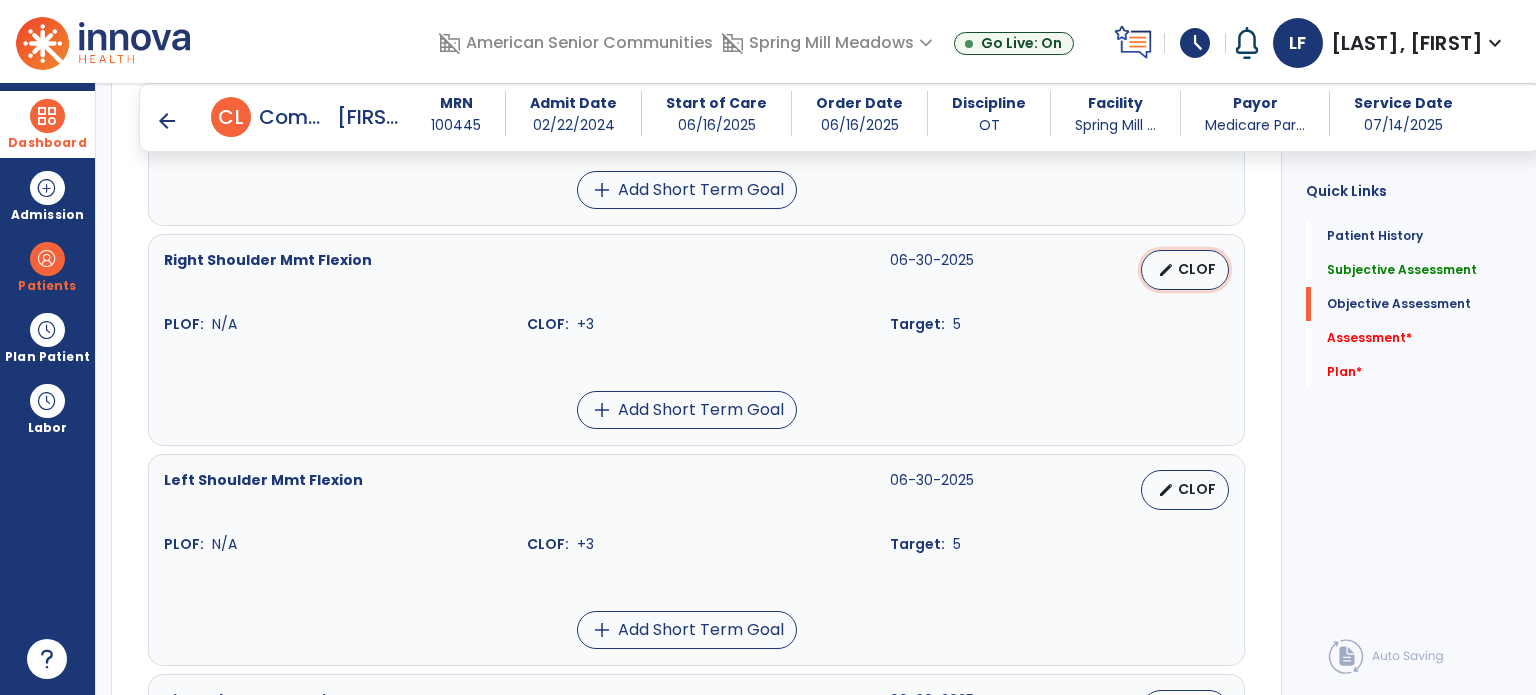 click on "edit" at bounding box center (1166, 270) 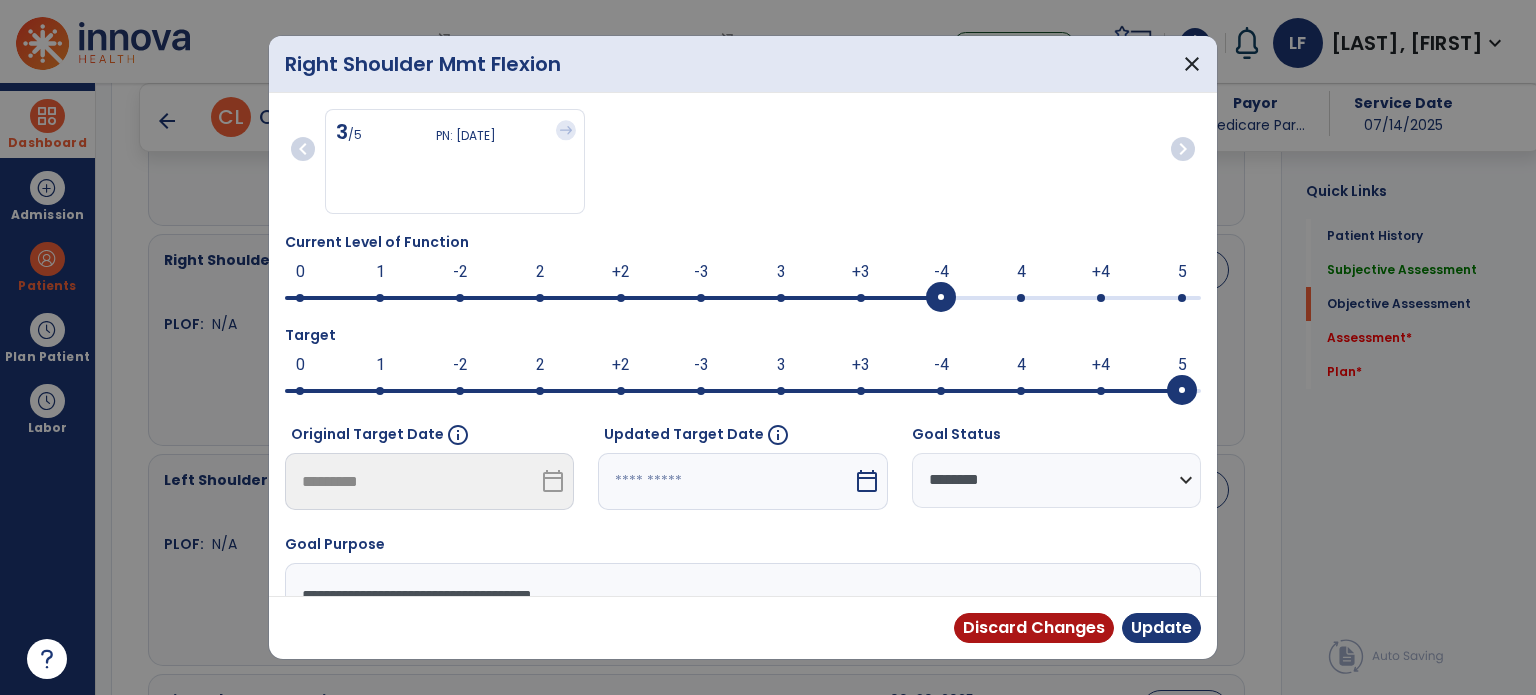 click at bounding box center [941, 298] 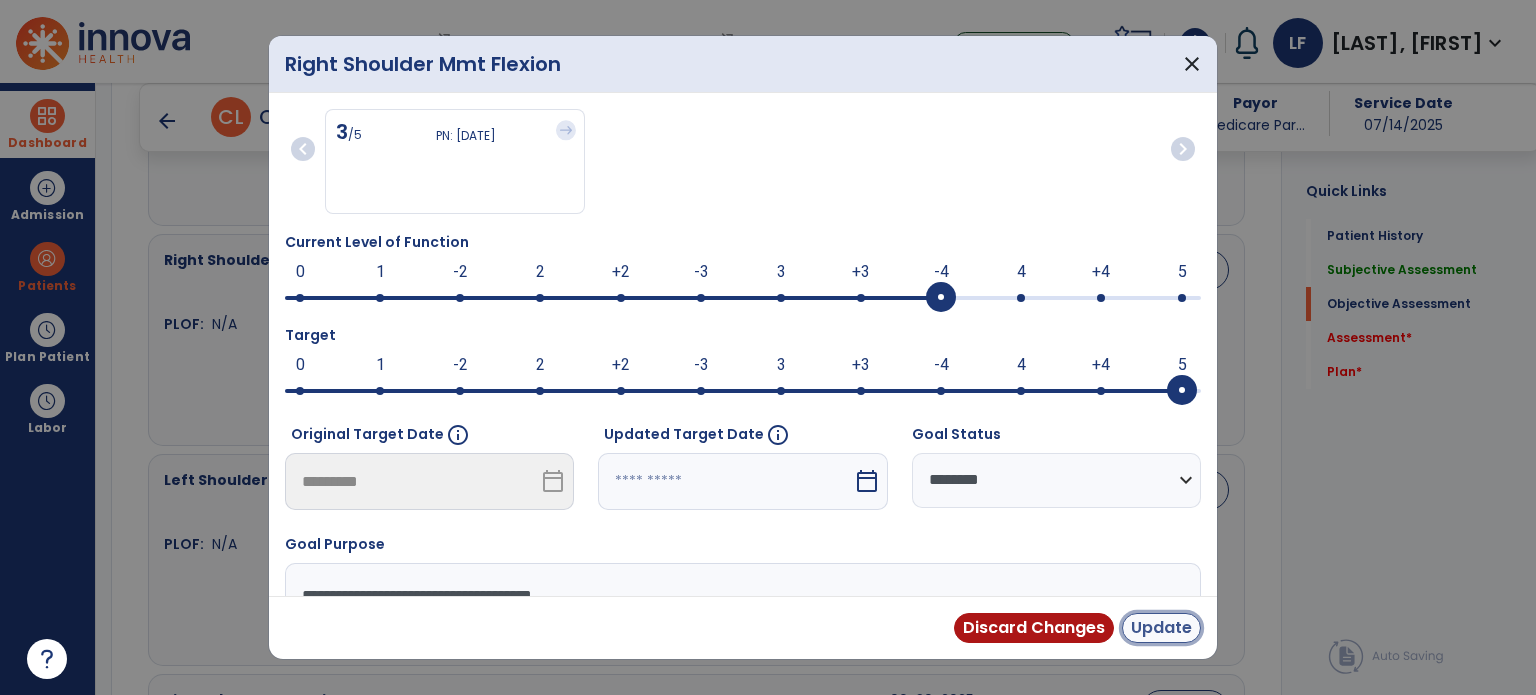 click on "Update" at bounding box center (1161, 628) 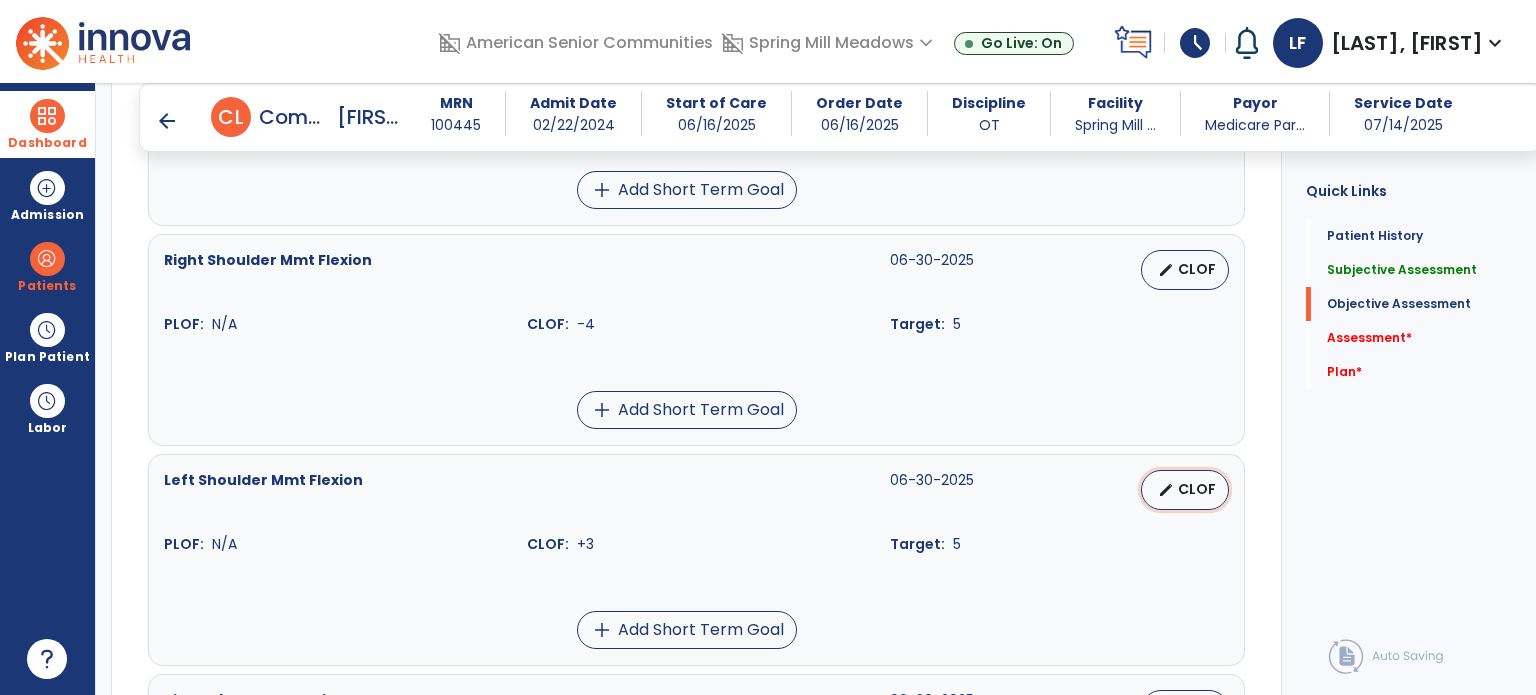 click on "CLOF" at bounding box center (1197, 489) 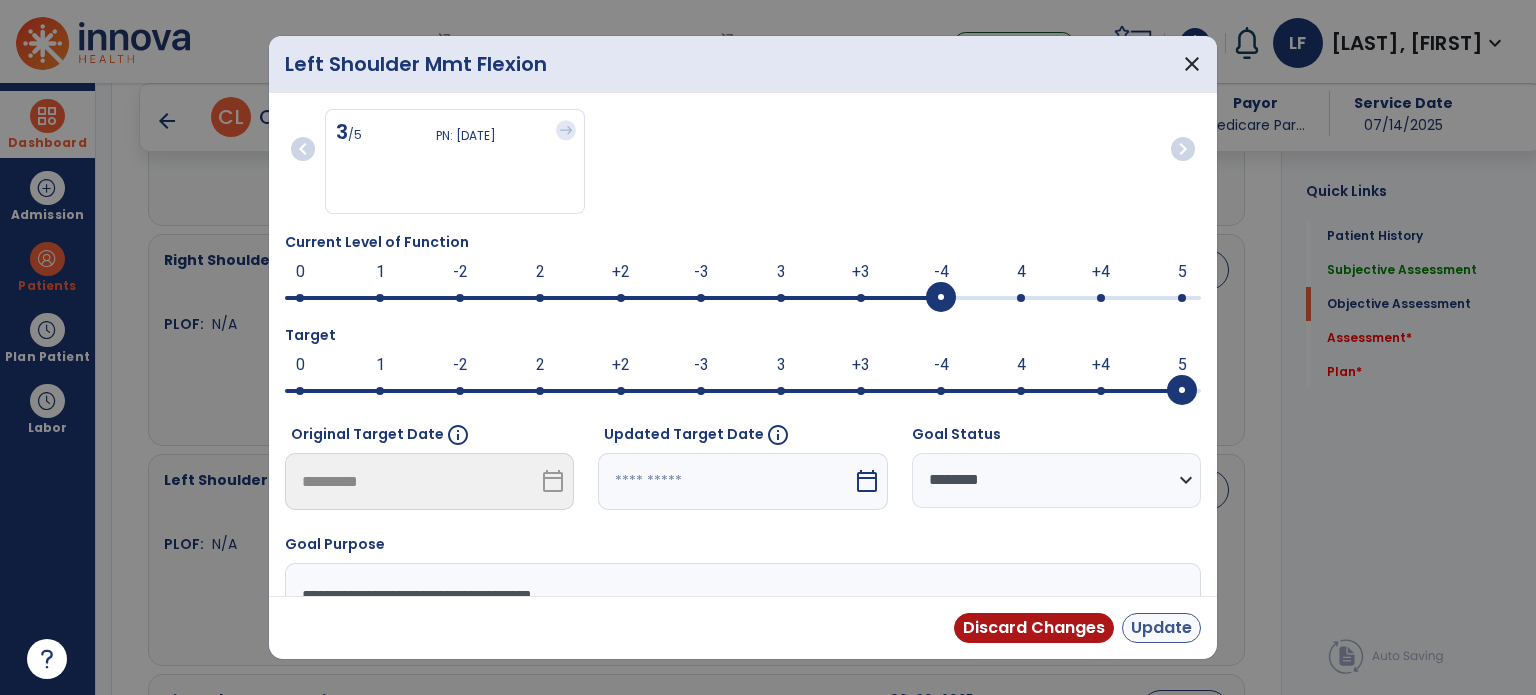 drag, startPoint x: 934, startPoint y: 288, endPoint x: 1152, endPoint y: 620, distance: 397.17502 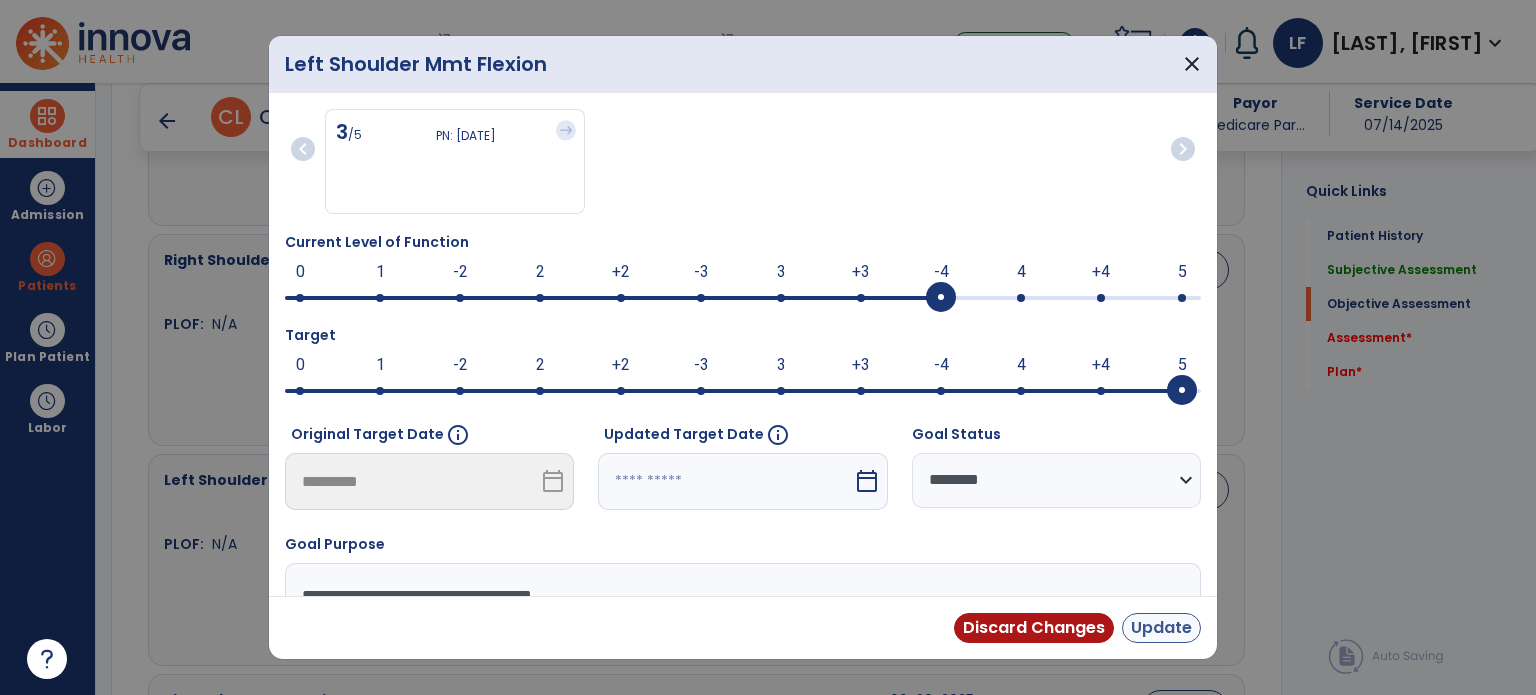 click on "**********" at bounding box center (743, 348) 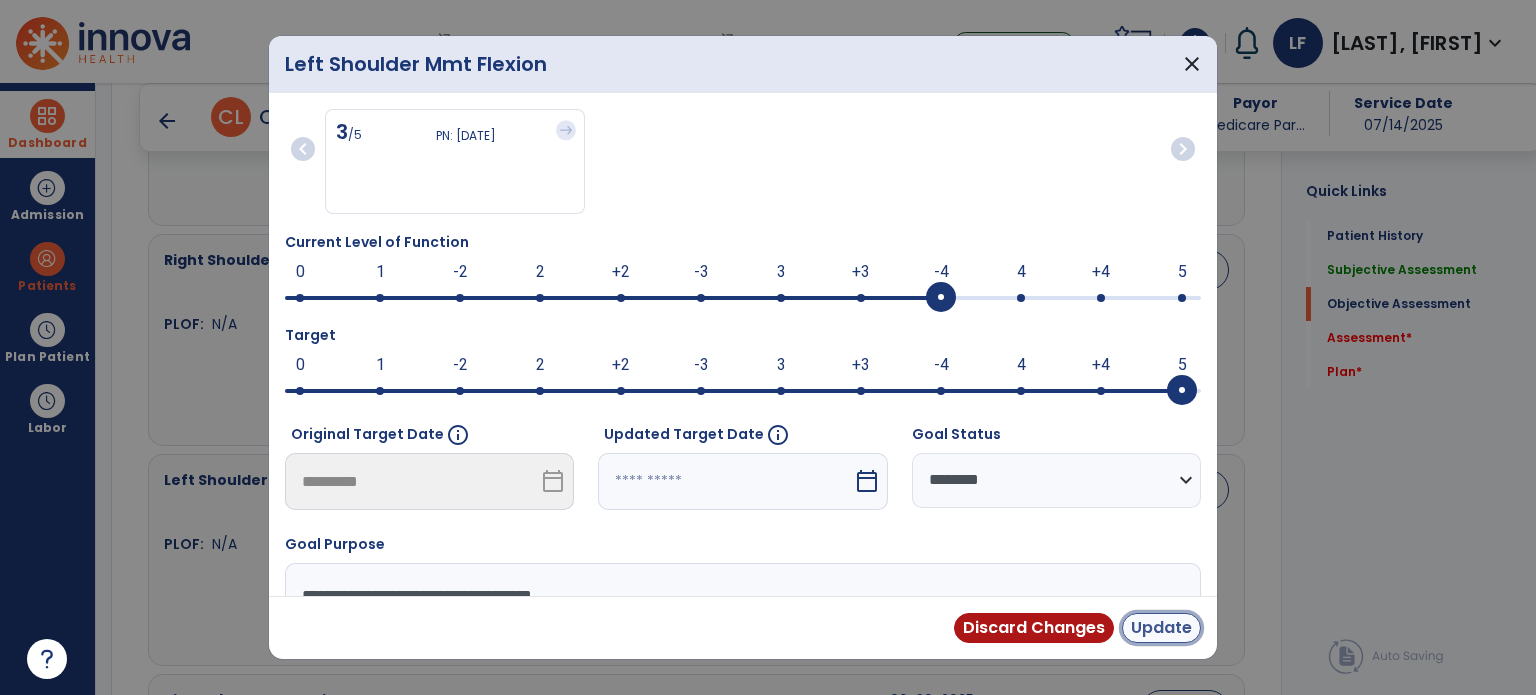 click on "Update" at bounding box center (1161, 628) 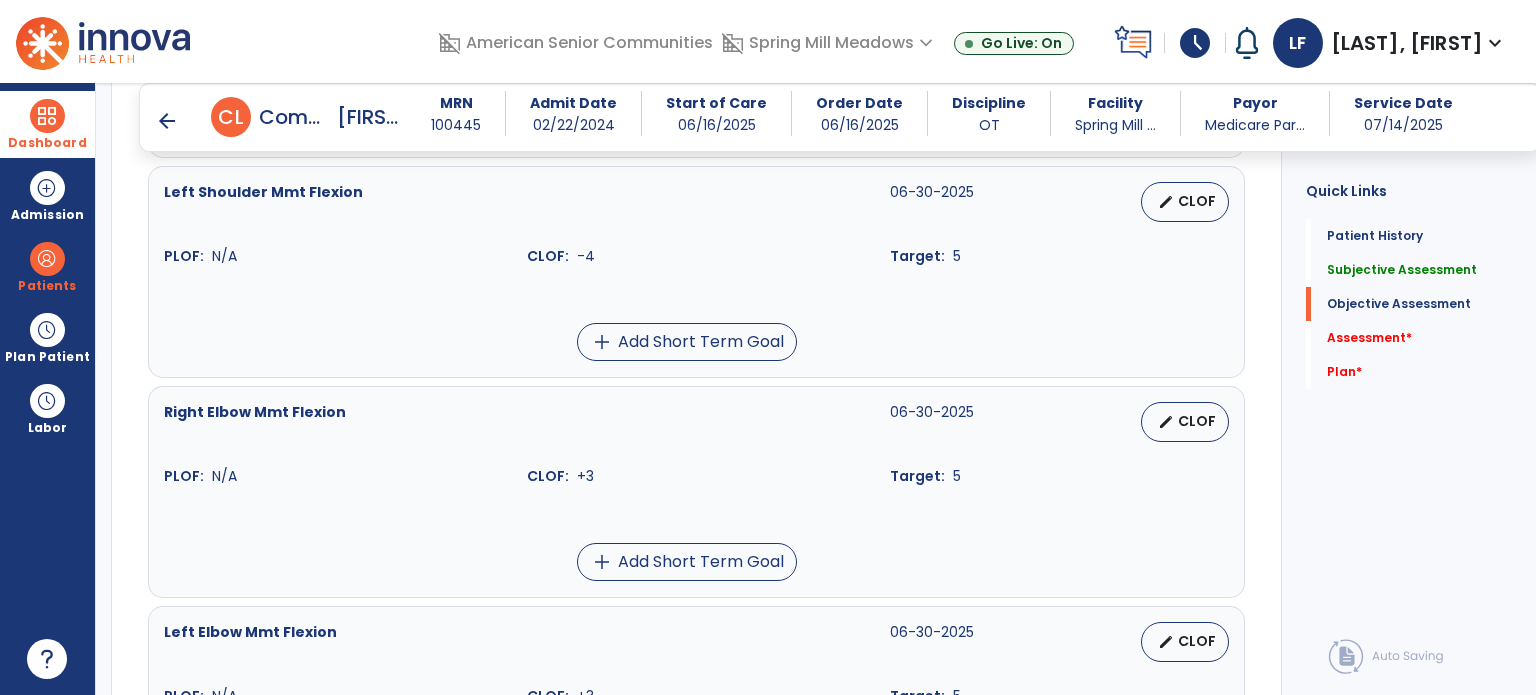 scroll, scrollTop: 2076, scrollLeft: 0, axis: vertical 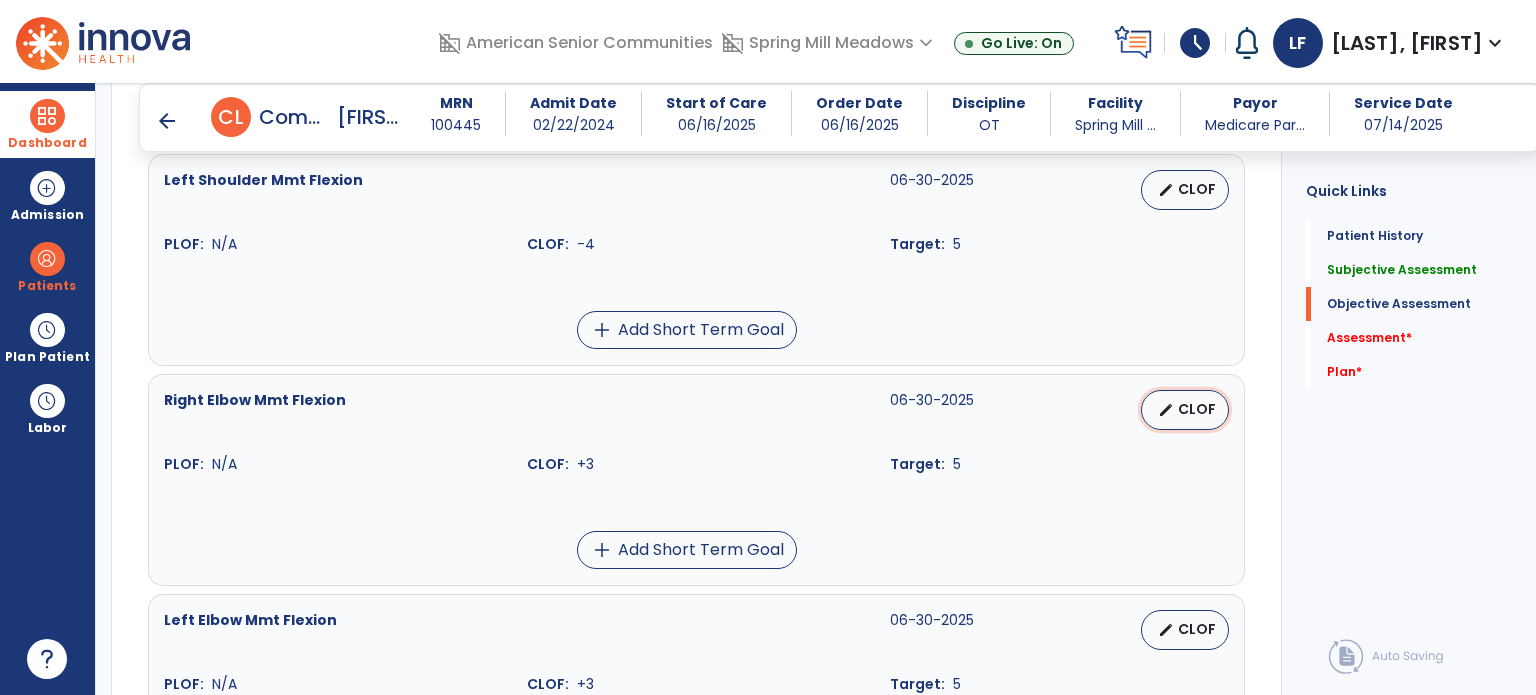 click on "edit   CLOF" at bounding box center (1185, 410) 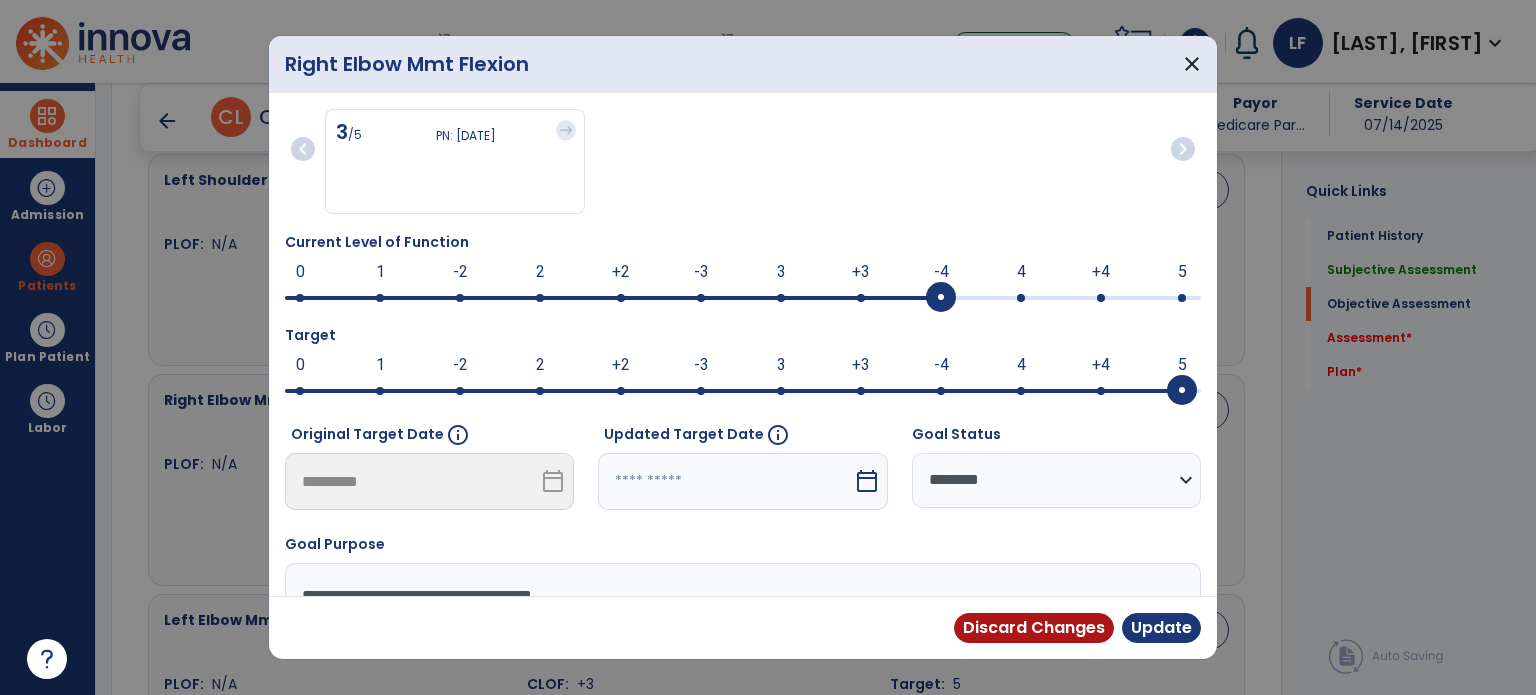 click at bounding box center (743, 296) 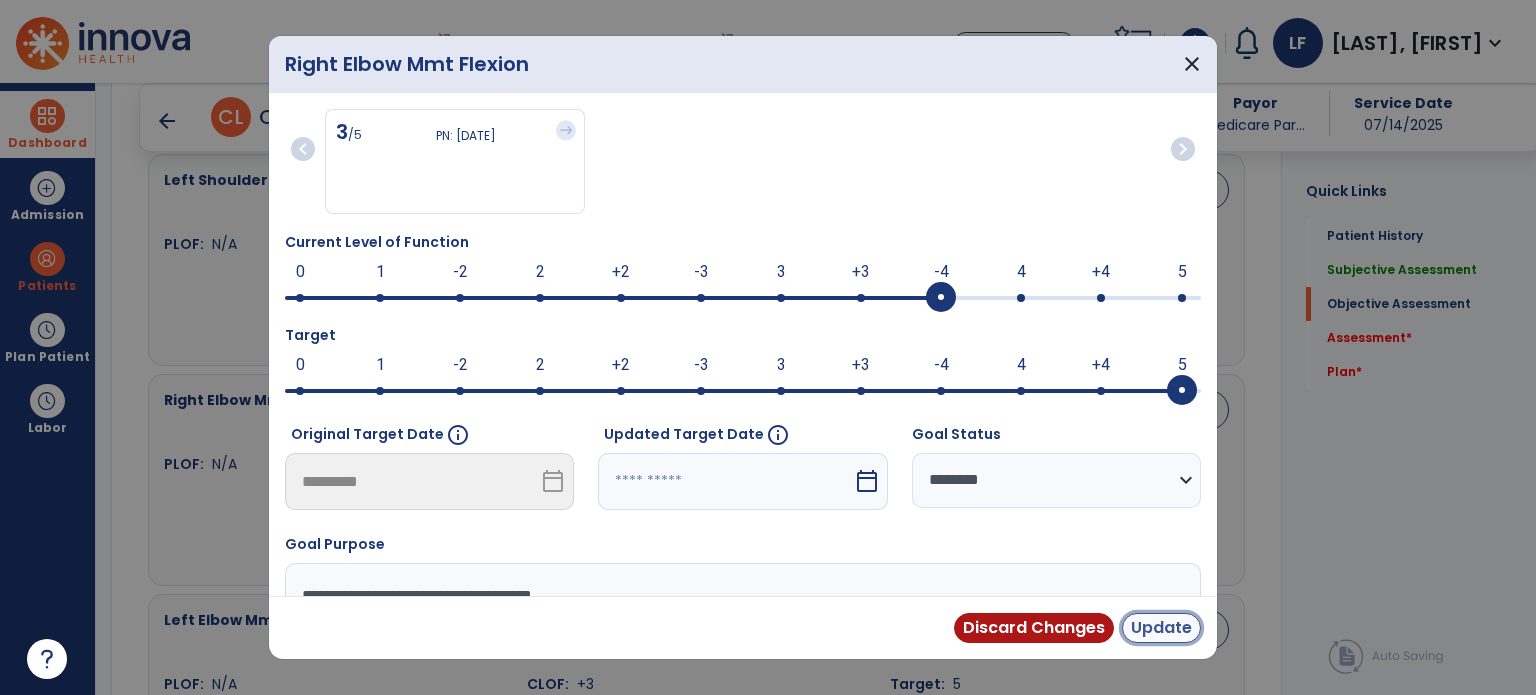 click on "Update" at bounding box center [1161, 628] 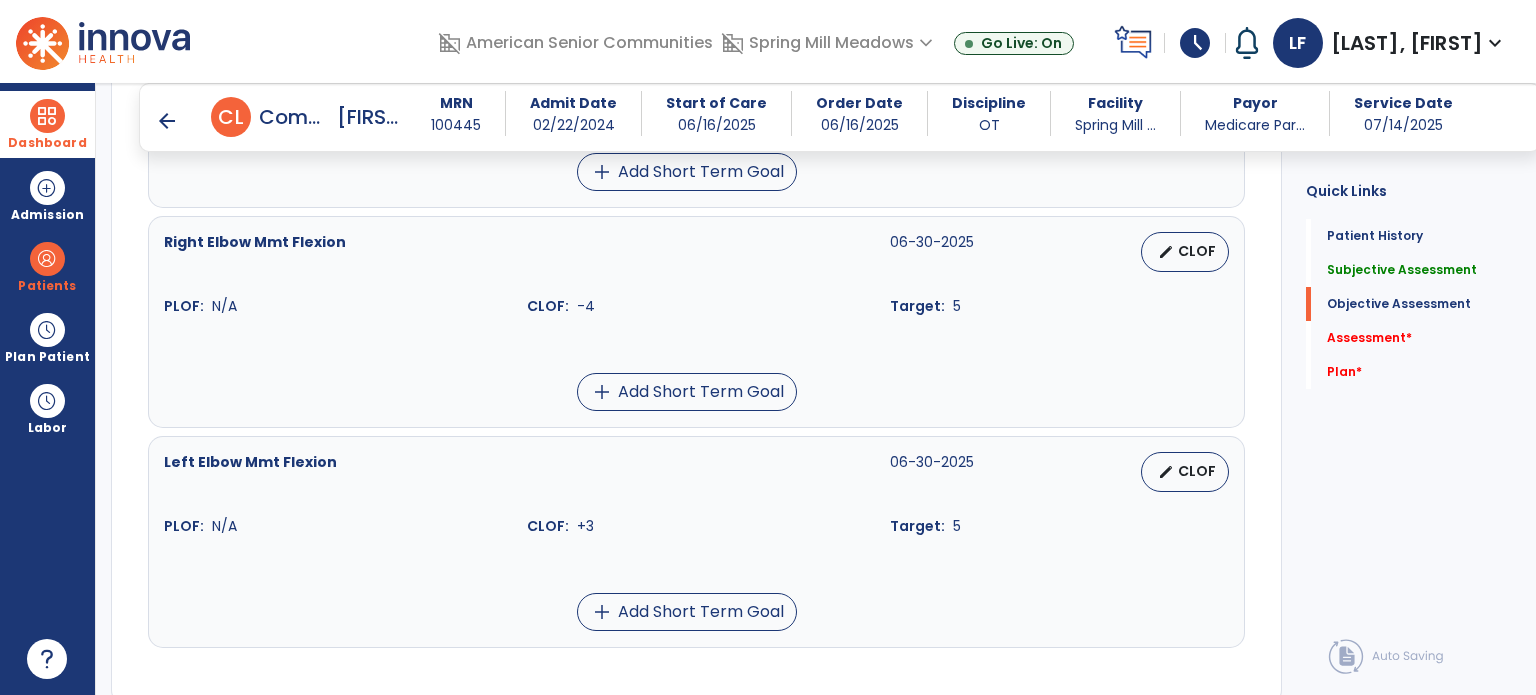 scroll, scrollTop: 2236, scrollLeft: 0, axis: vertical 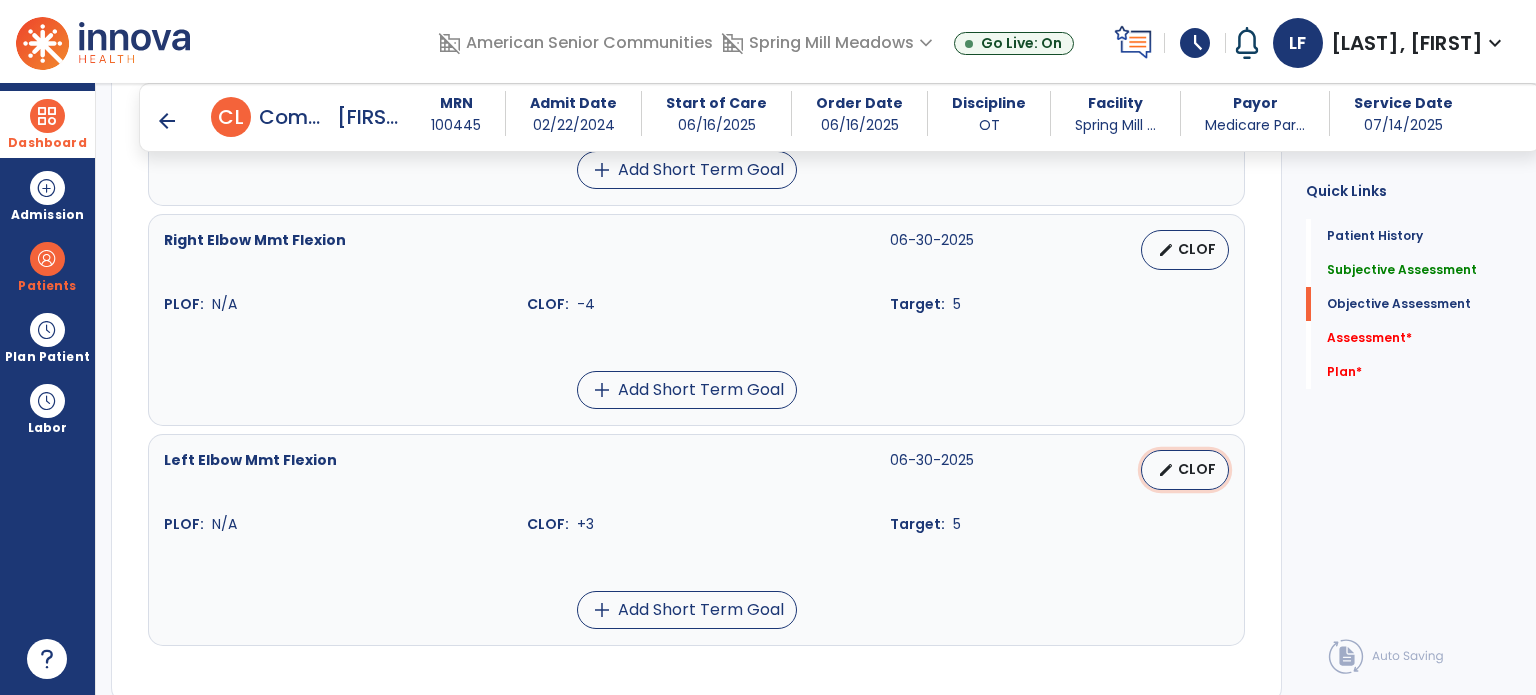 click on "CLOF" at bounding box center (1197, 469) 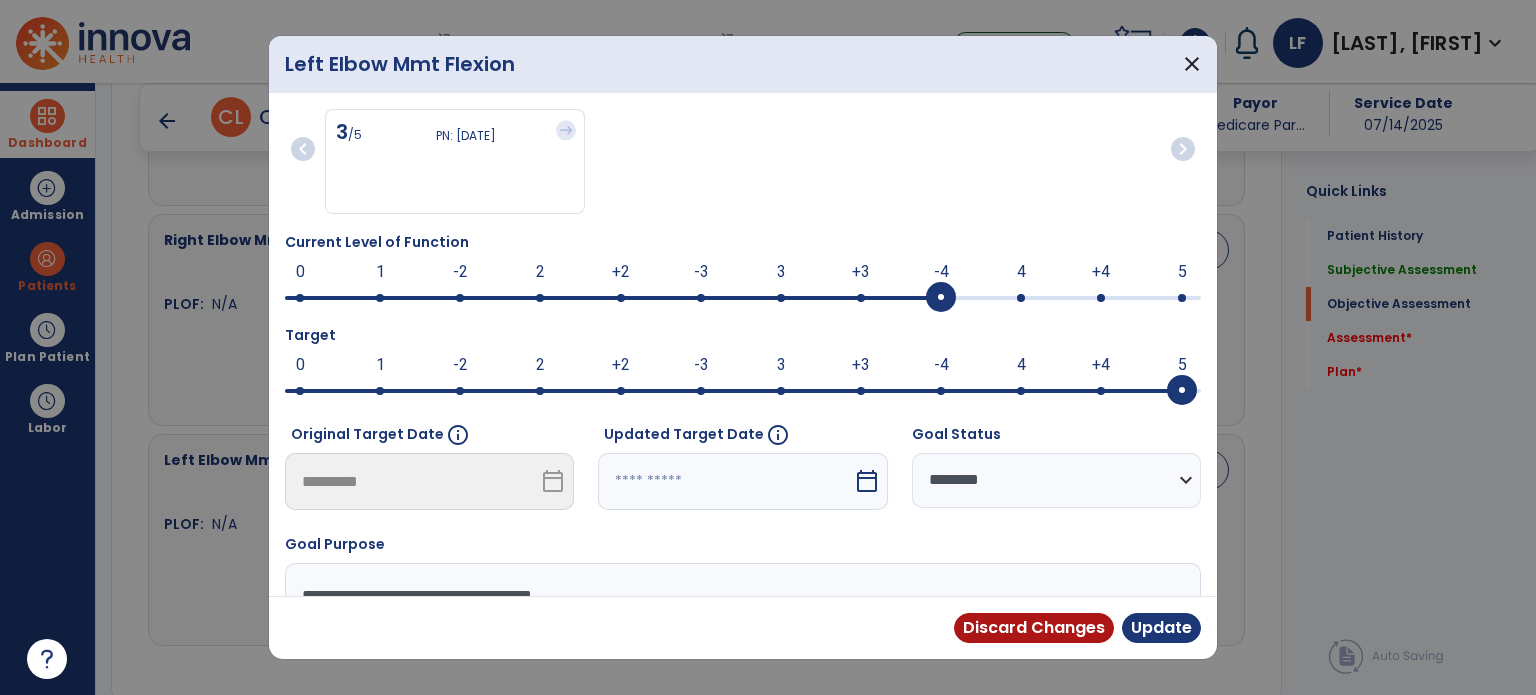 click at bounding box center [941, 298] 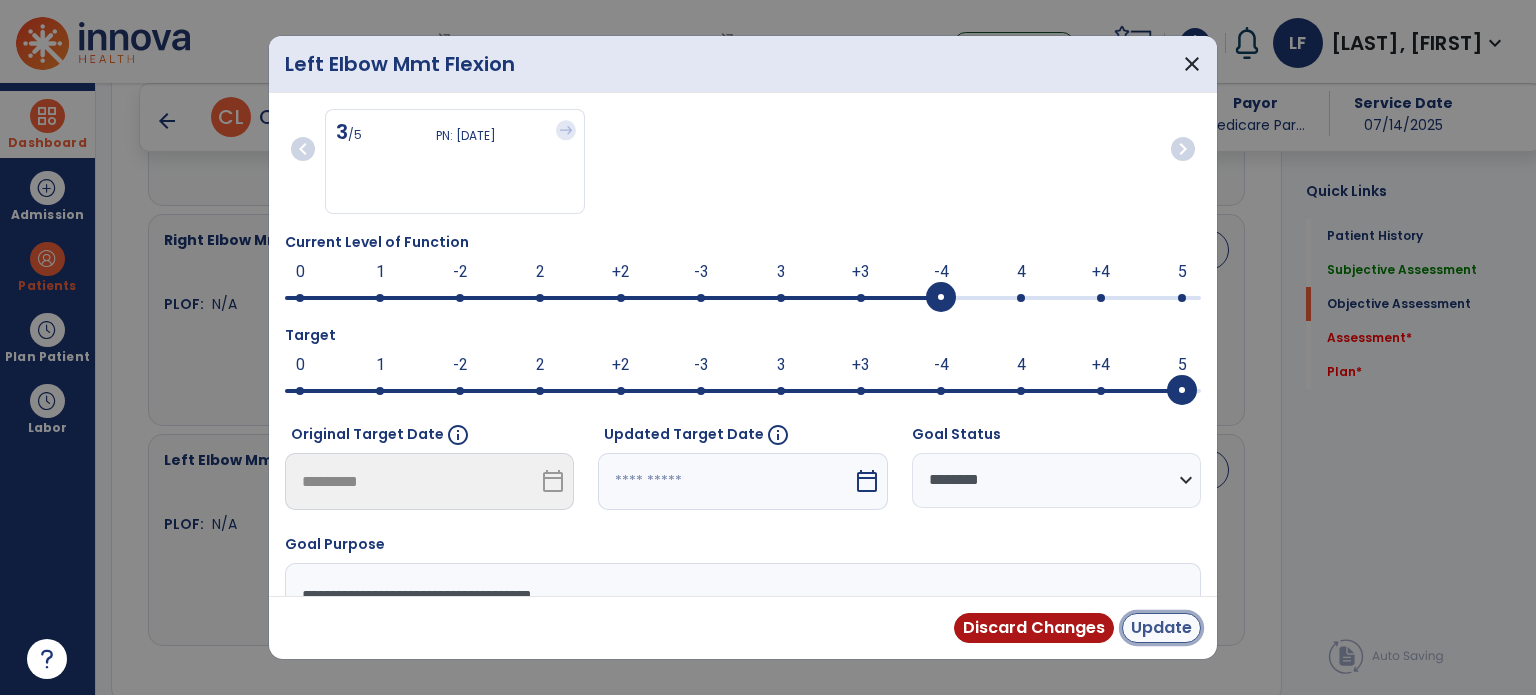 click on "Update" at bounding box center (1161, 628) 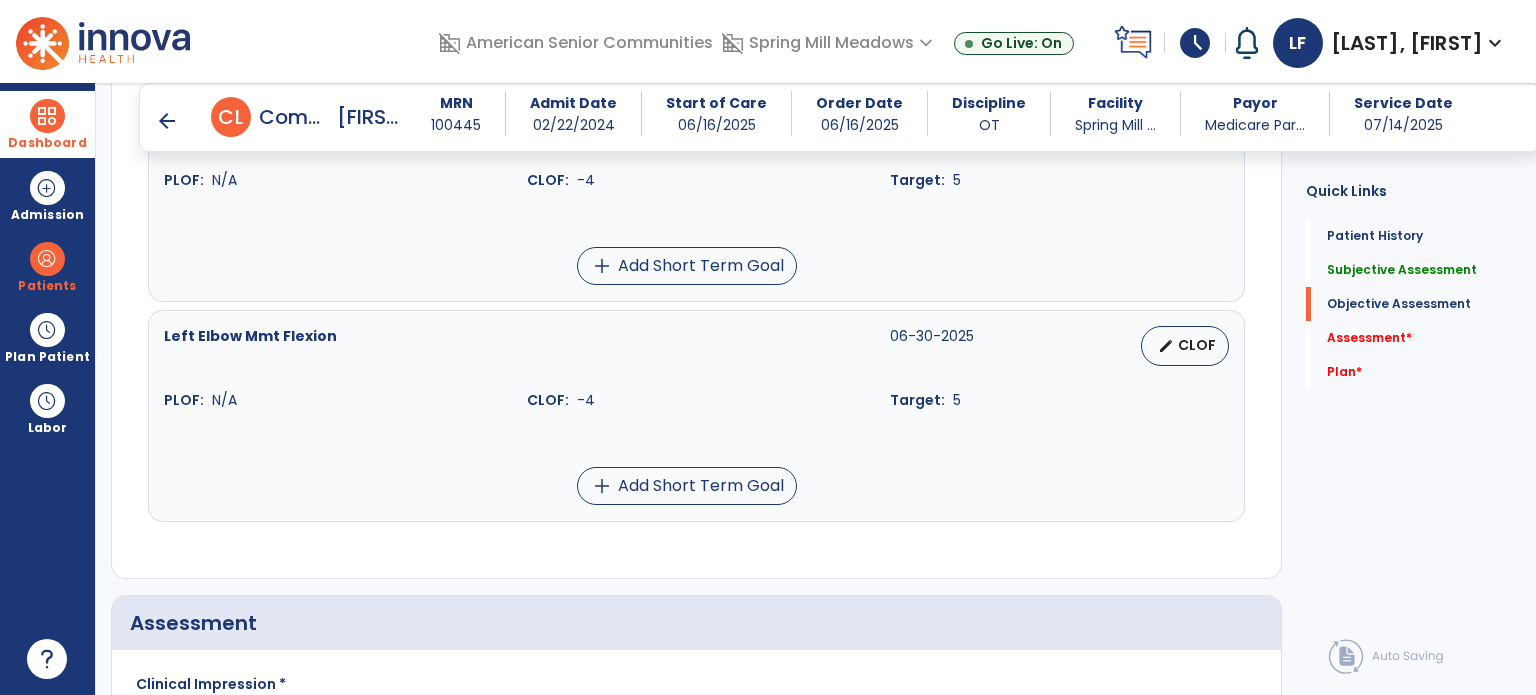 scroll, scrollTop: 2480, scrollLeft: 0, axis: vertical 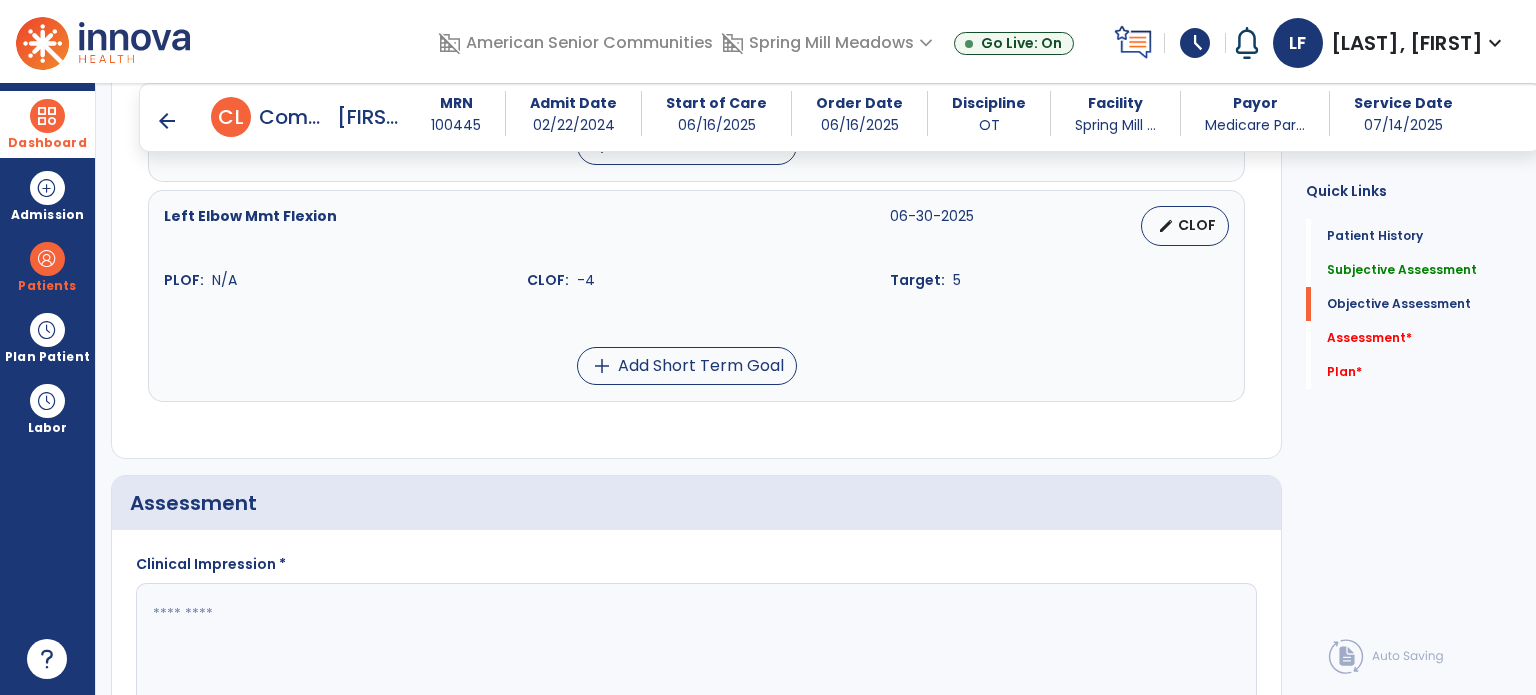 click 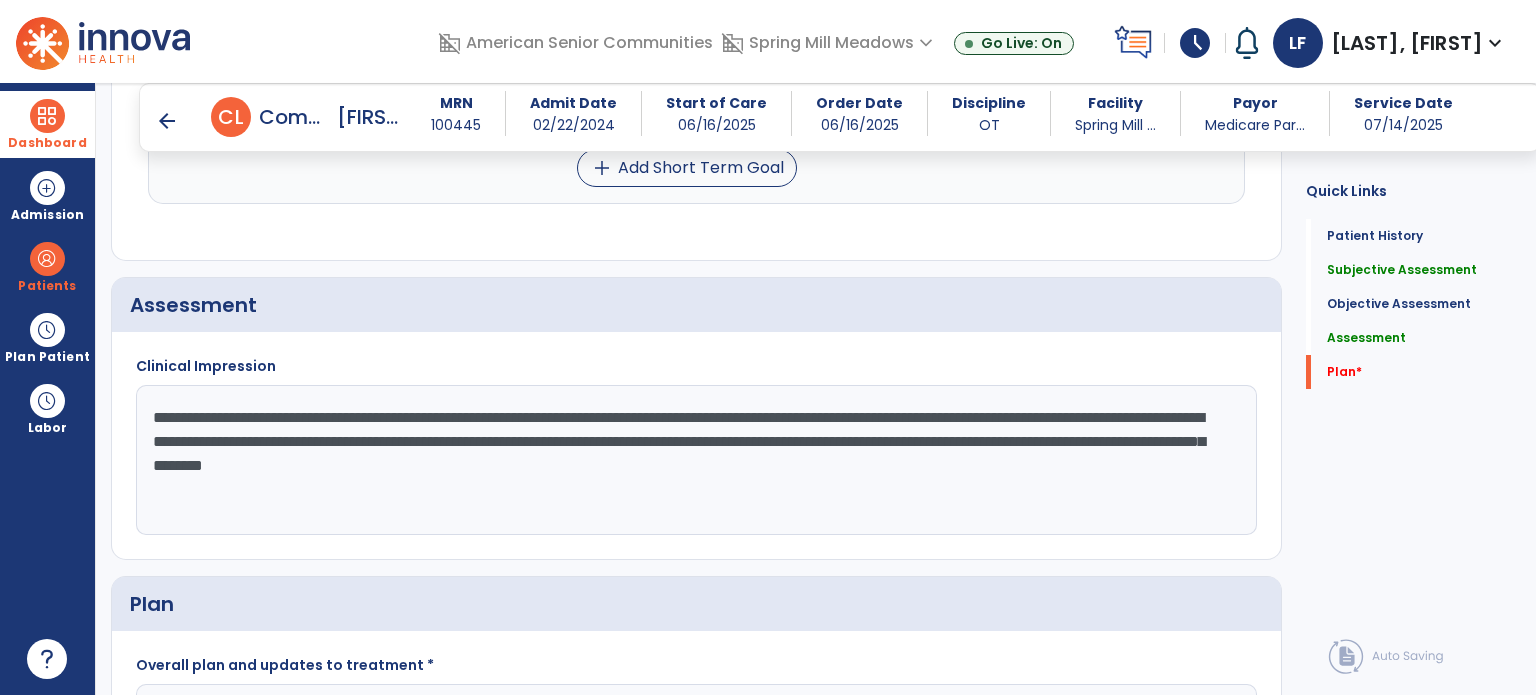 scroll, scrollTop: 2836, scrollLeft: 0, axis: vertical 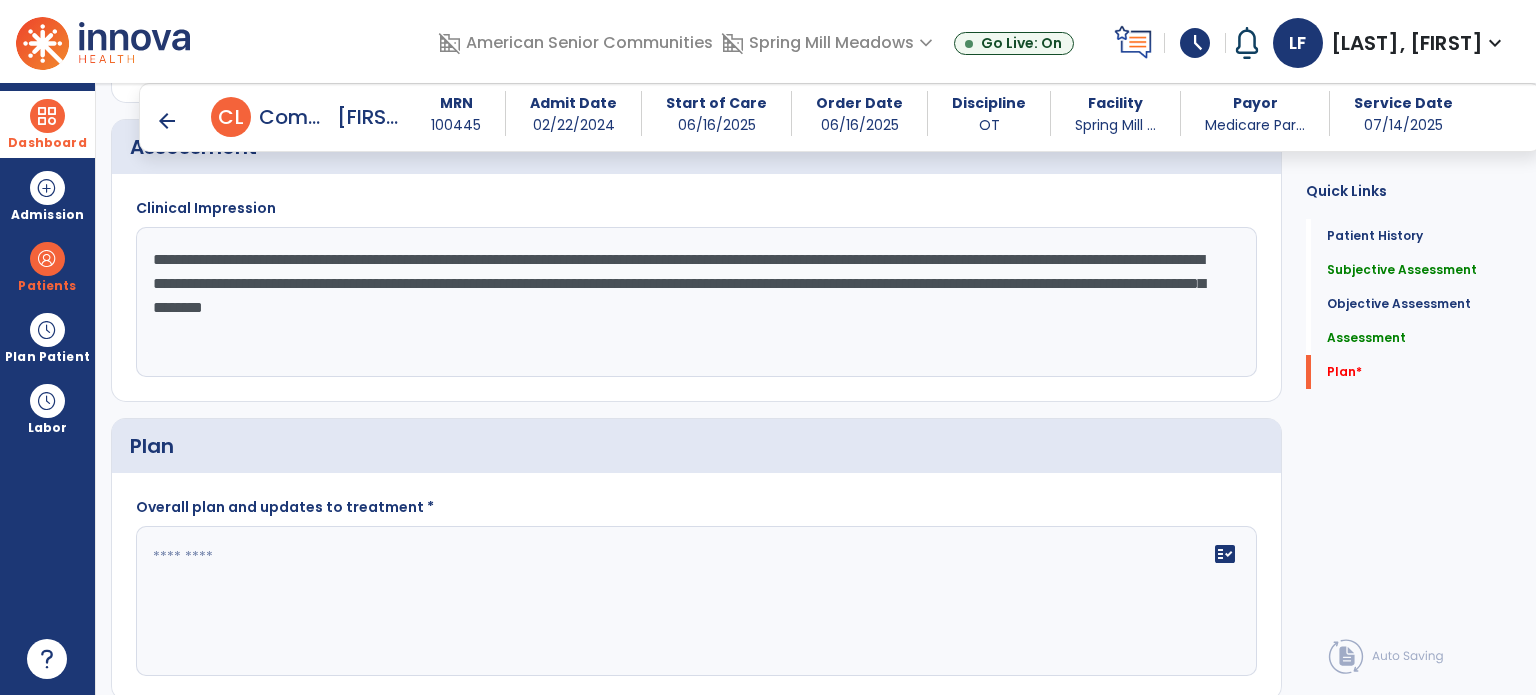 type on "**********" 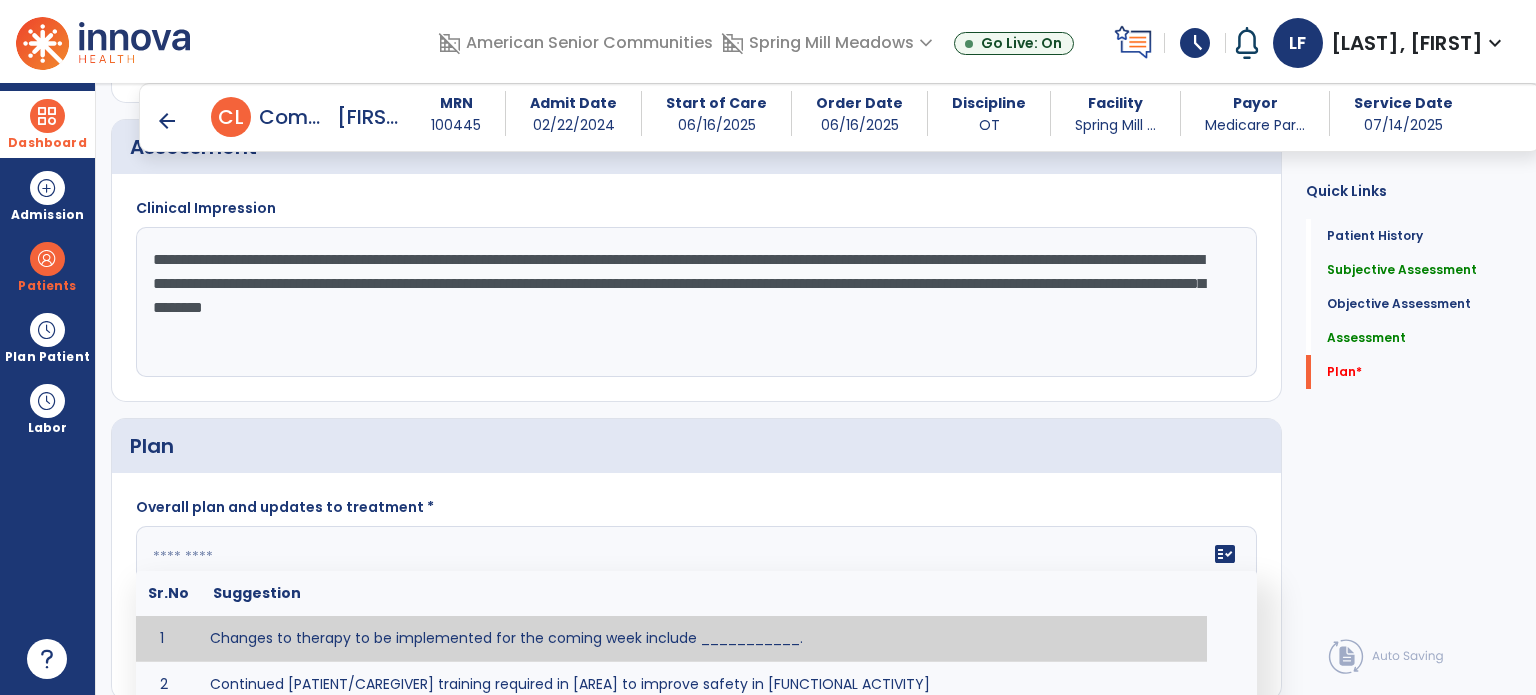 click on "fact_check  Sr.No Suggestion 1 Changes to therapy to be implemented for the coming week include ___________. 2 Continued [PATIENT/CAREGIVER] training required in [AREA] to improve safety in [FUNCTIONAL ACTIVITY] 3 Due to [STATUS CHANGE] the treatment plan will be modified to [ADD/DISCONTINUE] [SPECIFIC MODALITY/TREATMENT TECHNIQUE]. 4 Goals related to ___________ have been met.  Will add new STG's to address _______ in the upcoming week. 5 Updated precautions include ________. 6 Progress treatment to include ____________. 7 Requires further [PATIENT/CAREGIVER] training in ______ to improve safety in ________. 8 Short term goals related to _________ have been met and new short term goals to be added as appropriate for patient. 9 STGs have been met, will now focus on LTGs. 10 The plan for next week's visits include [INTERVENTIONS] with the objective of improving [IMPAIRMENTS] to continue to progress toward long term goal(s). 11 12 13 Changes to therapy to be implemented for the coming week include ___________." 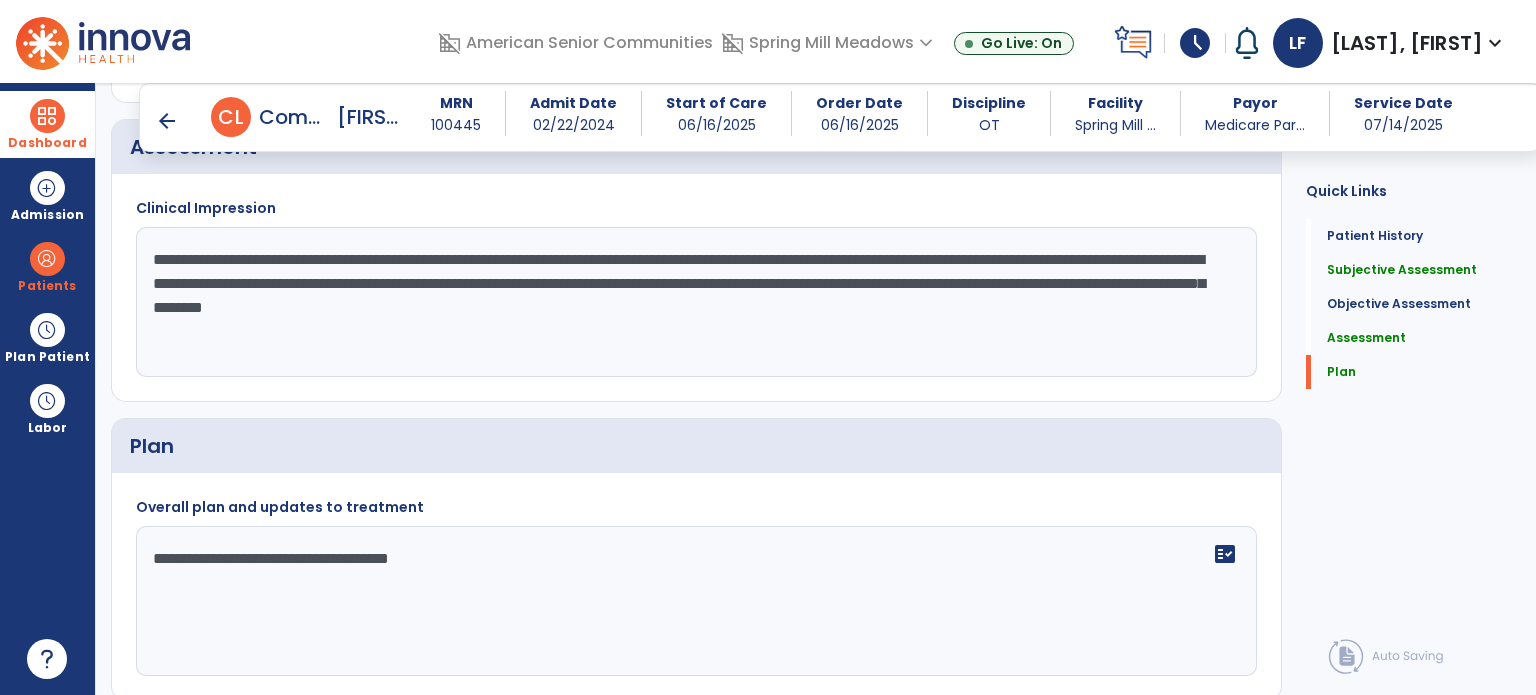 scroll, scrollTop: 2904, scrollLeft: 0, axis: vertical 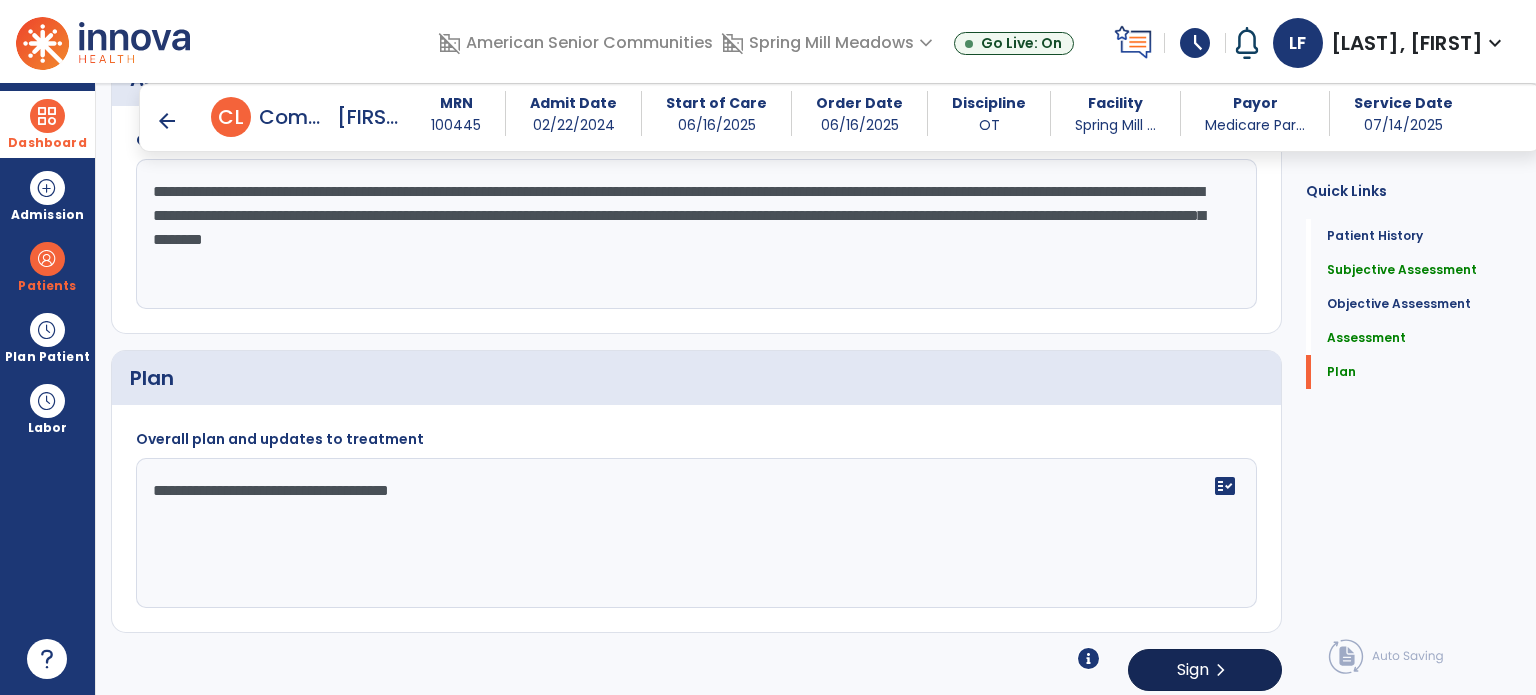 type on "**********" 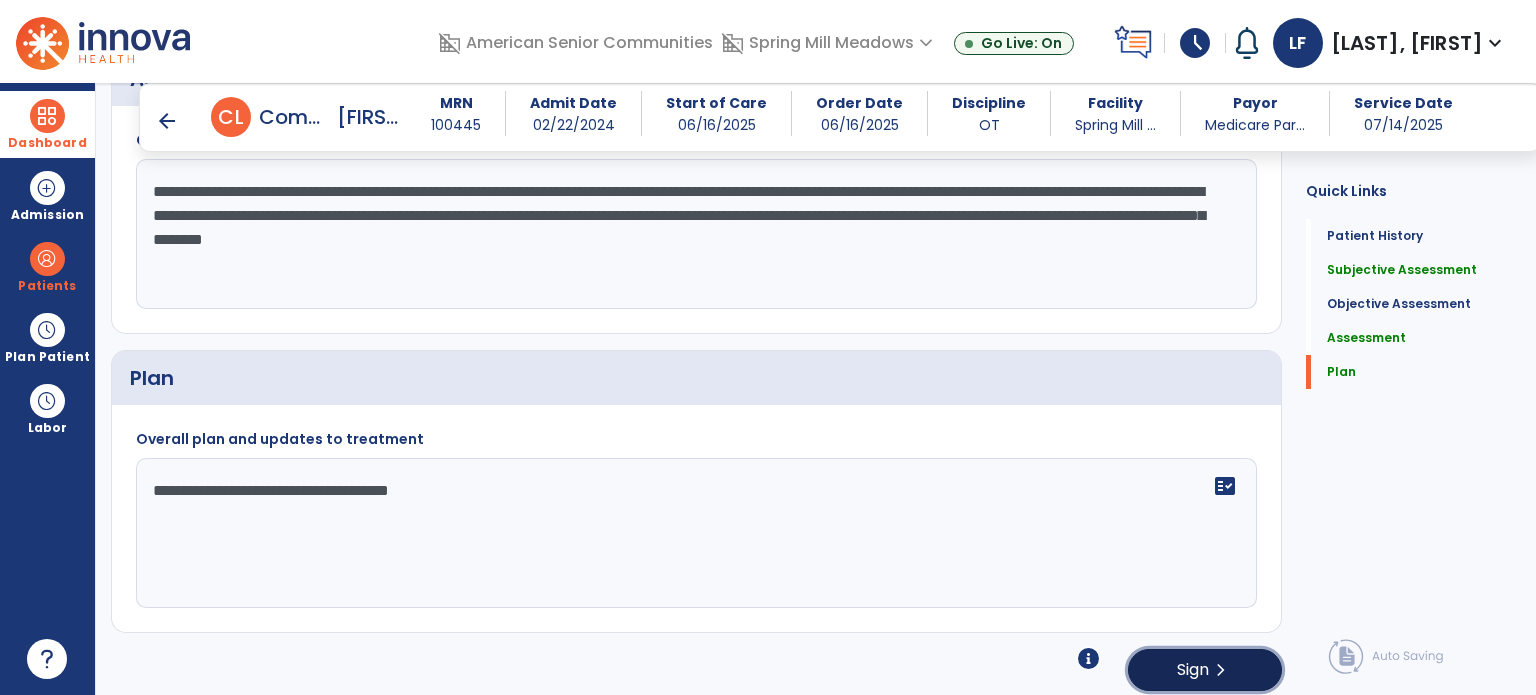 click on "Sign  chevron_right" 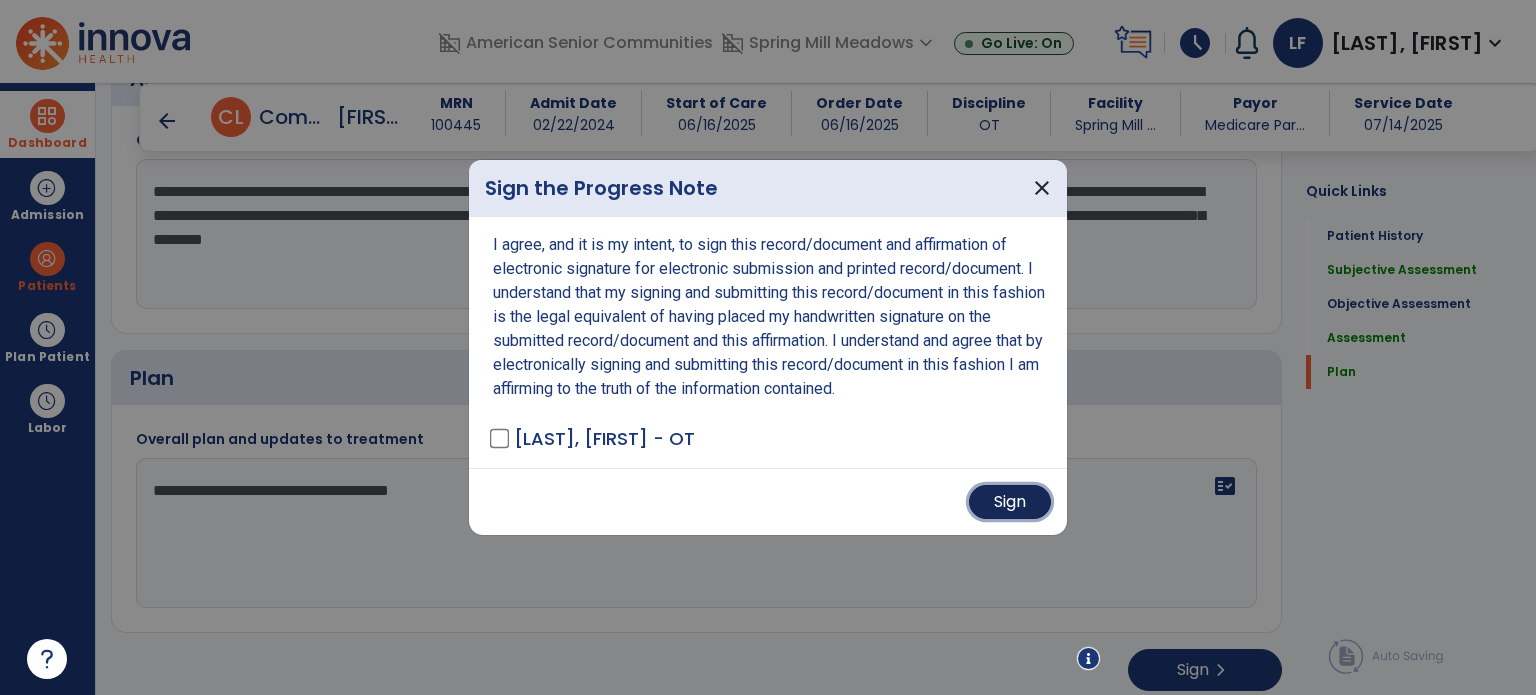 click on "Sign" at bounding box center [1010, 502] 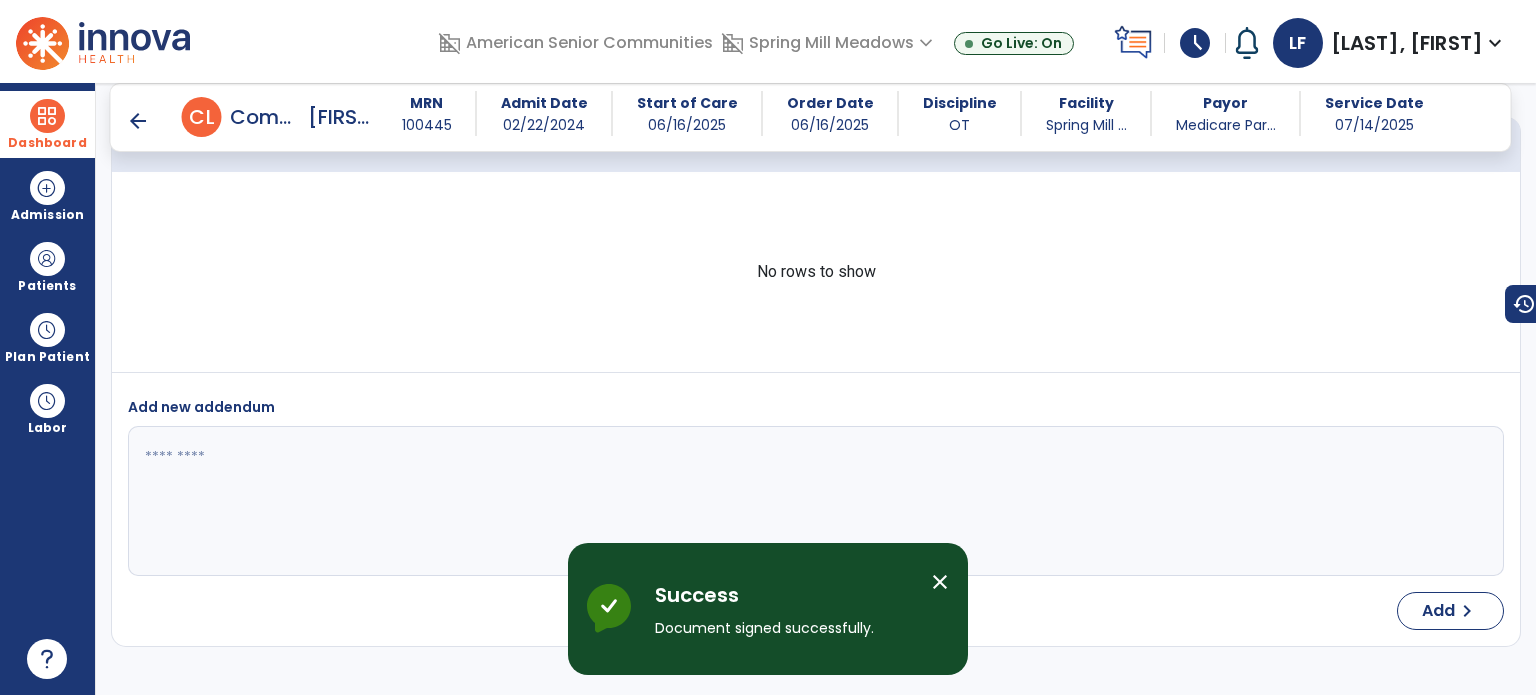 scroll, scrollTop: 3083, scrollLeft: 0, axis: vertical 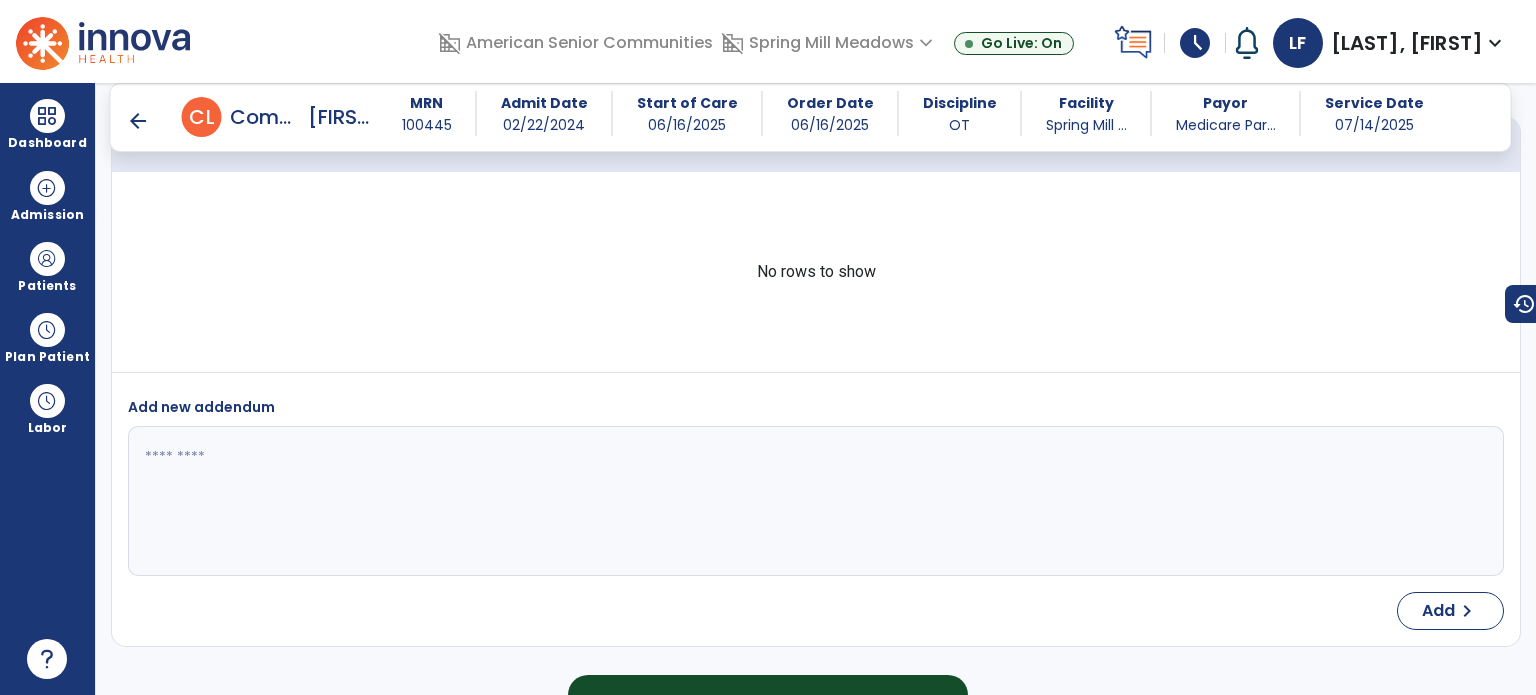 drag, startPoint x: 65, startPoint y: 111, endPoint x: 158, endPoint y: 134, distance: 95.80188 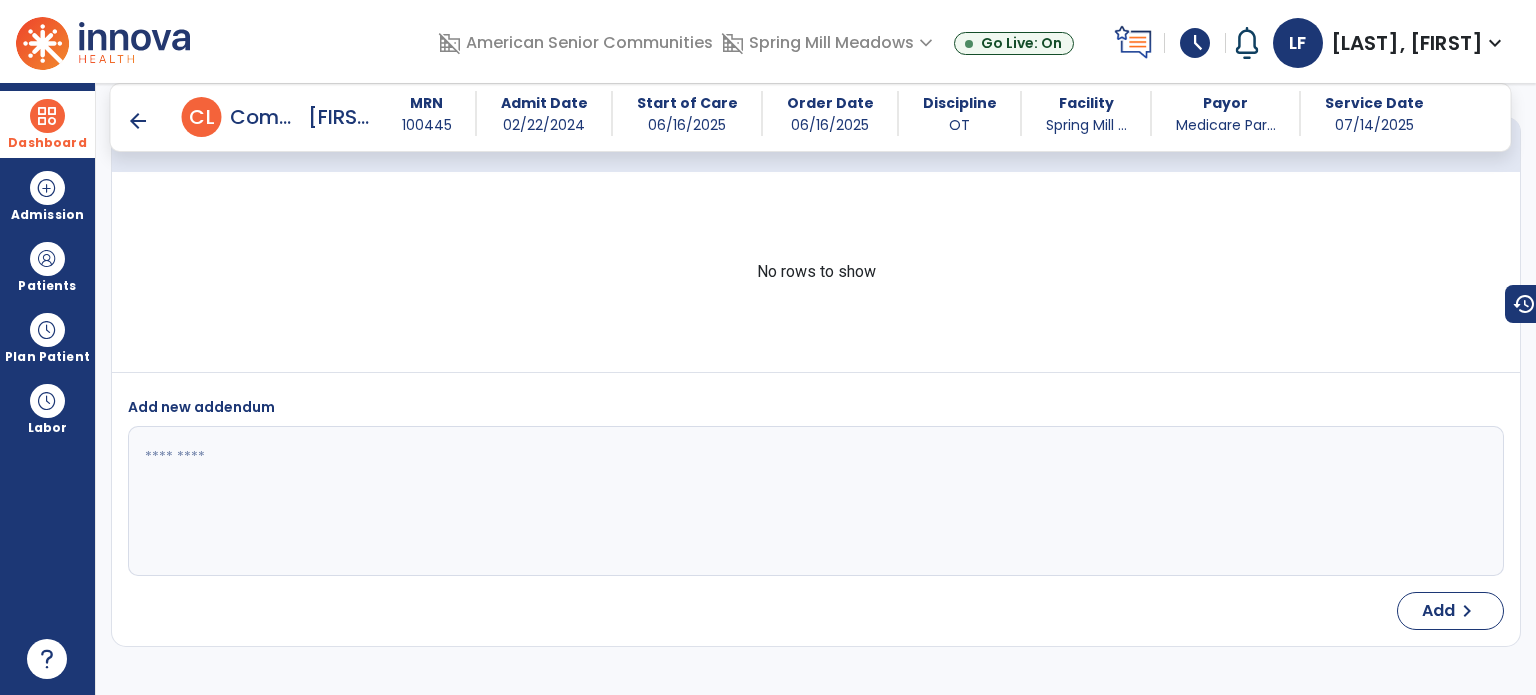 click on "Dashboard" at bounding box center (47, 124) 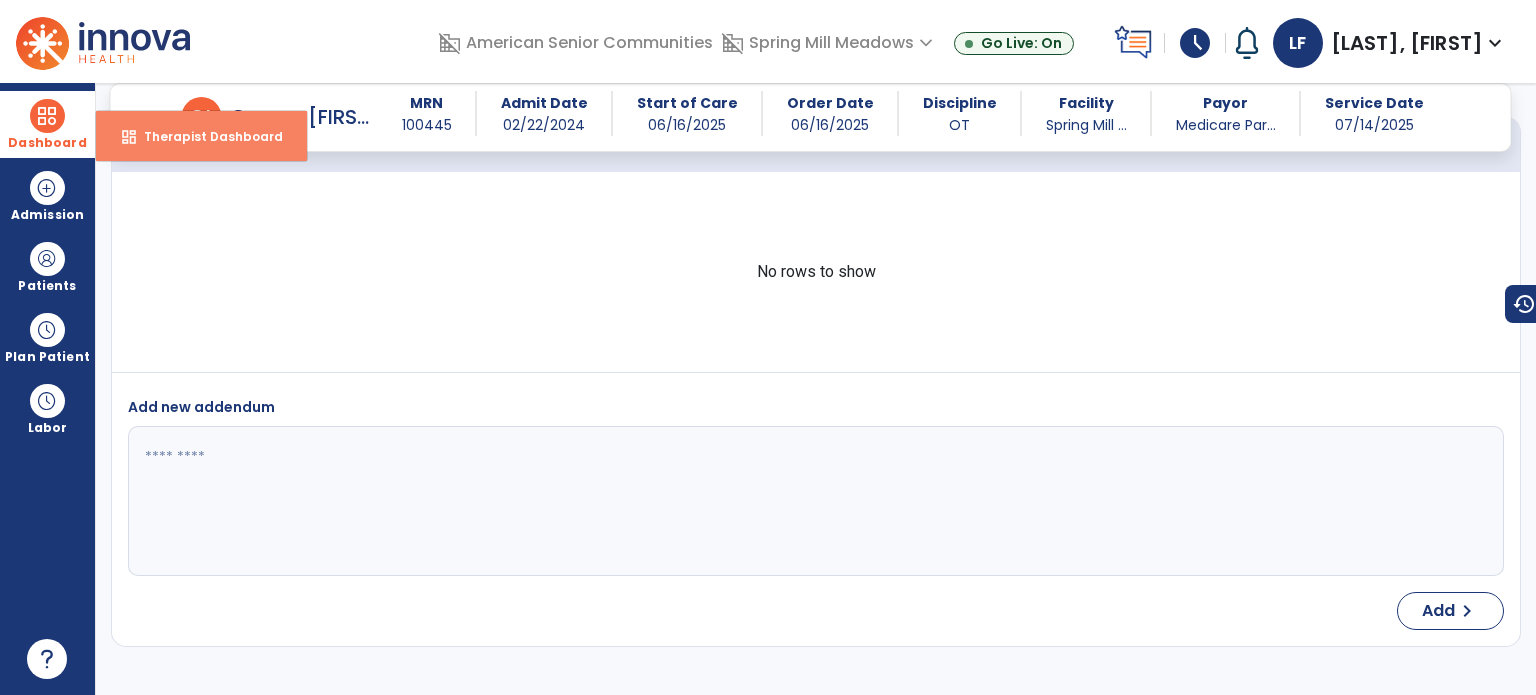 click on "dashboard" at bounding box center (129, 137) 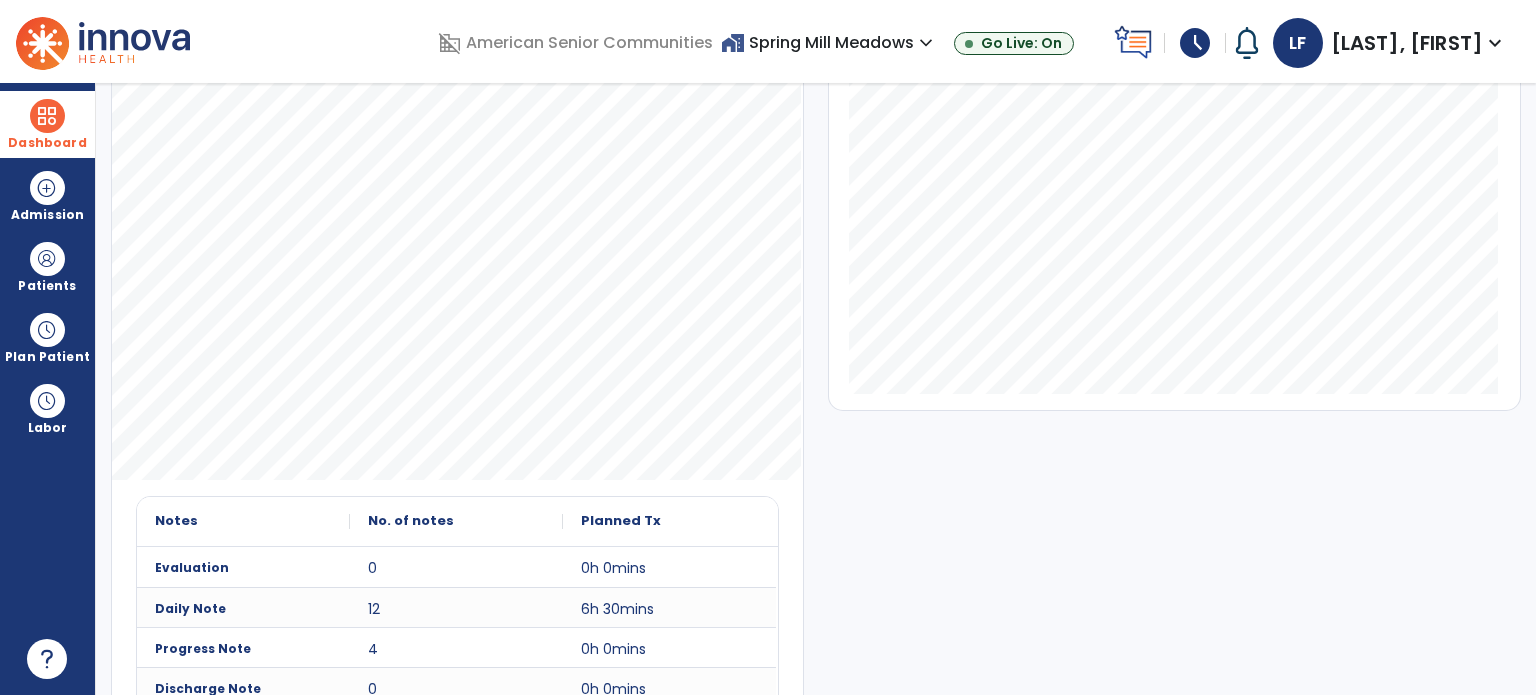 scroll, scrollTop: 0, scrollLeft: 0, axis: both 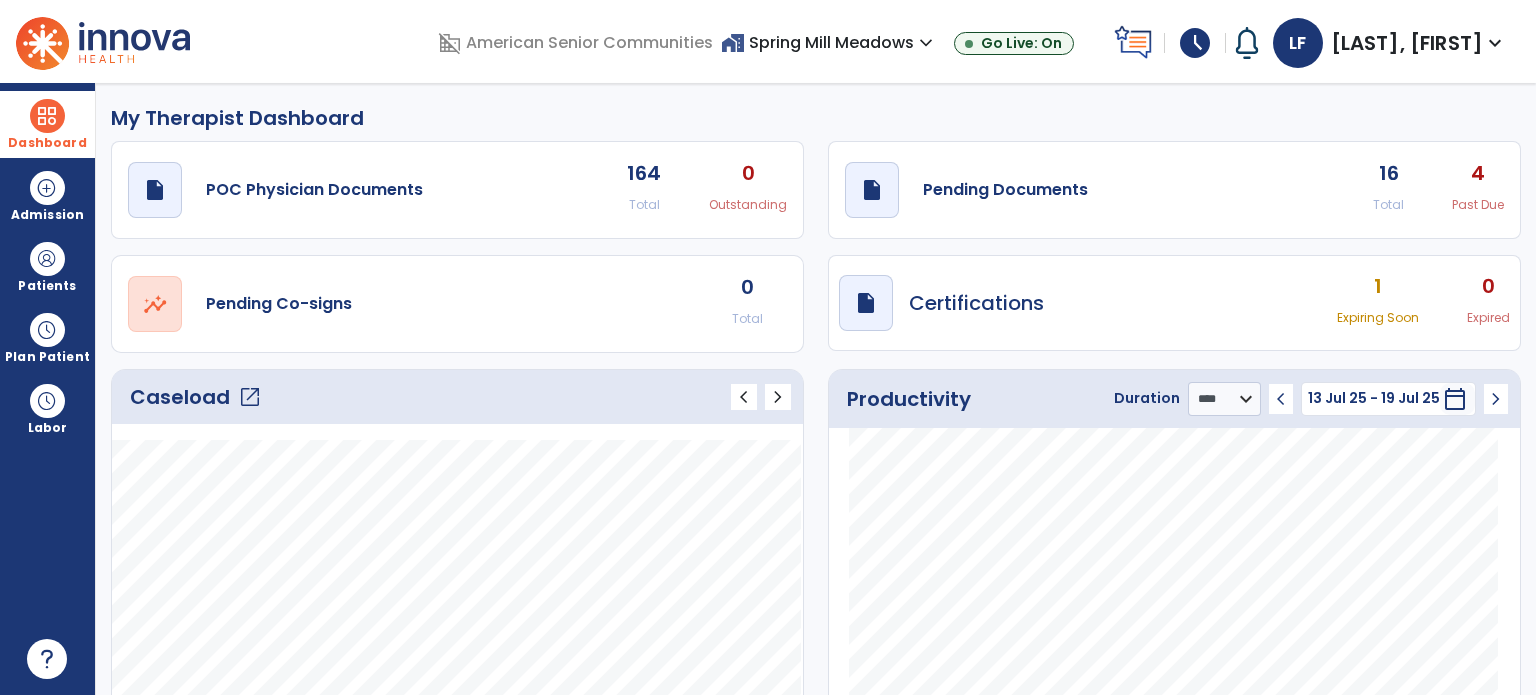 click on "4" 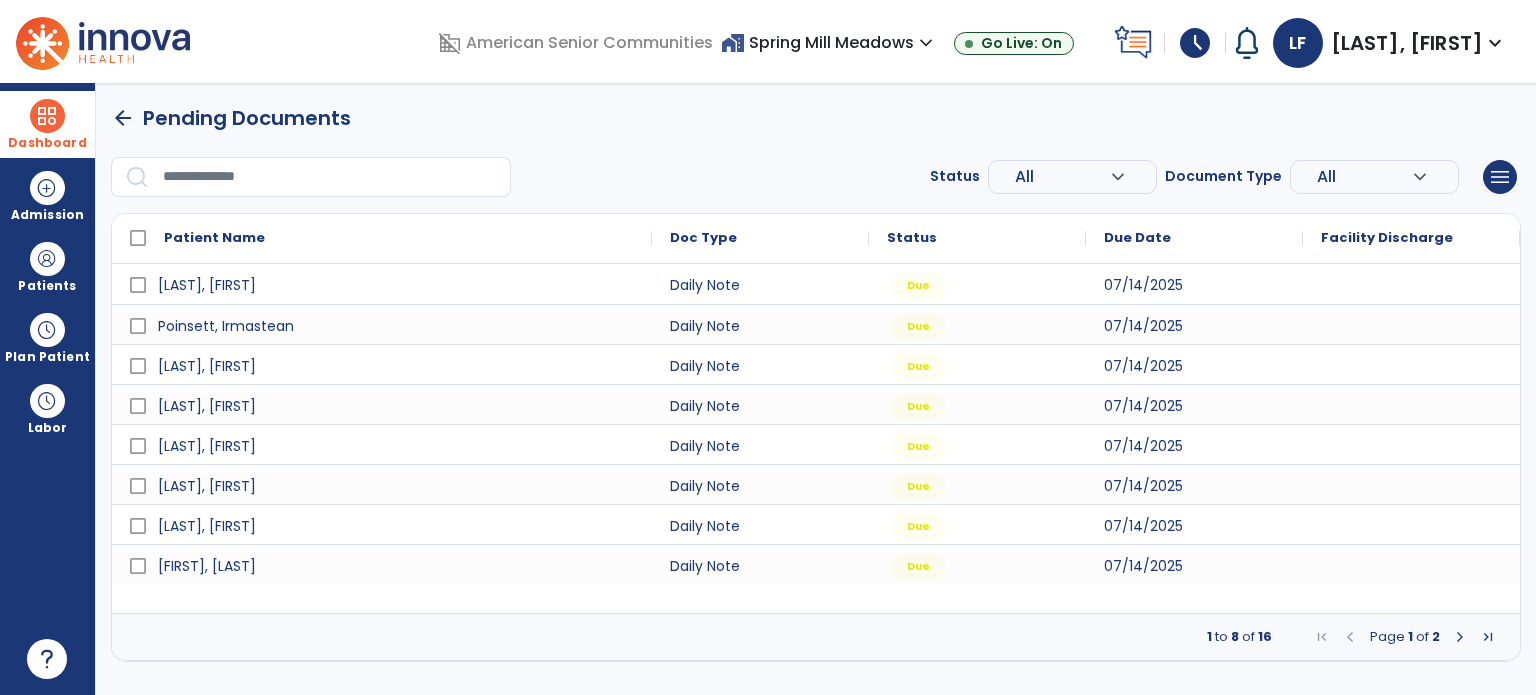 click at bounding box center [1460, 637] 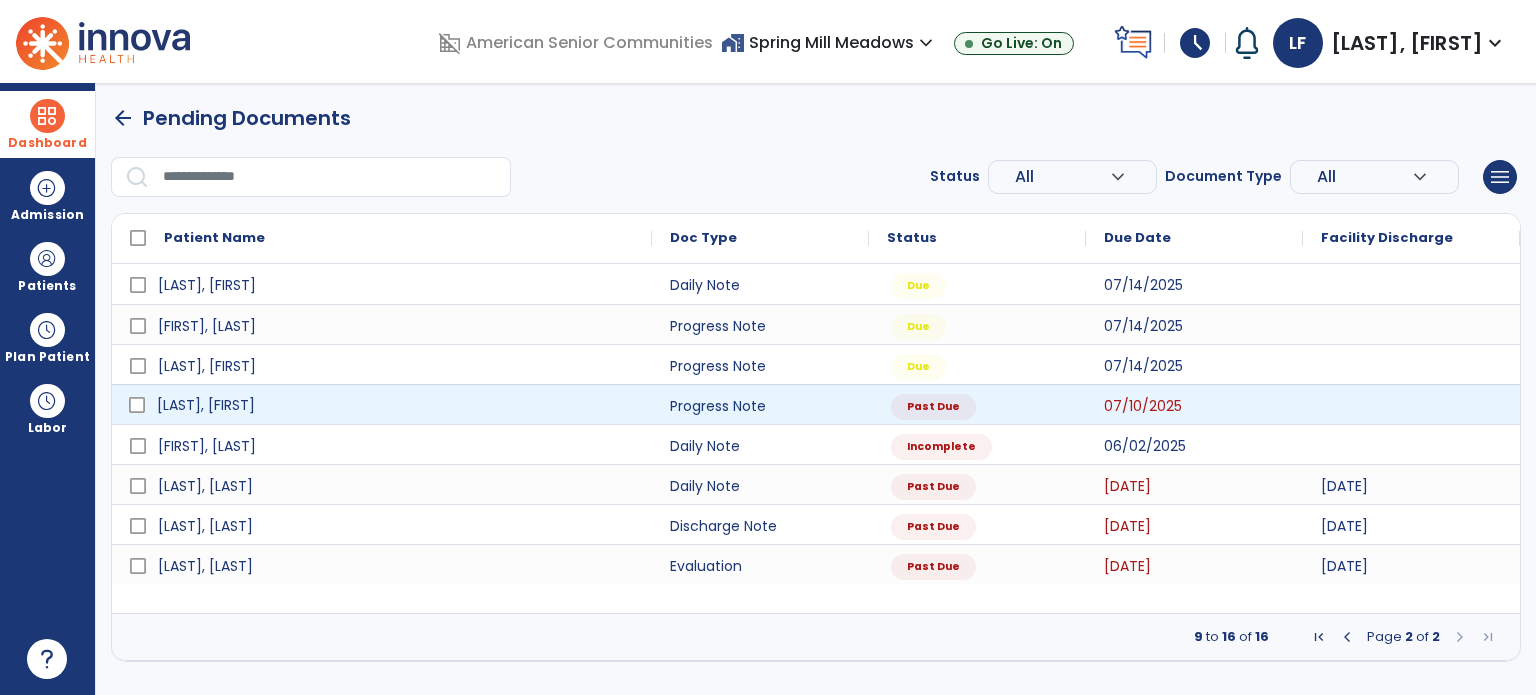 click on "[LAST], [FIRST]" at bounding box center [396, 405] 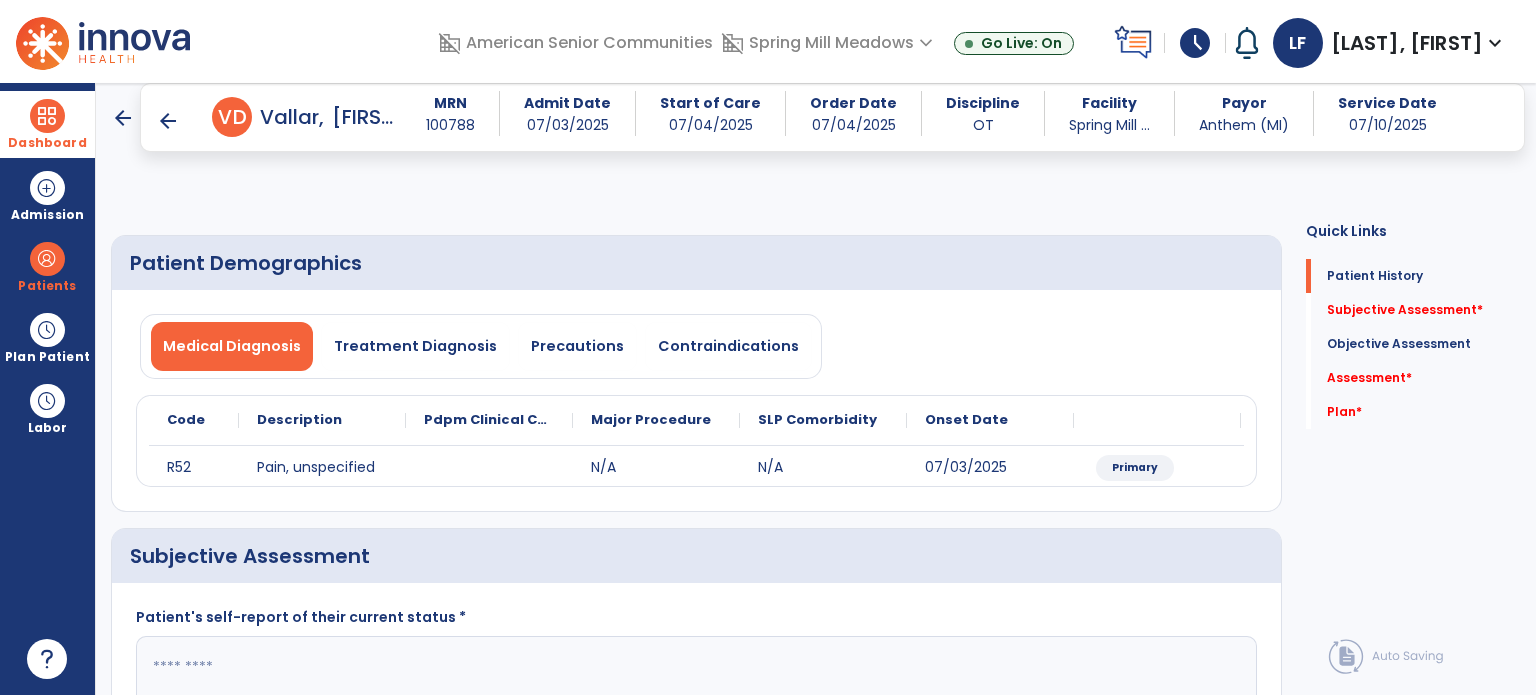 scroll, scrollTop: 150, scrollLeft: 0, axis: vertical 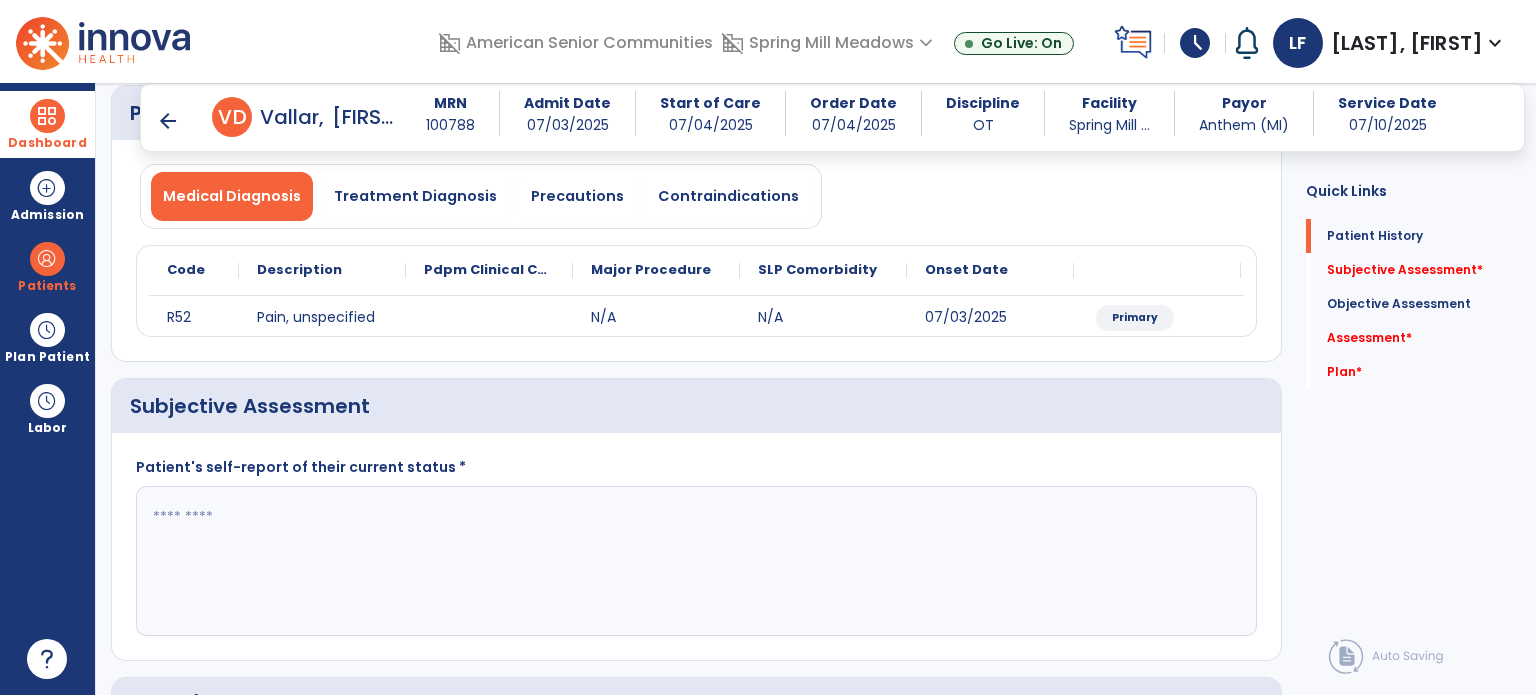 click 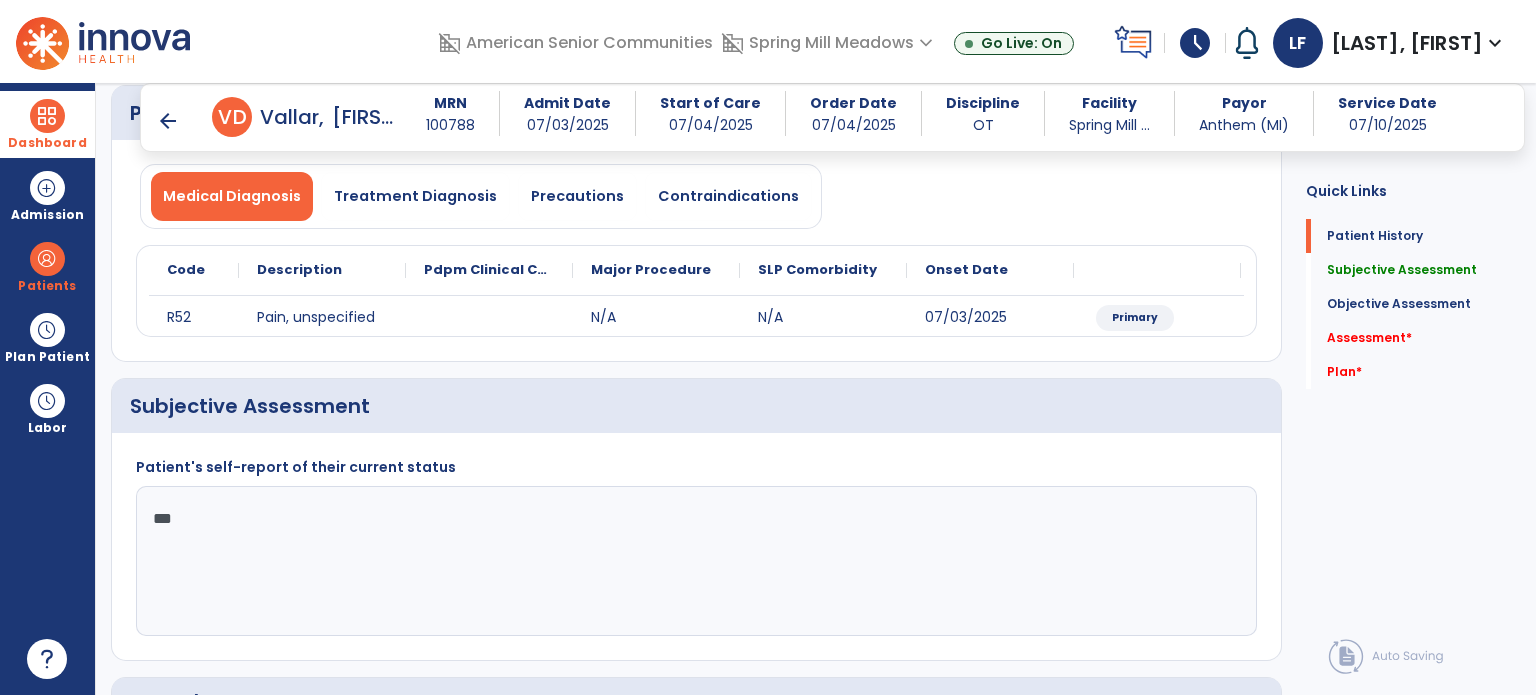 drag, startPoint x: 750, startPoint y: 510, endPoint x: 645, endPoint y: -90, distance: 609.1182 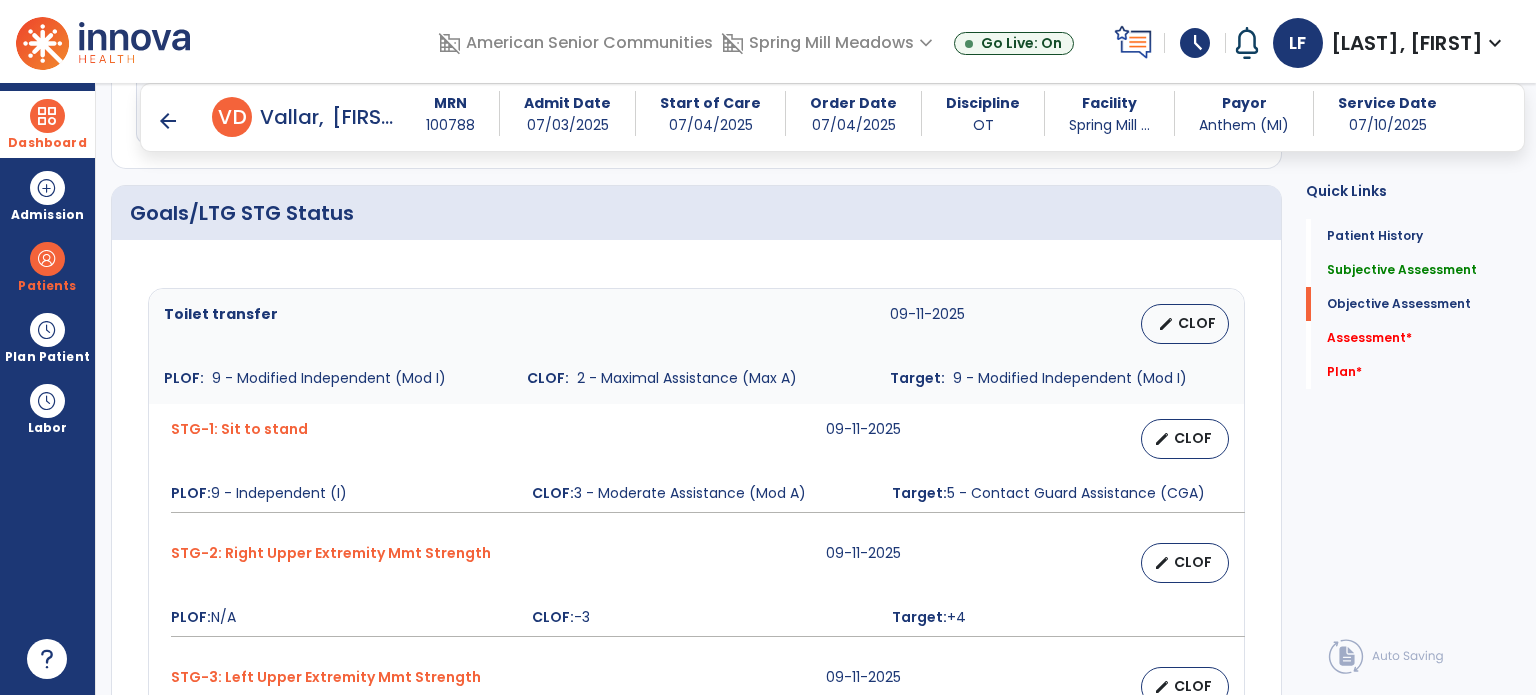 scroll, scrollTop: 648, scrollLeft: 0, axis: vertical 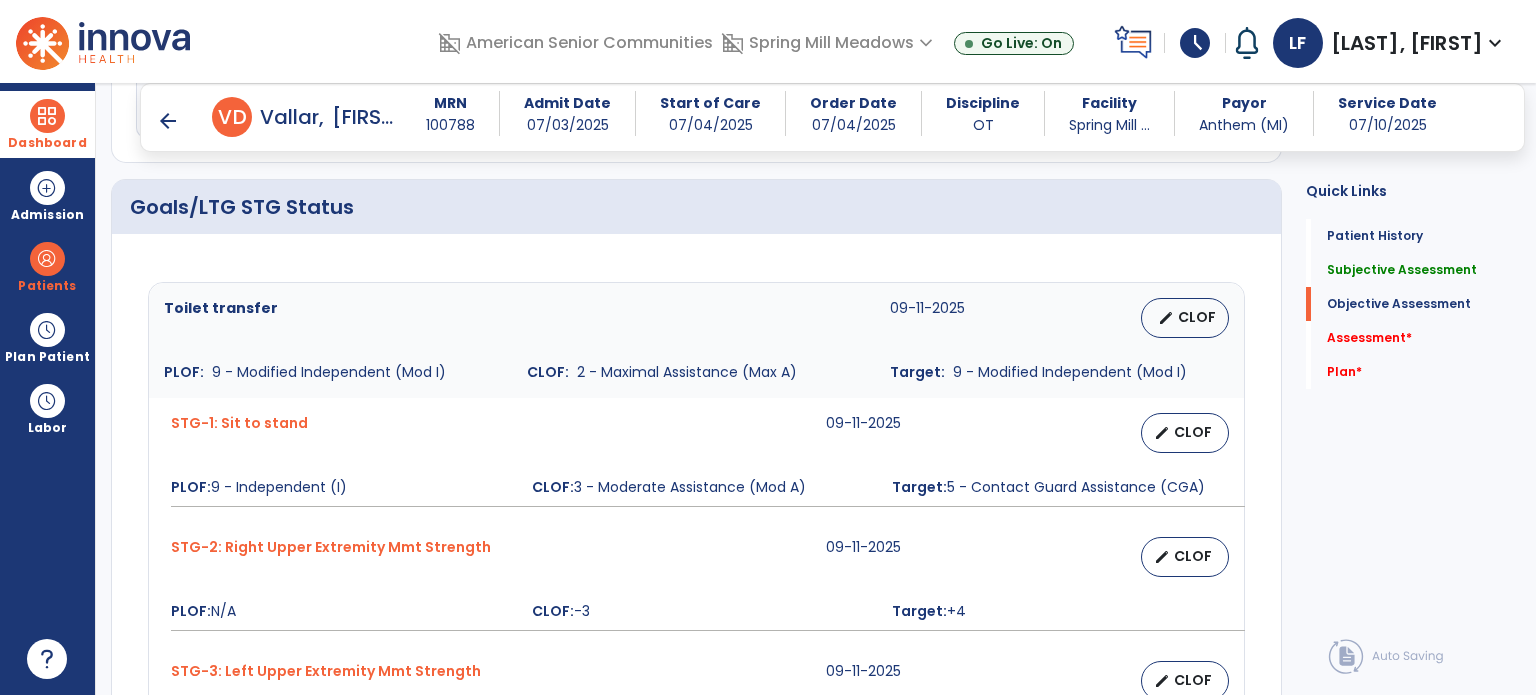 type on "**********" 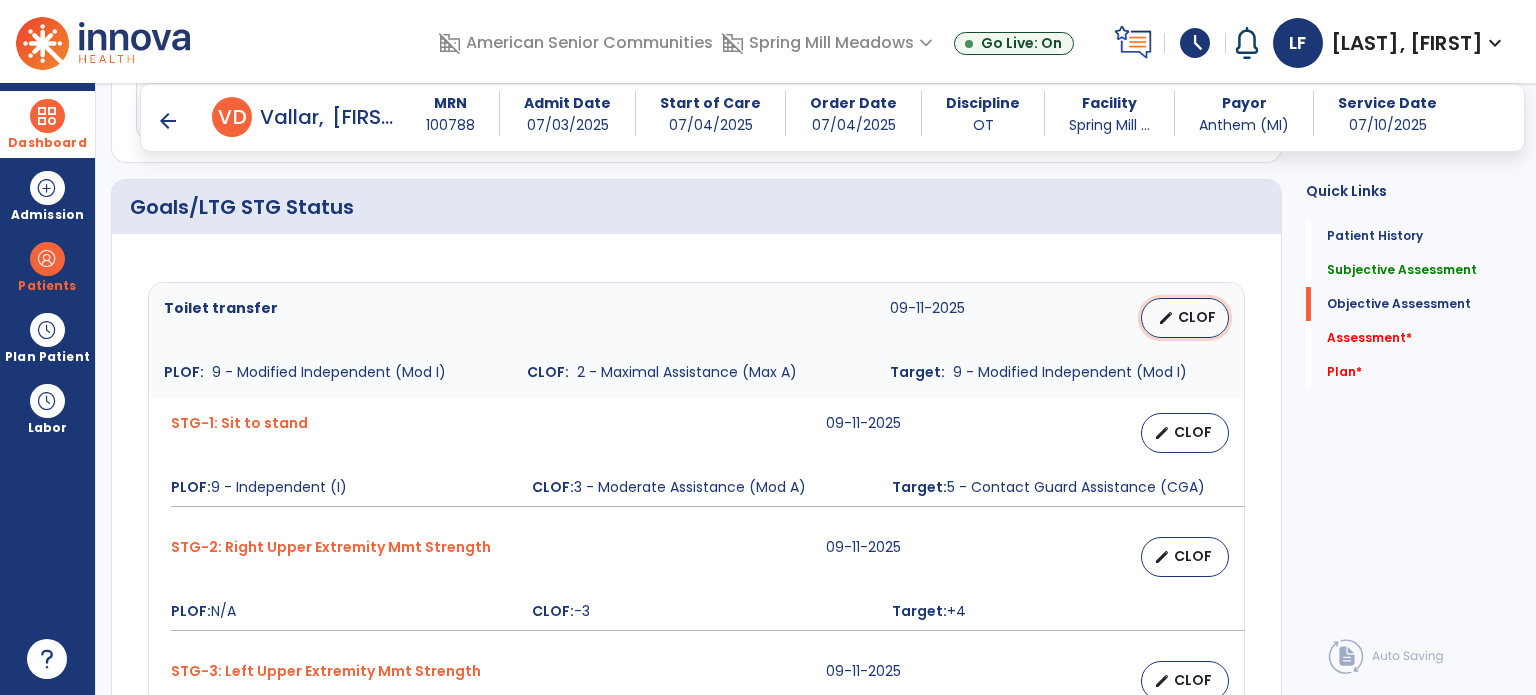 click on "CLOF" at bounding box center [1197, 317] 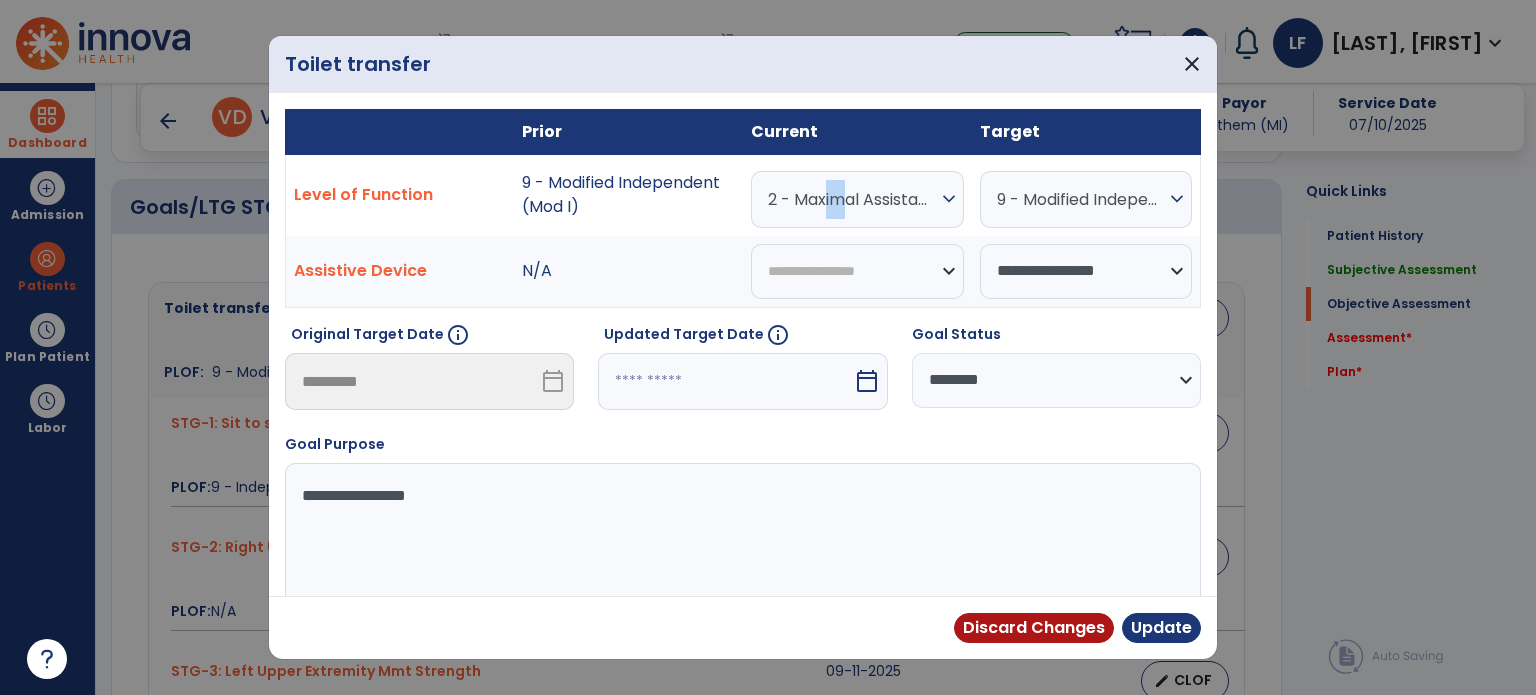 drag, startPoint x: 836, startPoint y: 202, endPoint x: 809, endPoint y: 194, distance: 28.160255 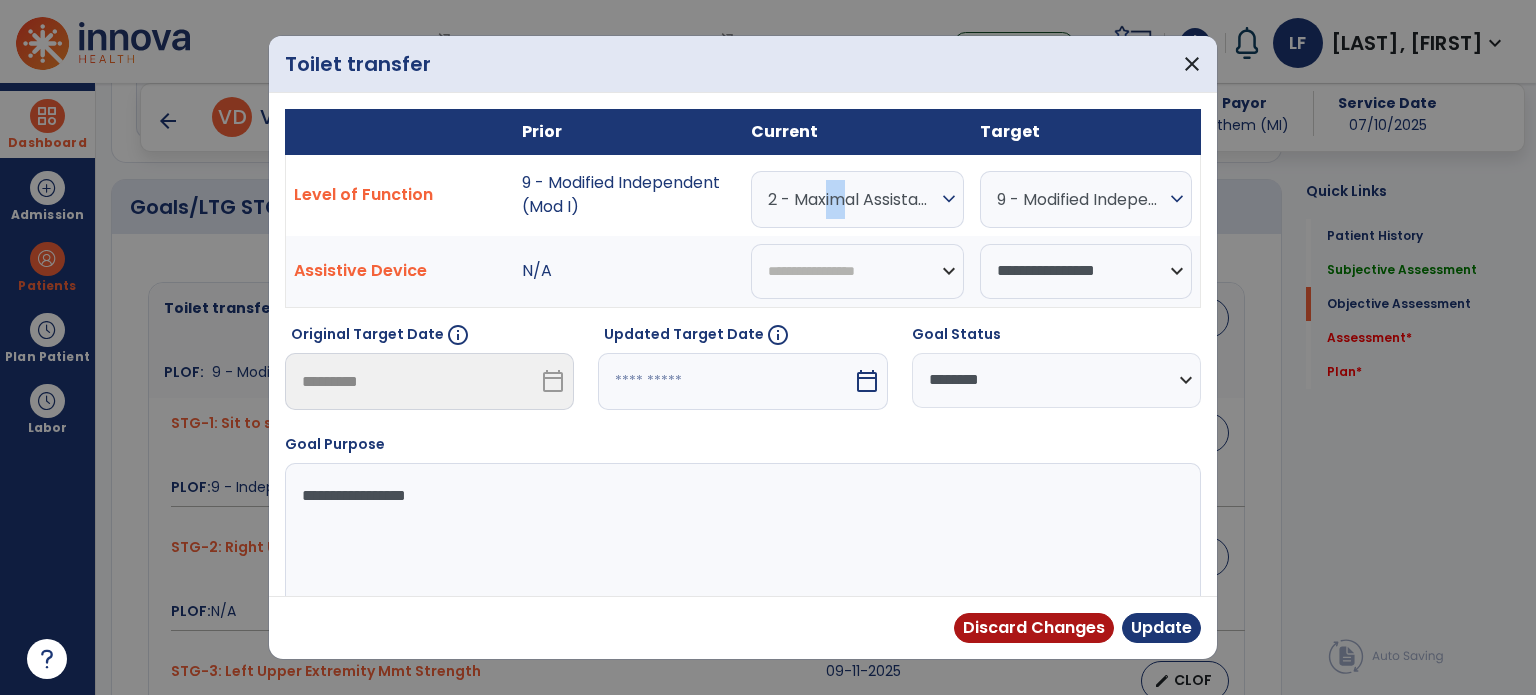 click on "2 - Maximal Assistance (Max A)" at bounding box center [852, 199] 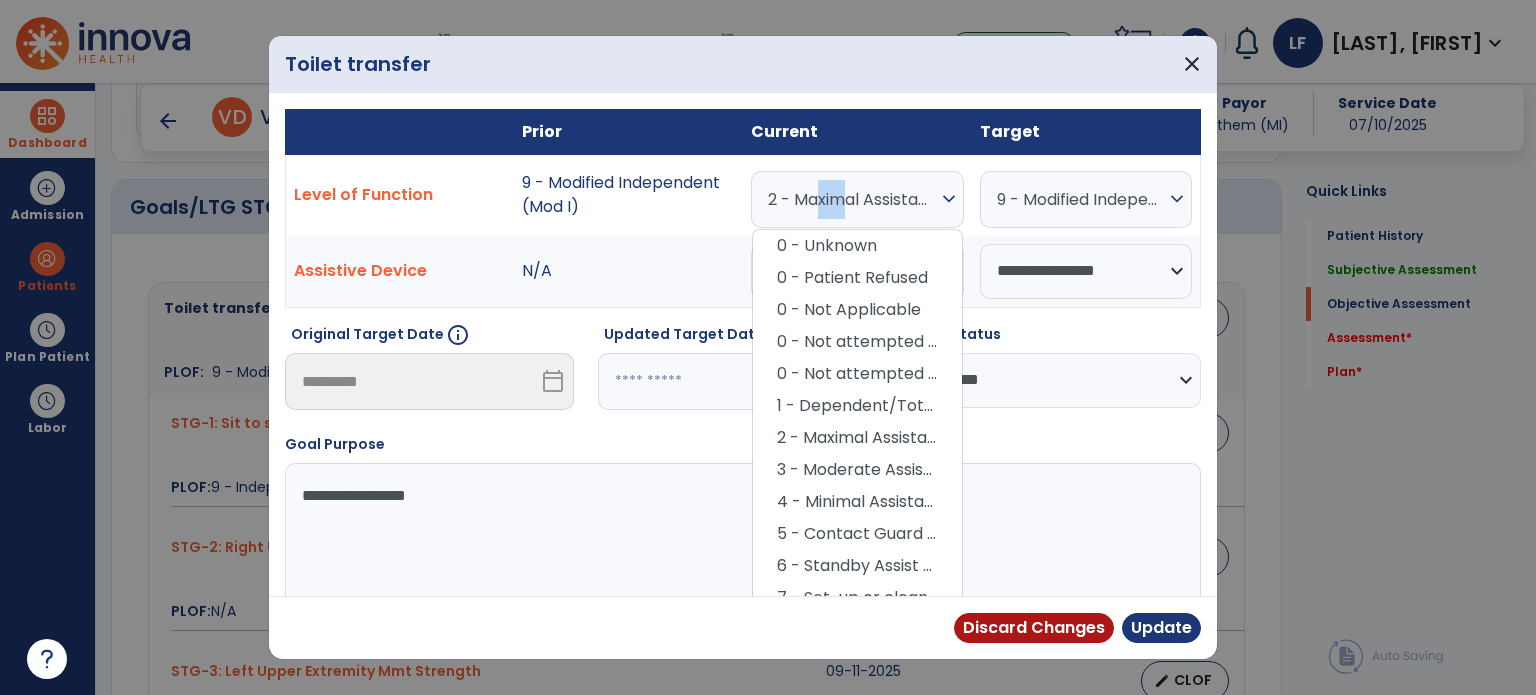 click on "2 - Maximal Assistance (Max A)" at bounding box center [852, 199] 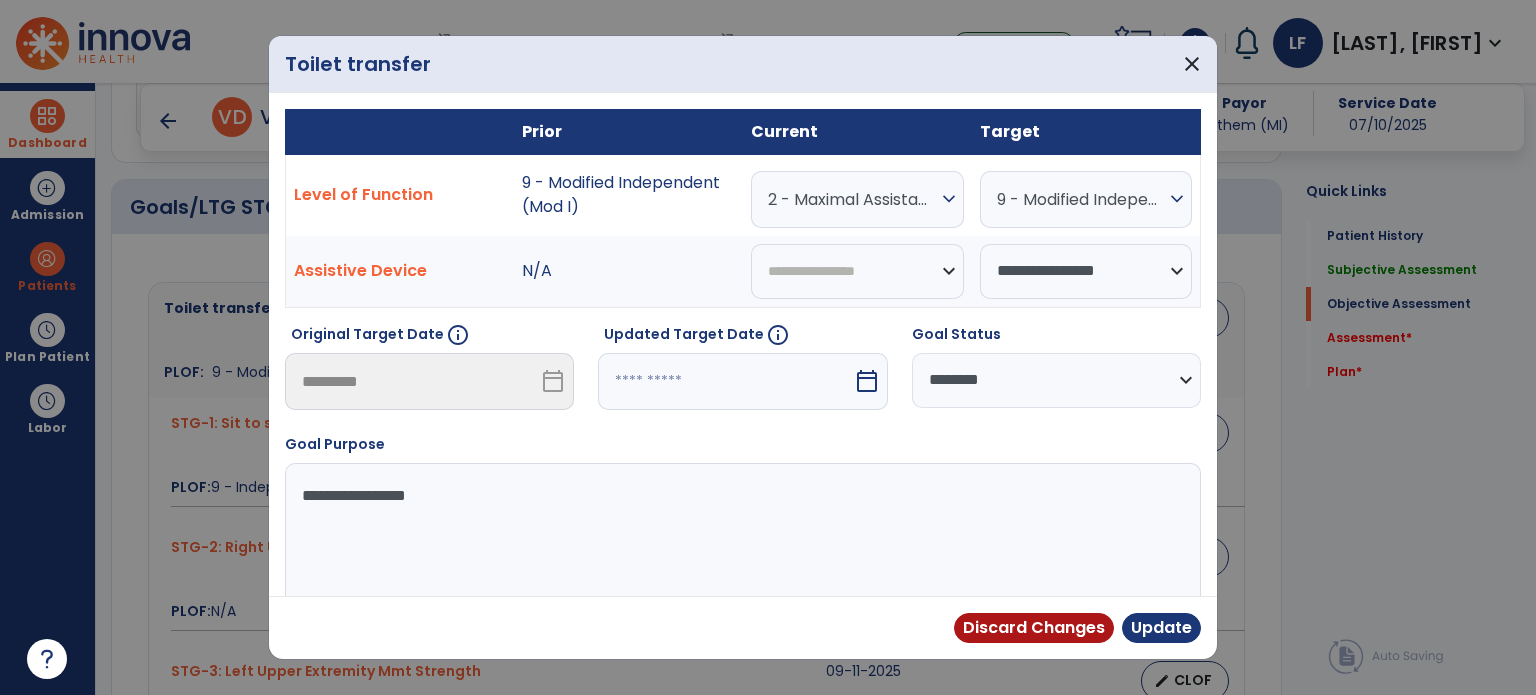 click on "2 - Maximal Assistance (Max A)" at bounding box center [852, 199] 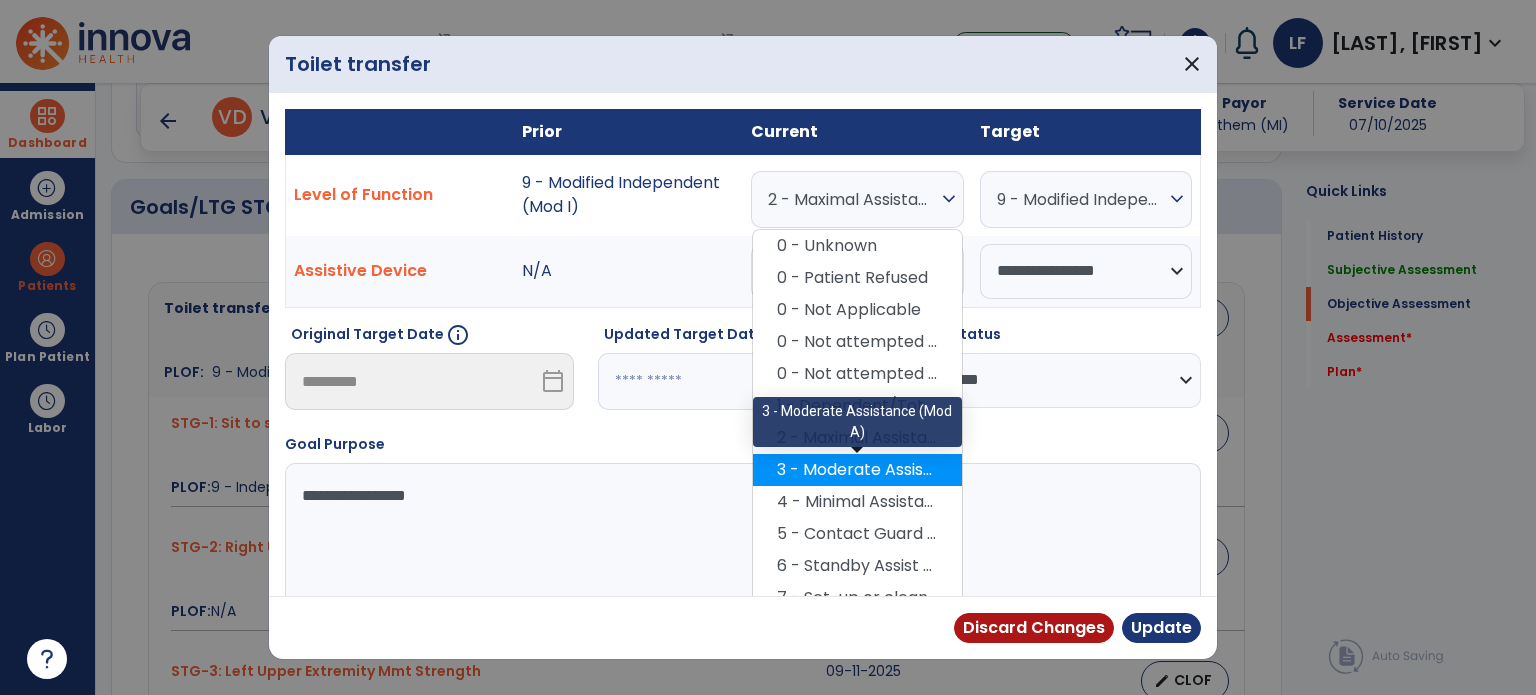 scroll, scrollTop: 14, scrollLeft: 0, axis: vertical 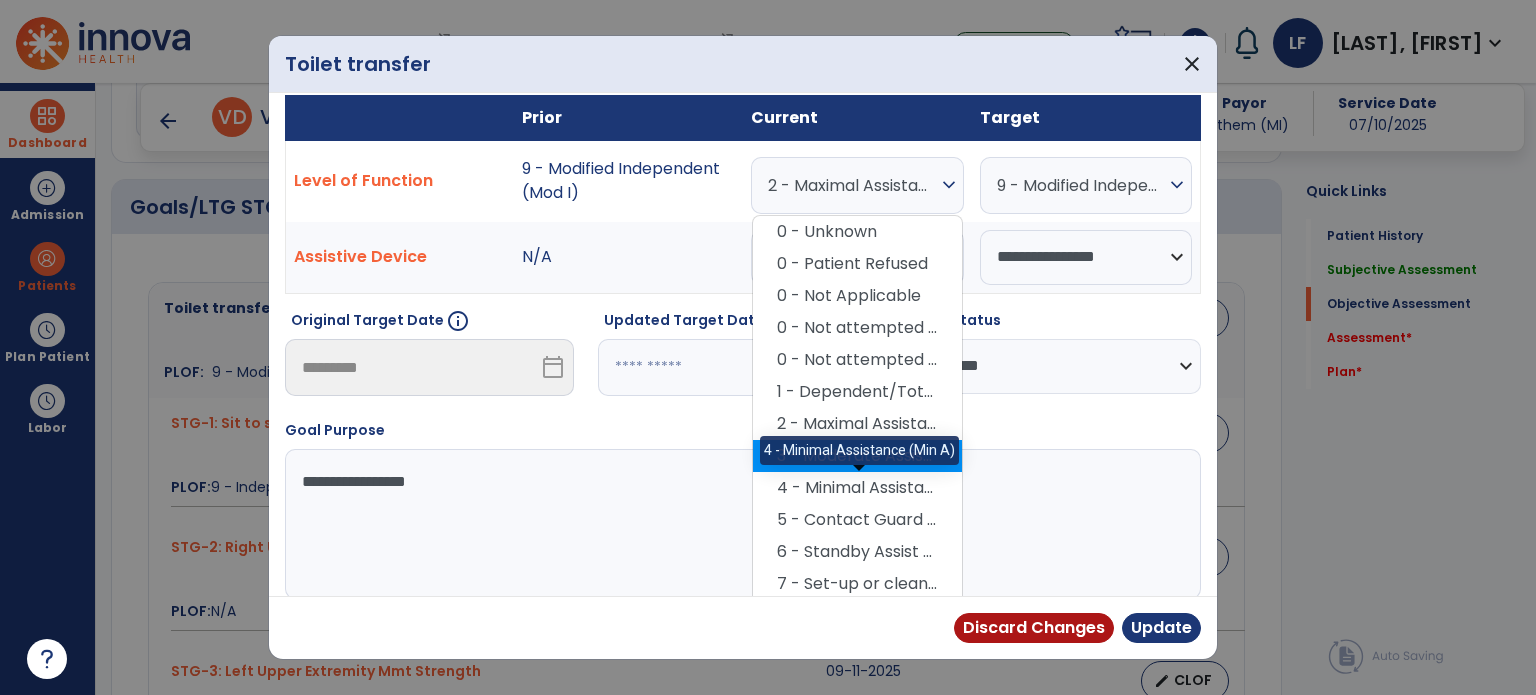 click on "4 - Minimal Assistance (Min A)" at bounding box center [857, 488] 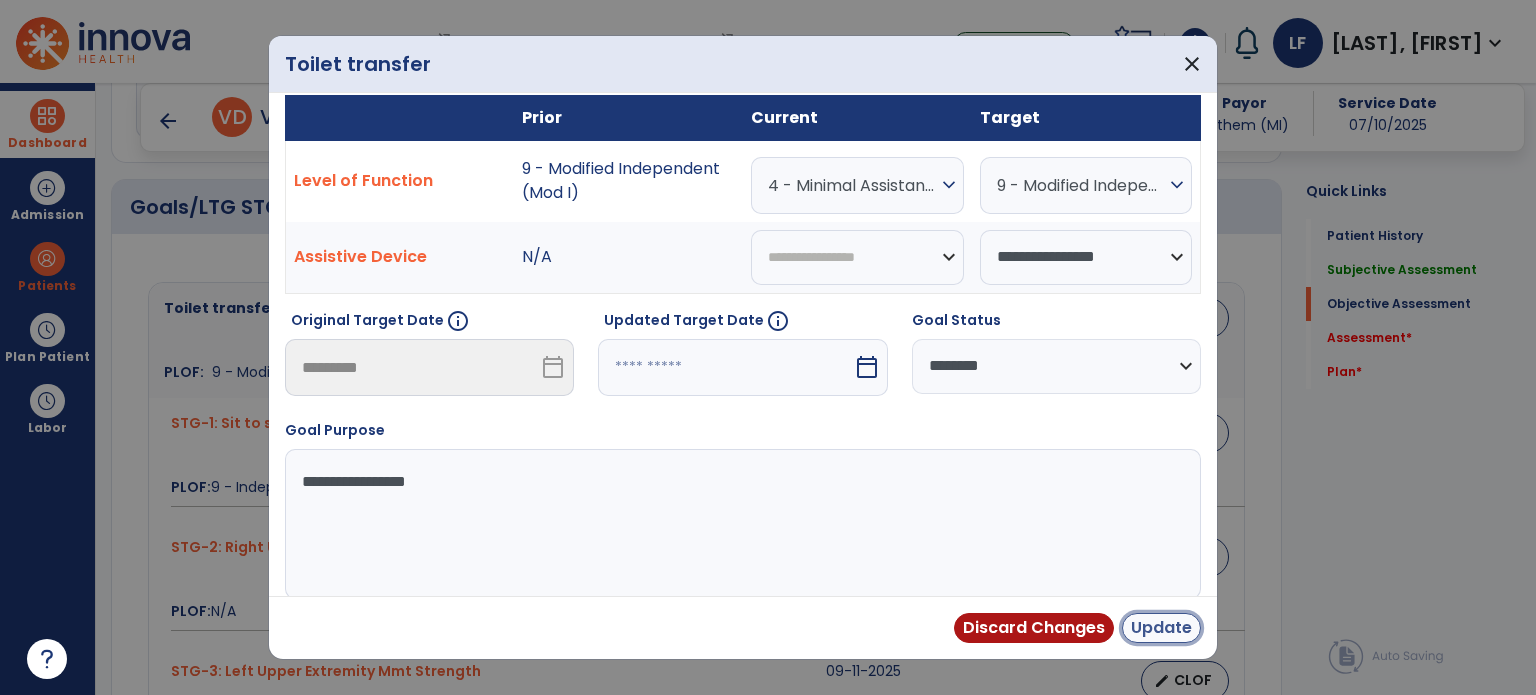 click on "Update" at bounding box center (1161, 628) 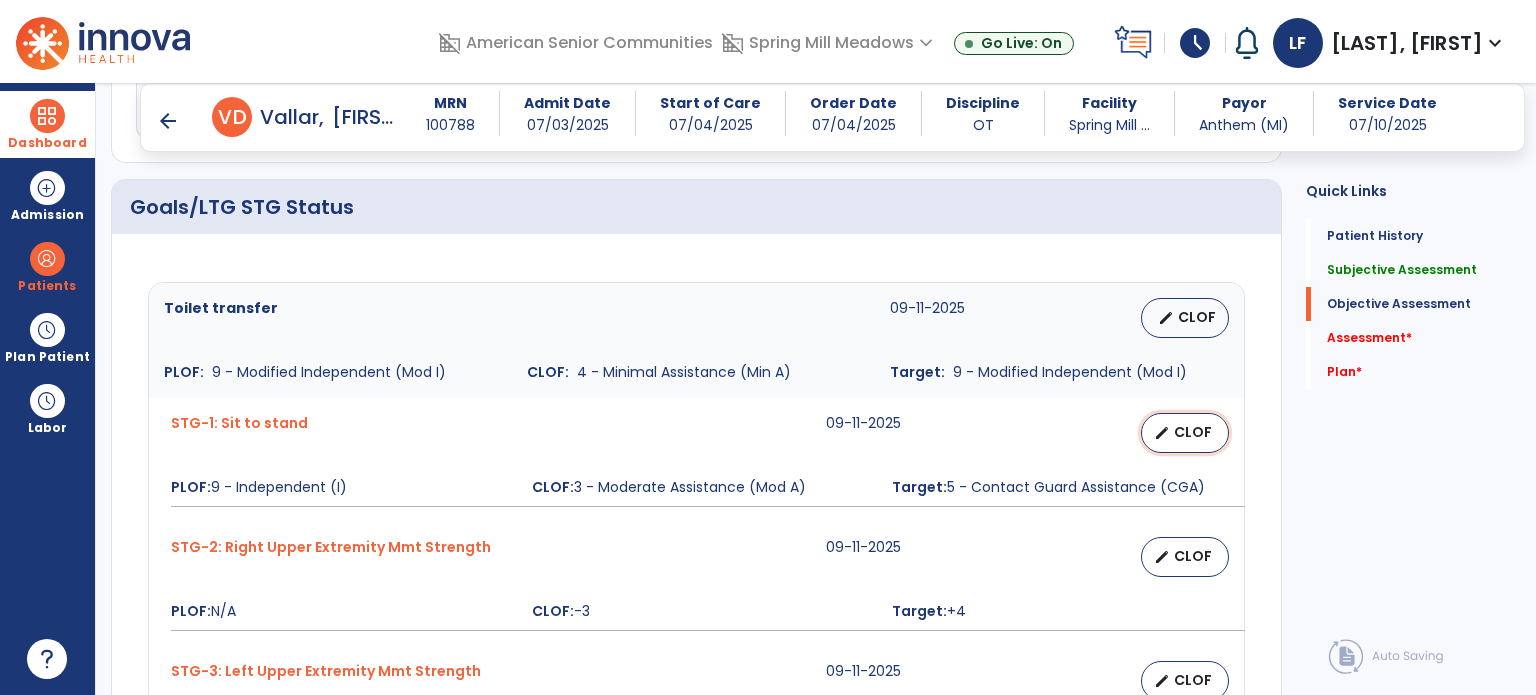 click on "CLOF" at bounding box center [1193, 432] 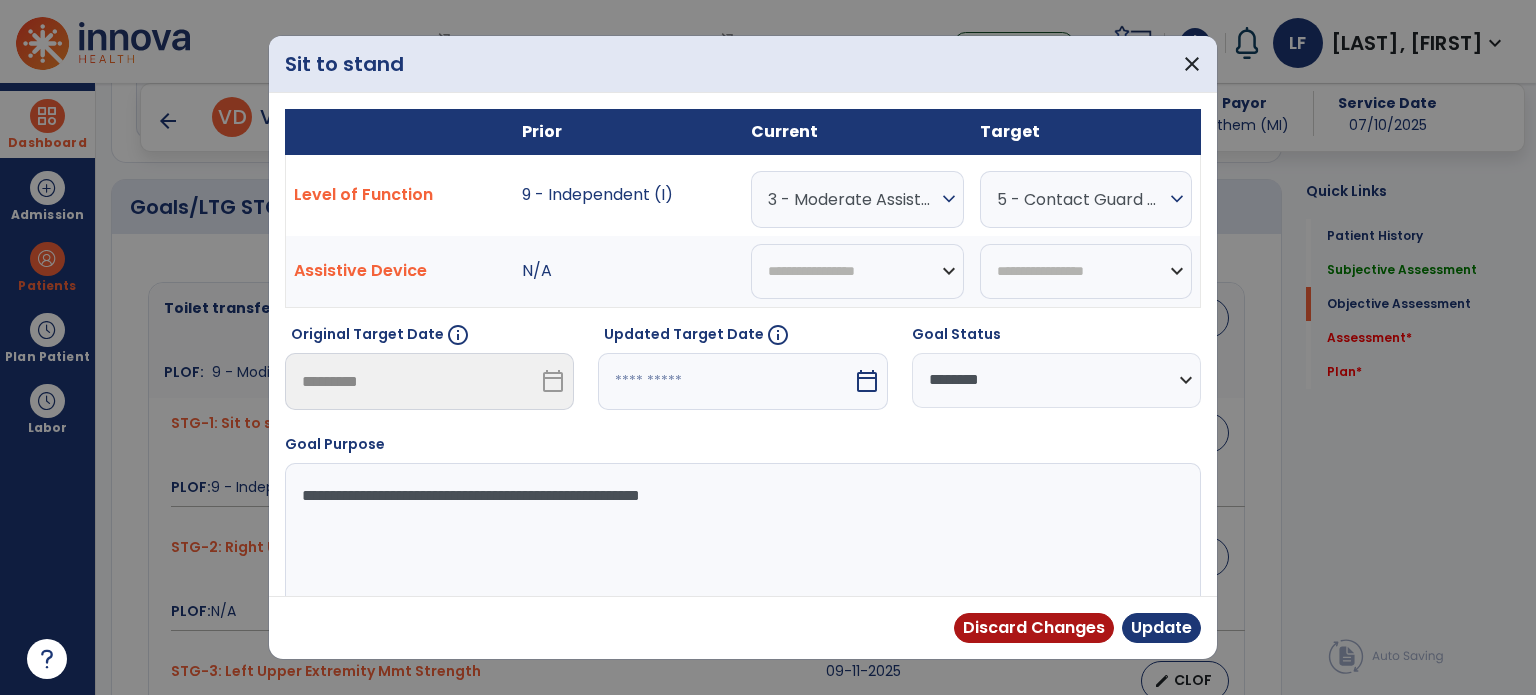 click on "3 - Moderate Assistance (Mod A)" at bounding box center [852, 199] 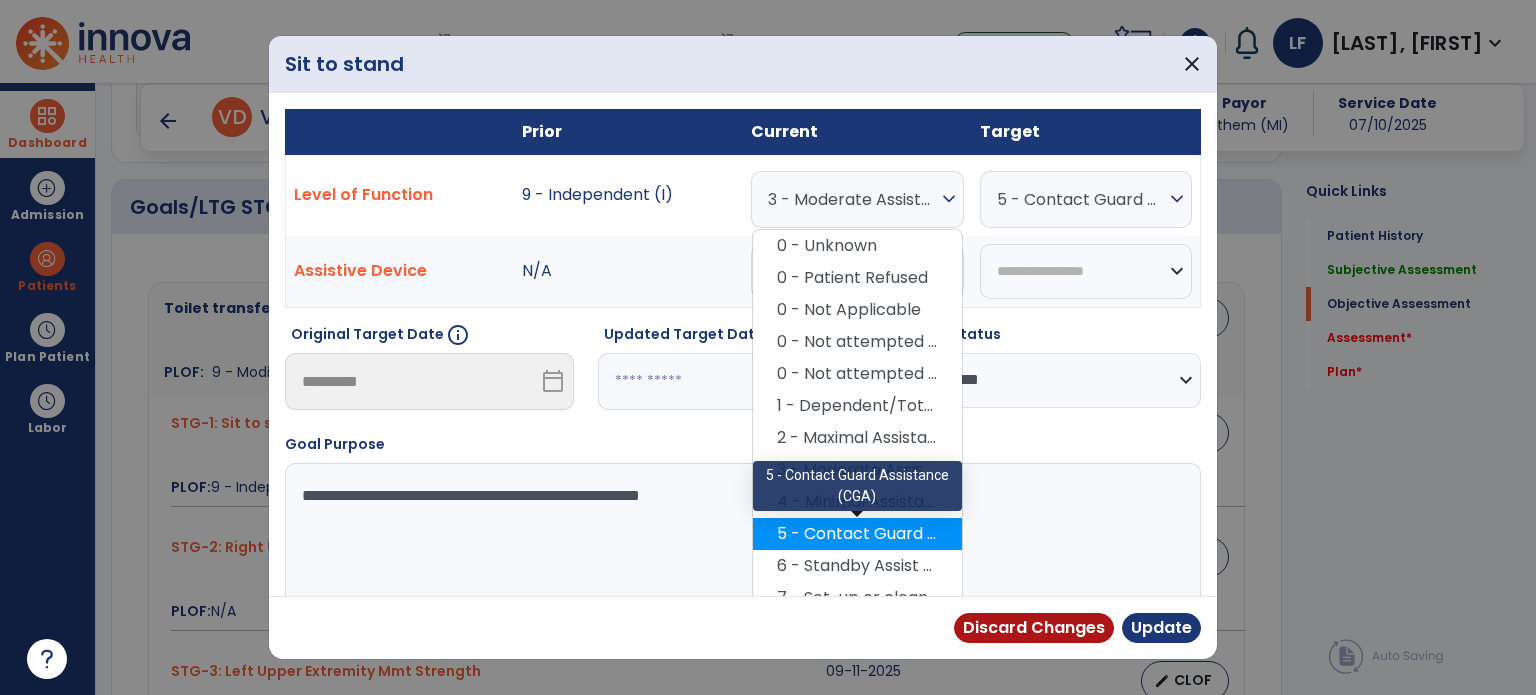 click on "5 - Contact Guard Assistance (CGA)" at bounding box center (857, 534) 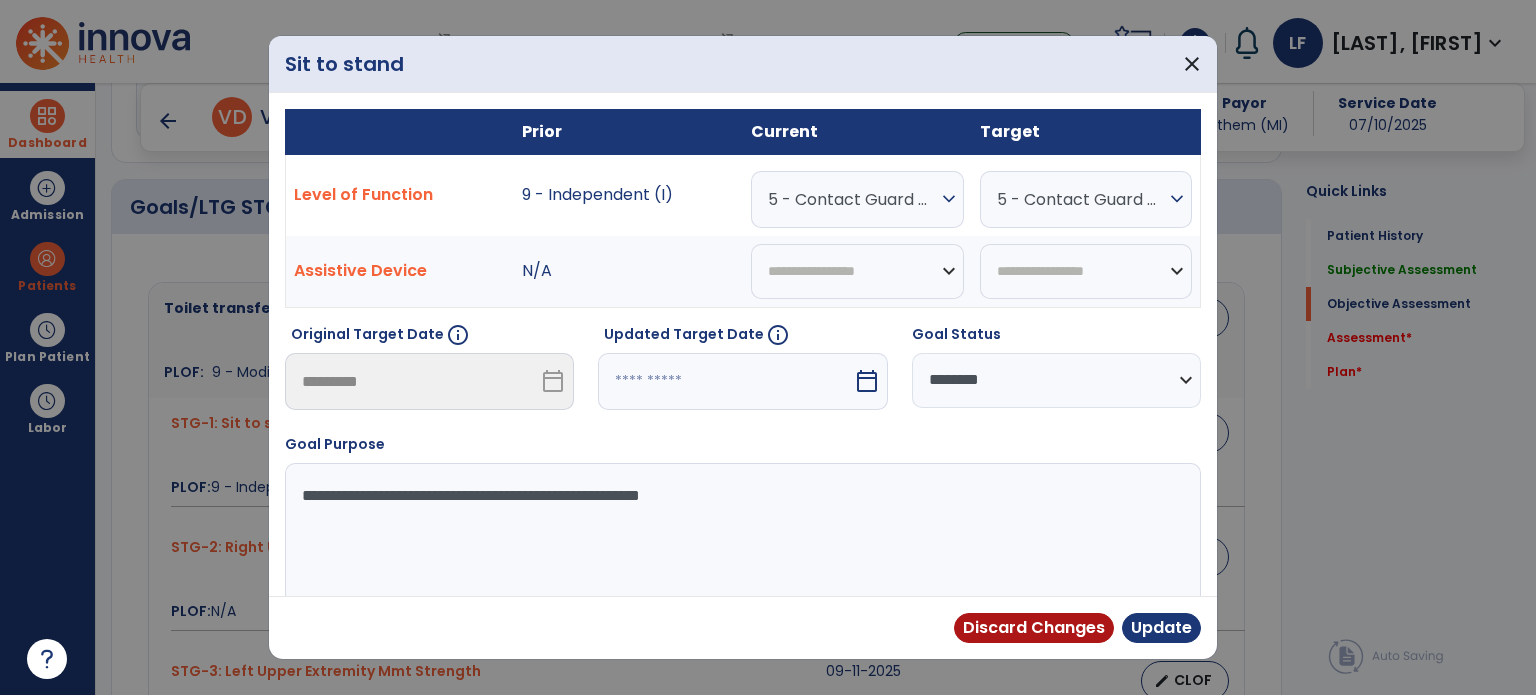 click on "5 - Contact Guard Assistance (CGA)" at bounding box center [852, 199] 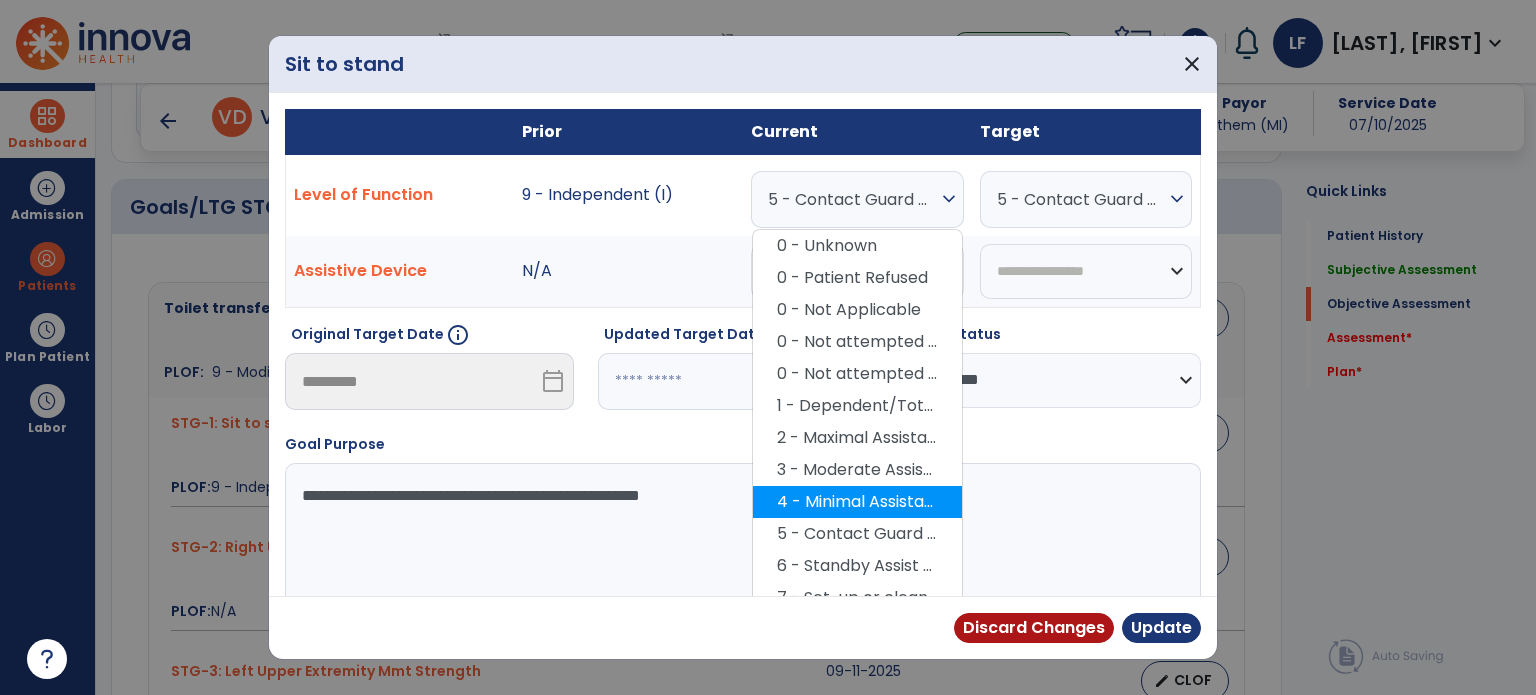 click on "4 - Minimal Assistance (Min A)" at bounding box center (857, 502) 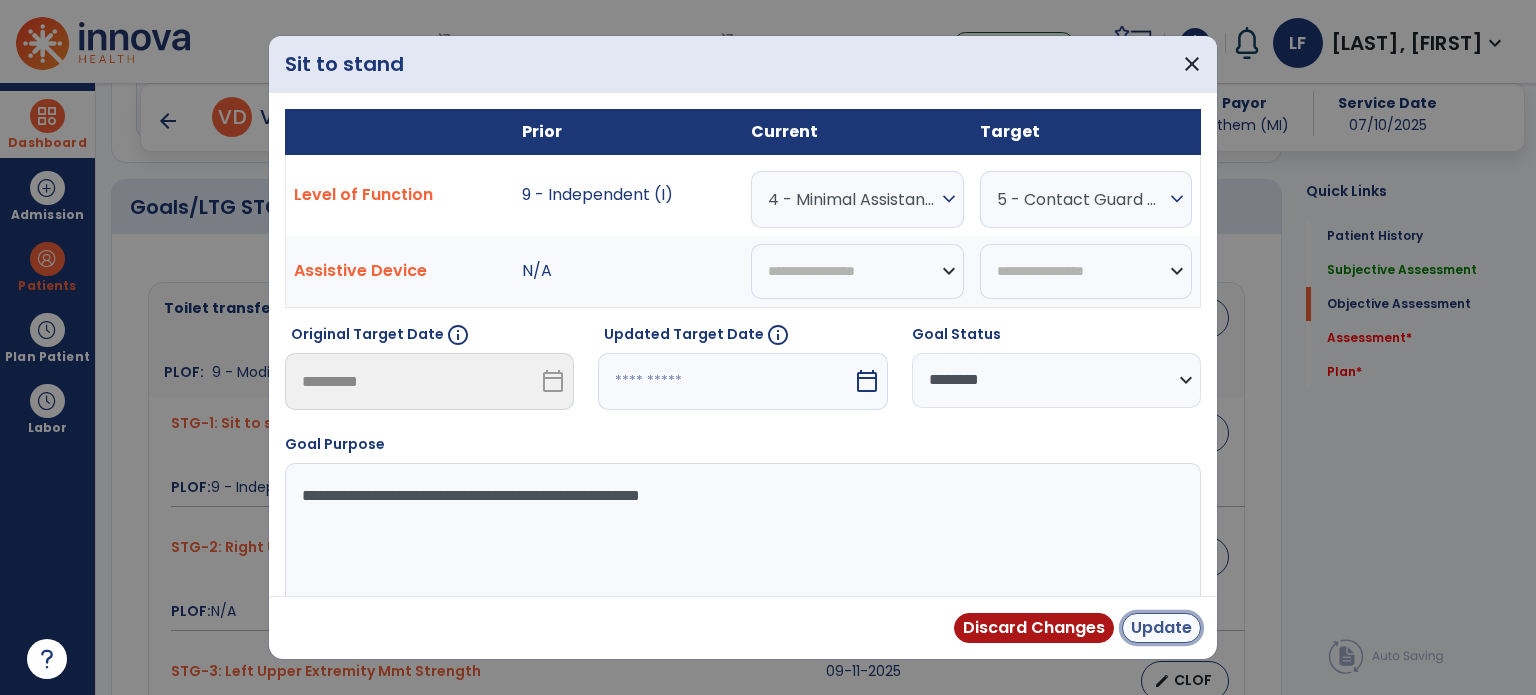 click on "Update" at bounding box center (1161, 628) 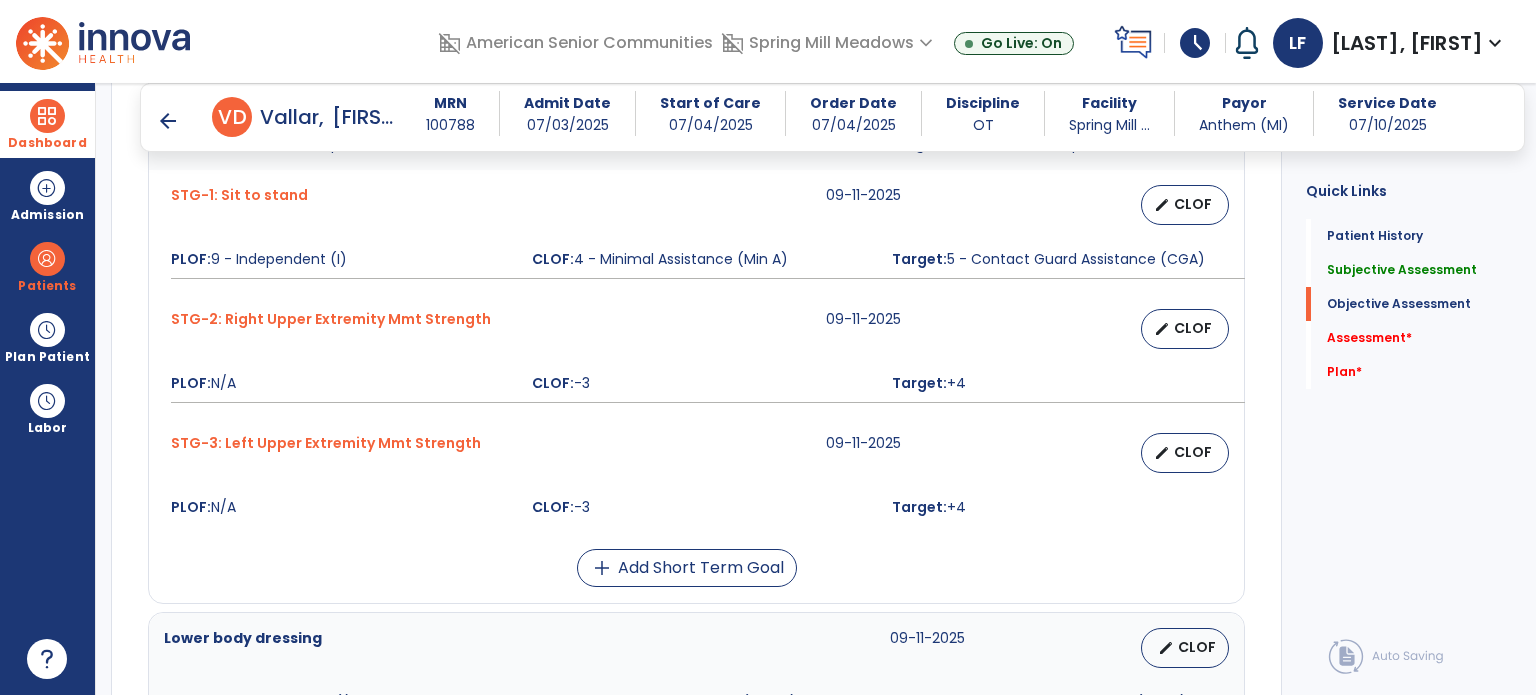 scroll, scrollTop: 878, scrollLeft: 0, axis: vertical 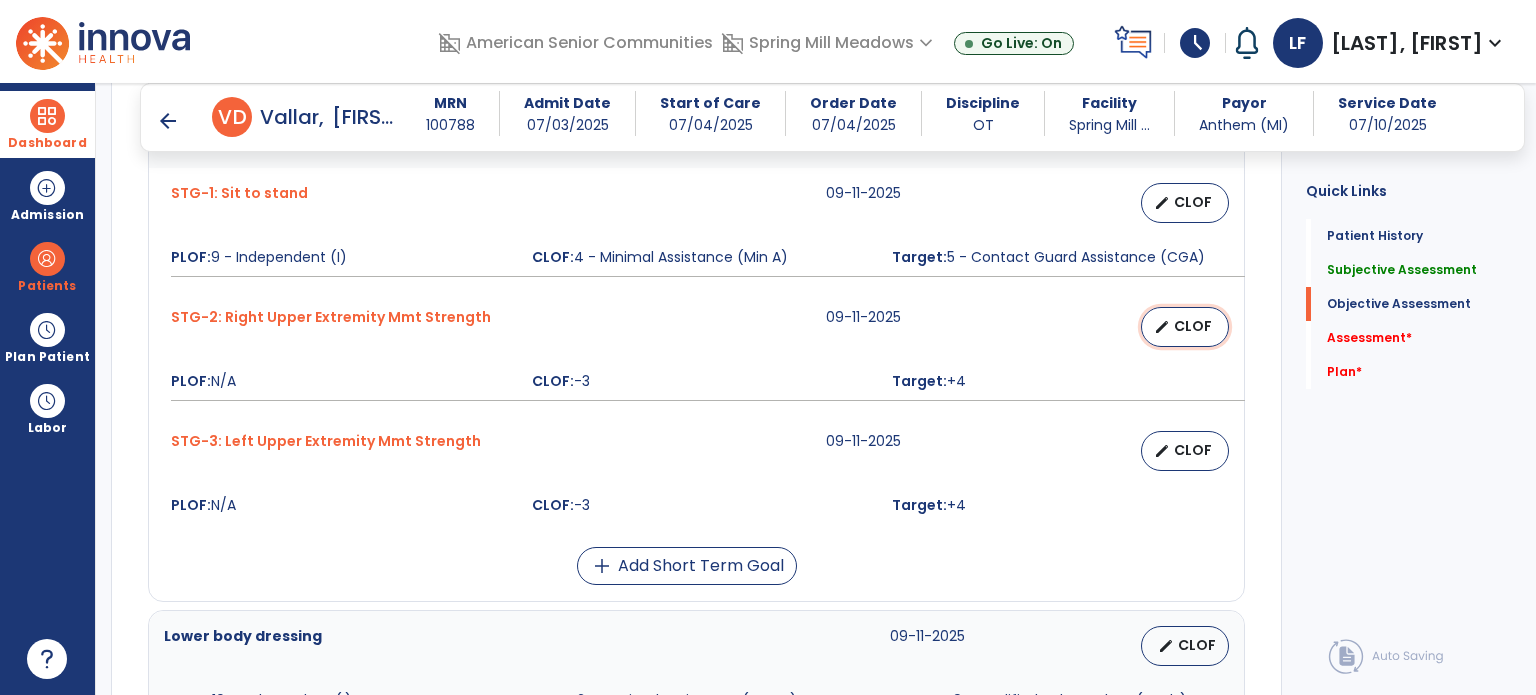 click on "CLOF" at bounding box center (1193, 326) 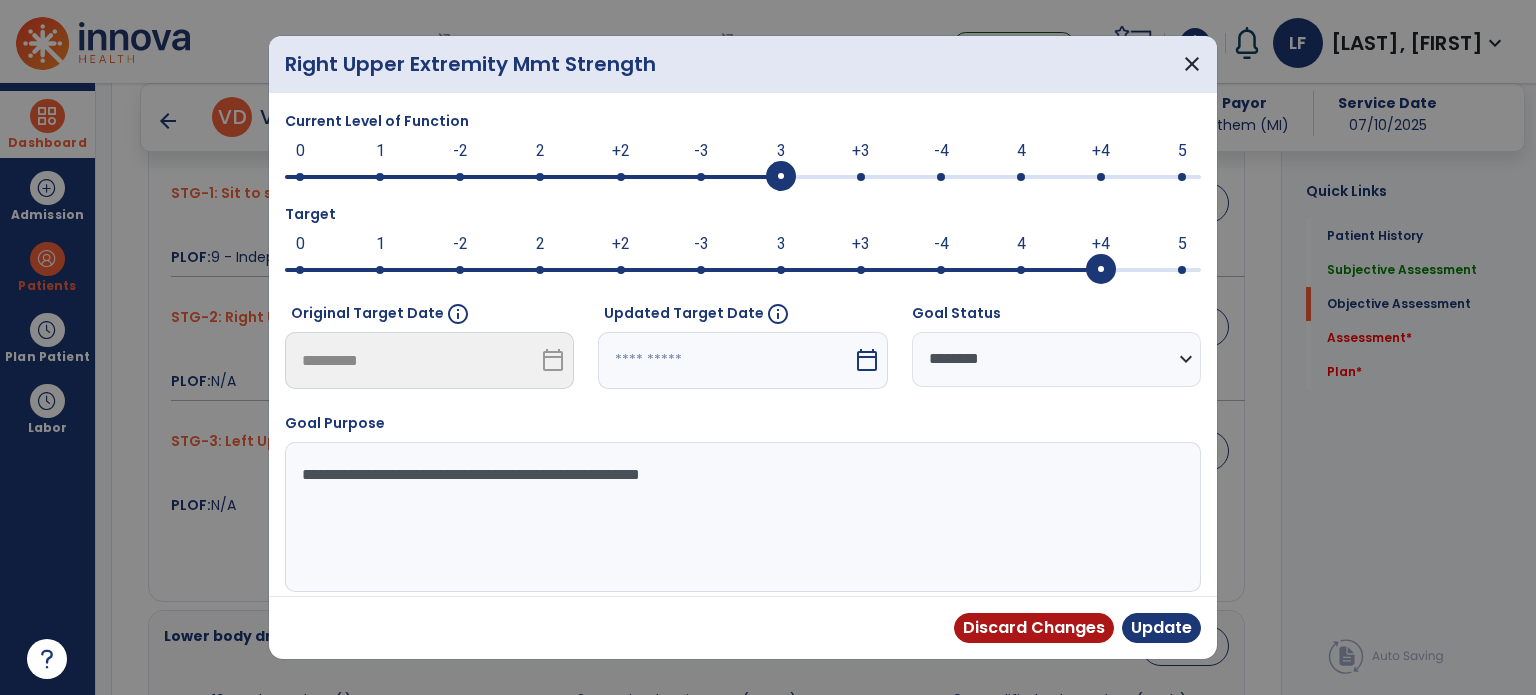 click at bounding box center [781, 177] 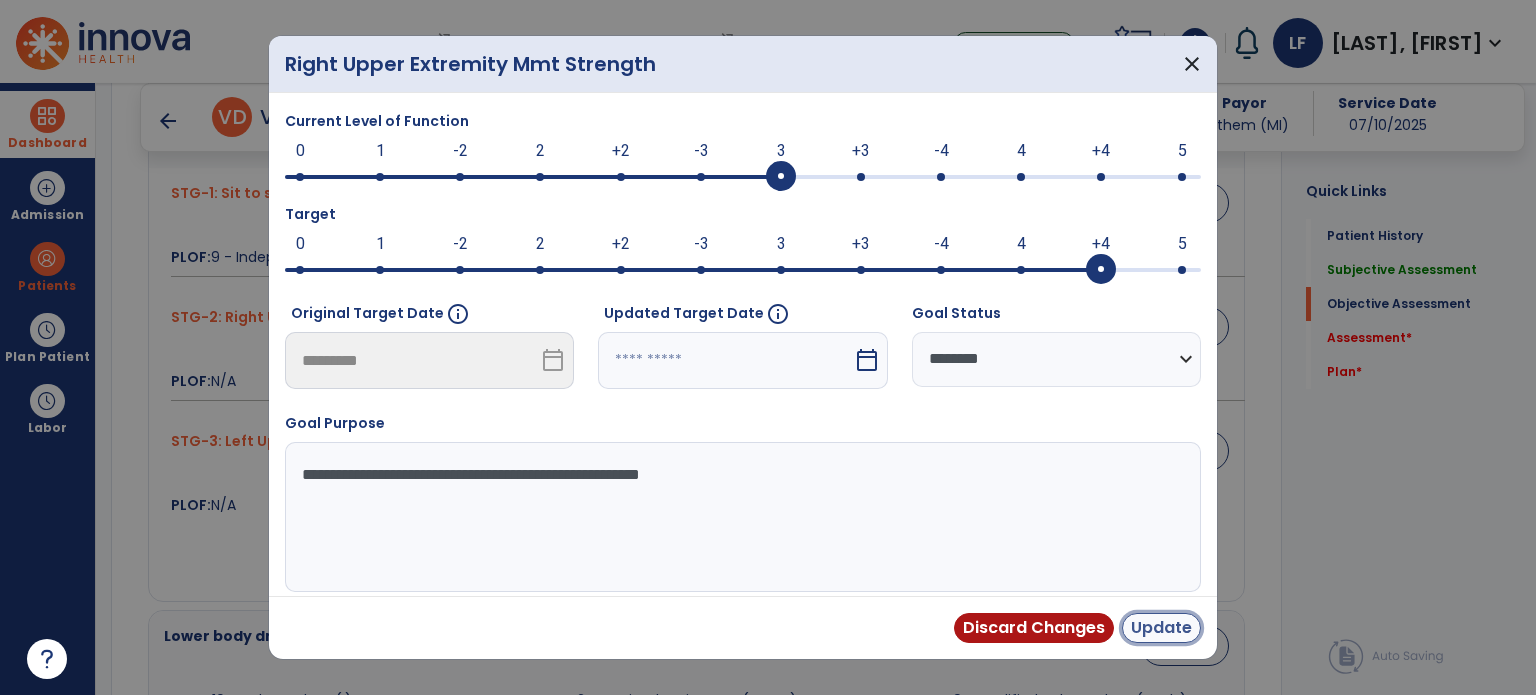 click on "Update" at bounding box center (1161, 628) 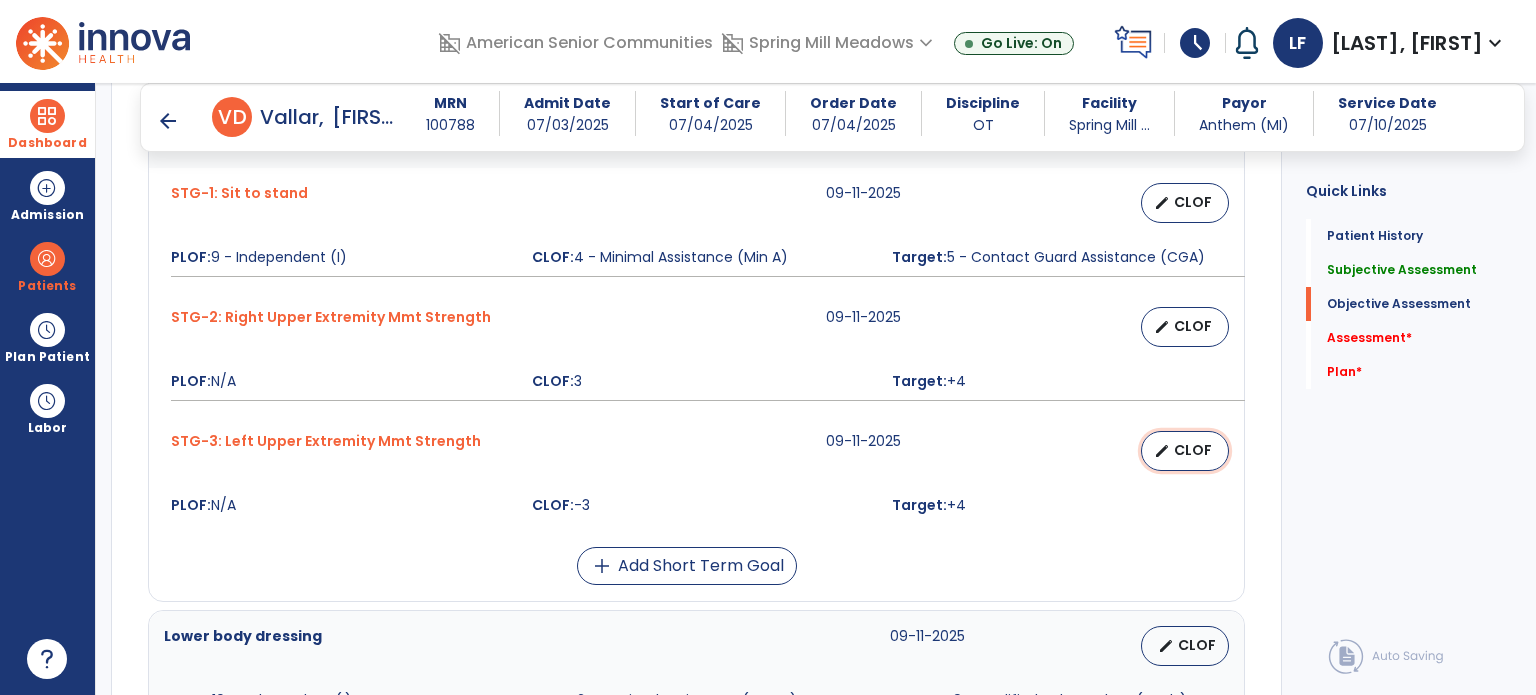 click on "edit   CLOF" at bounding box center (1185, 451) 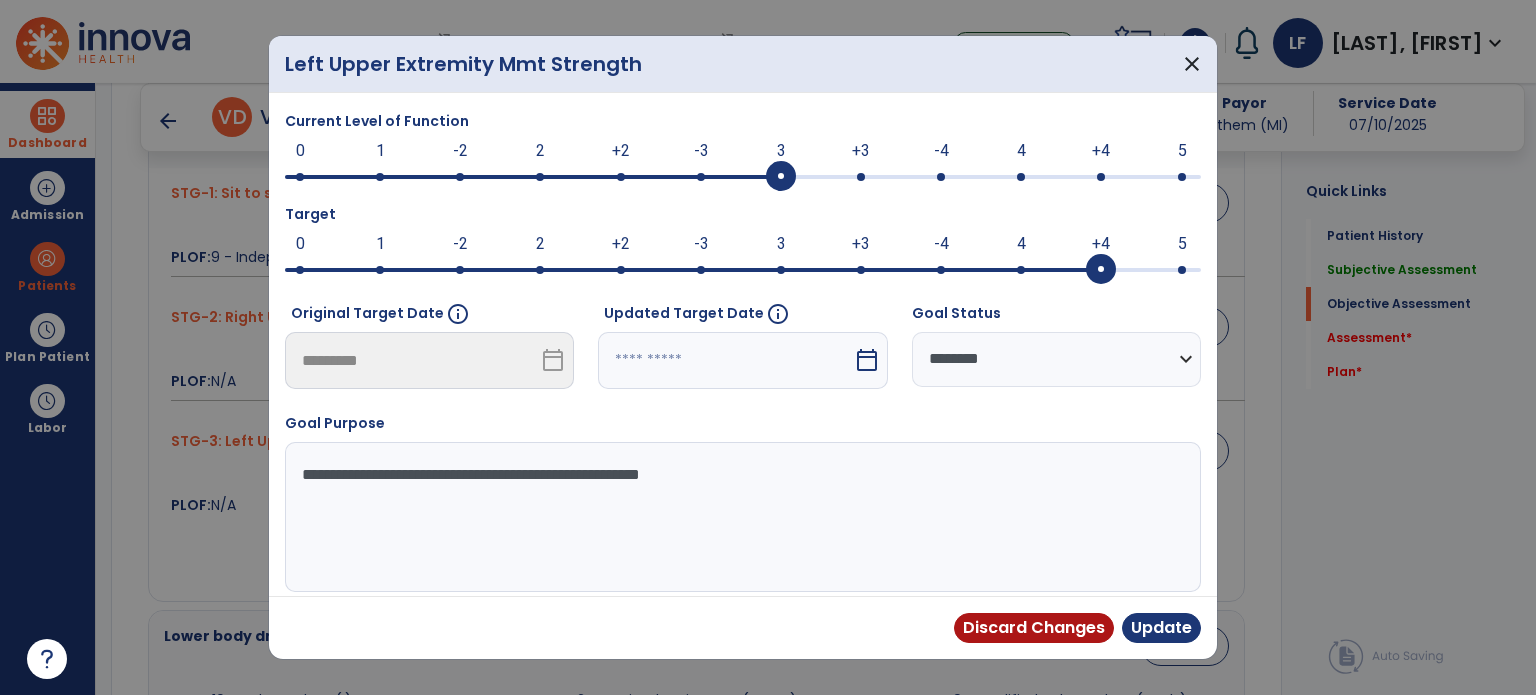 click at bounding box center [781, 177] 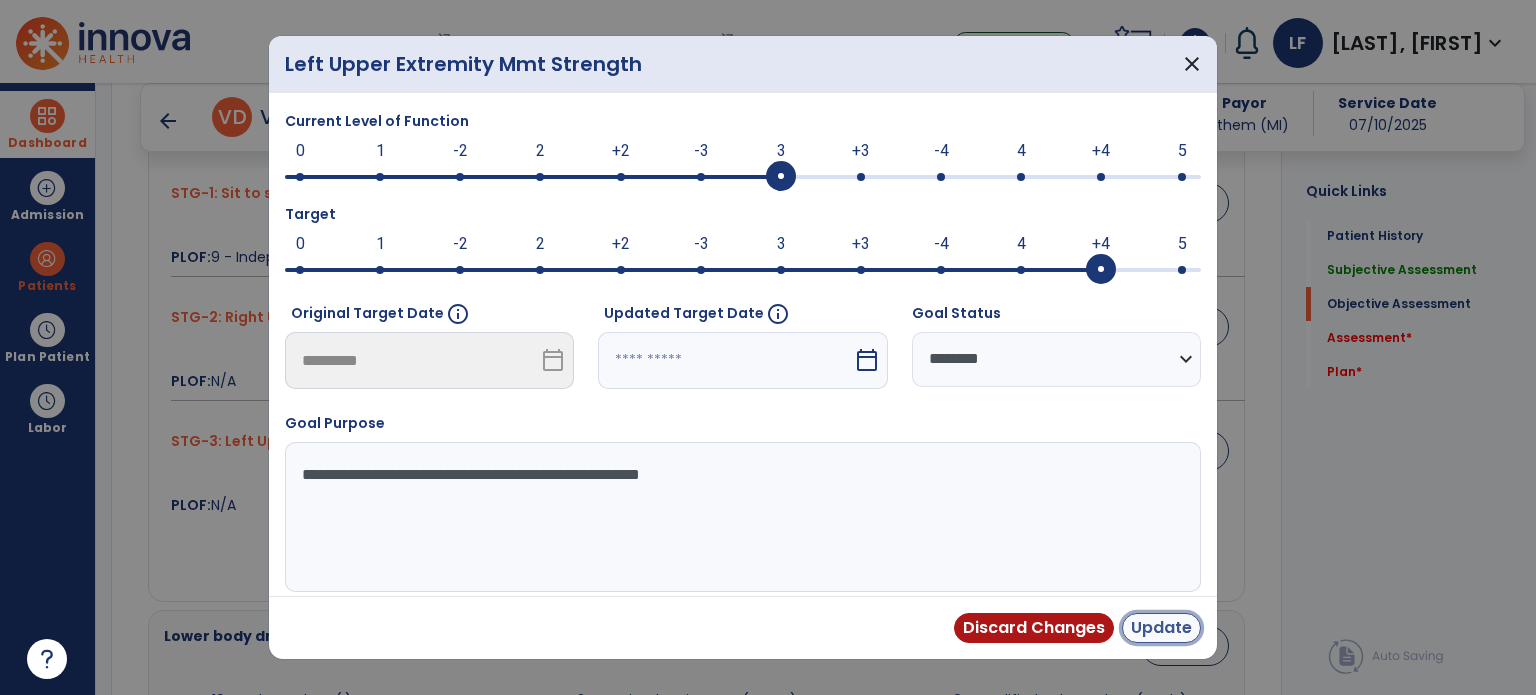 click on "Update" at bounding box center (1161, 628) 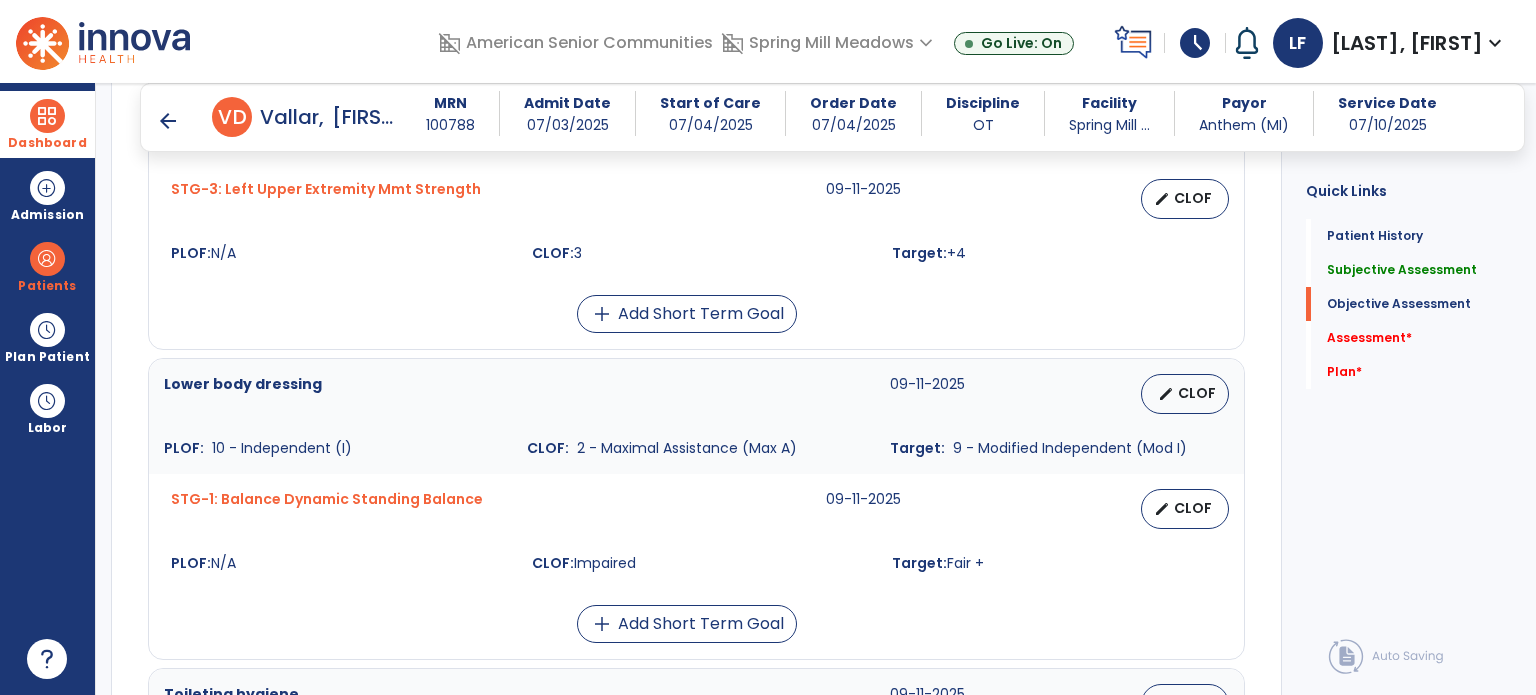 scroll, scrollTop: 1259, scrollLeft: 0, axis: vertical 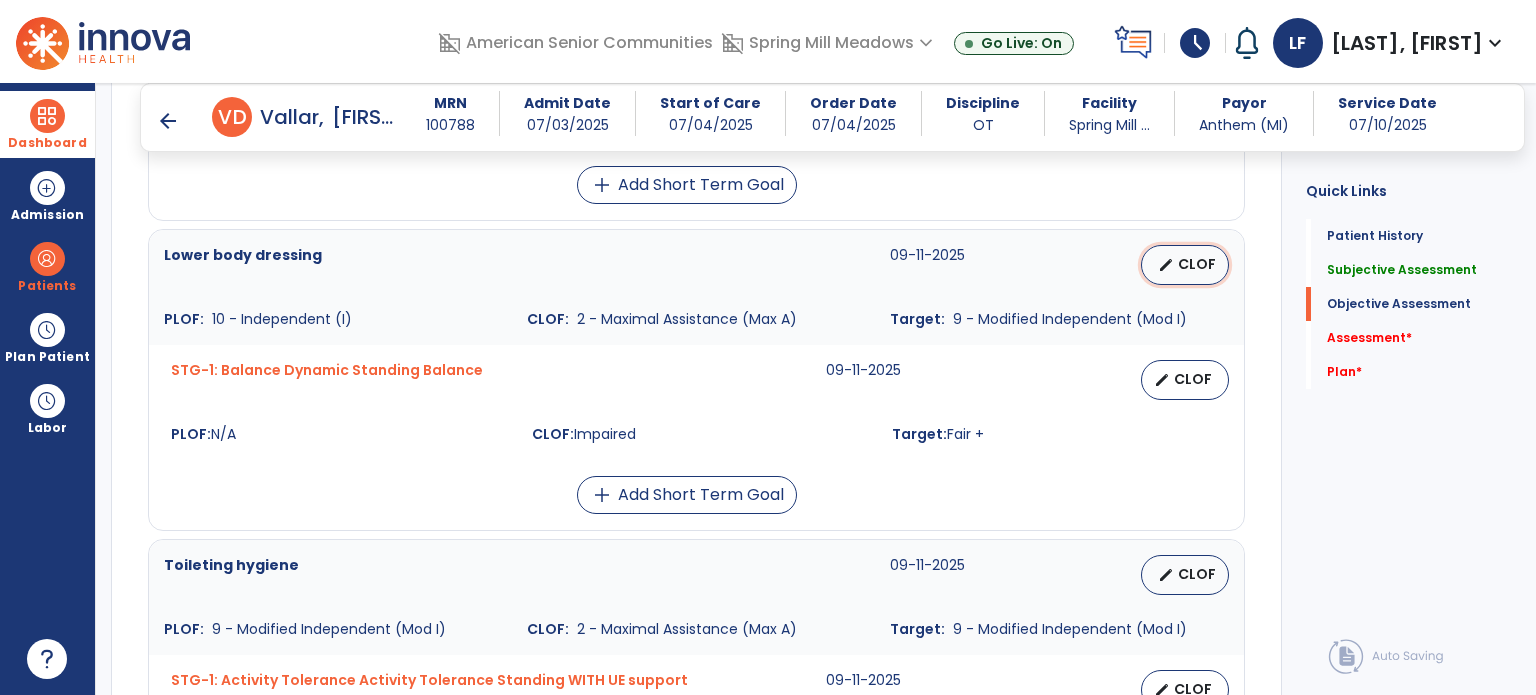 click on "CLOF" at bounding box center [1197, 264] 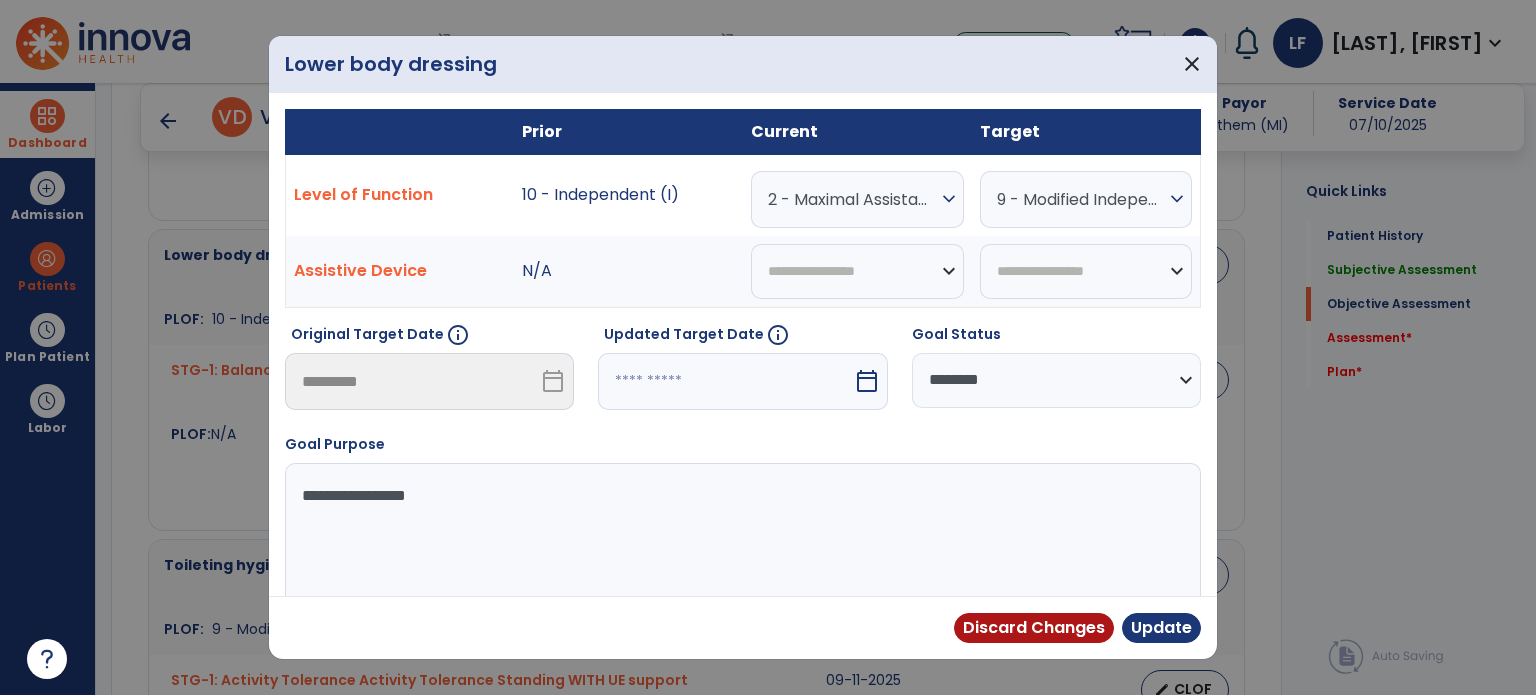 click on "2 - Maximal Assistance (Max A)" at bounding box center (852, 199) 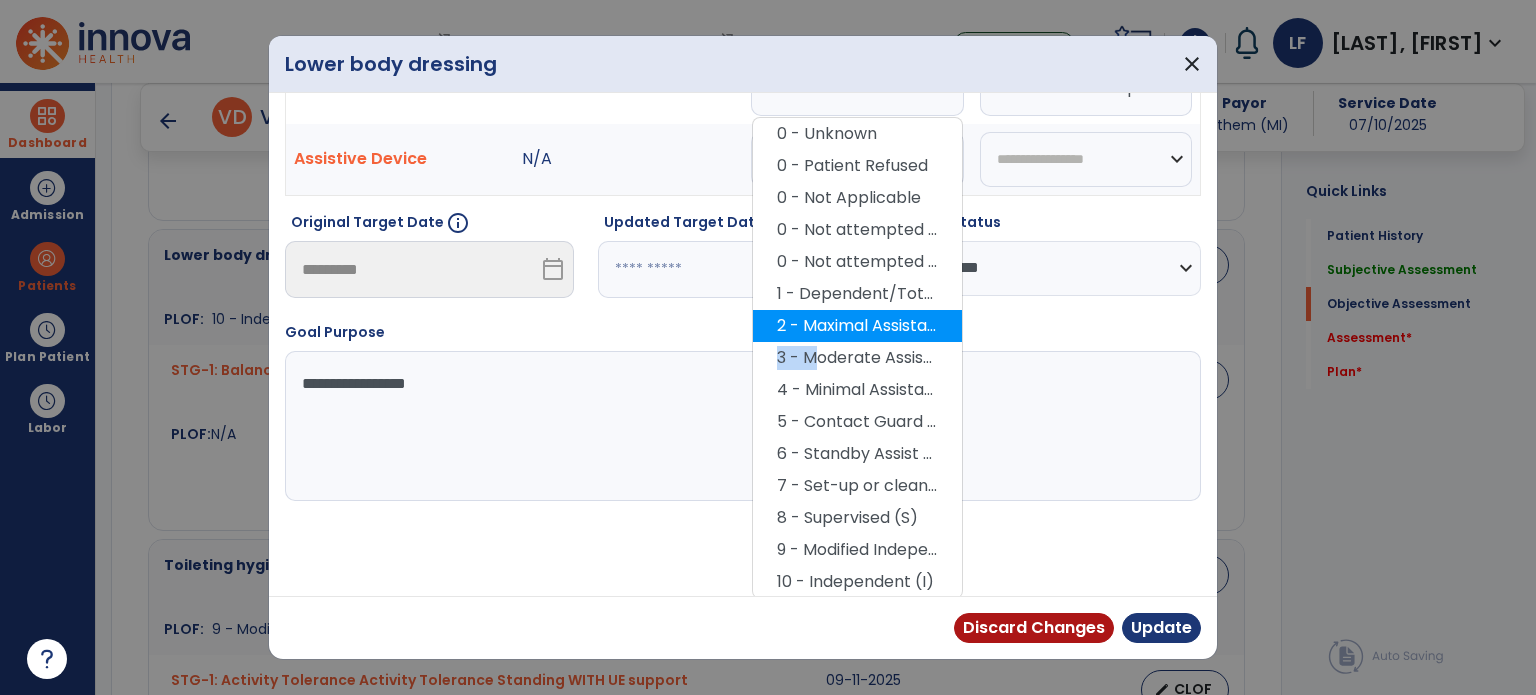 drag, startPoint x: 804, startPoint y: 467, endPoint x: 929, endPoint y: 335, distance: 181.79384 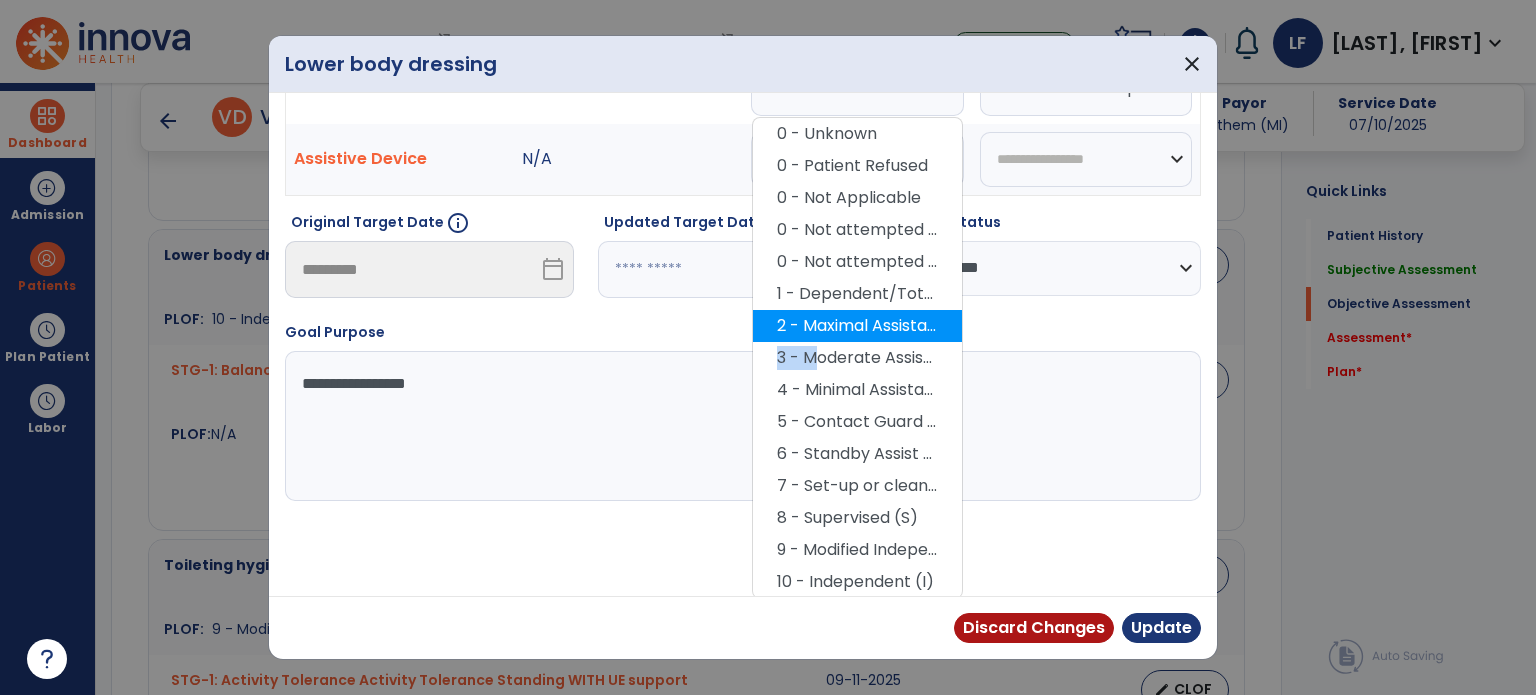 click on "0 - Unknown   0 - Patient Refused   0 - Not Applicable   0 - Not attempted due to environmental limitation   0 - Not attempted due to medical condition or safety concerns   1 - Dependent/Total Assistance (D)   2 - Maximal Assistance (Max A)  2 - Maximal Assistance (Max A)  3 - Moderate Assistance (Mod A)  3 - Moderate Assistance (Mod A)  4 - Minimal Assistance (Min A)   5 - Contact Guard Assistance (CGA)   6 - Standby Assist (SBA)   7 - Set-up or clean-up assistance   8 - Supervised (S)   9 - Modified Independent (Mod I)   10 - Independent (I)" at bounding box center [857, 358] 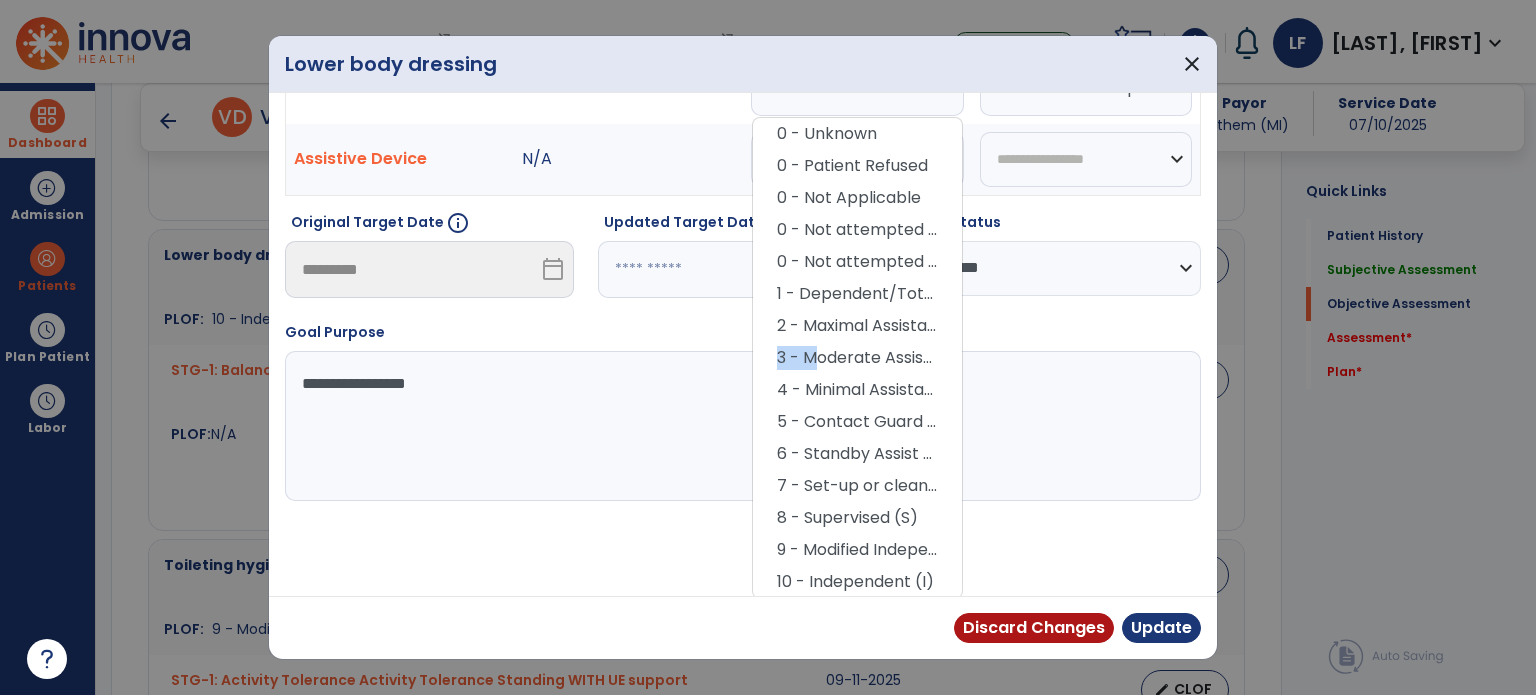 scroll, scrollTop: 29, scrollLeft: 0, axis: vertical 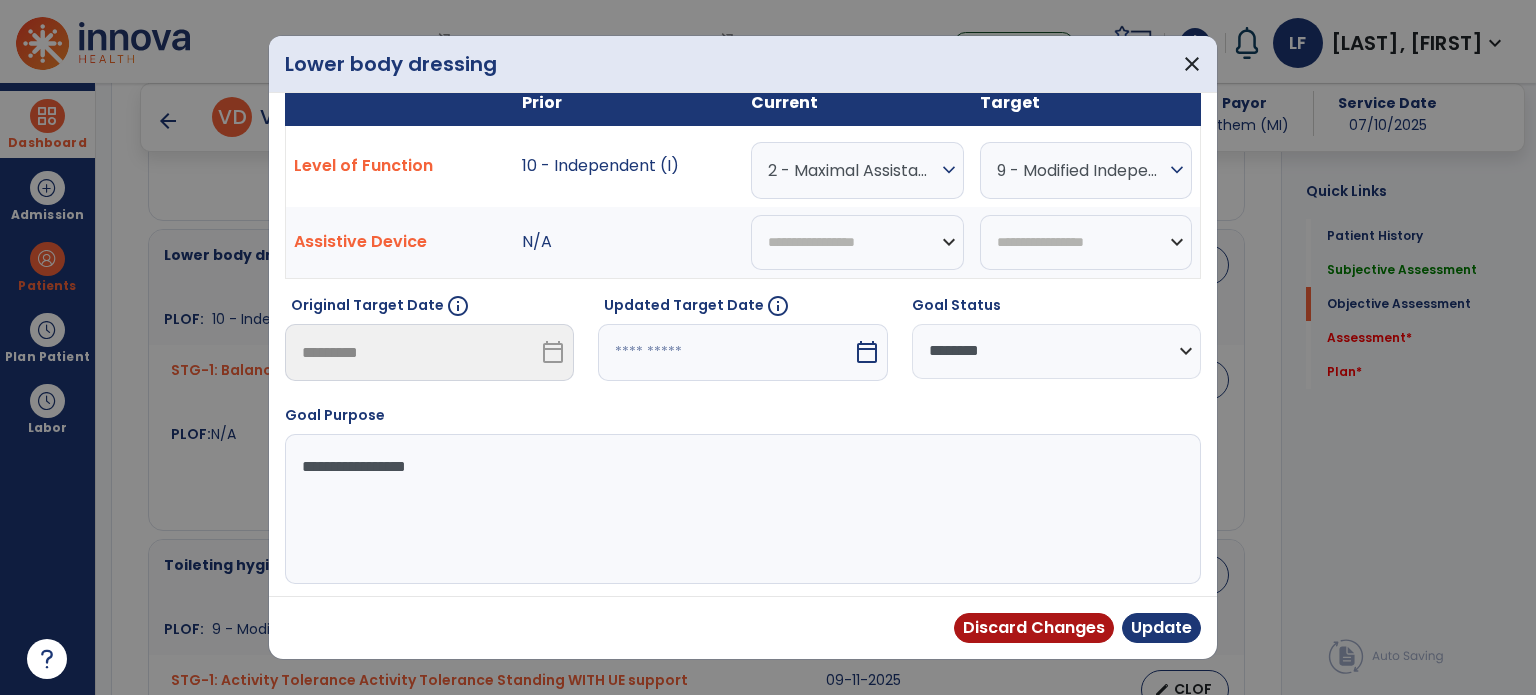 click on "2 - Maximal Assistance (Max A)" at bounding box center [852, 170] 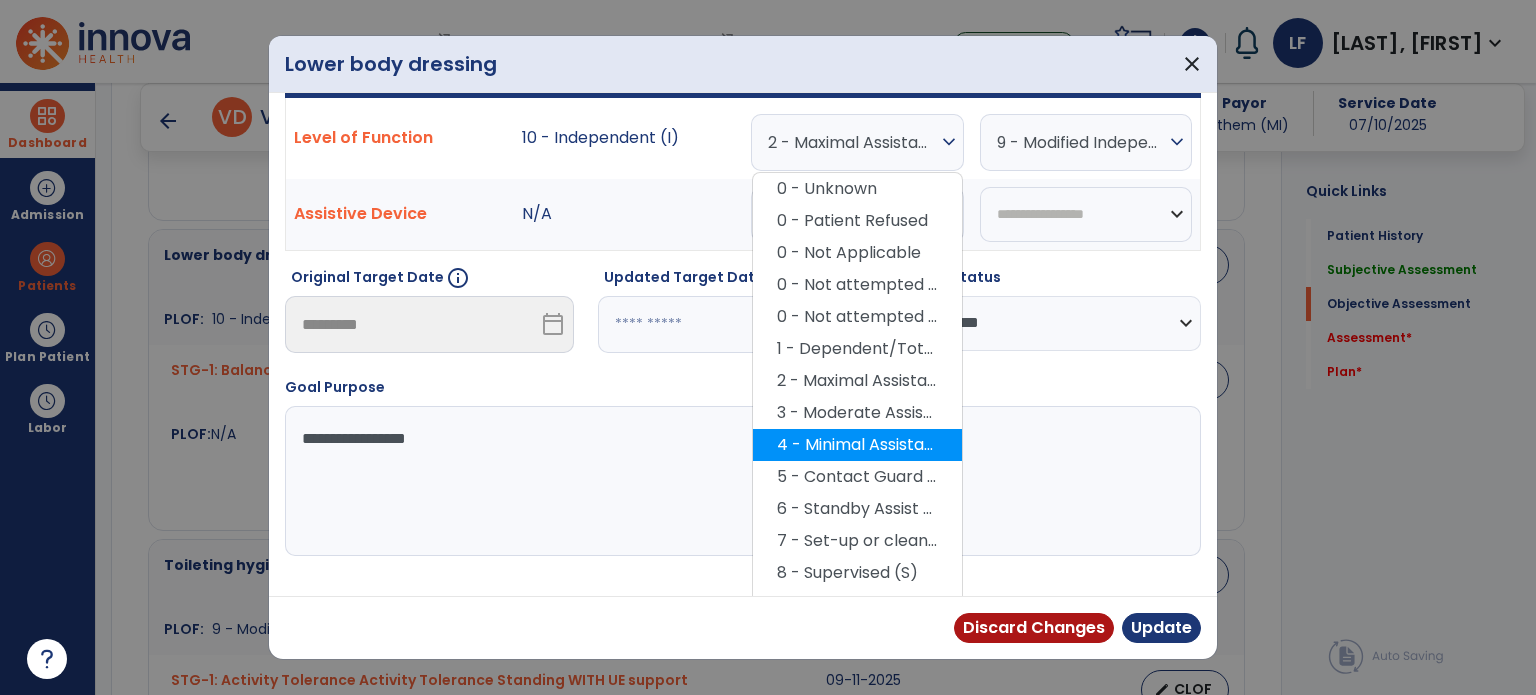 scroll, scrollTop: 112, scrollLeft: 0, axis: vertical 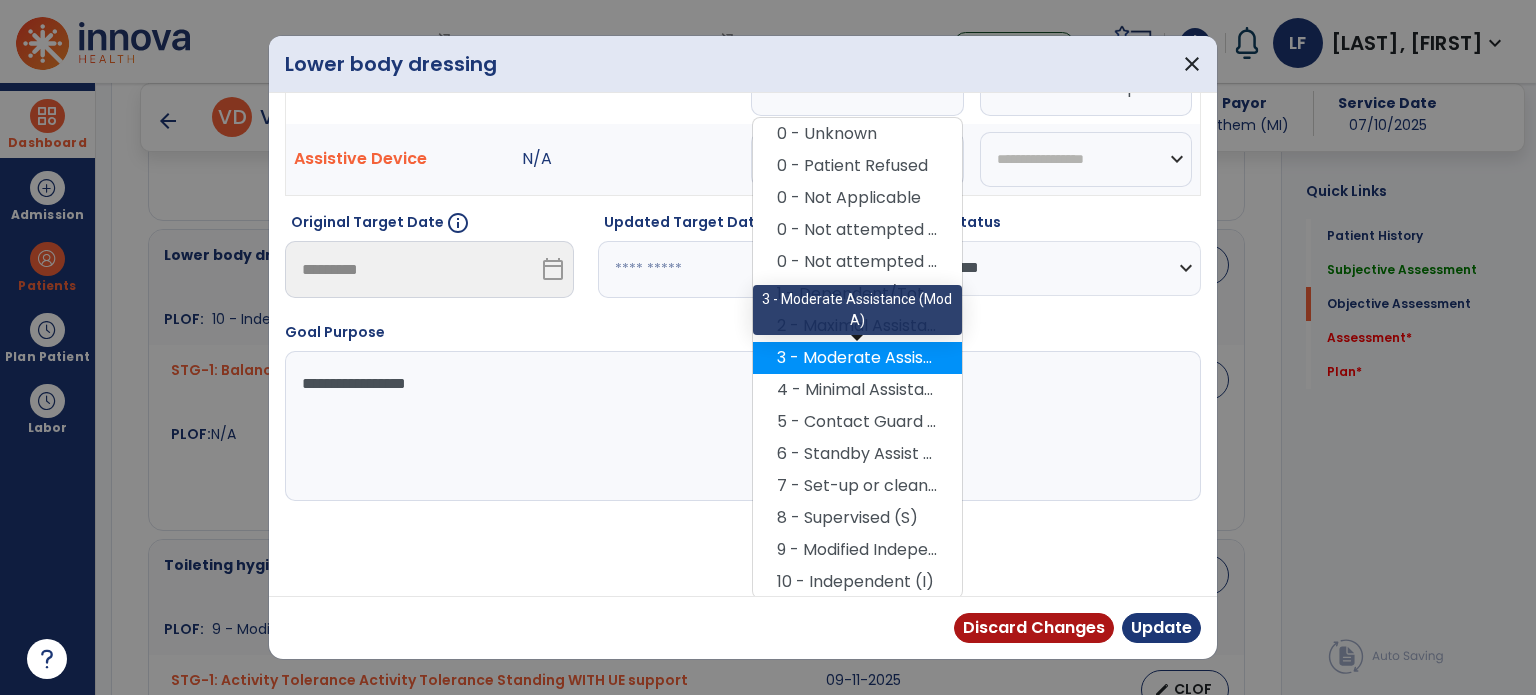 click on "3 - Moderate Assistance (Mod A)" at bounding box center [857, 358] 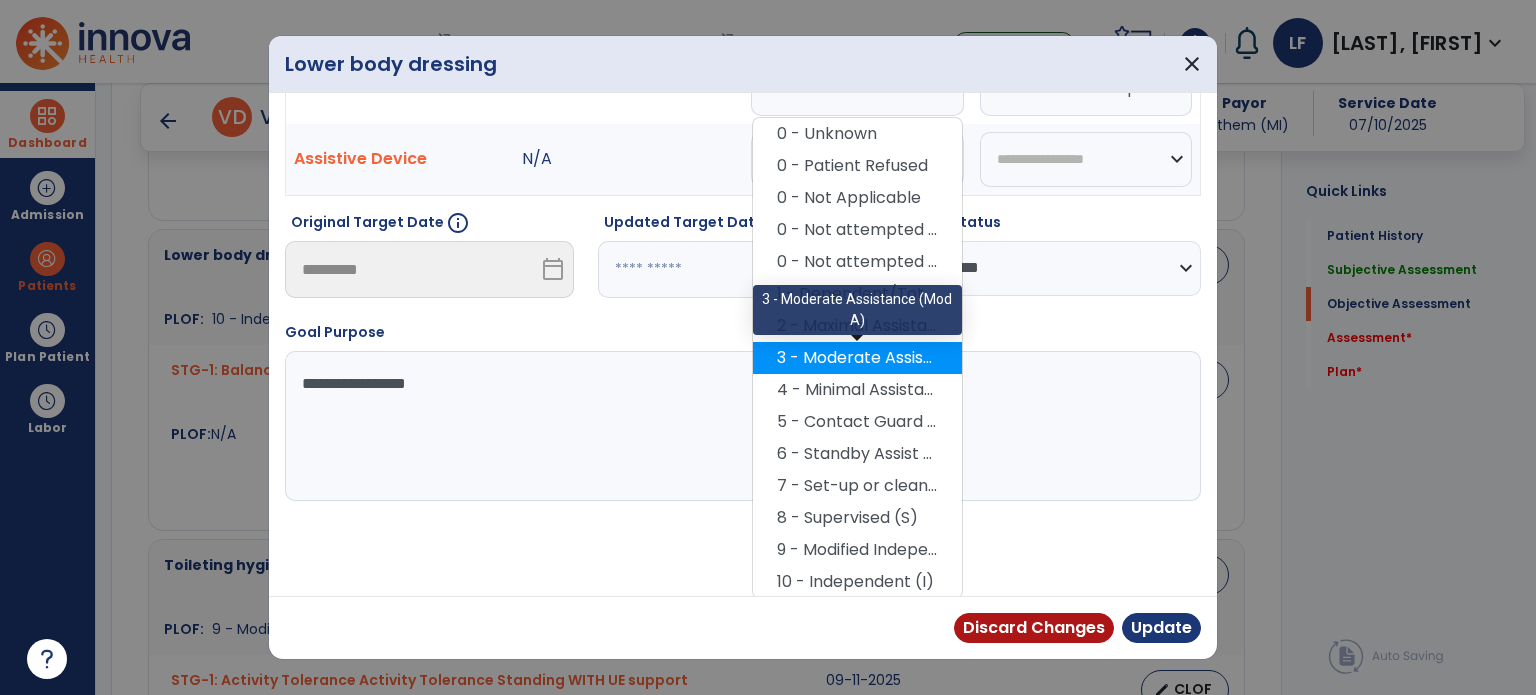 scroll, scrollTop: 29, scrollLeft: 0, axis: vertical 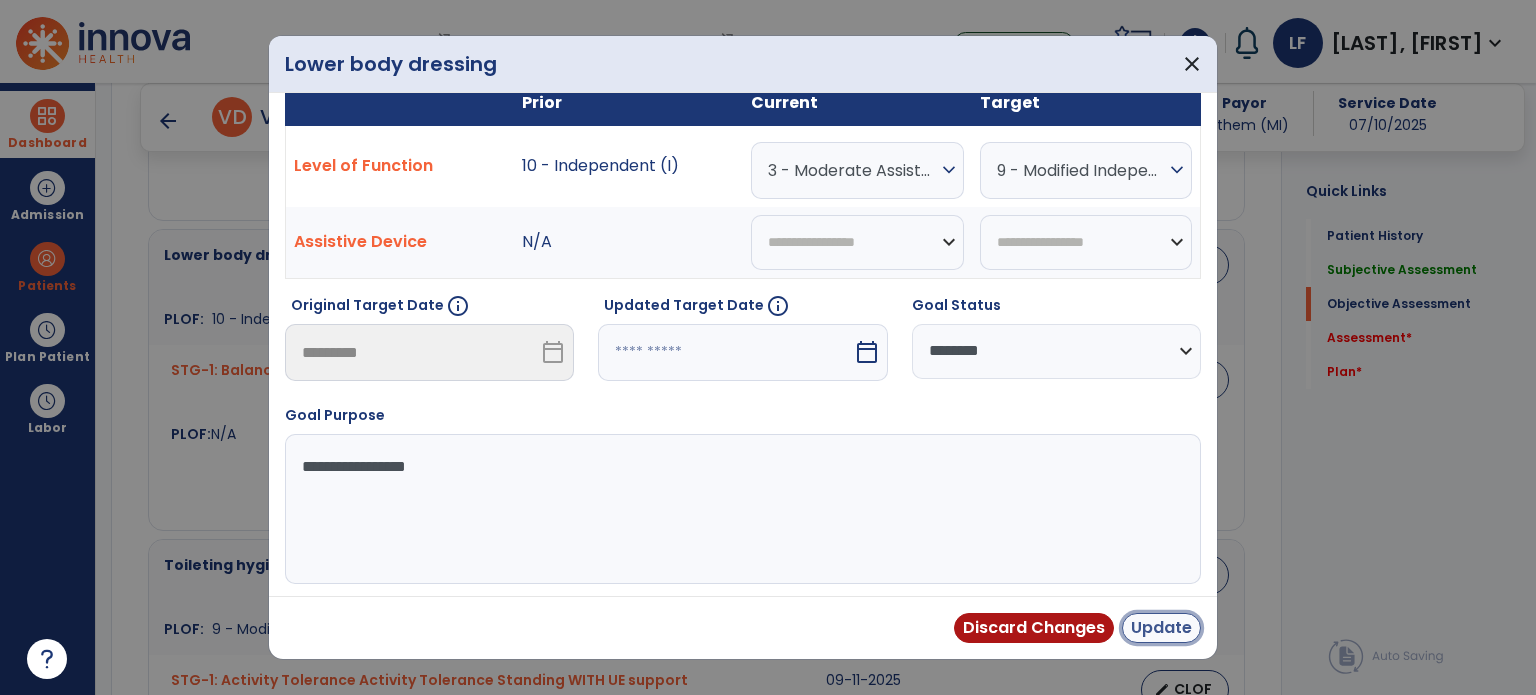click on "Update" at bounding box center [1161, 628] 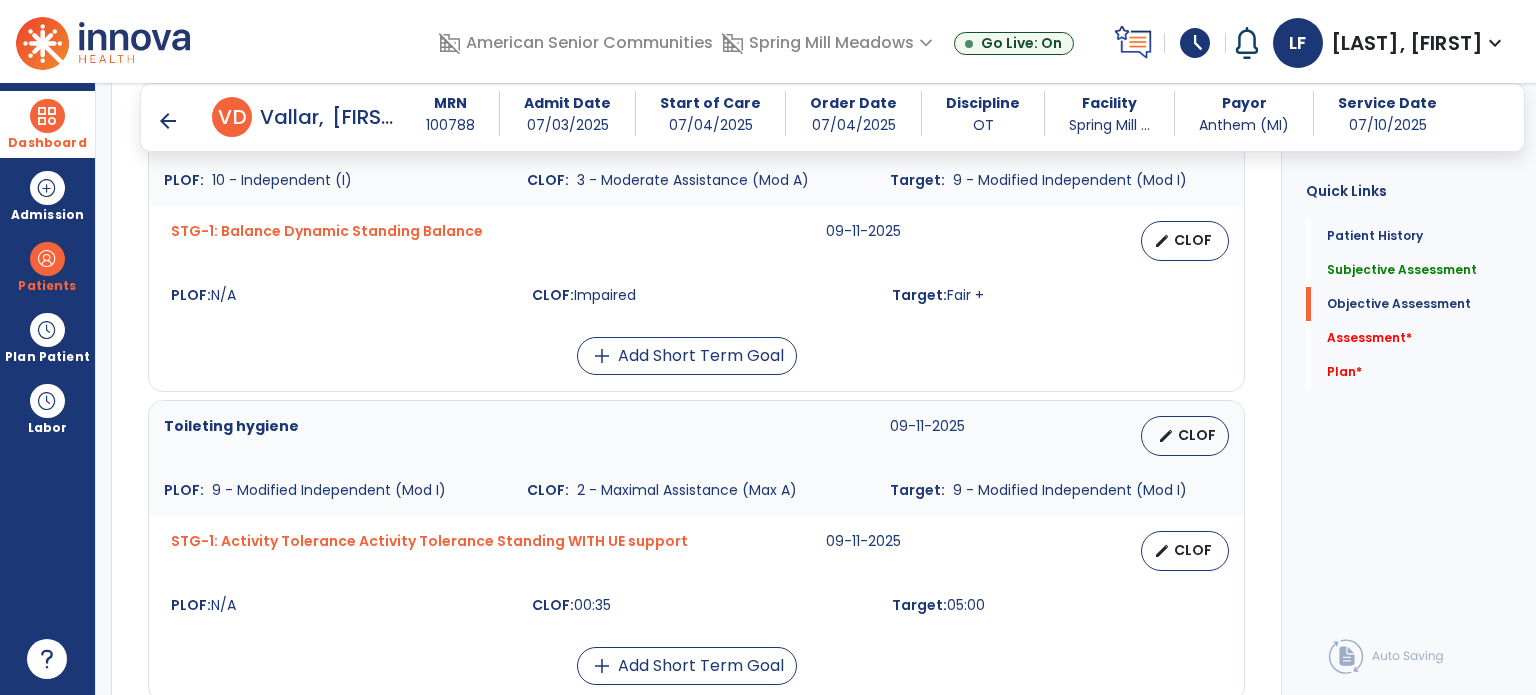 scroll, scrollTop: 1402, scrollLeft: 0, axis: vertical 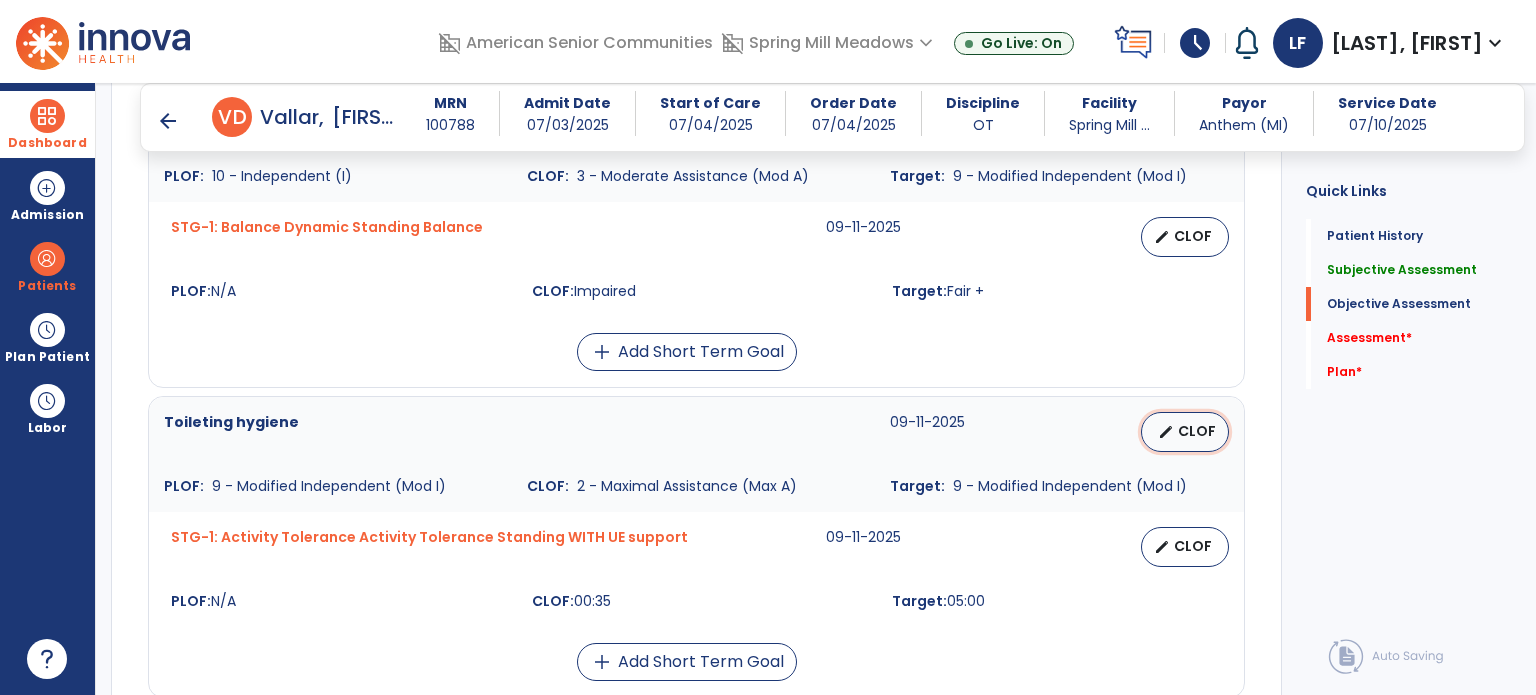 click on "CLOF" at bounding box center (1197, 431) 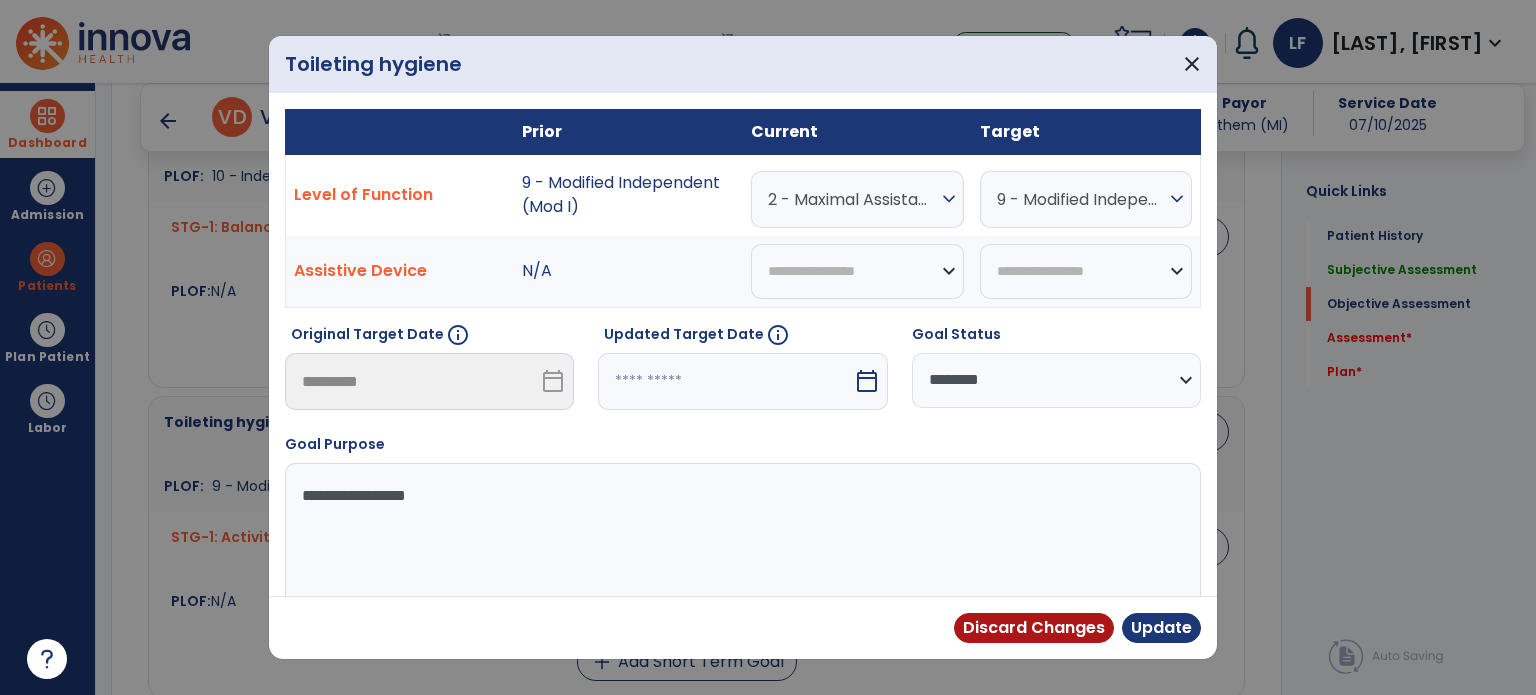 click on "2 - Maximal Assistance (Max A)" at bounding box center [852, 199] 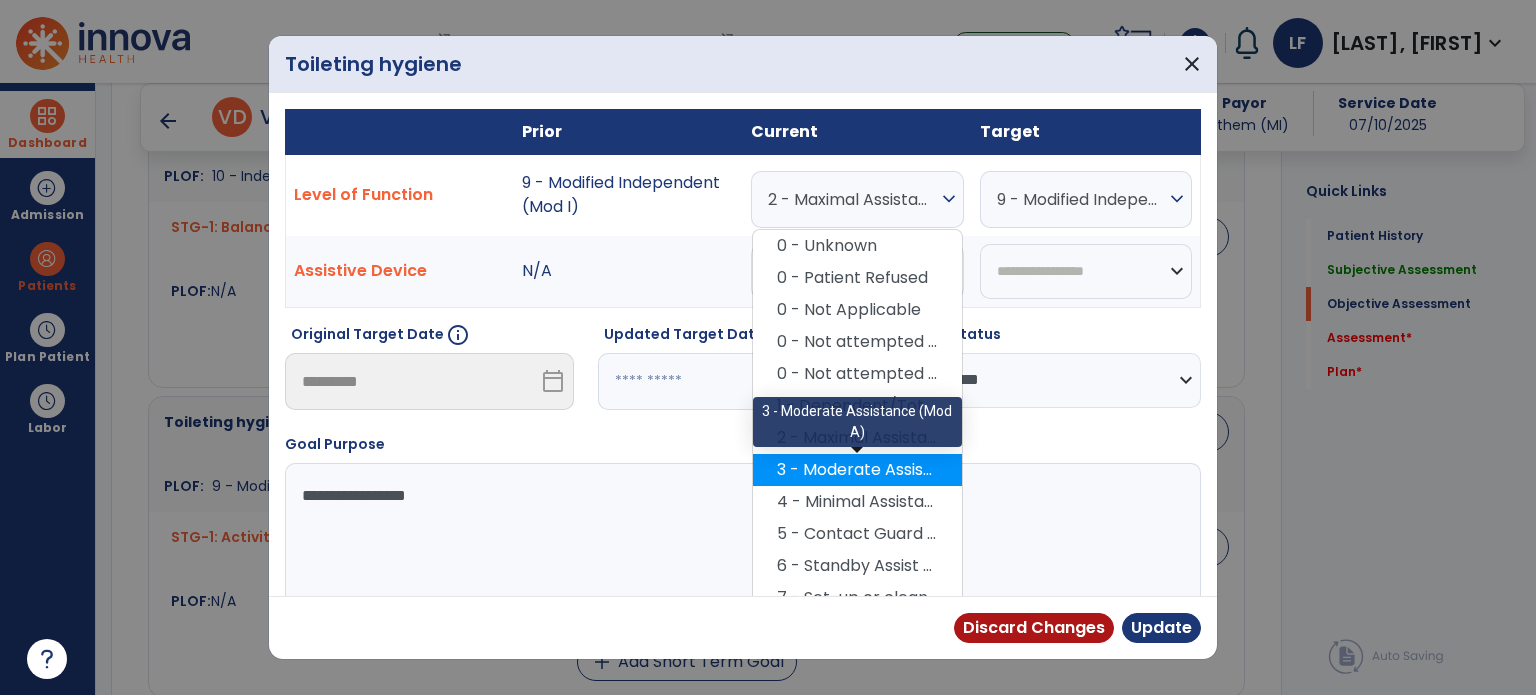 click on "3 - Moderate Assistance (Mod A)" at bounding box center [857, 470] 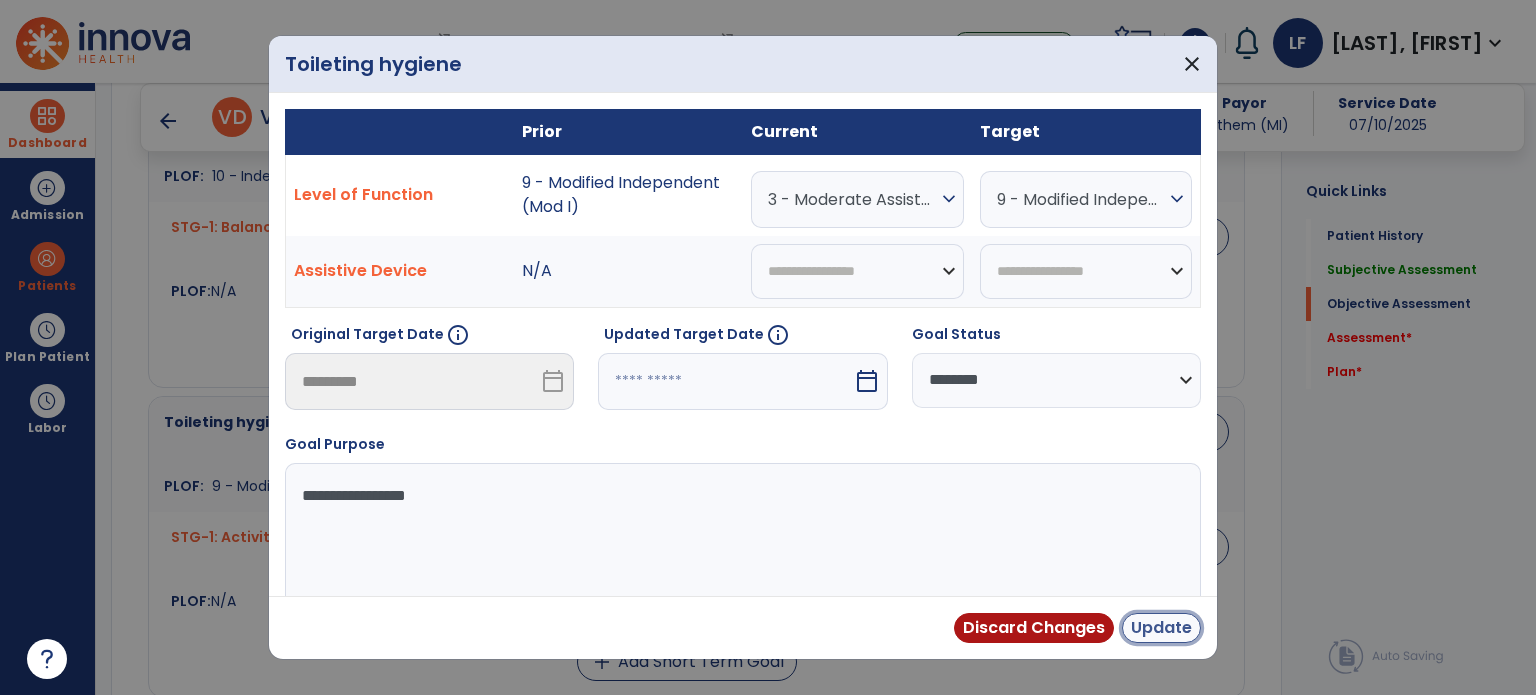 click on "Update" at bounding box center (1161, 628) 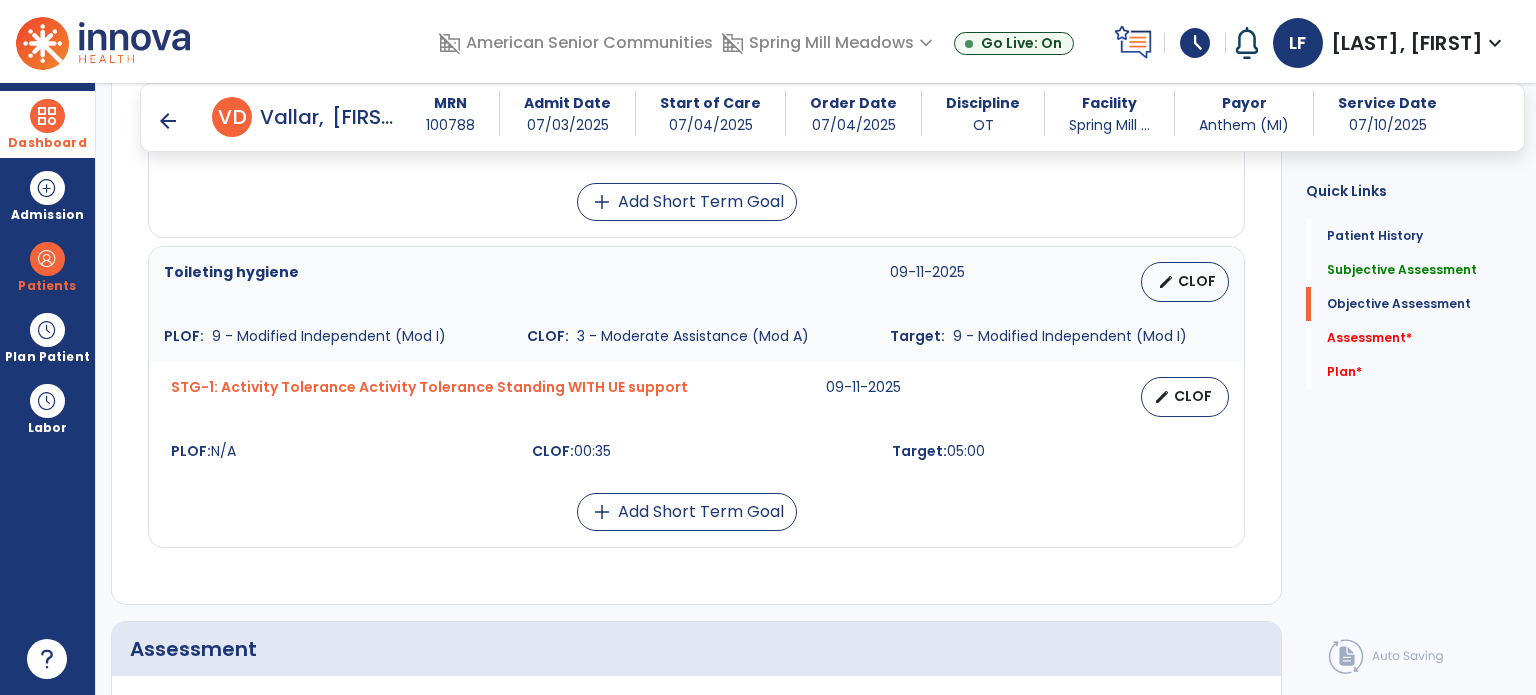 scroll, scrollTop: 1568, scrollLeft: 0, axis: vertical 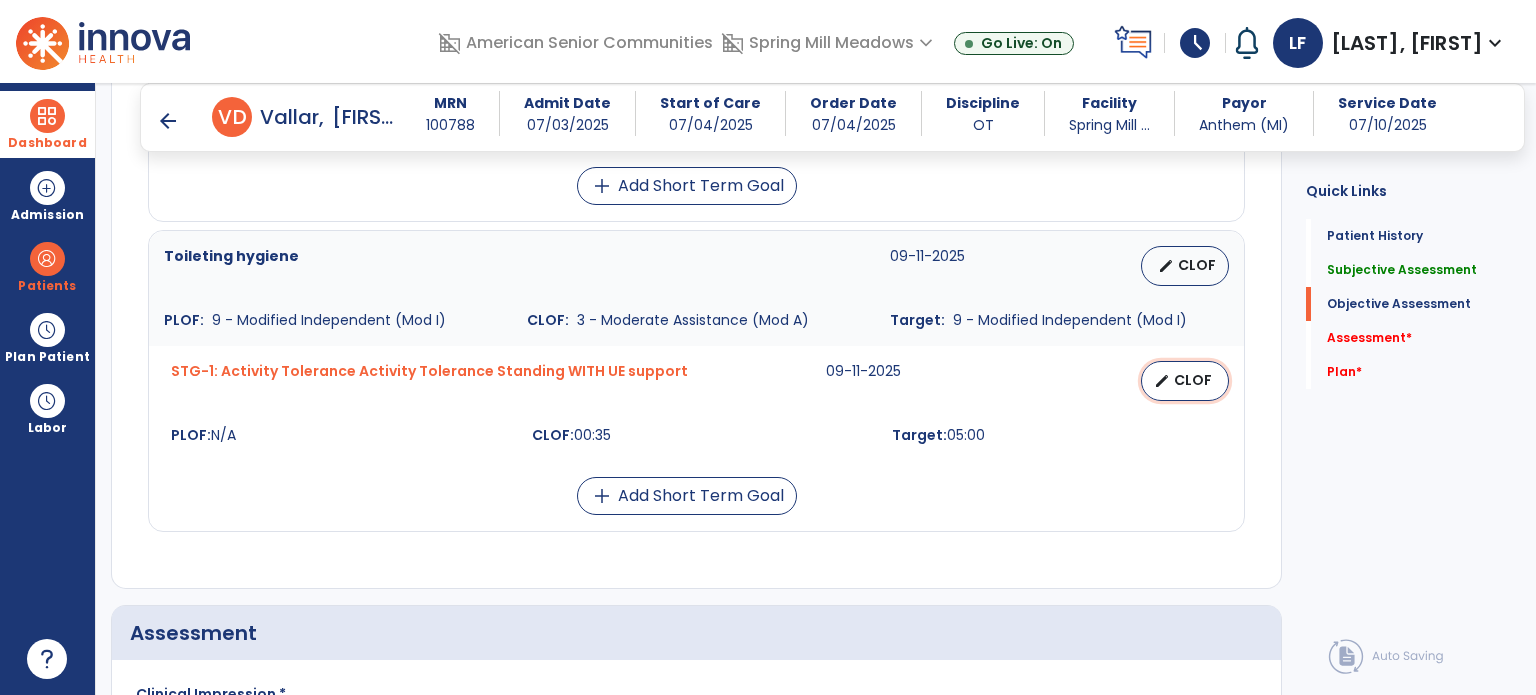 click on "CLOF" at bounding box center [1193, 380] 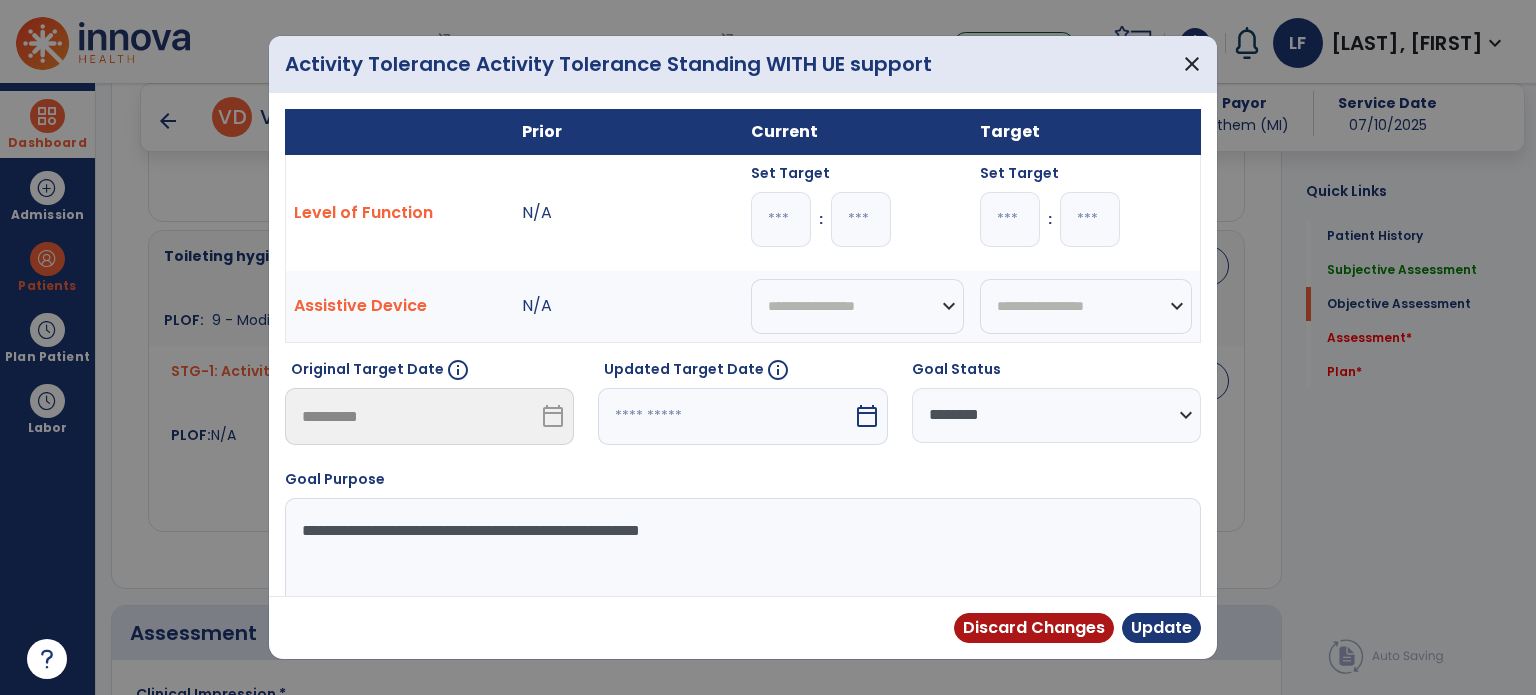 click at bounding box center [781, 219] 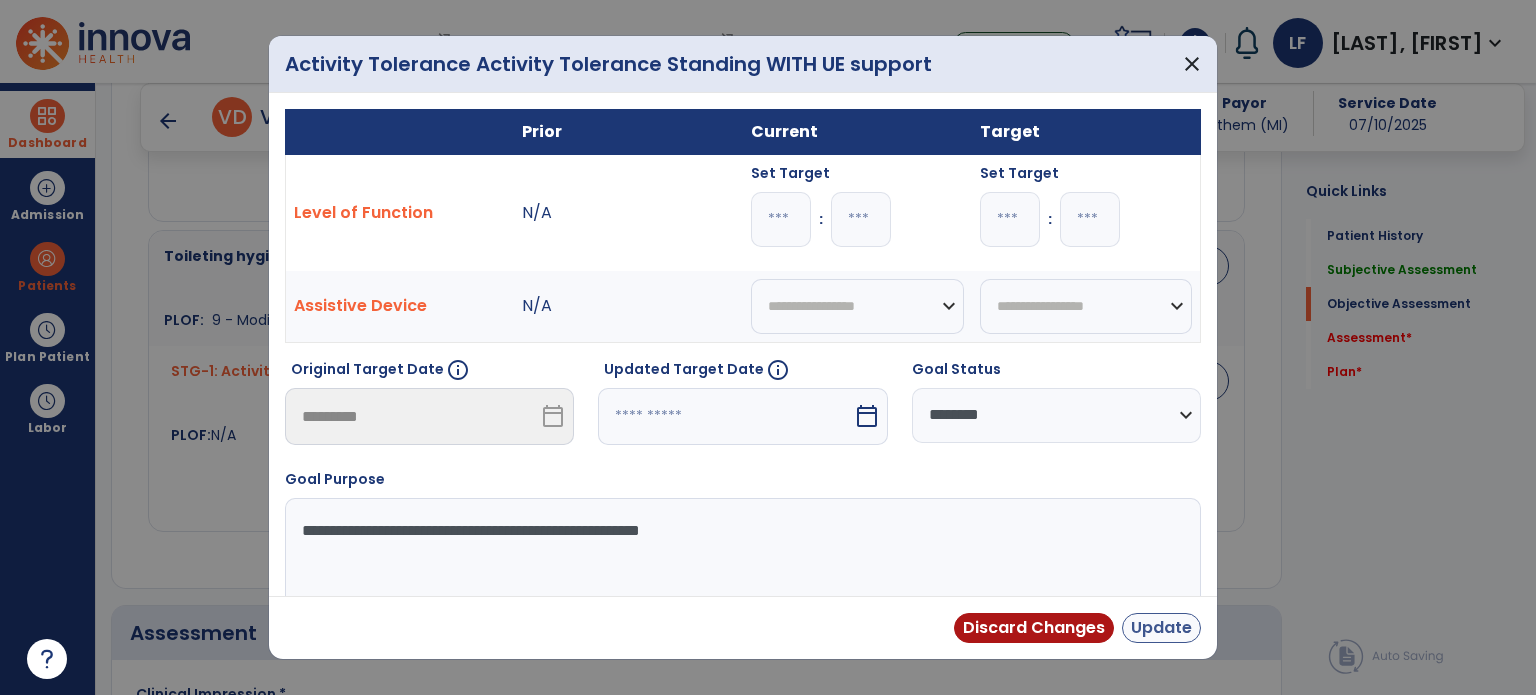 type on "*" 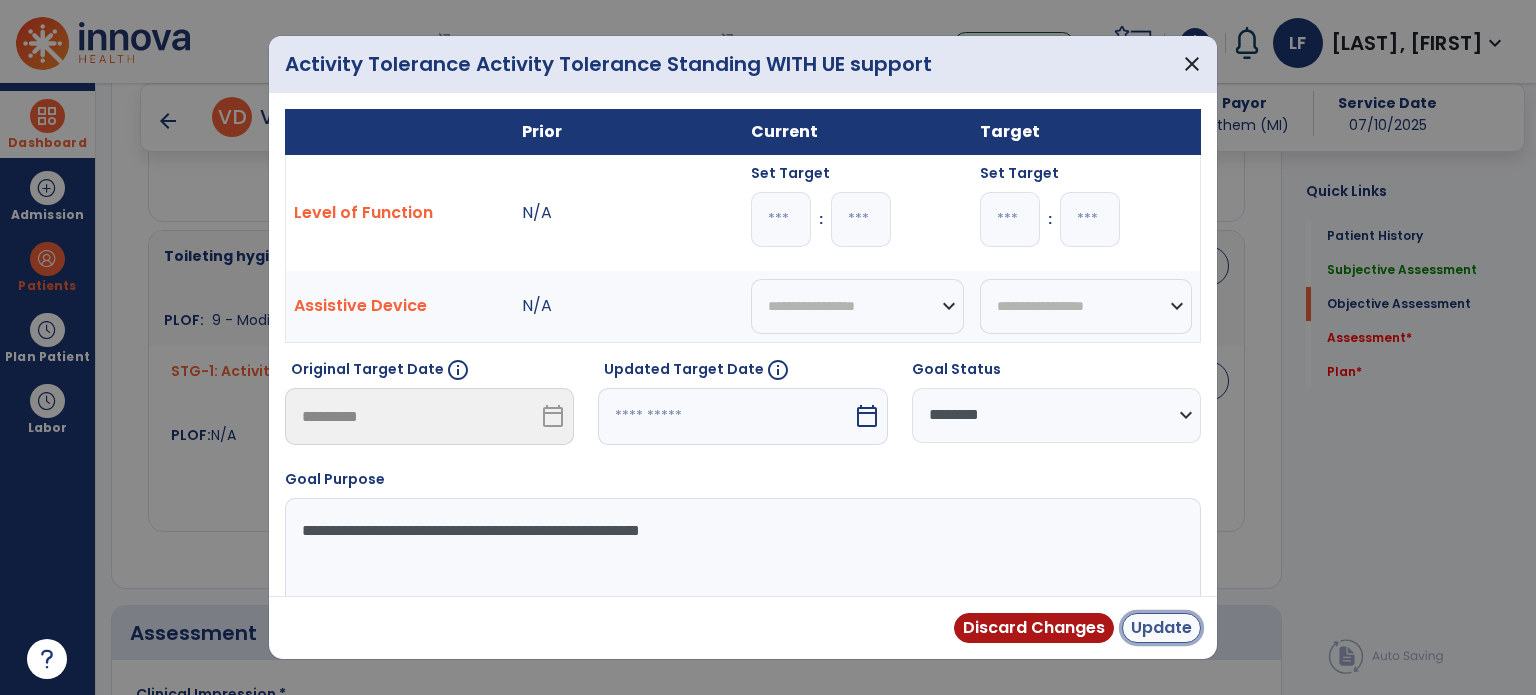 click on "Update" at bounding box center (1161, 628) 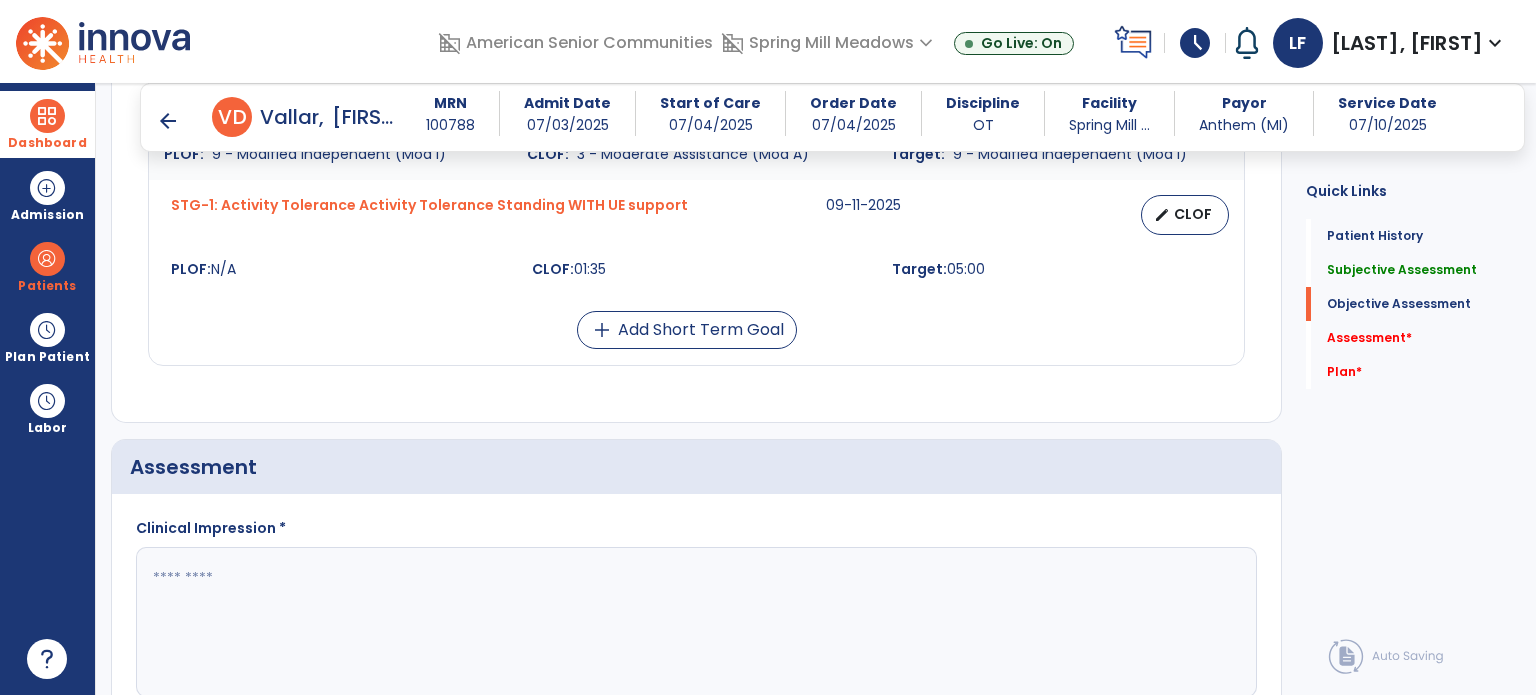 scroll, scrollTop: 1747, scrollLeft: 0, axis: vertical 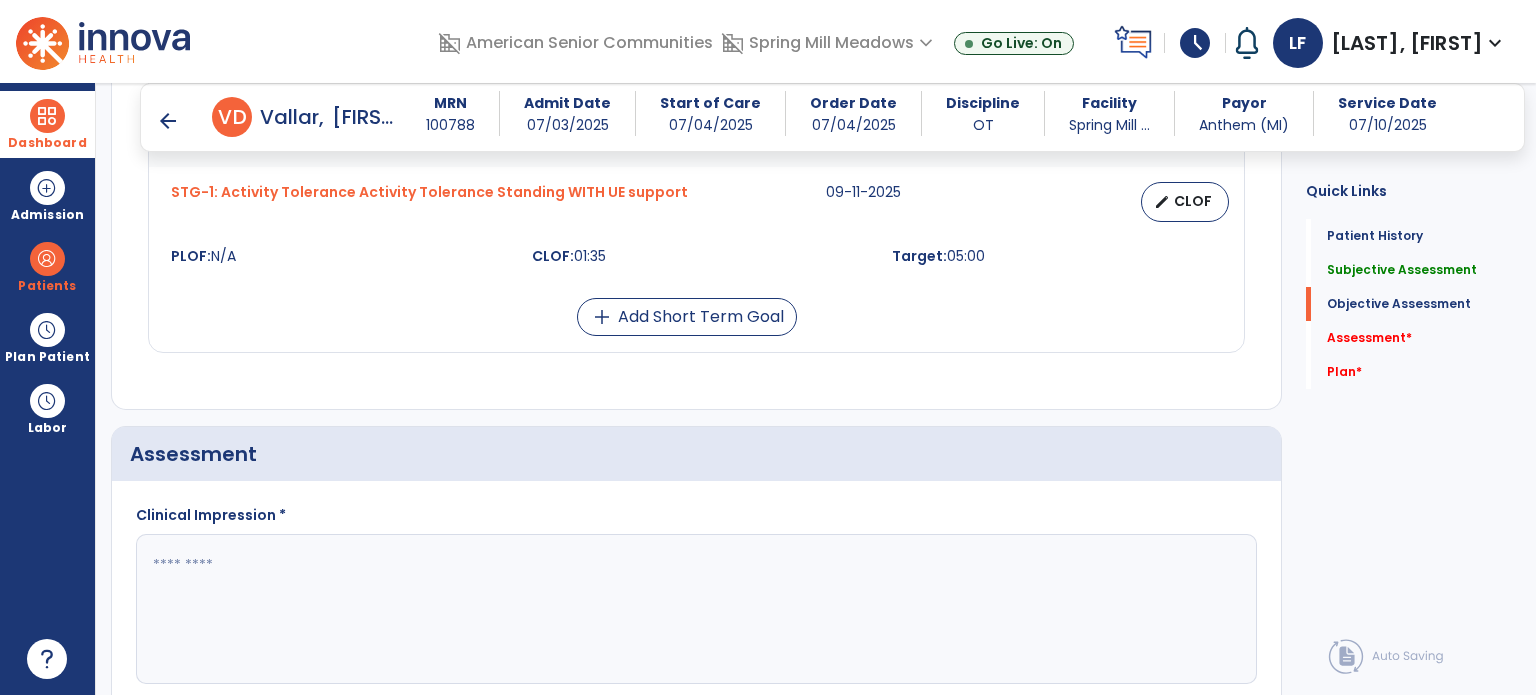 click 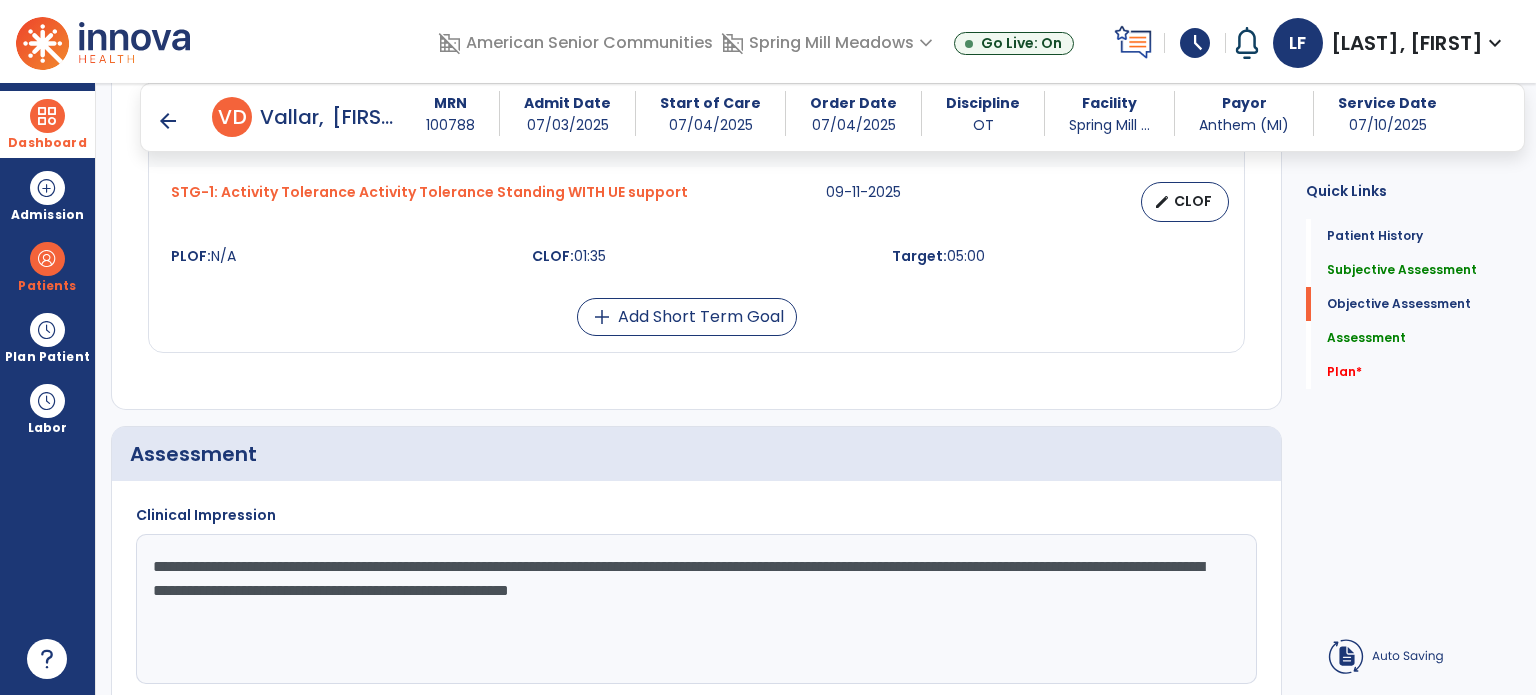 click on "**********" 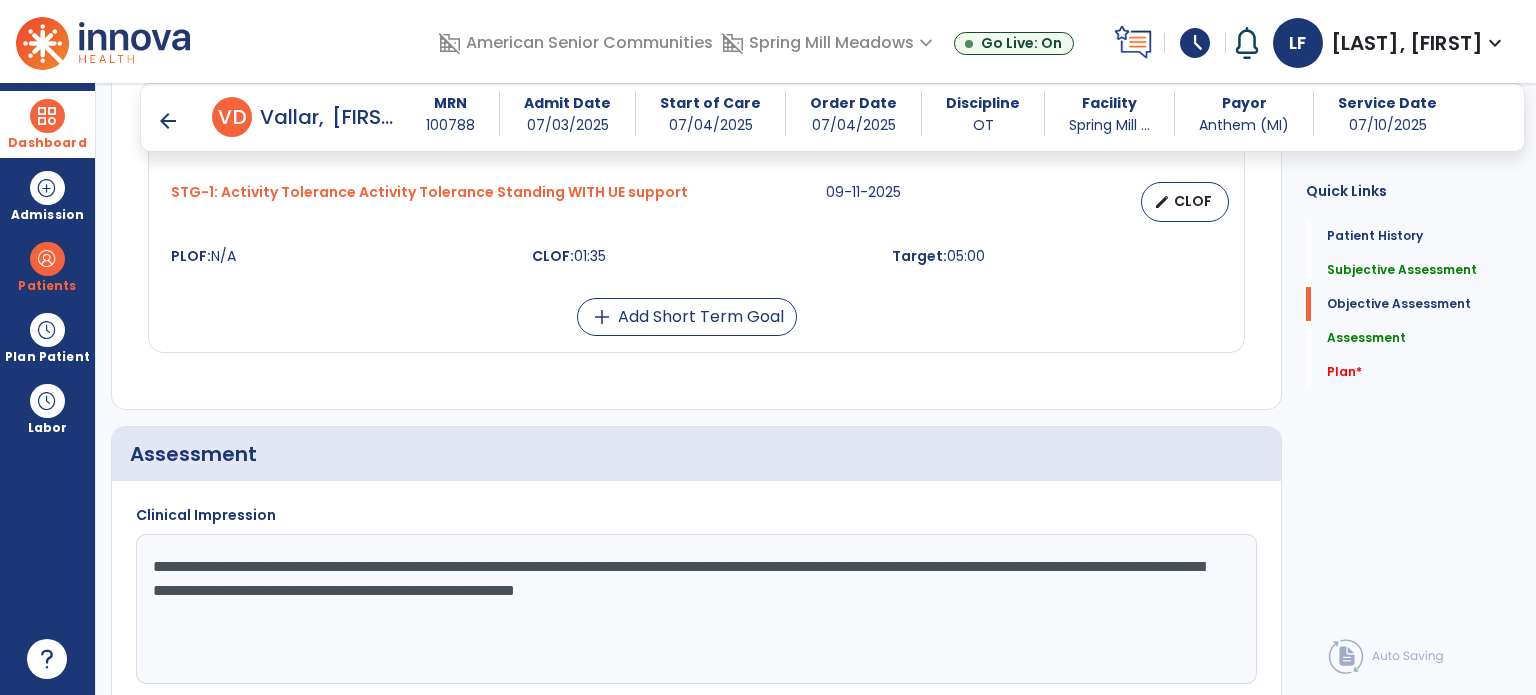 click on "**********" 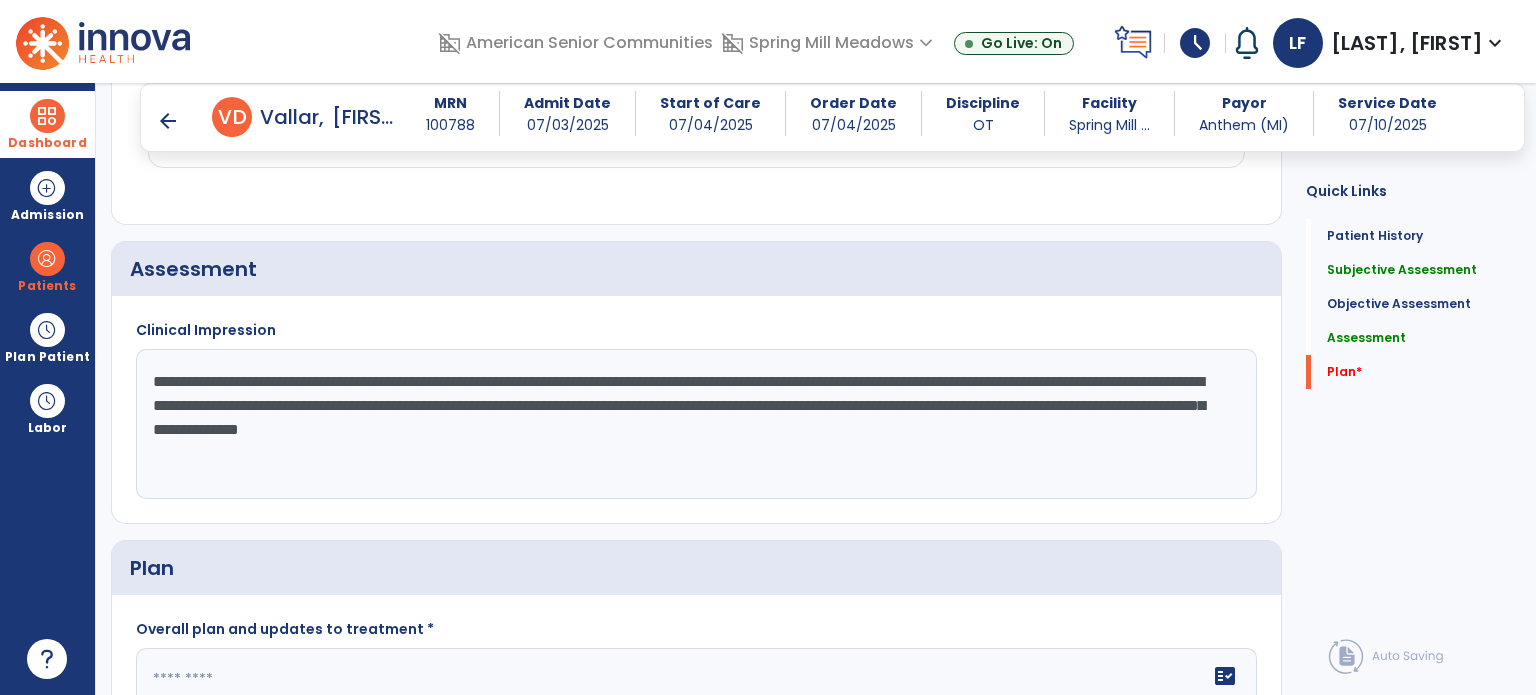 scroll, scrollTop: 1943, scrollLeft: 0, axis: vertical 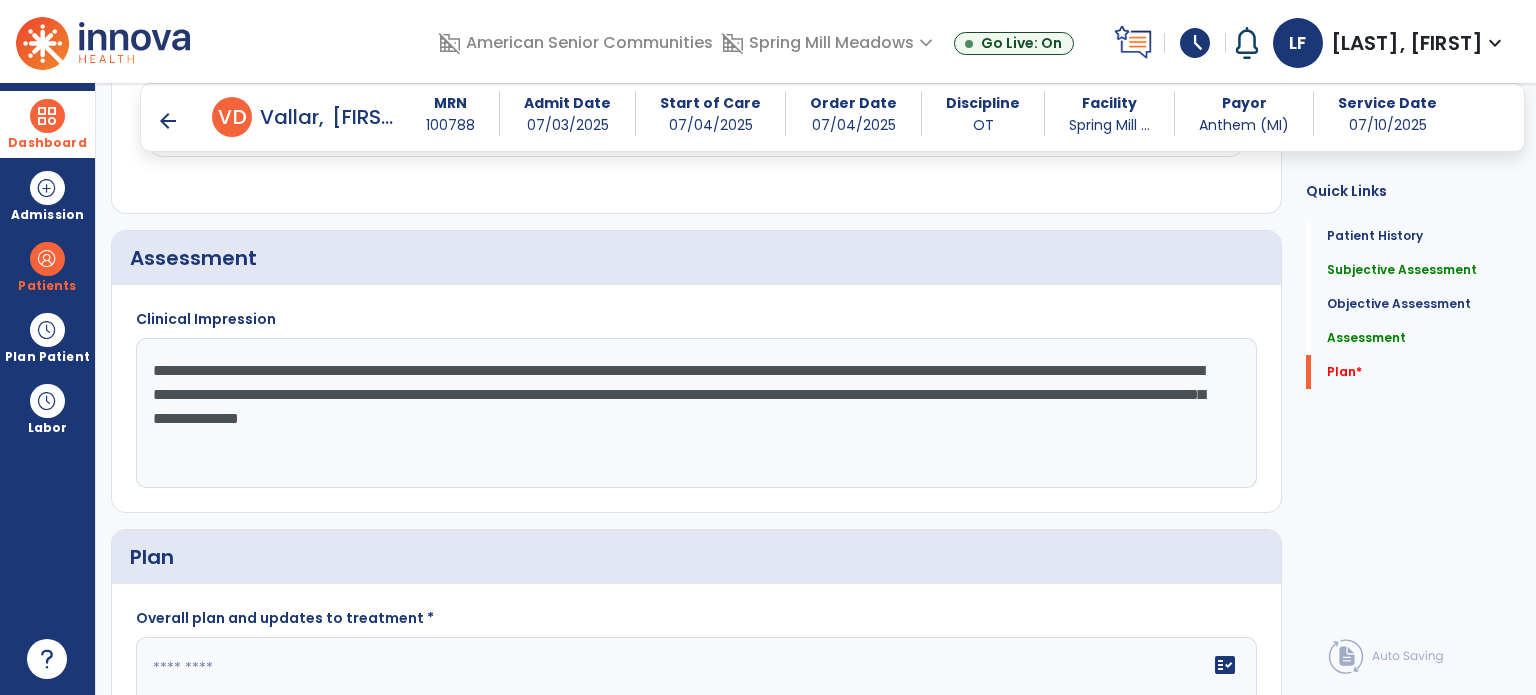 type on "**********" 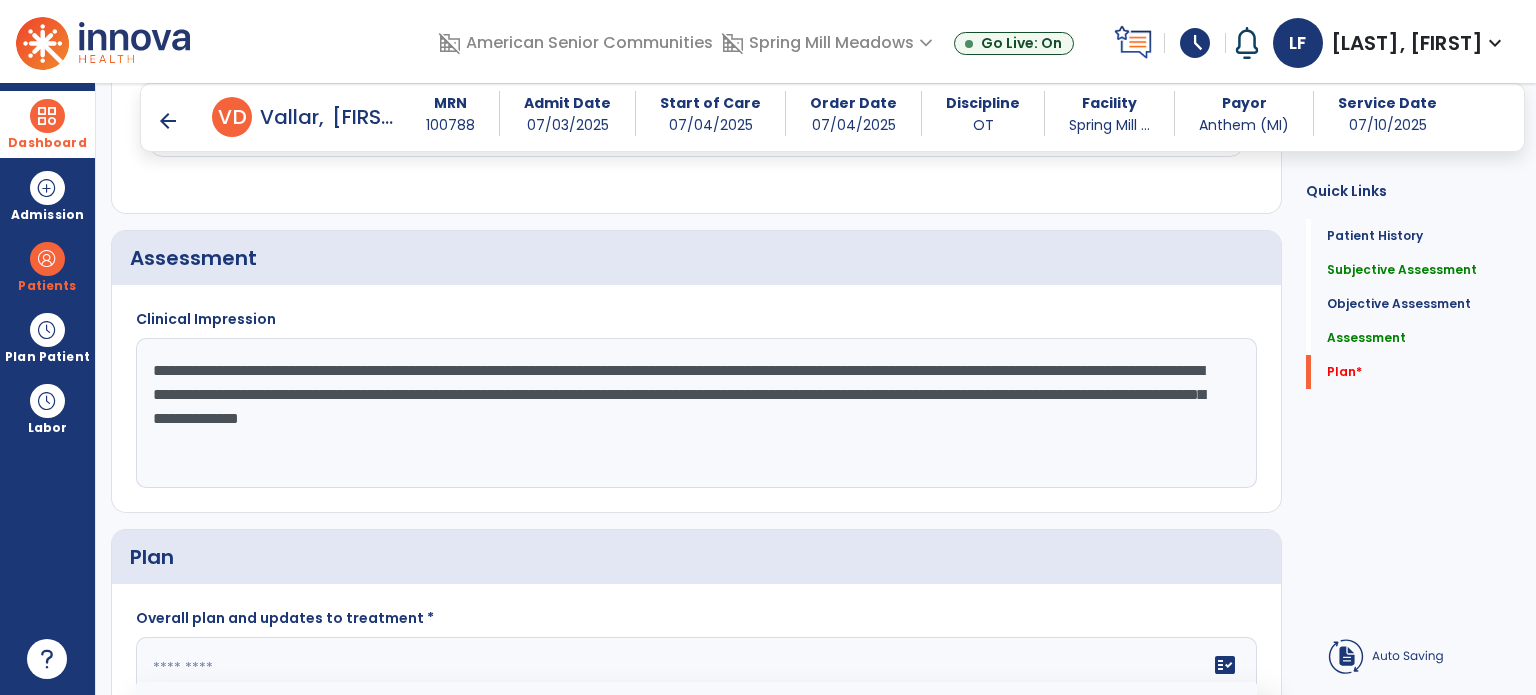 click 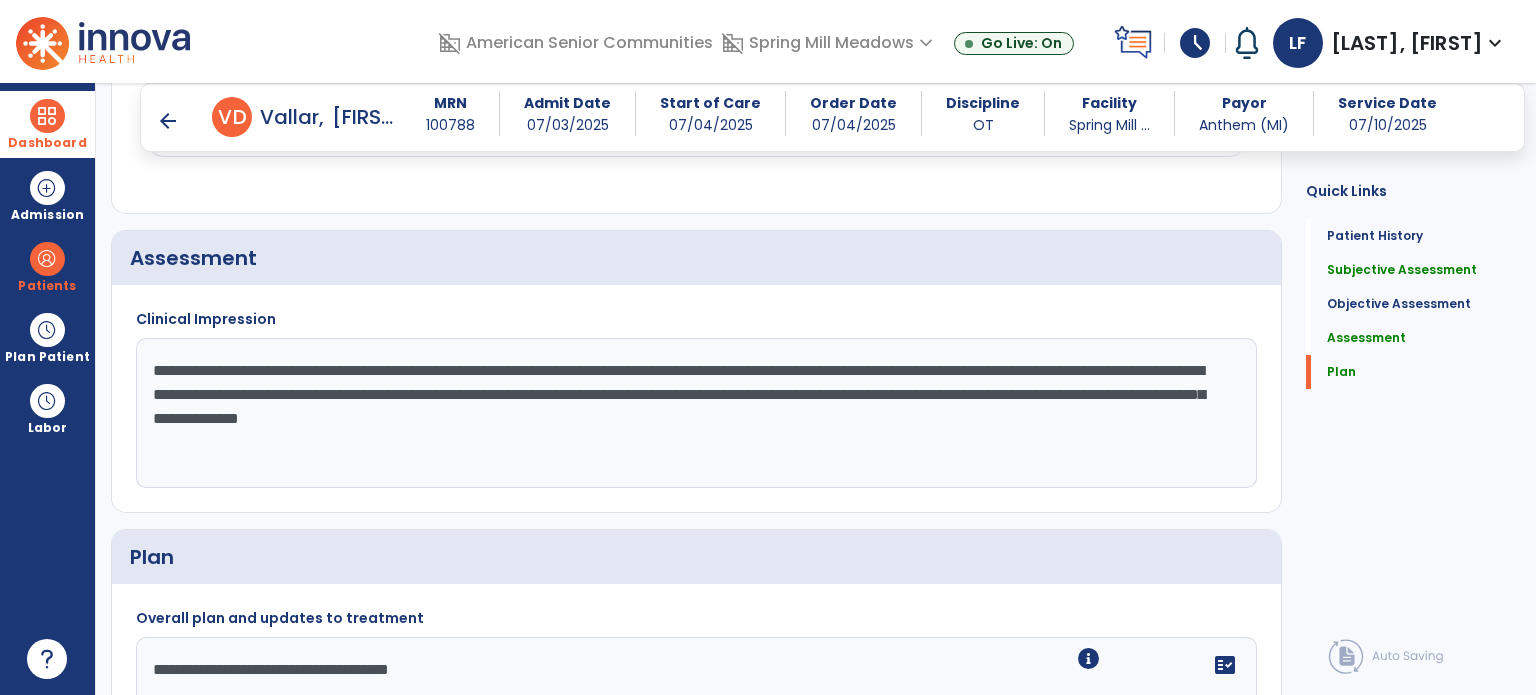 scroll, scrollTop: 2126, scrollLeft: 0, axis: vertical 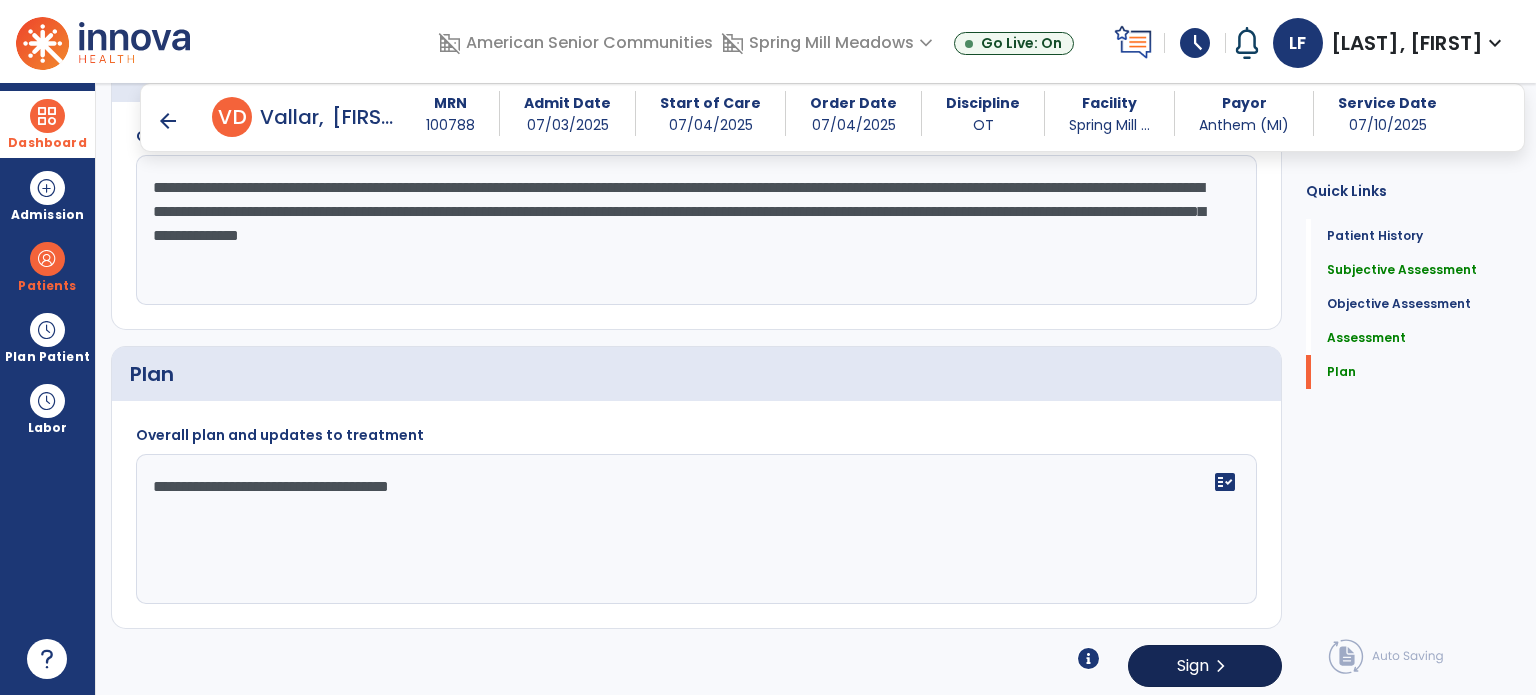 type on "**********" 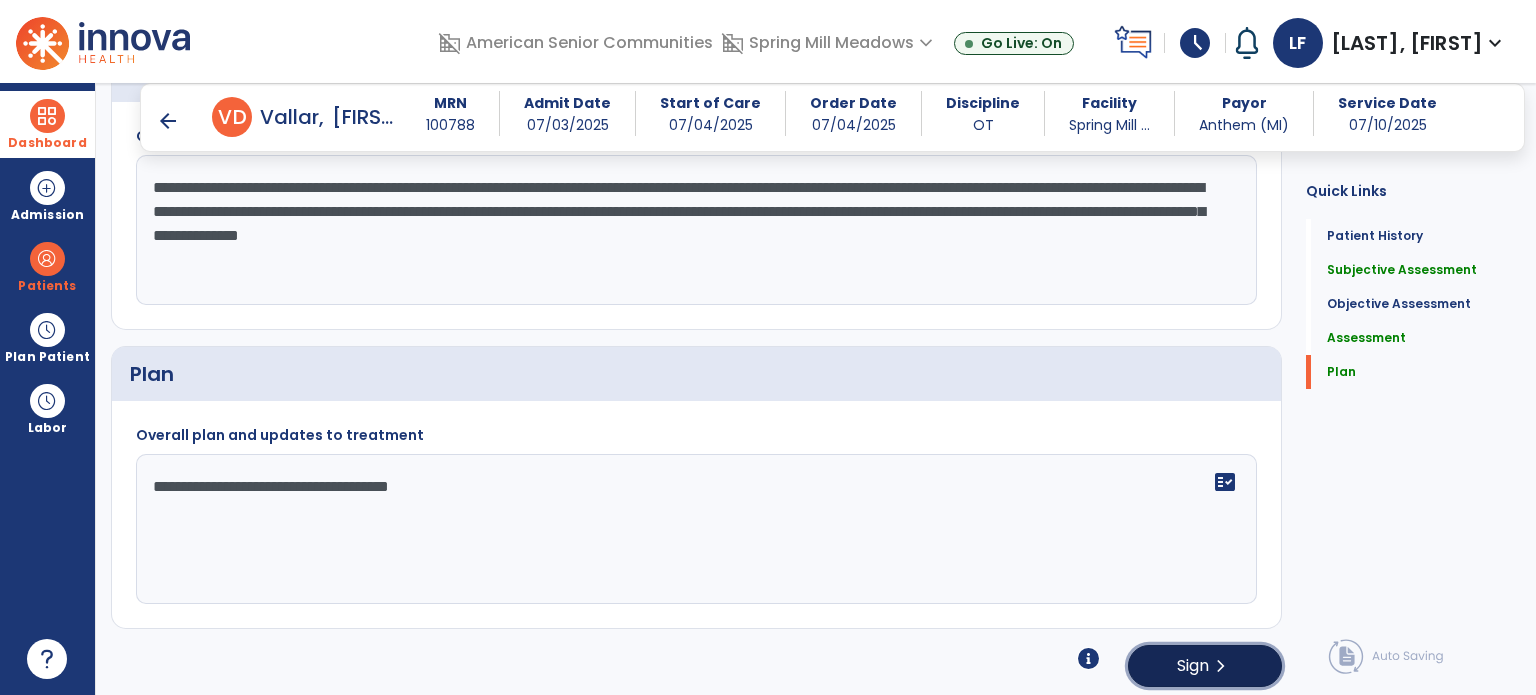 click on "Sign" 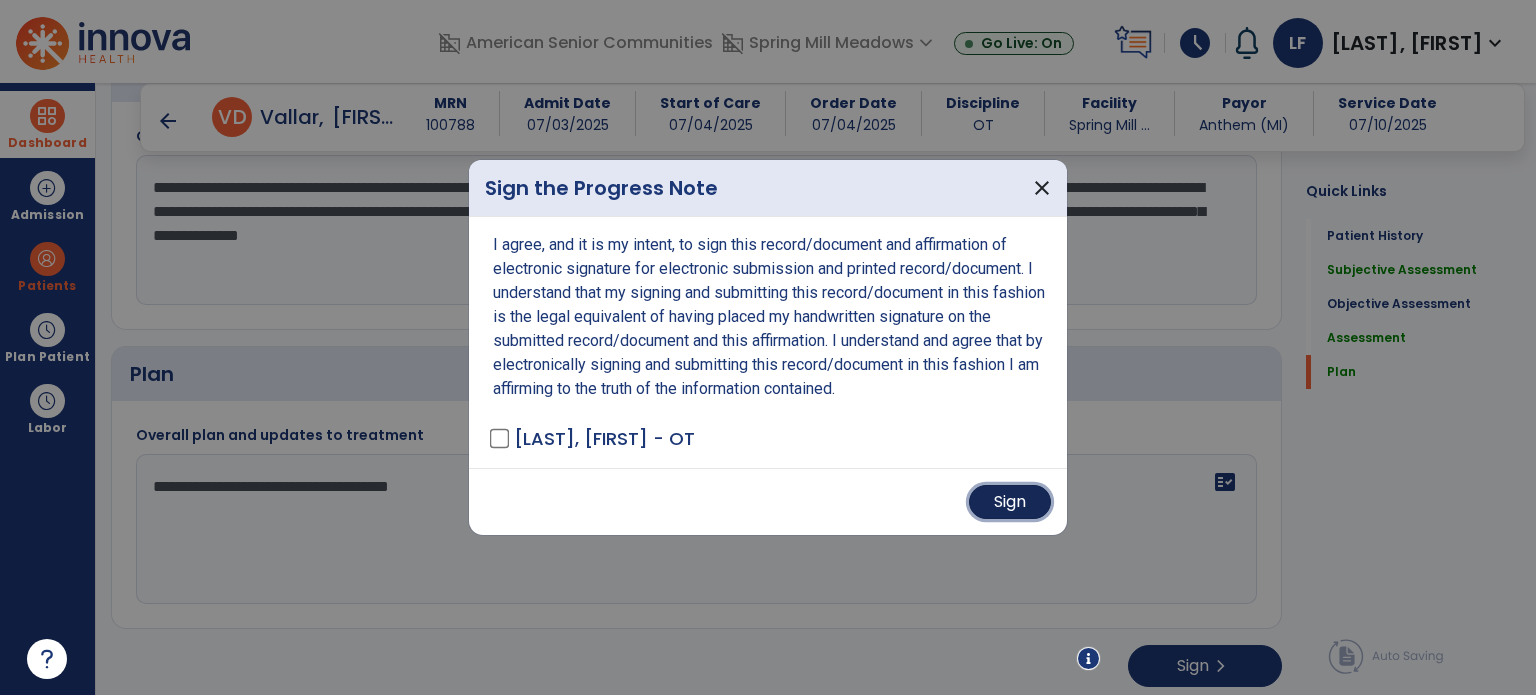 click on "Sign" at bounding box center (1010, 502) 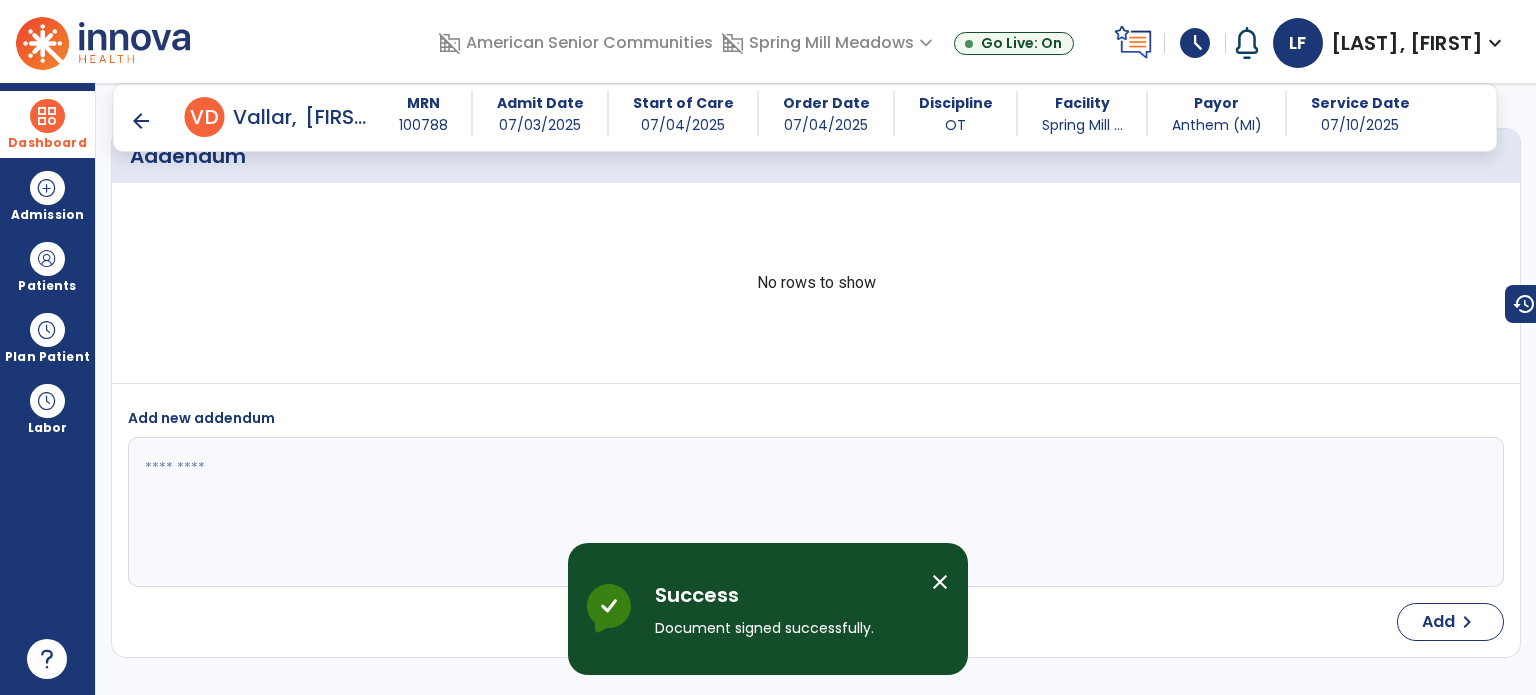scroll, scrollTop: 2852, scrollLeft: 0, axis: vertical 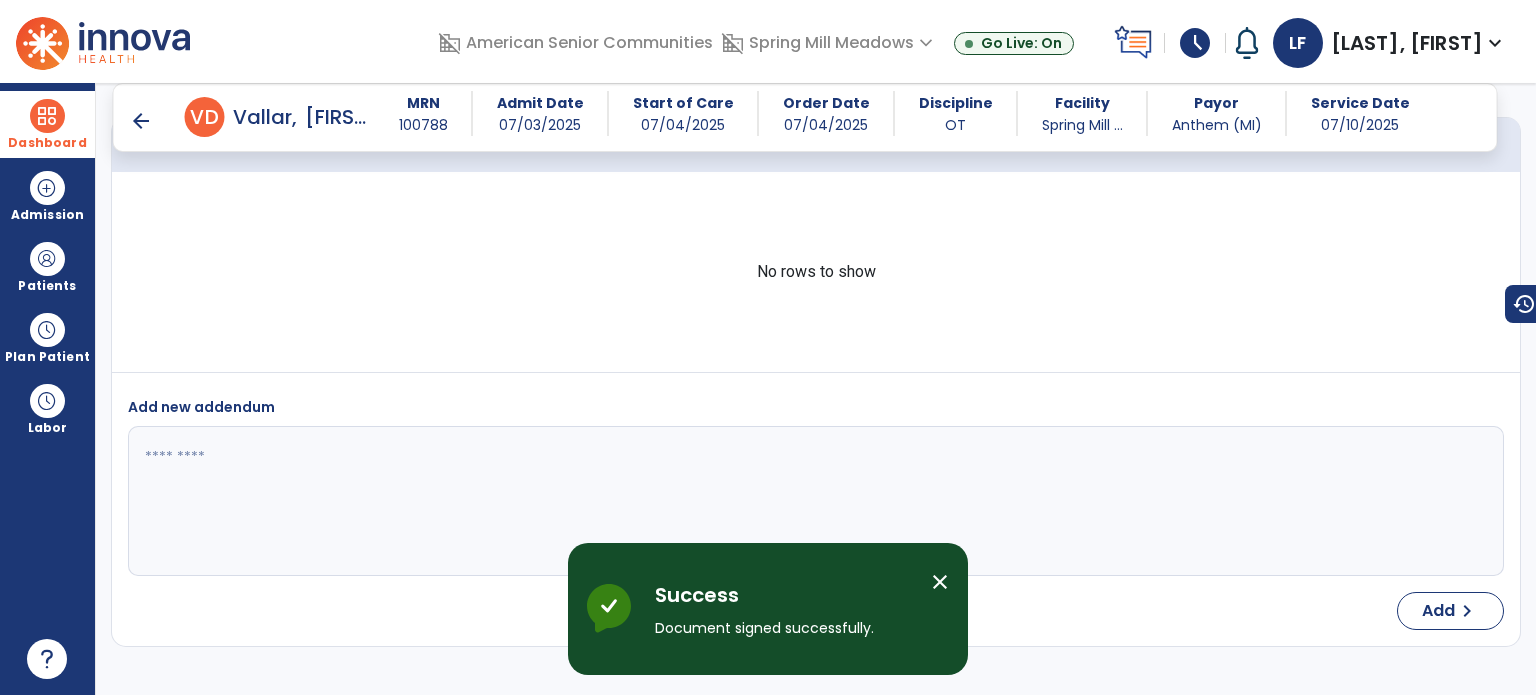 click at bounding box center [47, 116] 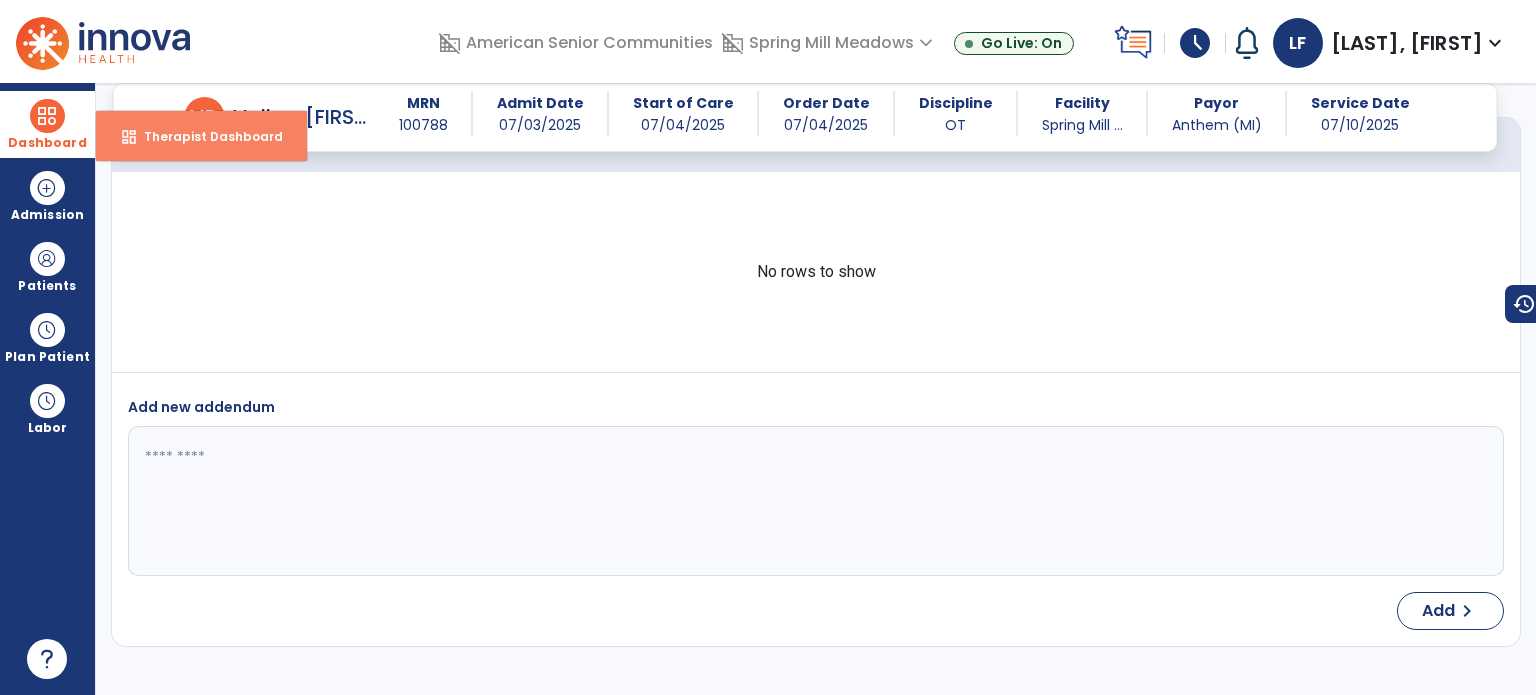 click on "dashboard  Therapist Dashboard" at bounding box center (201, 136) 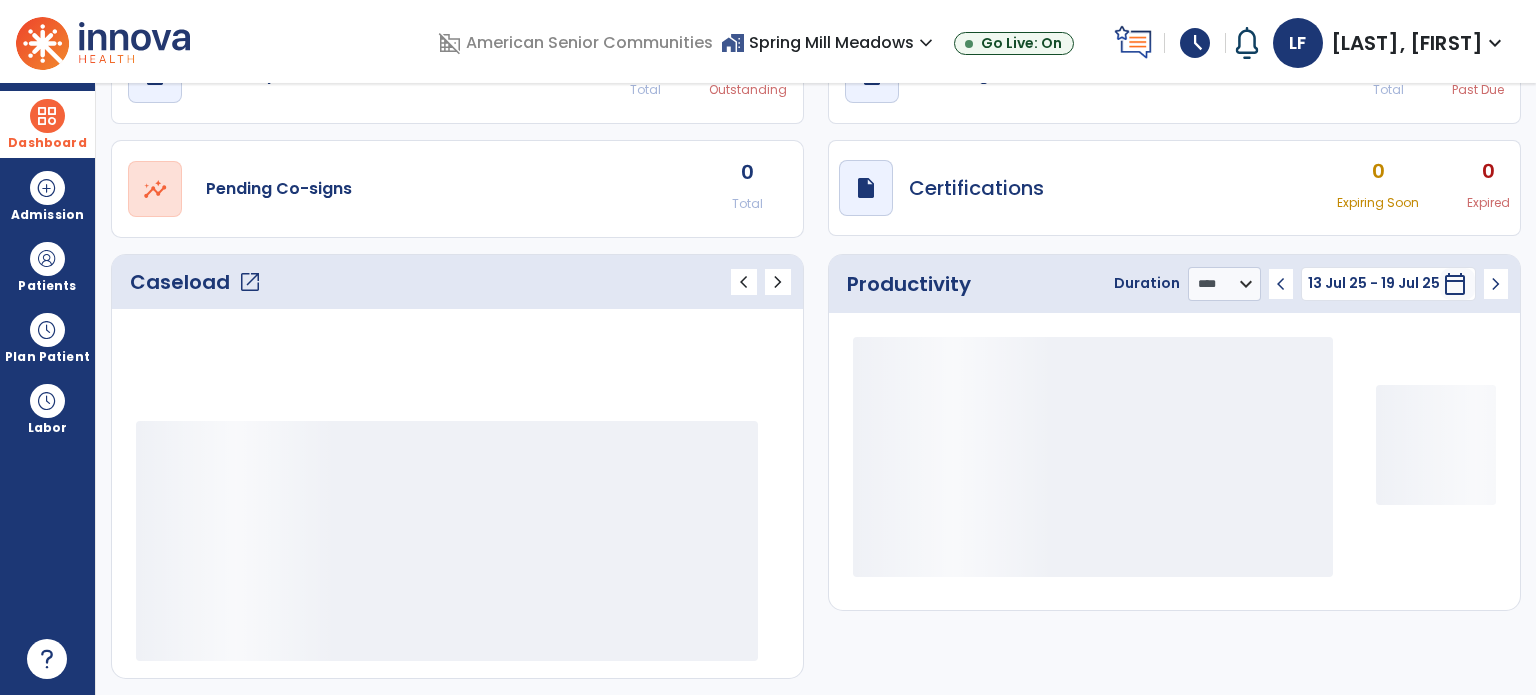 scroll, scrollTop: 112, scrollLeft: 0, axis: vertical 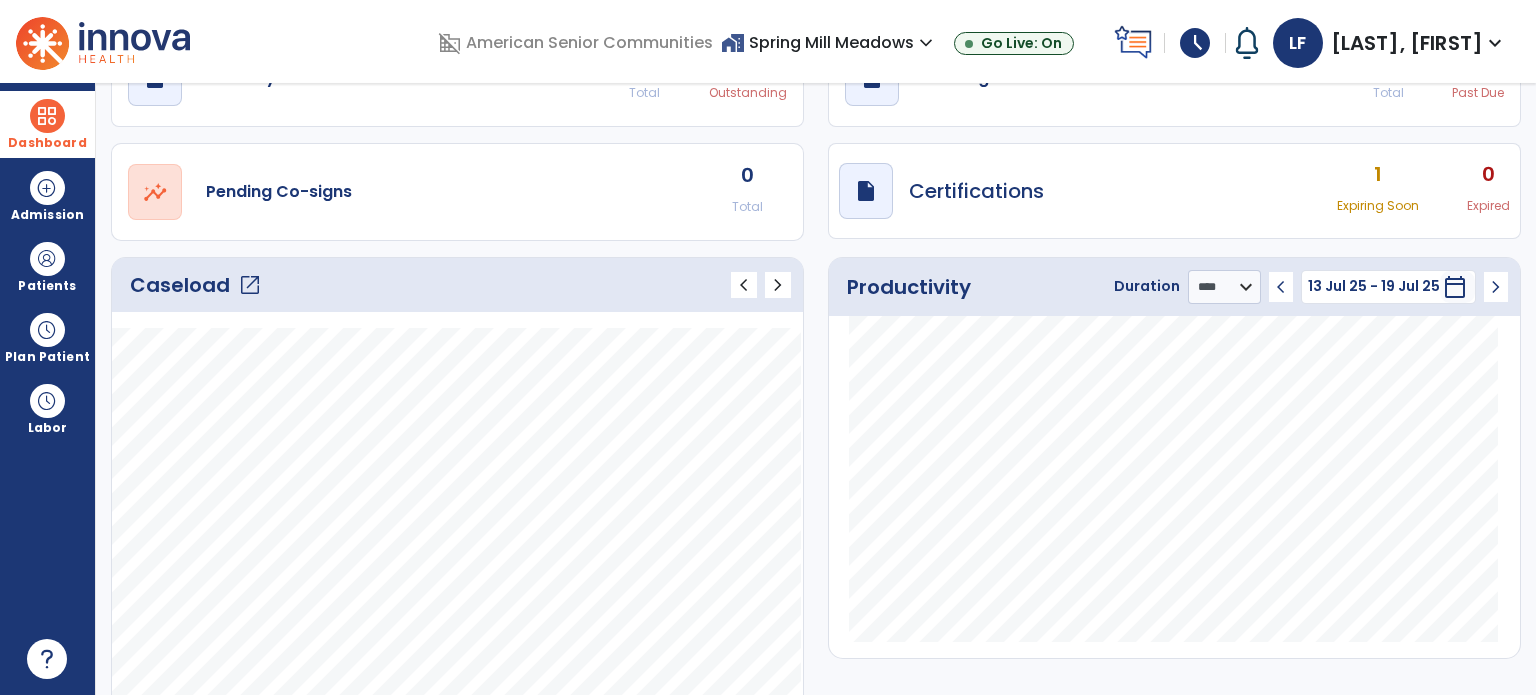 click on "open_in_new" 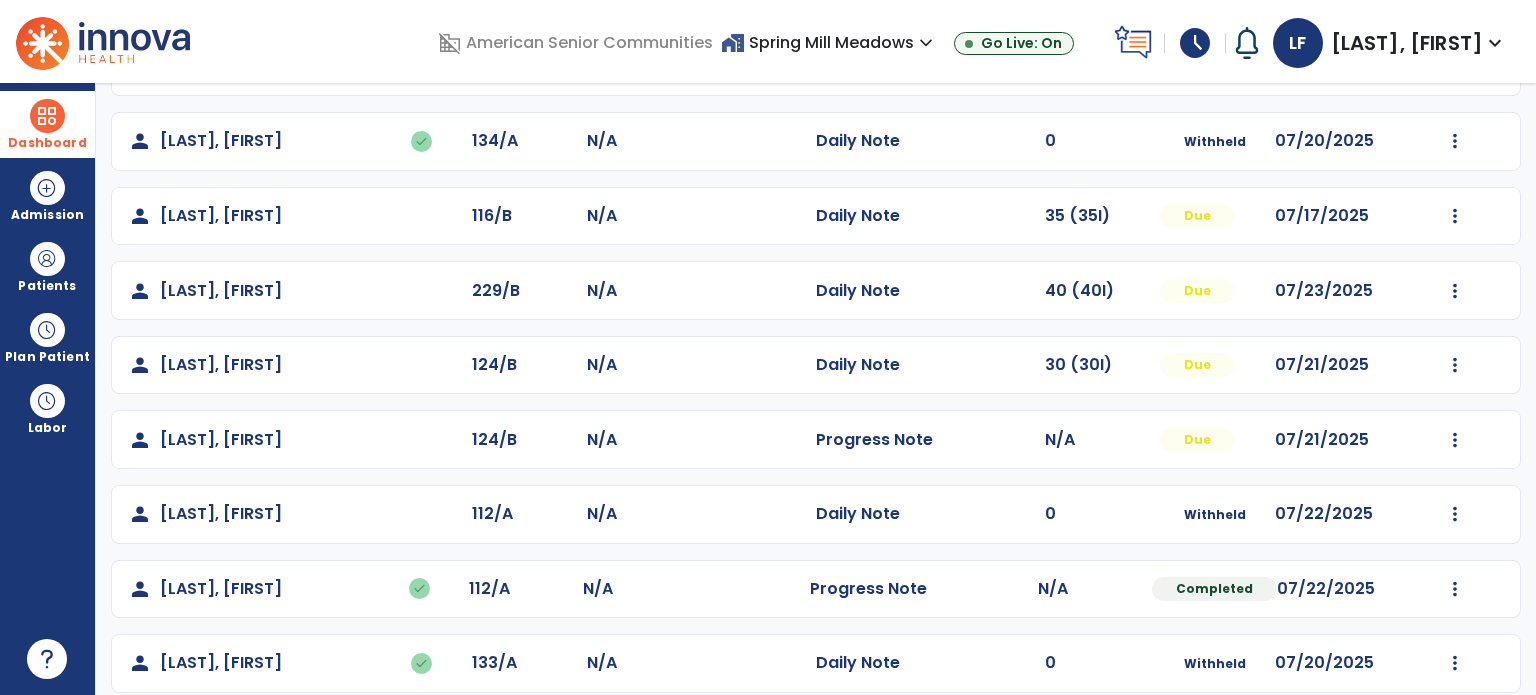 scroll, scrollTop: 595, scrollLeft: 0, axis: vertical 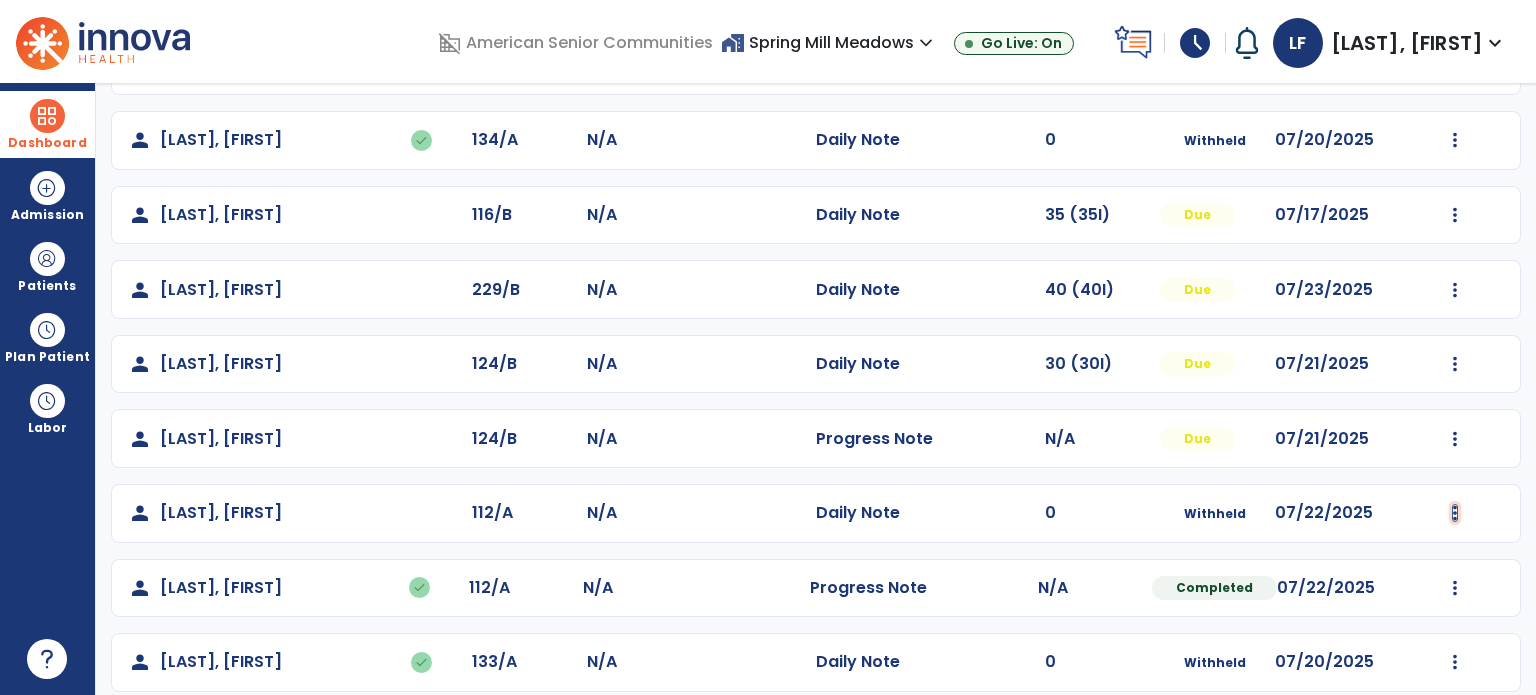 click at bounding box center (1455, -307) 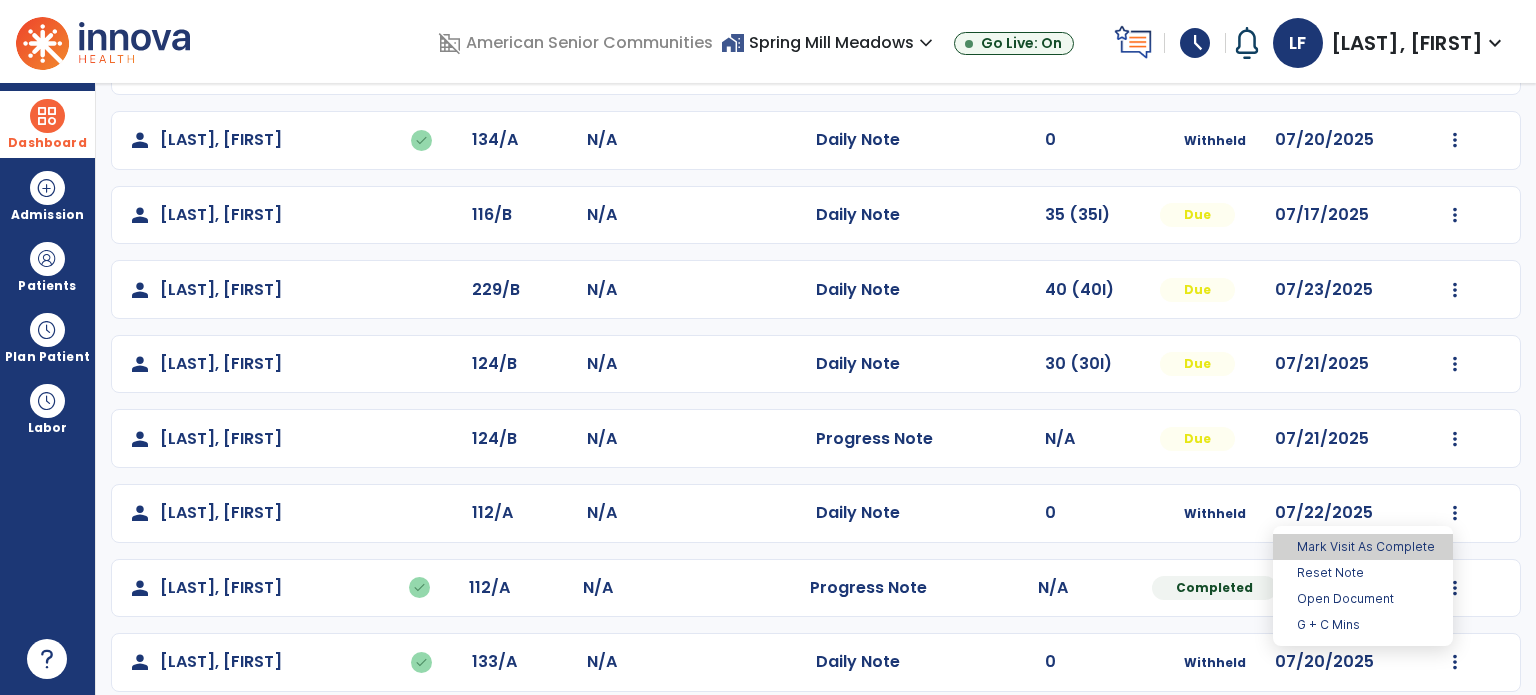 click on "Mark Visit As Complete" at bounding box center (1363, 547) 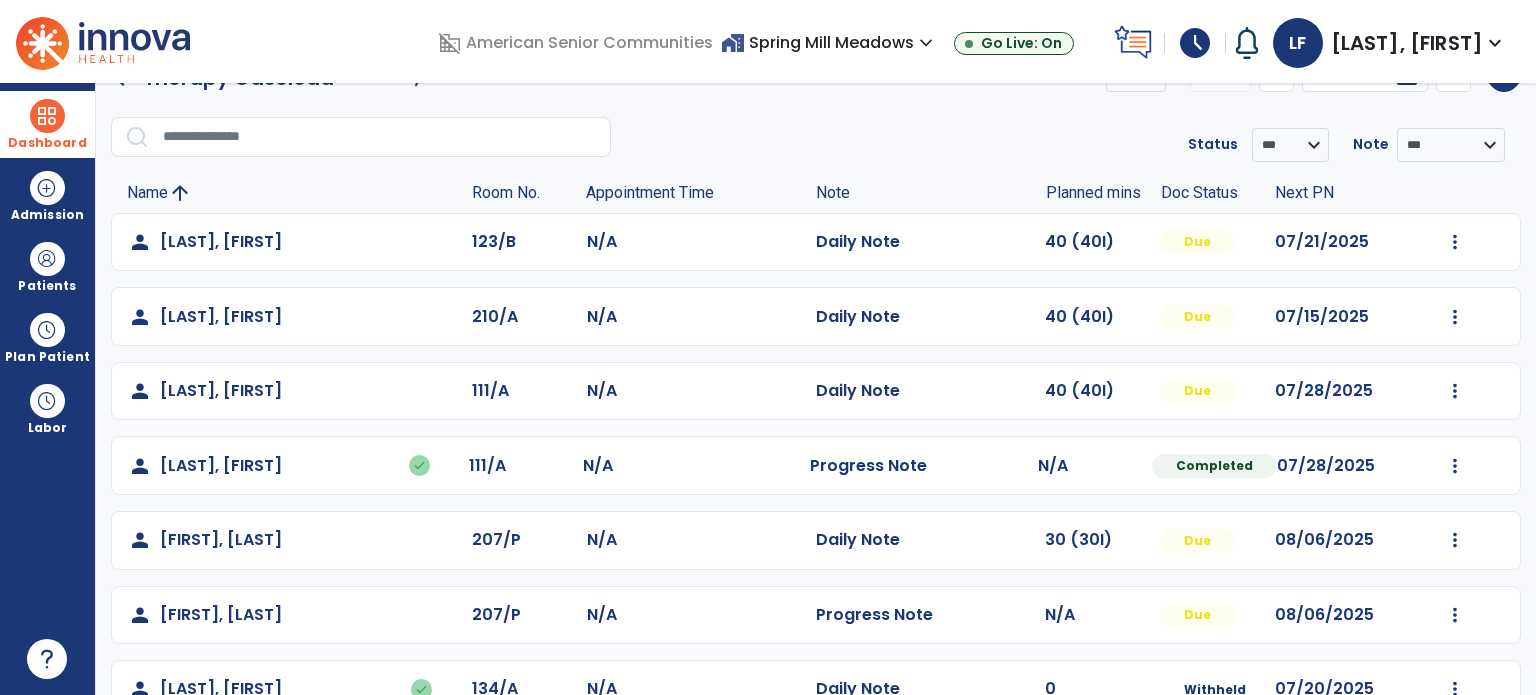 scroll, scrollTop: 47, scrollLeft: 0, axis: vertical 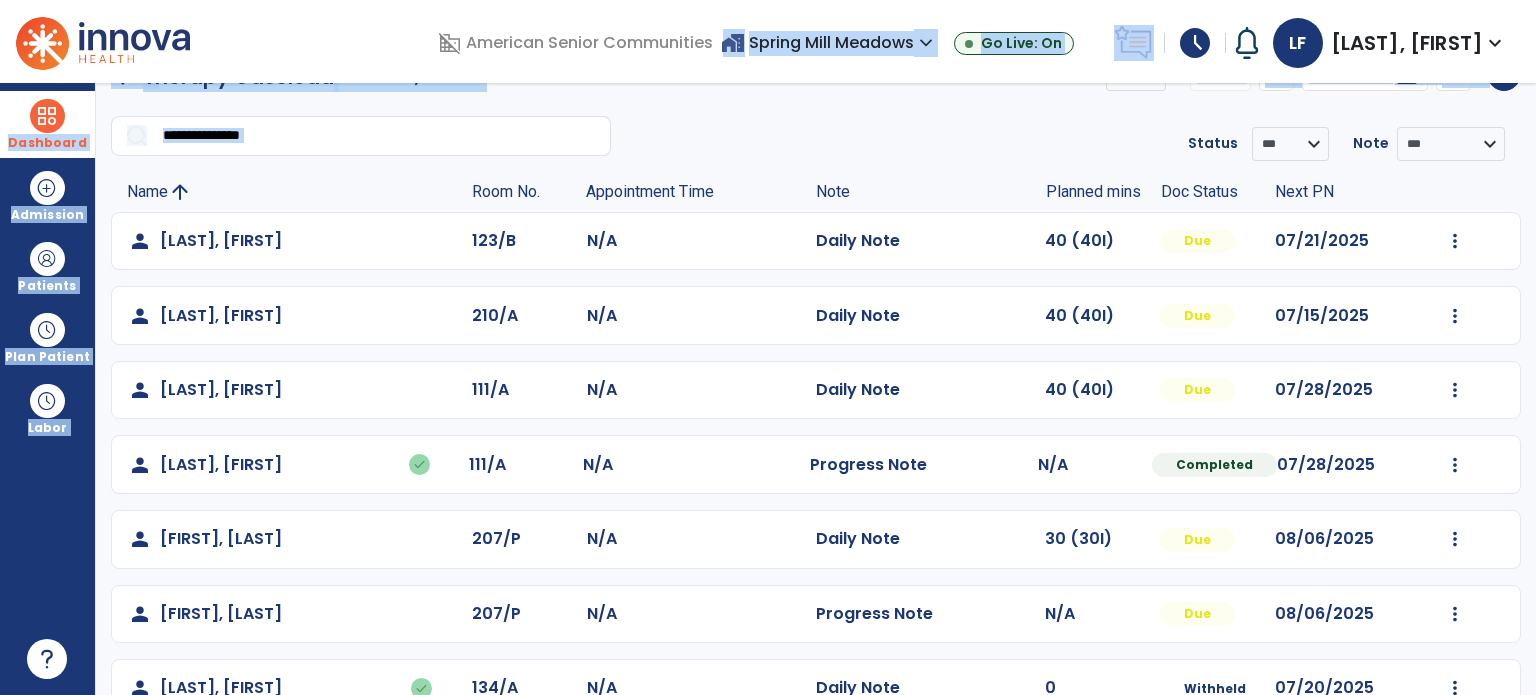 drag, startPoint x: 892, startPoint y: 145, endPoint x: 667, endPoint y: -89, distance: 324.6244 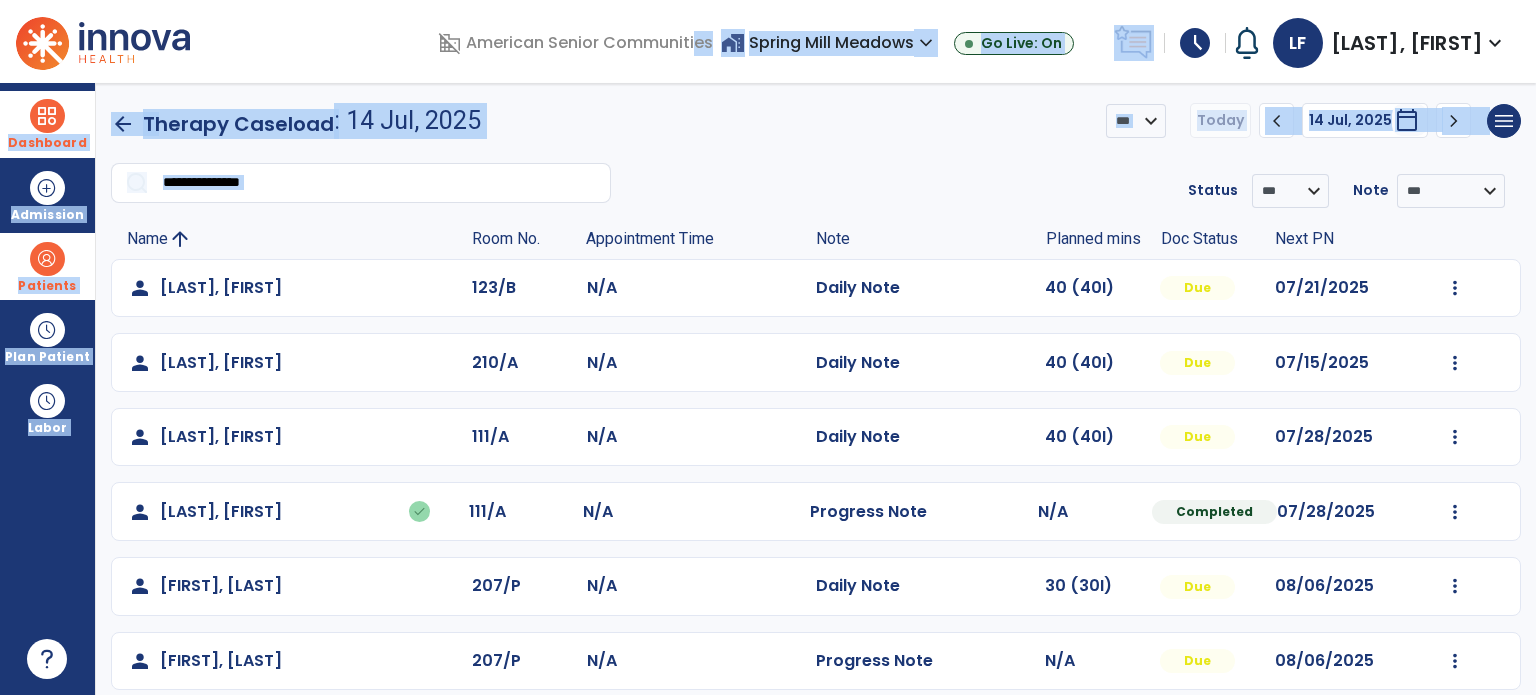 click on "Patients" at bounding box center (47, 266) 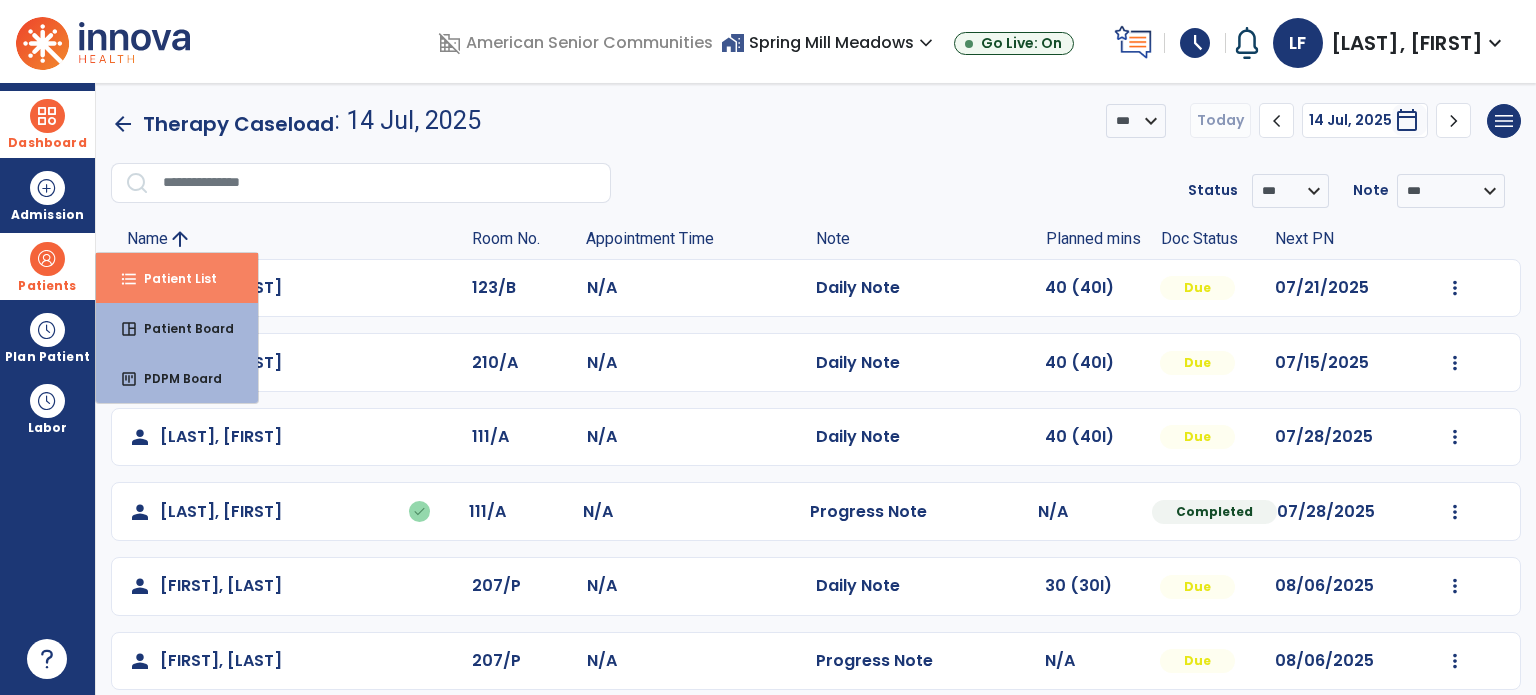 click on "format_list_bulleted  Patient List" at bounding box center [177, 278] 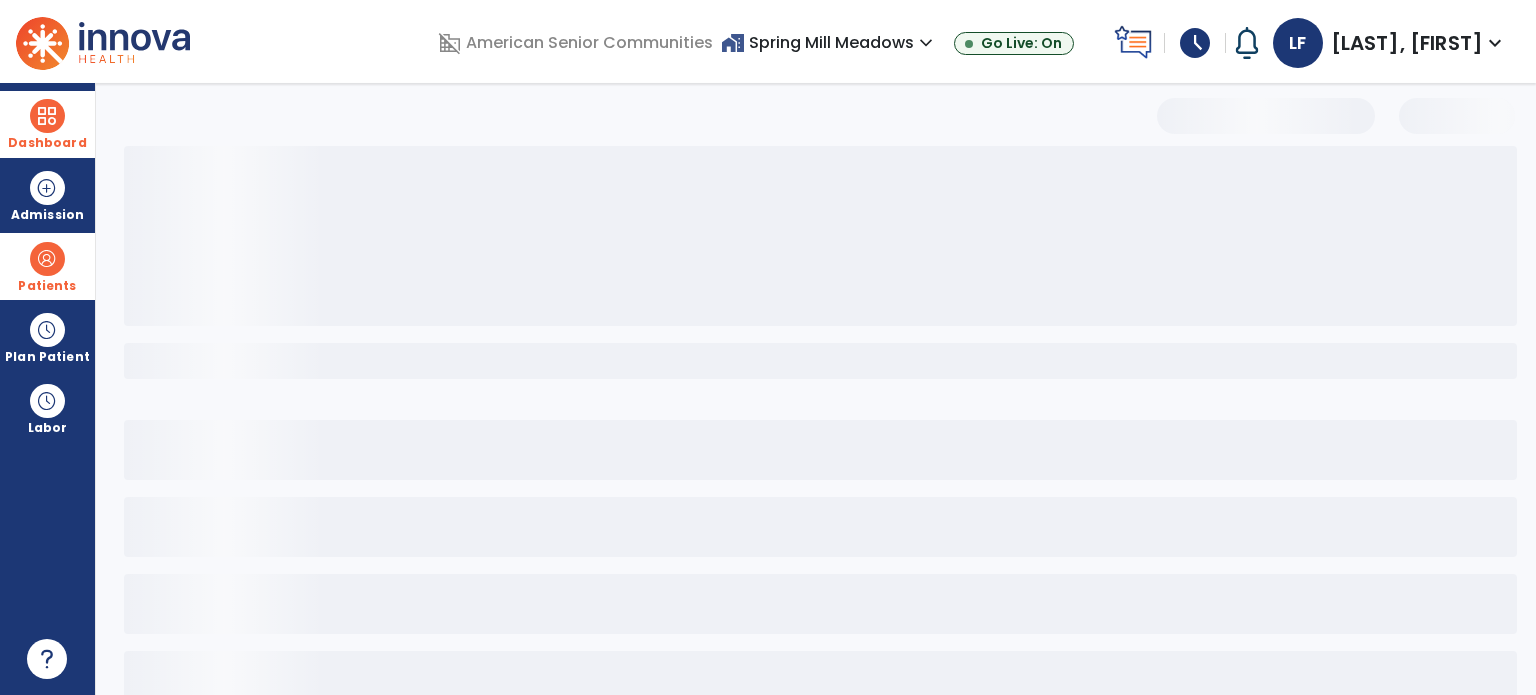 select on "***" 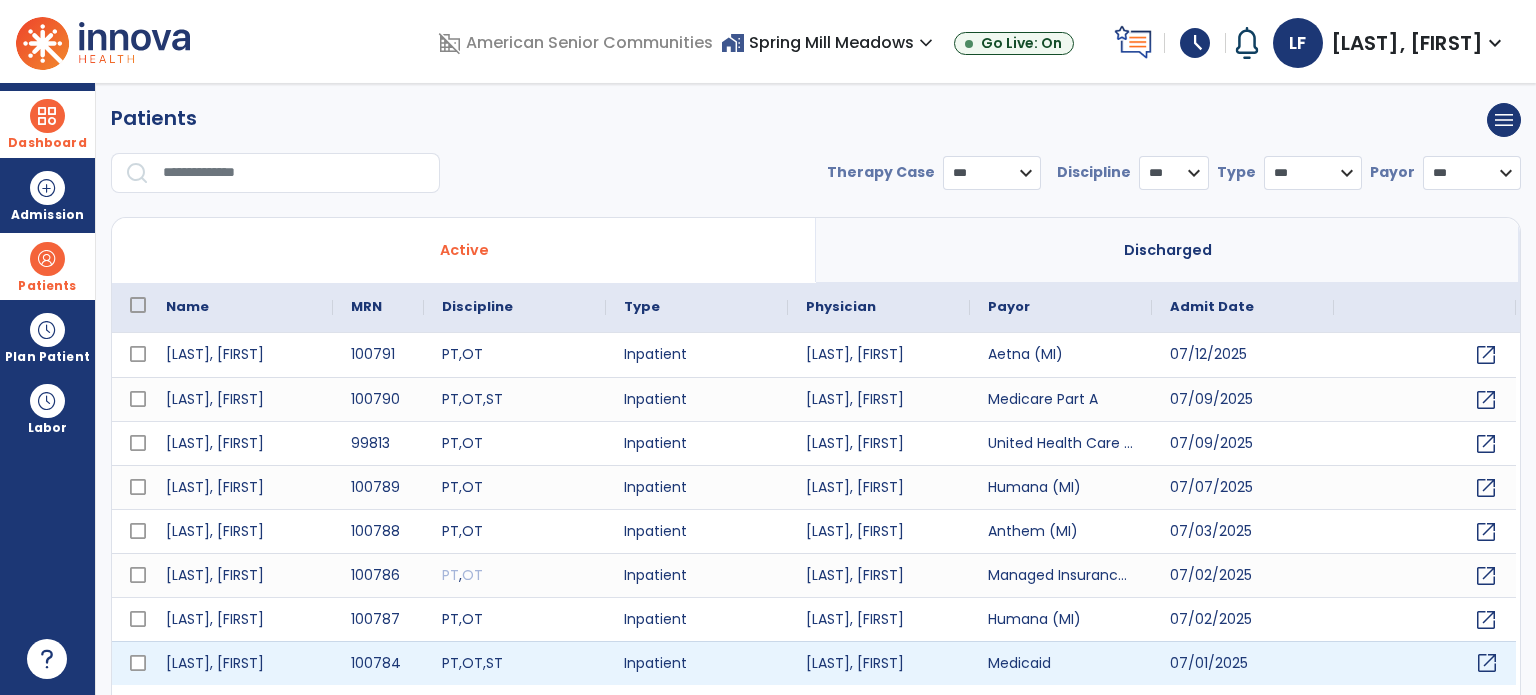 click on "open_in_new" at bounding box center (1487, 663) 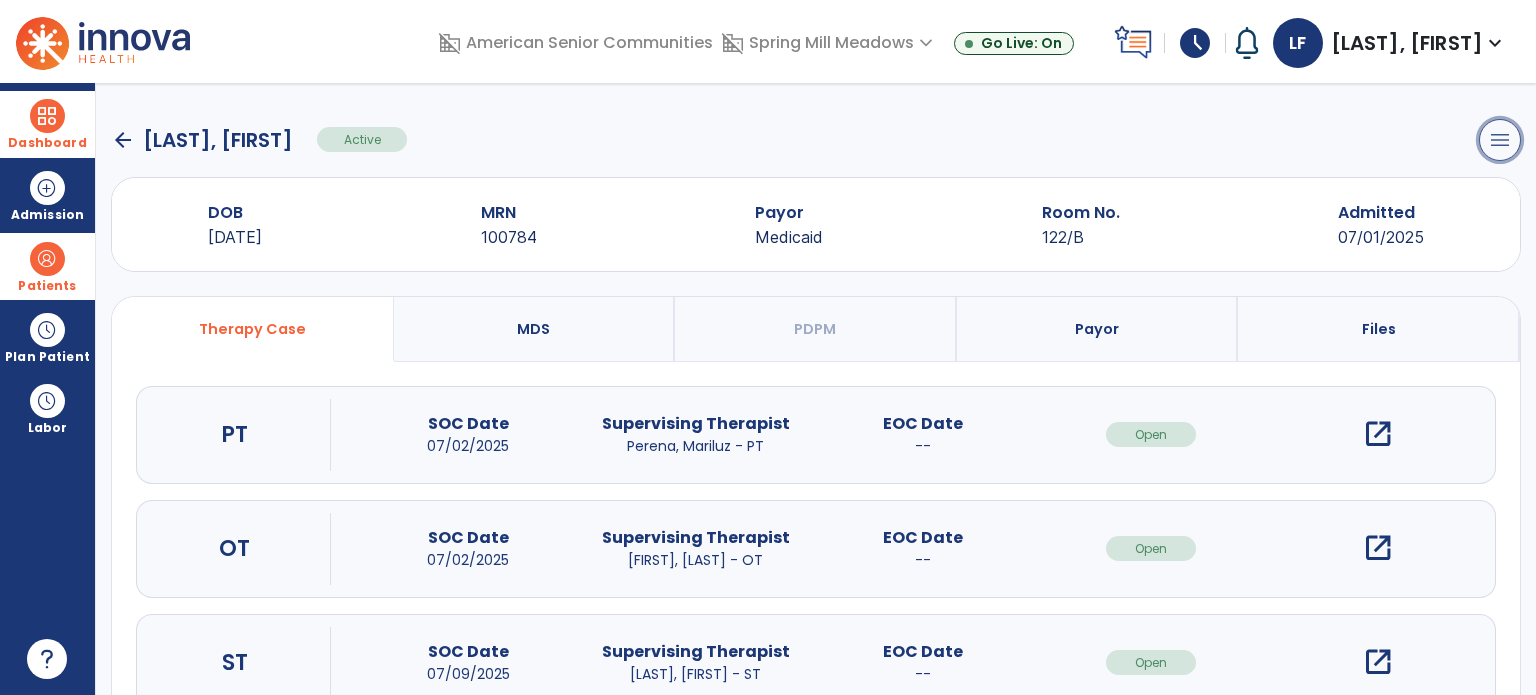 click on "menu" at bounding box center [1500, 140] 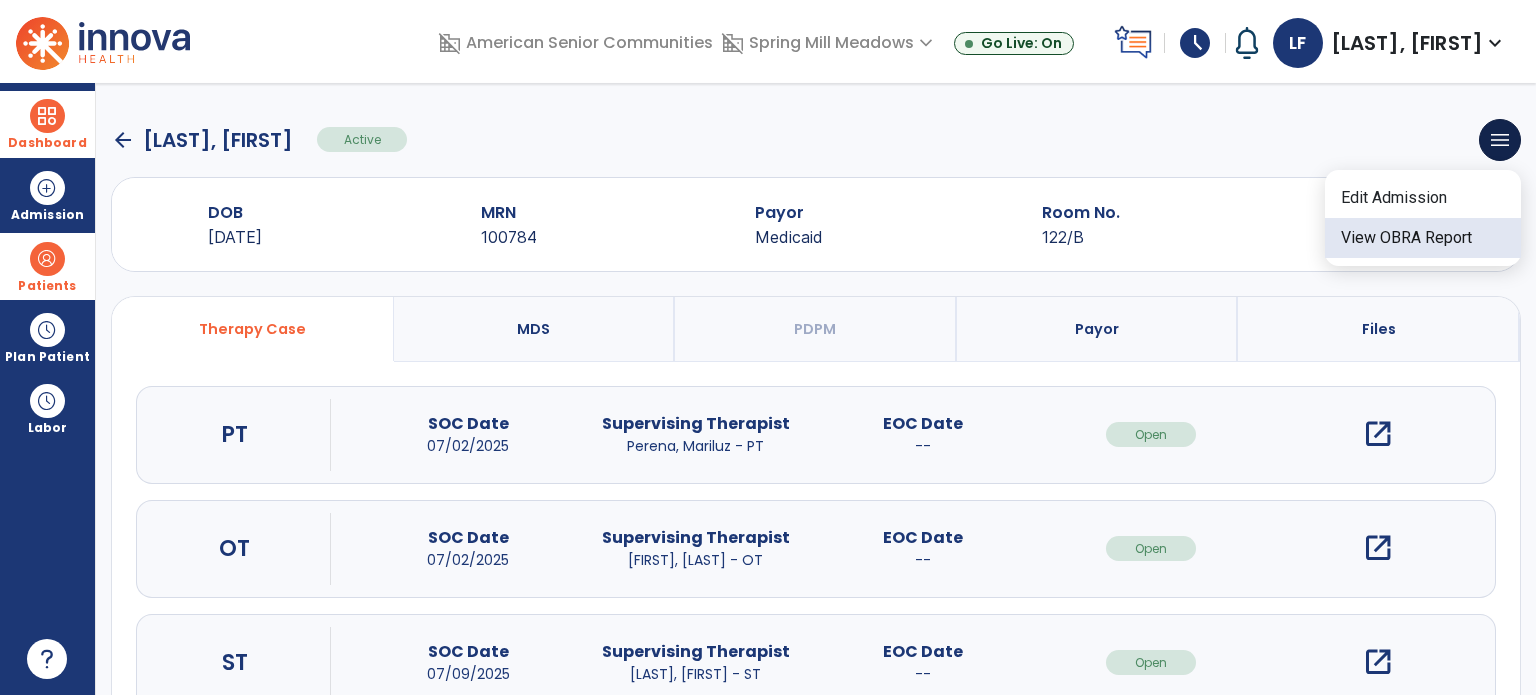 click on "View OBRA Report" 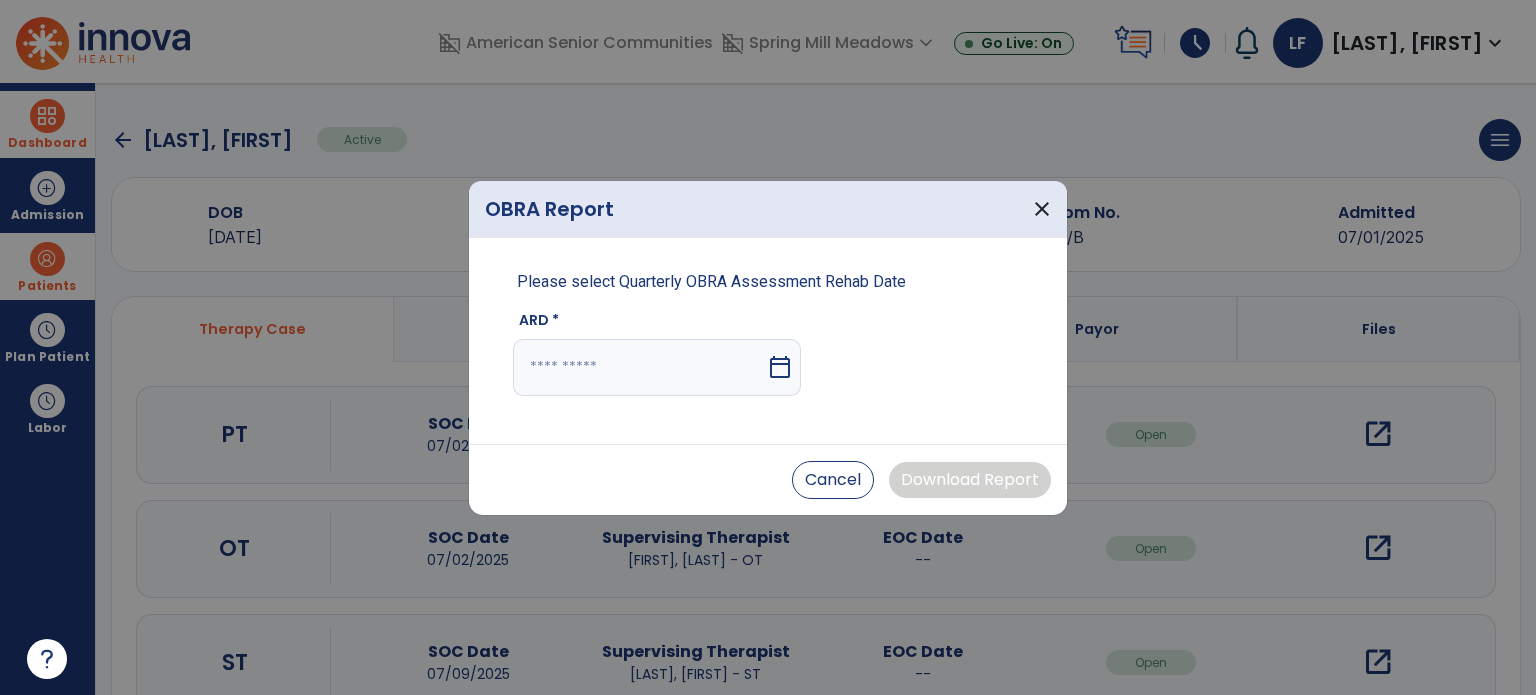 click on "calendar_today" at bounding box center (780, 367) 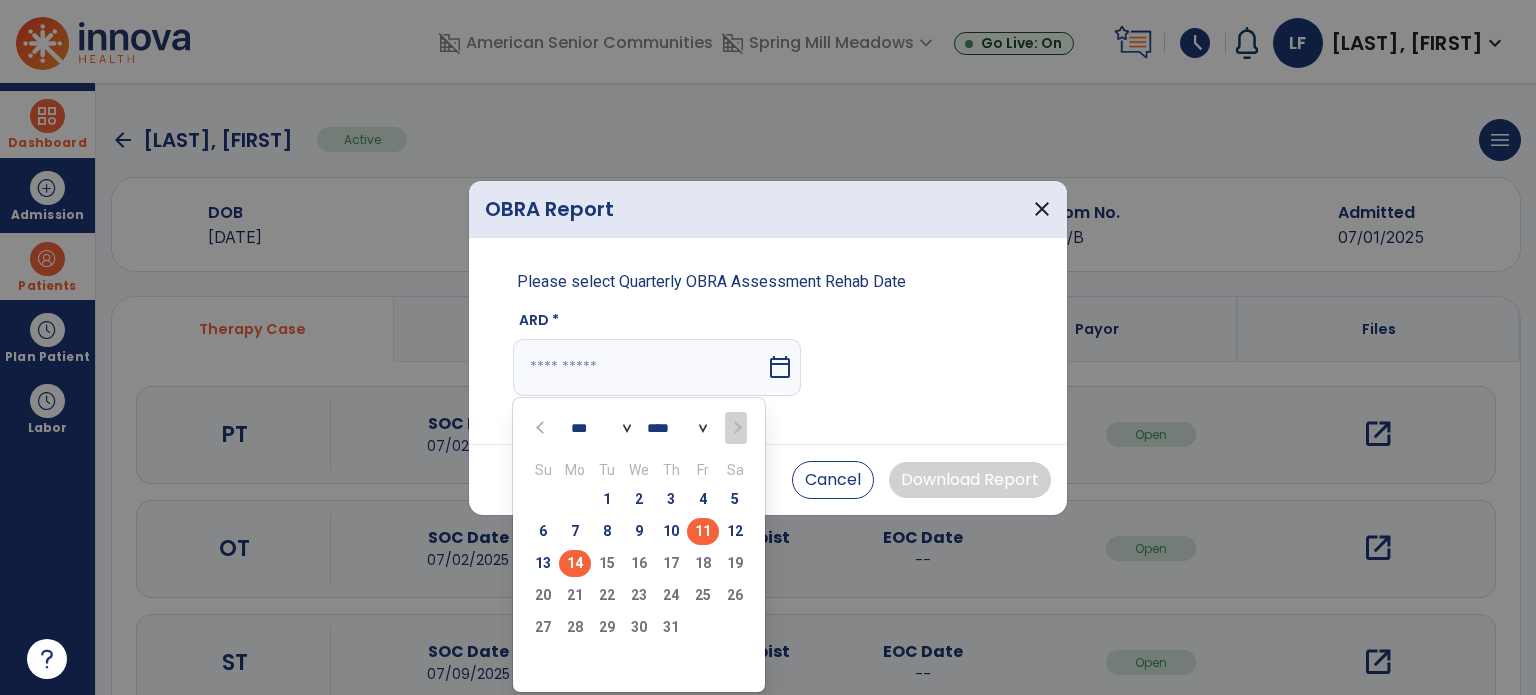 click on "11" at bounding box center [703, 531] 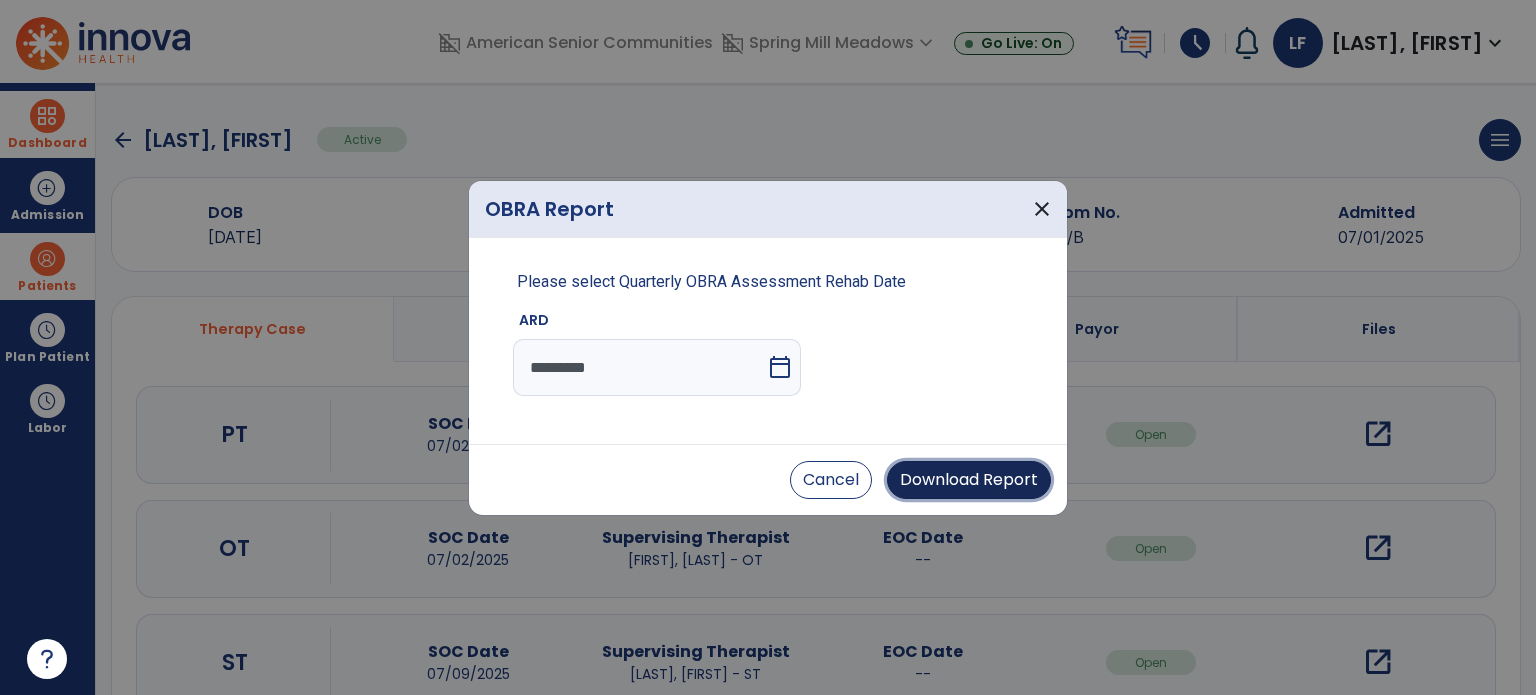 click on "Download Report" at bounding box center (969, 480) 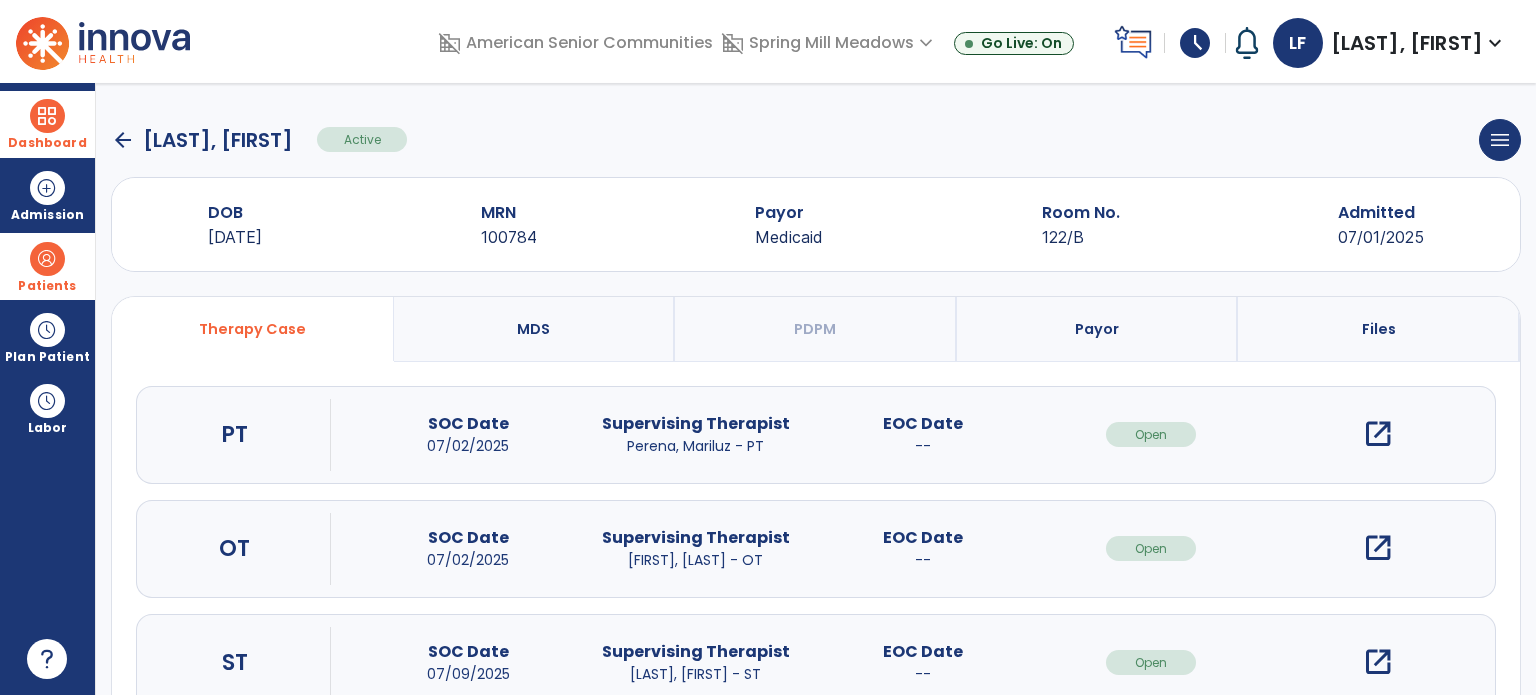 click at bounding box center (47, 259) 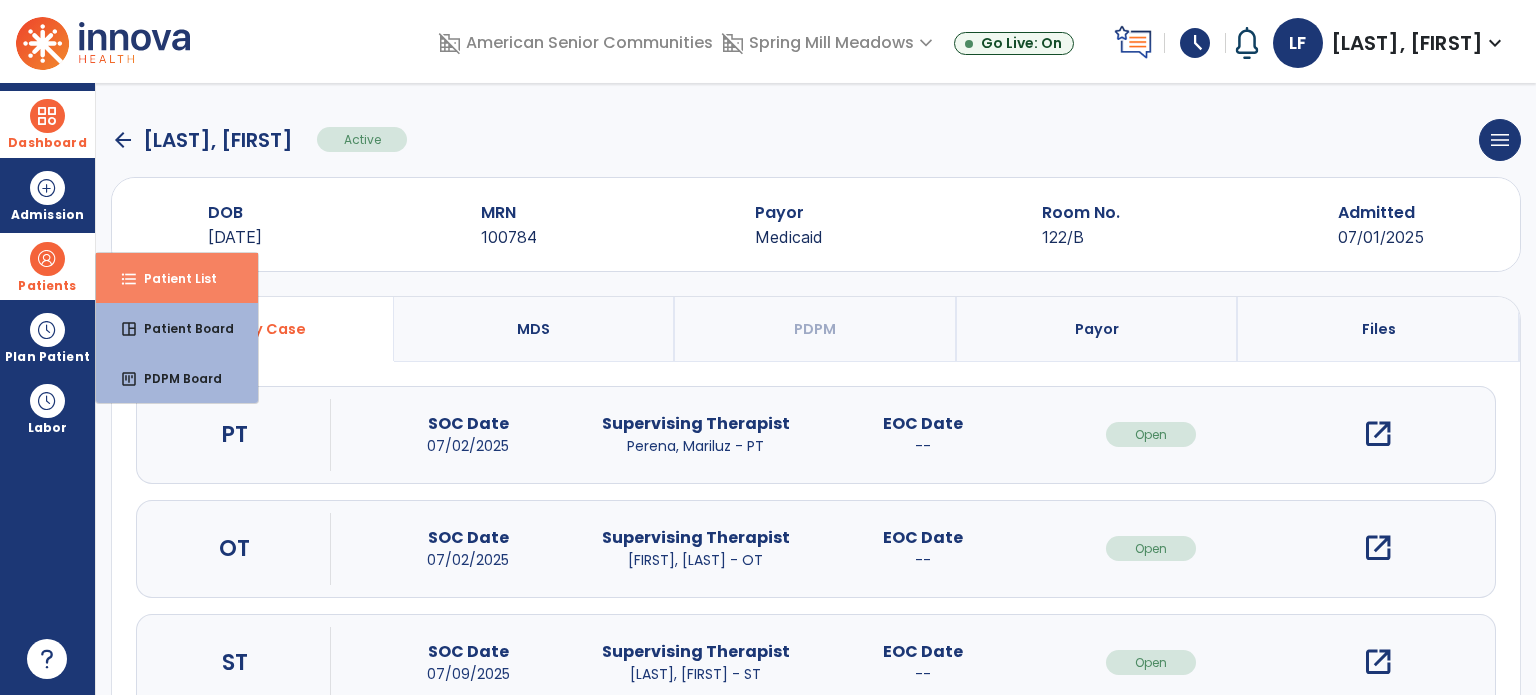 click on "Patient List" at bounding box center (172, 278) 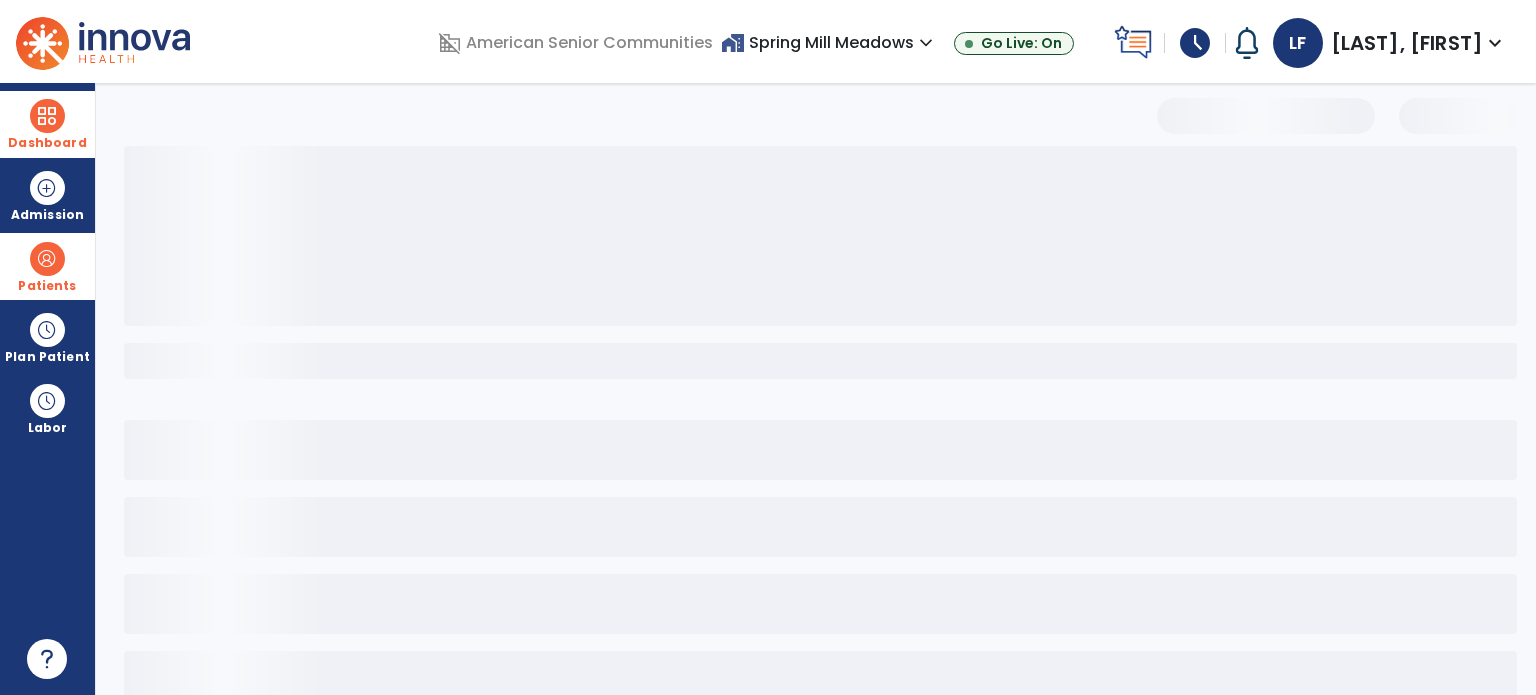 select on "***" 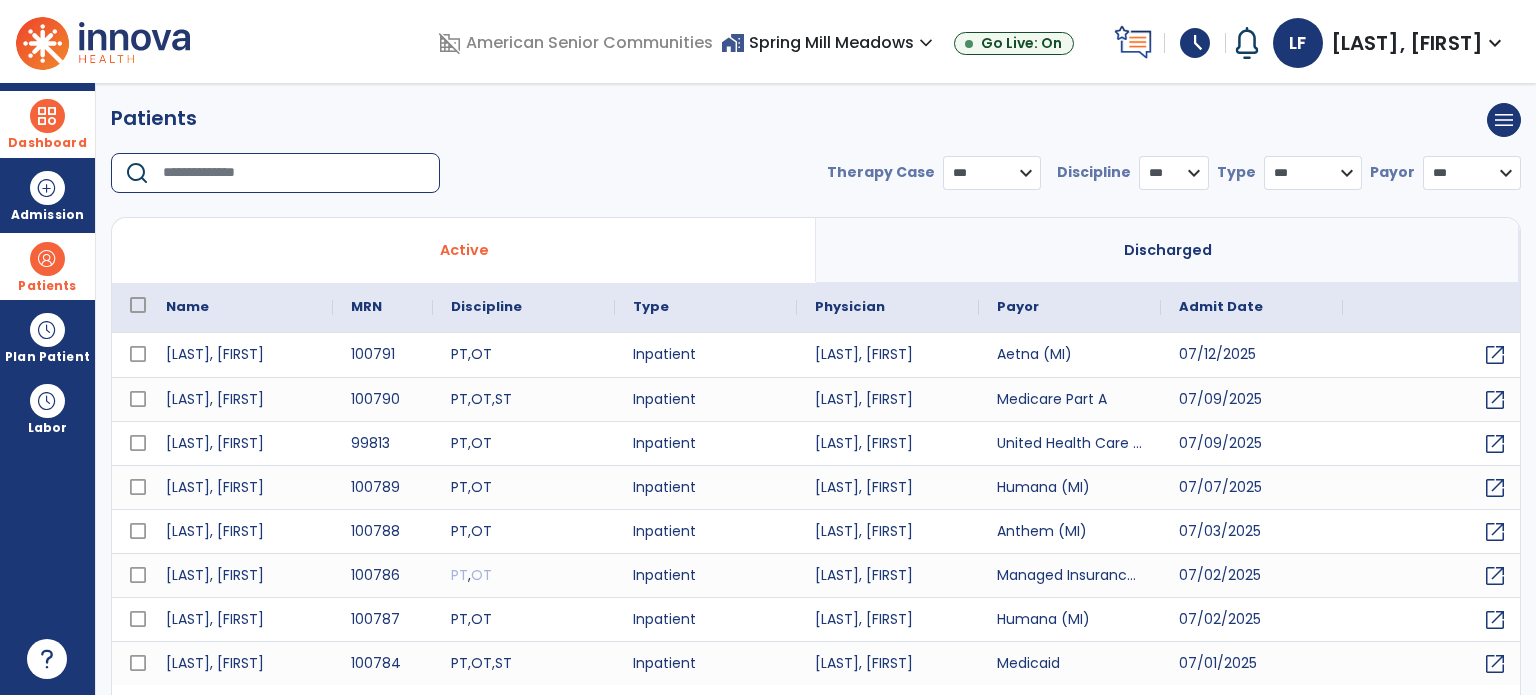 click at bounding box center (294, 173) 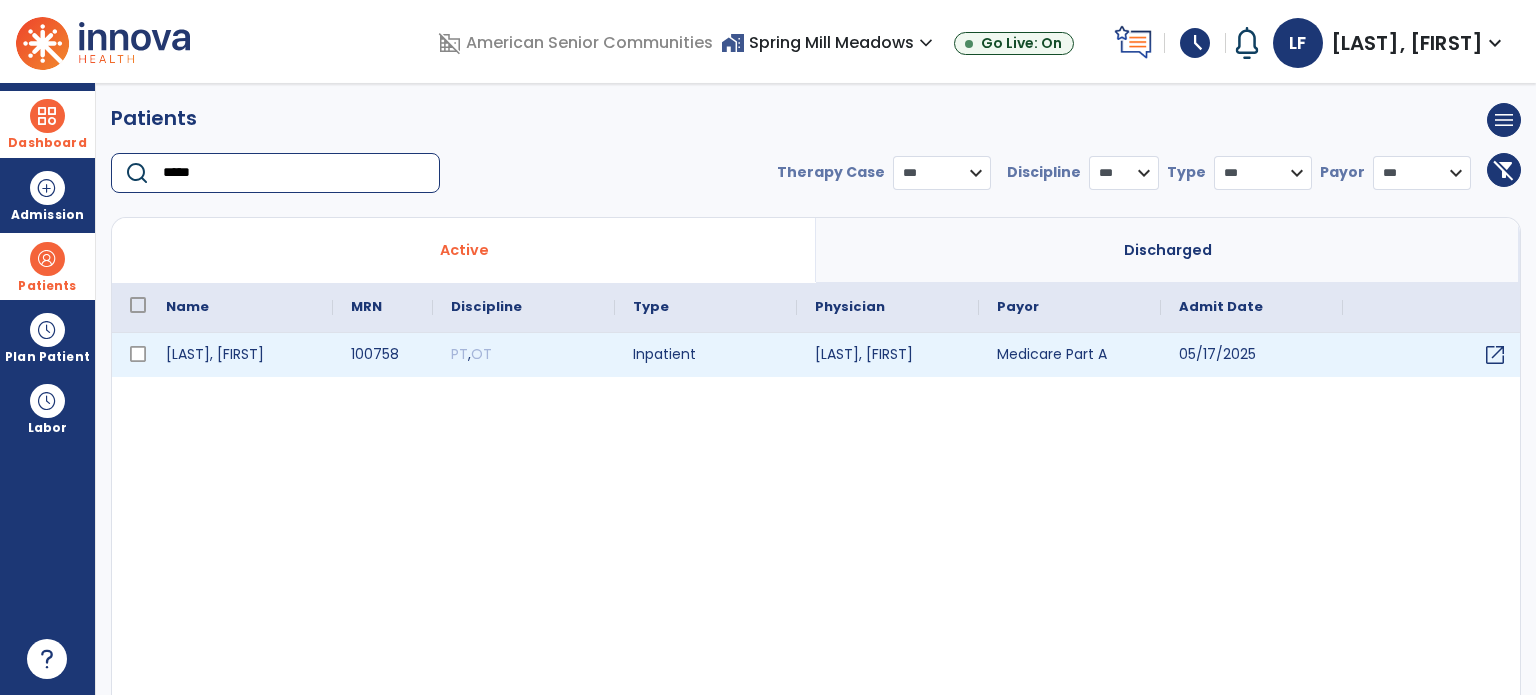 type on "*****" 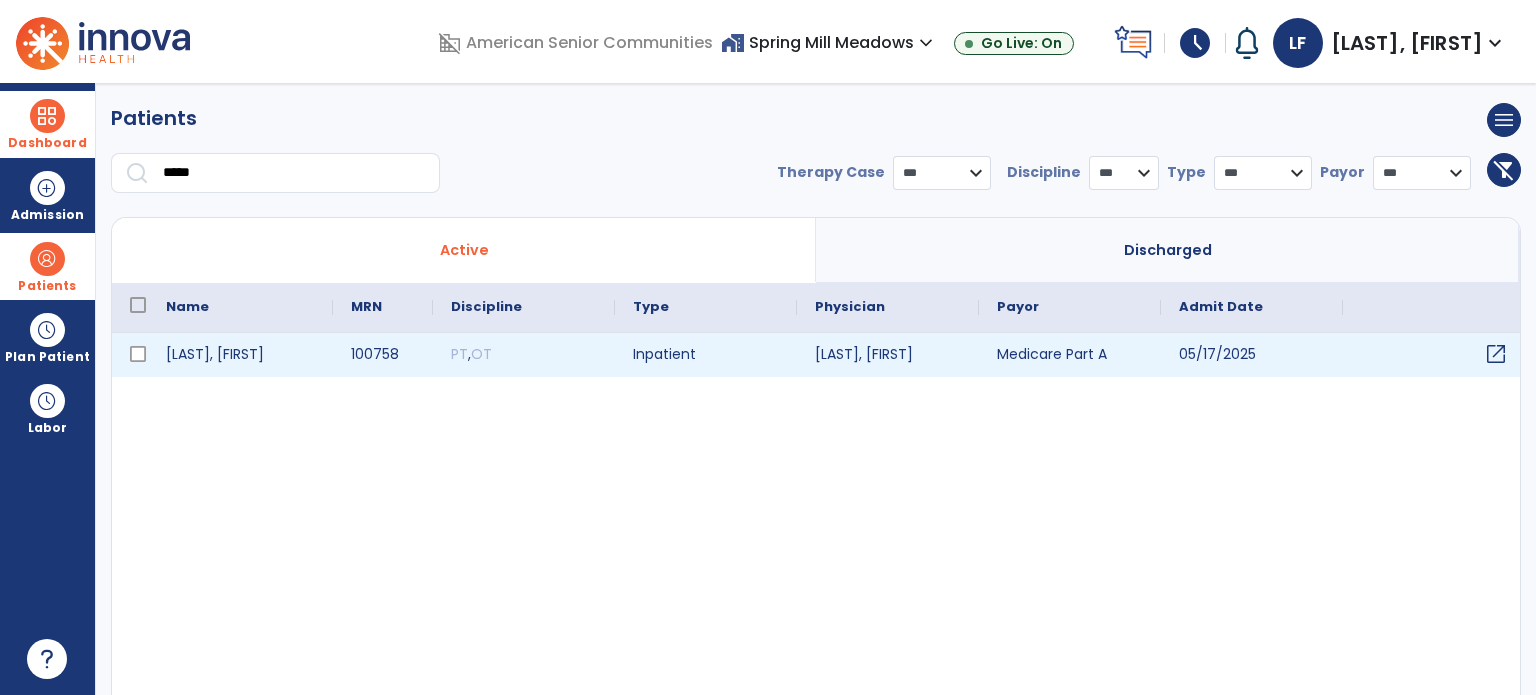 click on "open_in_new" at bounding box center (1496, 354) 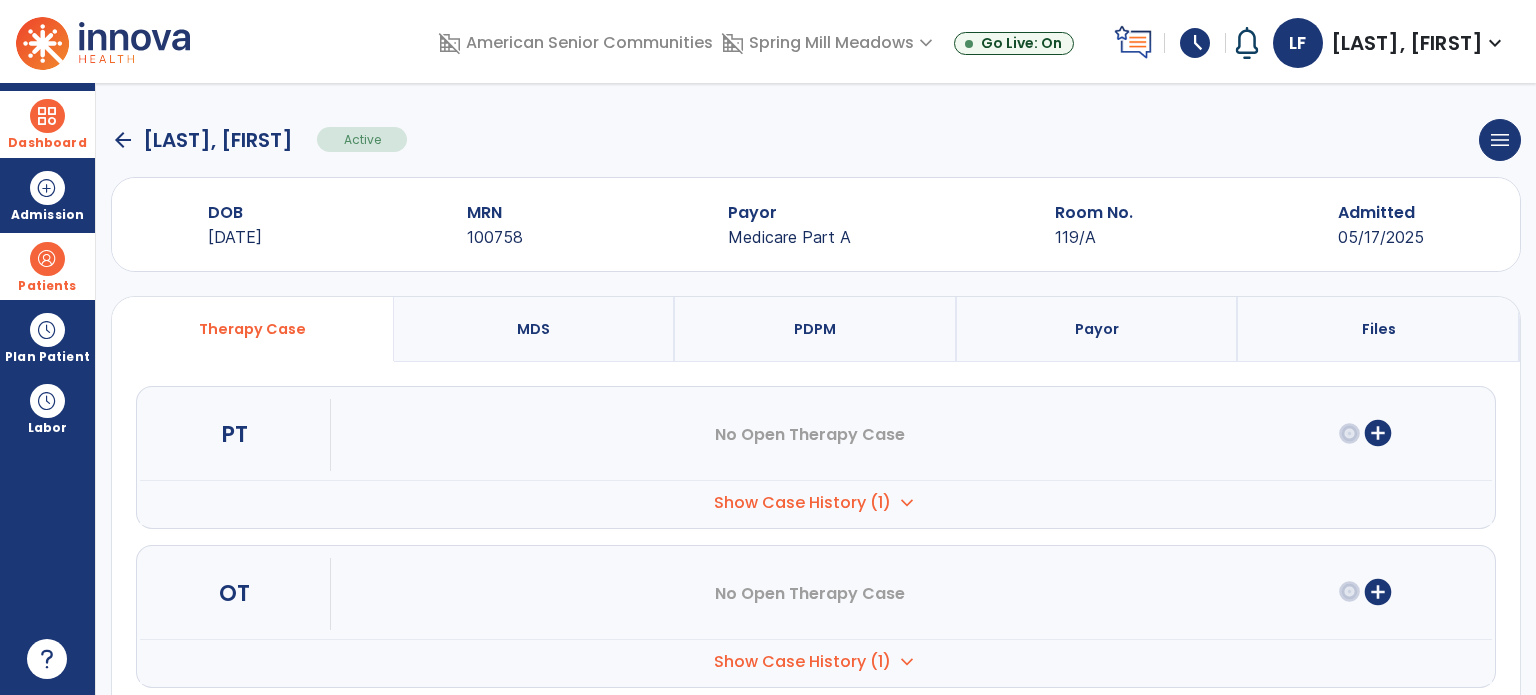 click on "MDS" at bounding box center [535, 329] 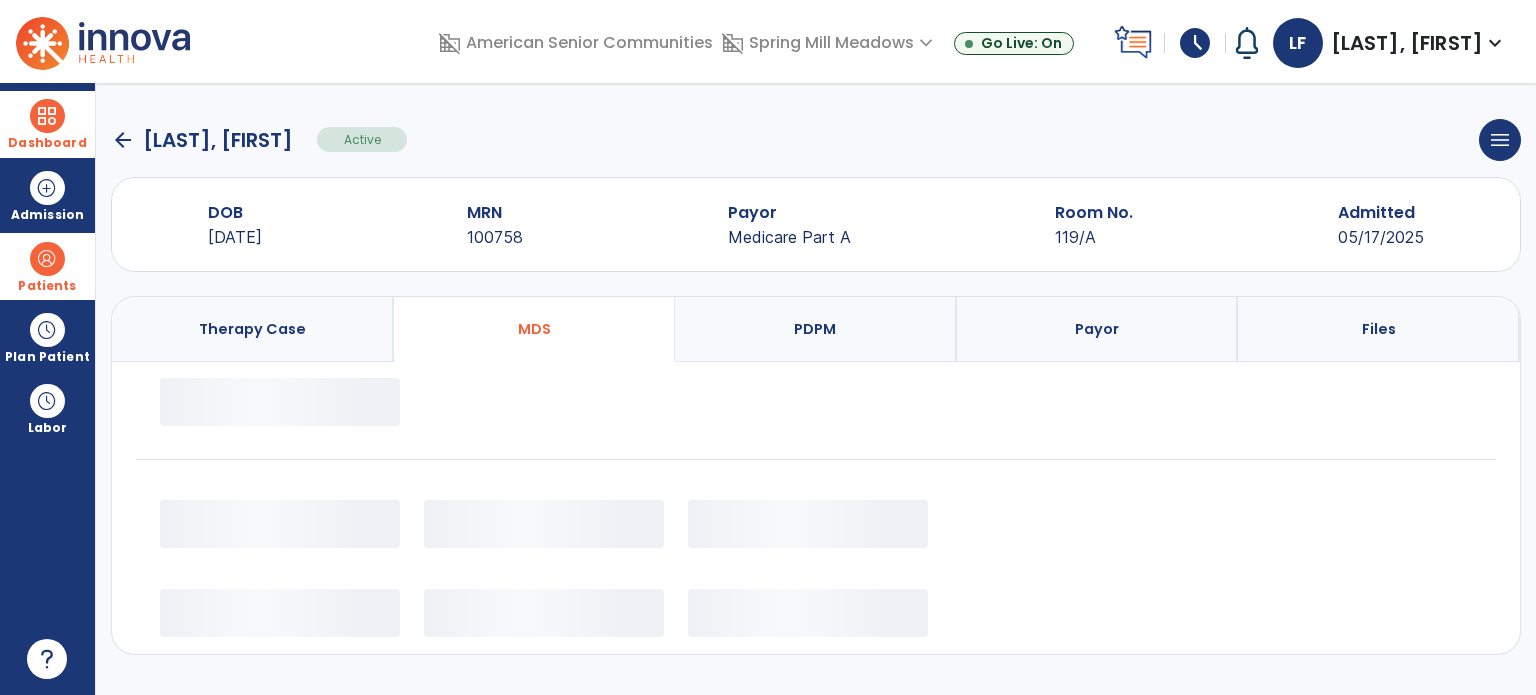 select on "*********" 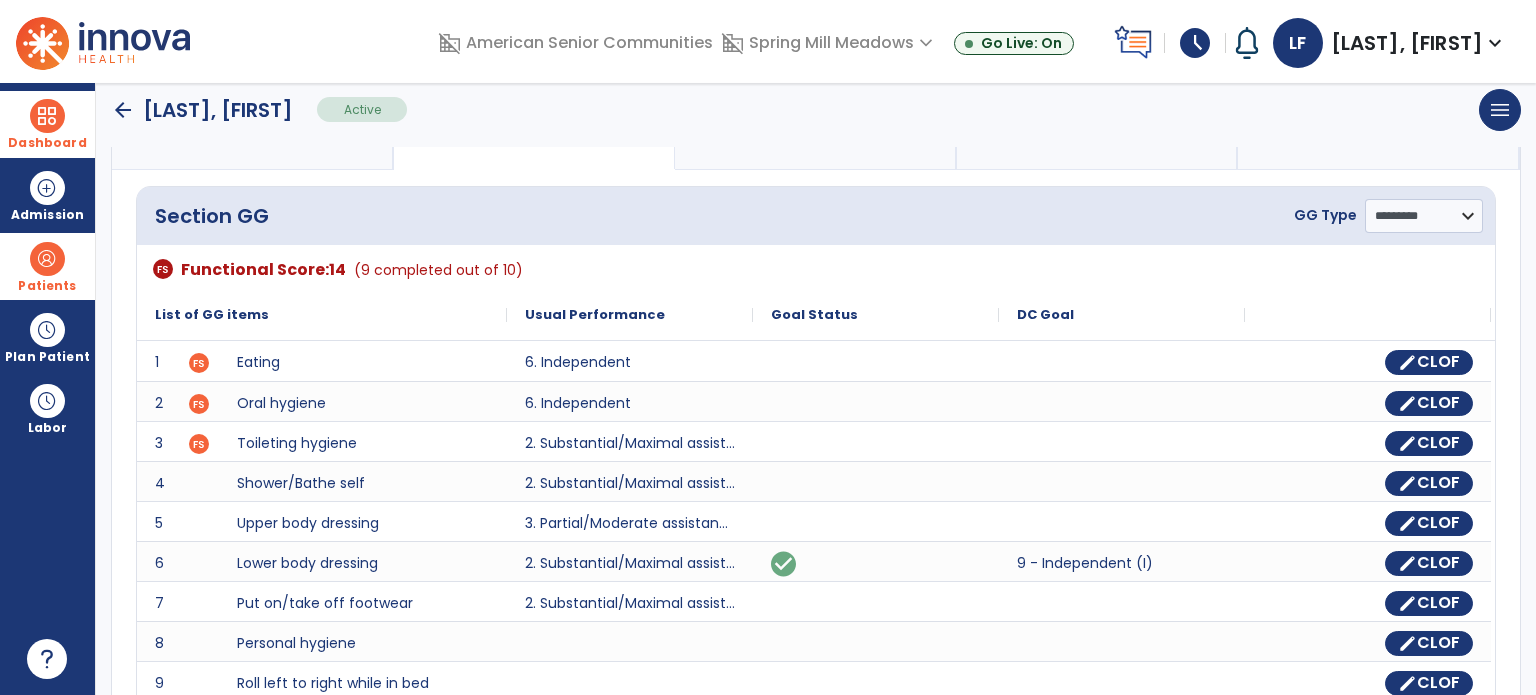 scroll, scrollTop: 176, scrollLeft: 0, axis: vertical 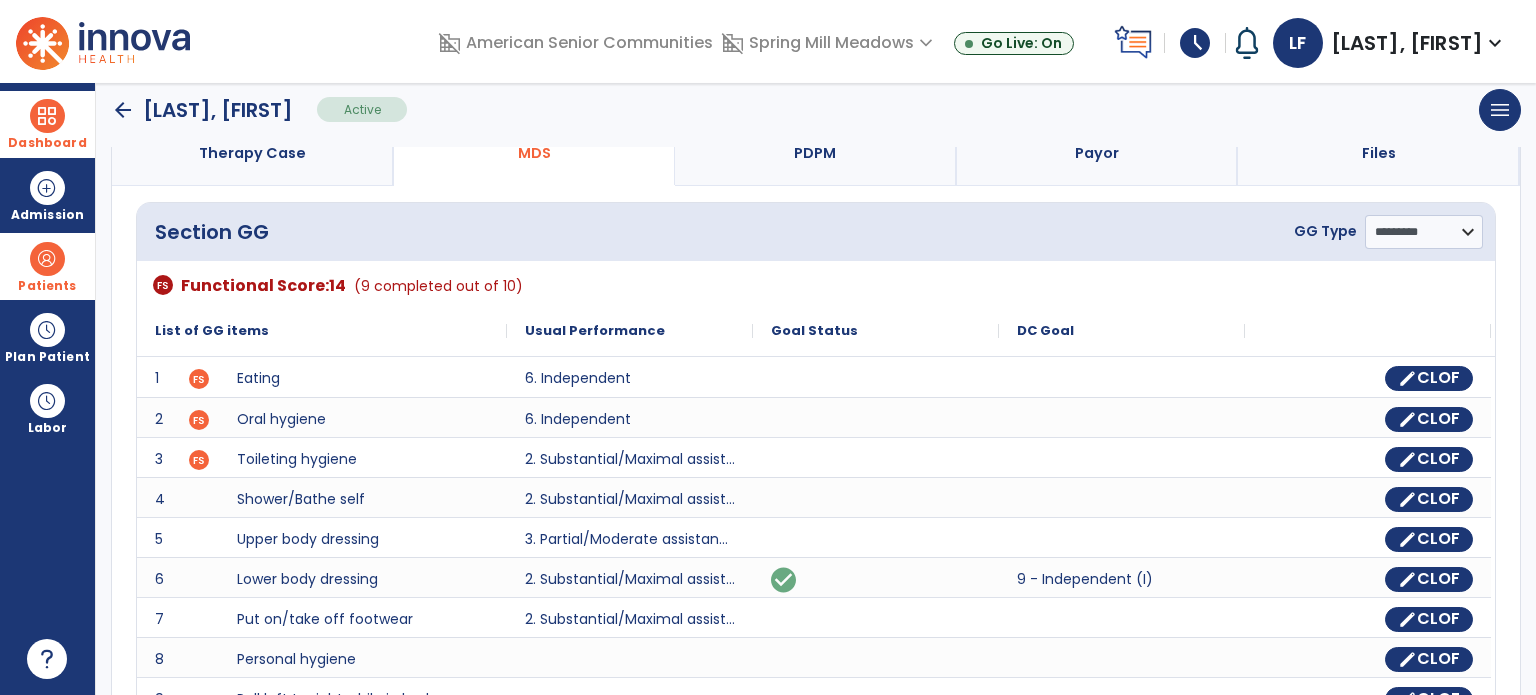 click on "arrow_back [LAST], [FIRST] Active menu Edit Admission View OBRA Report" 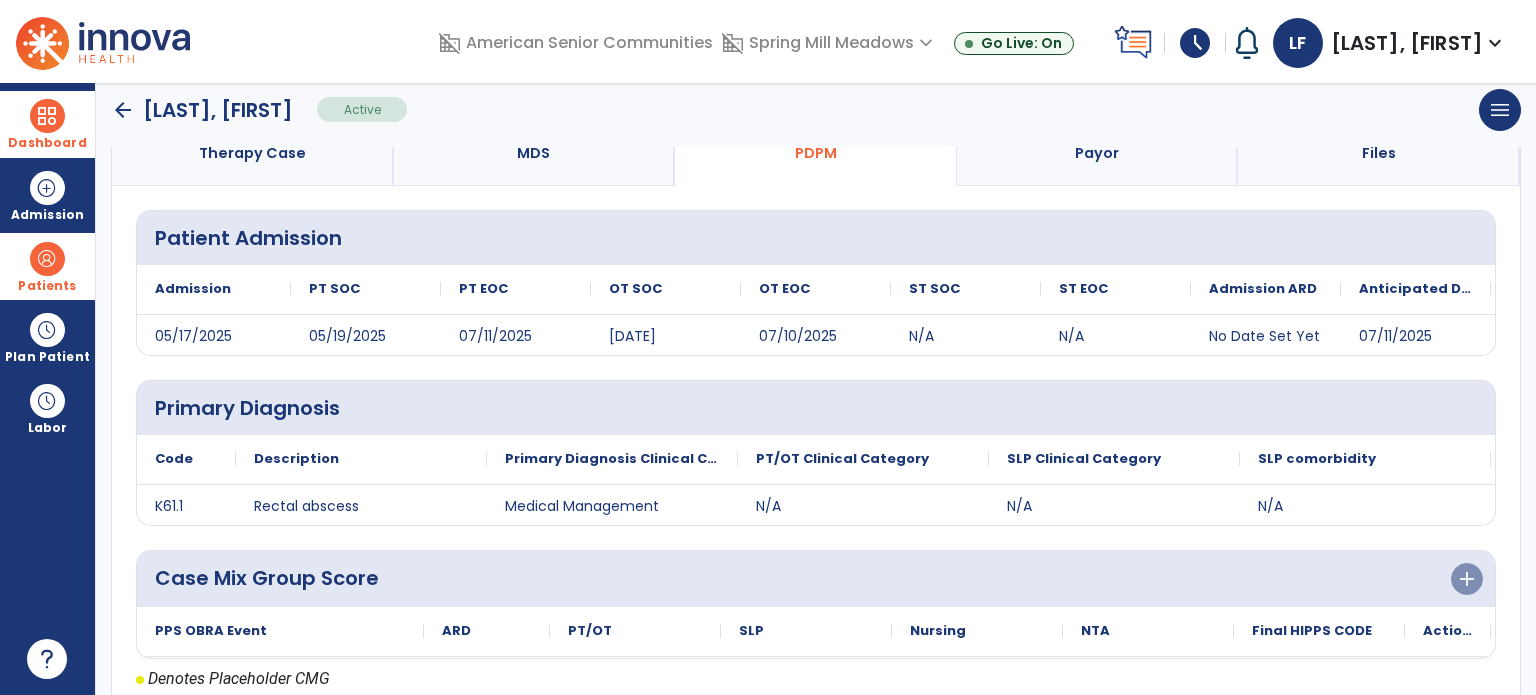 scroll, scrollTop: 344, scrollLeft: 0, axis: vertical 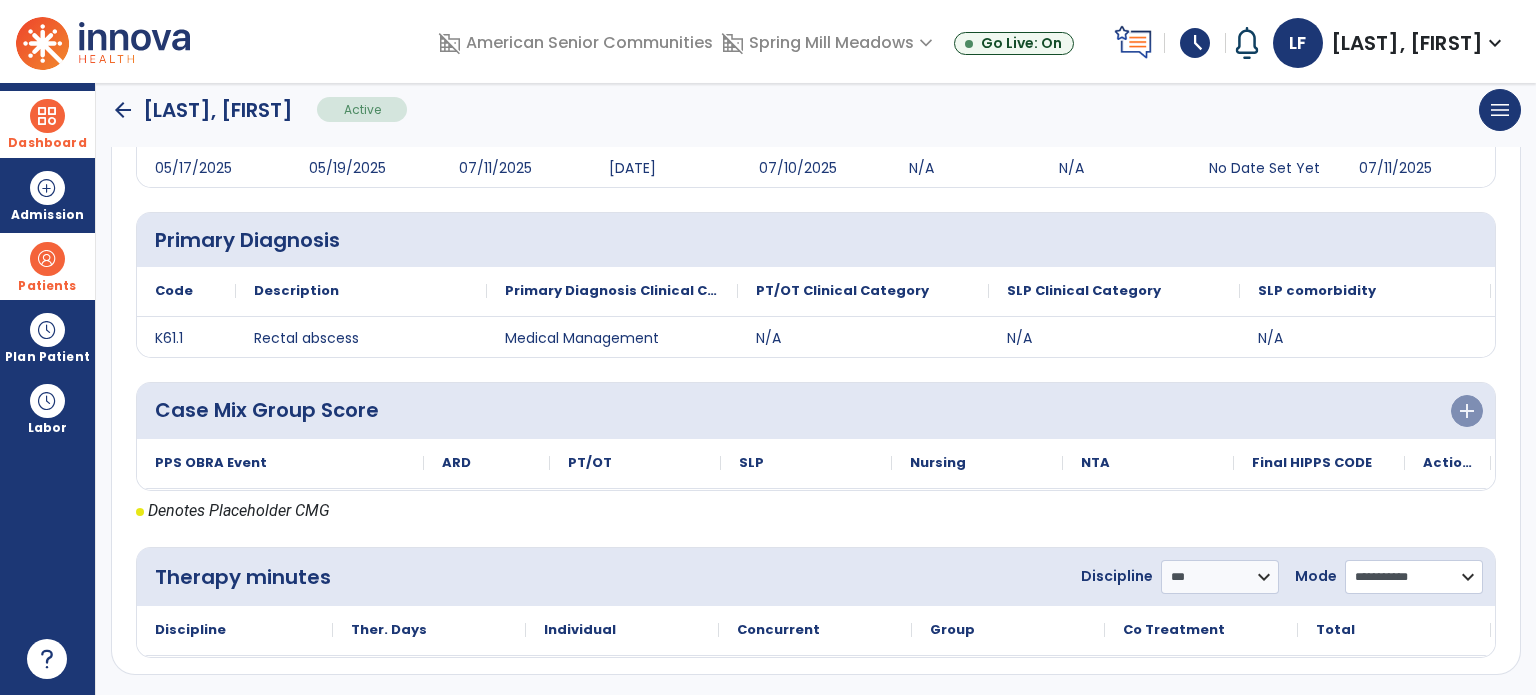 click on "**********" 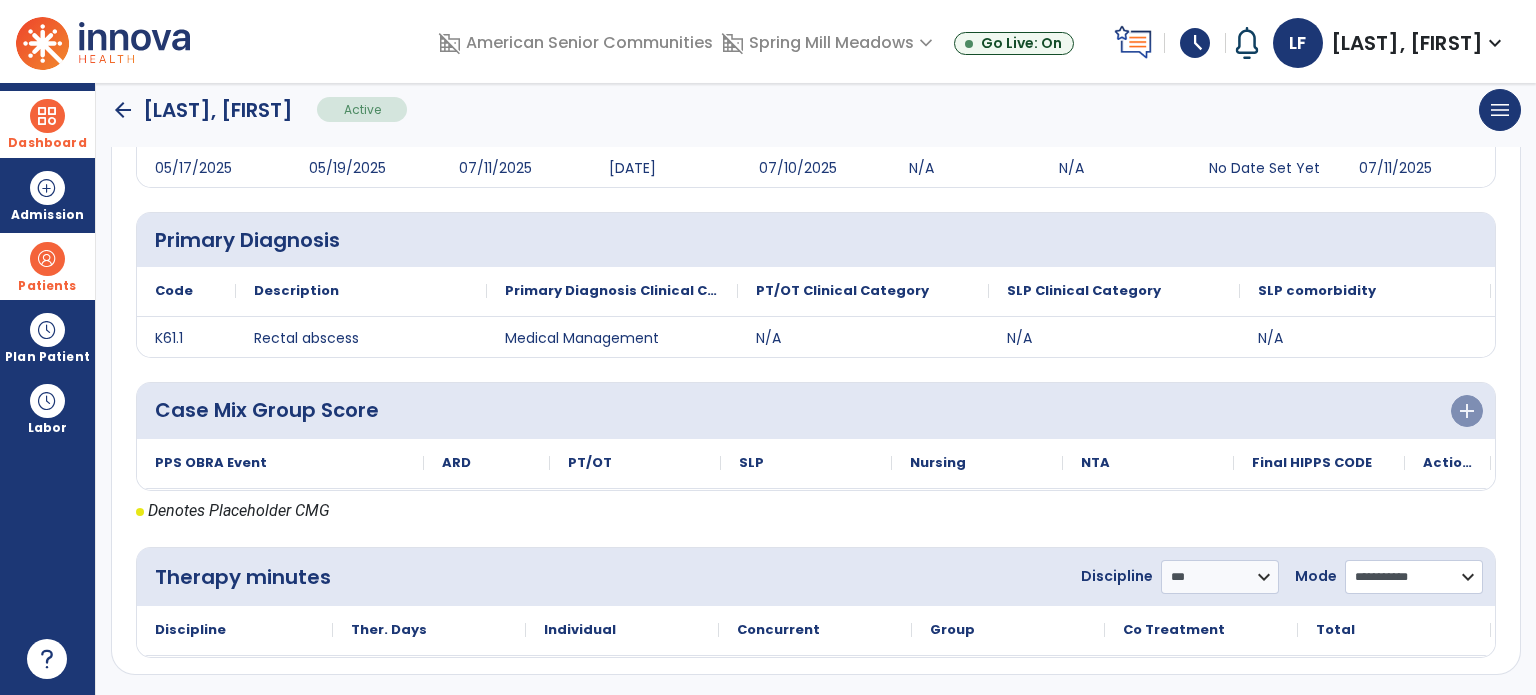 select on "**********" 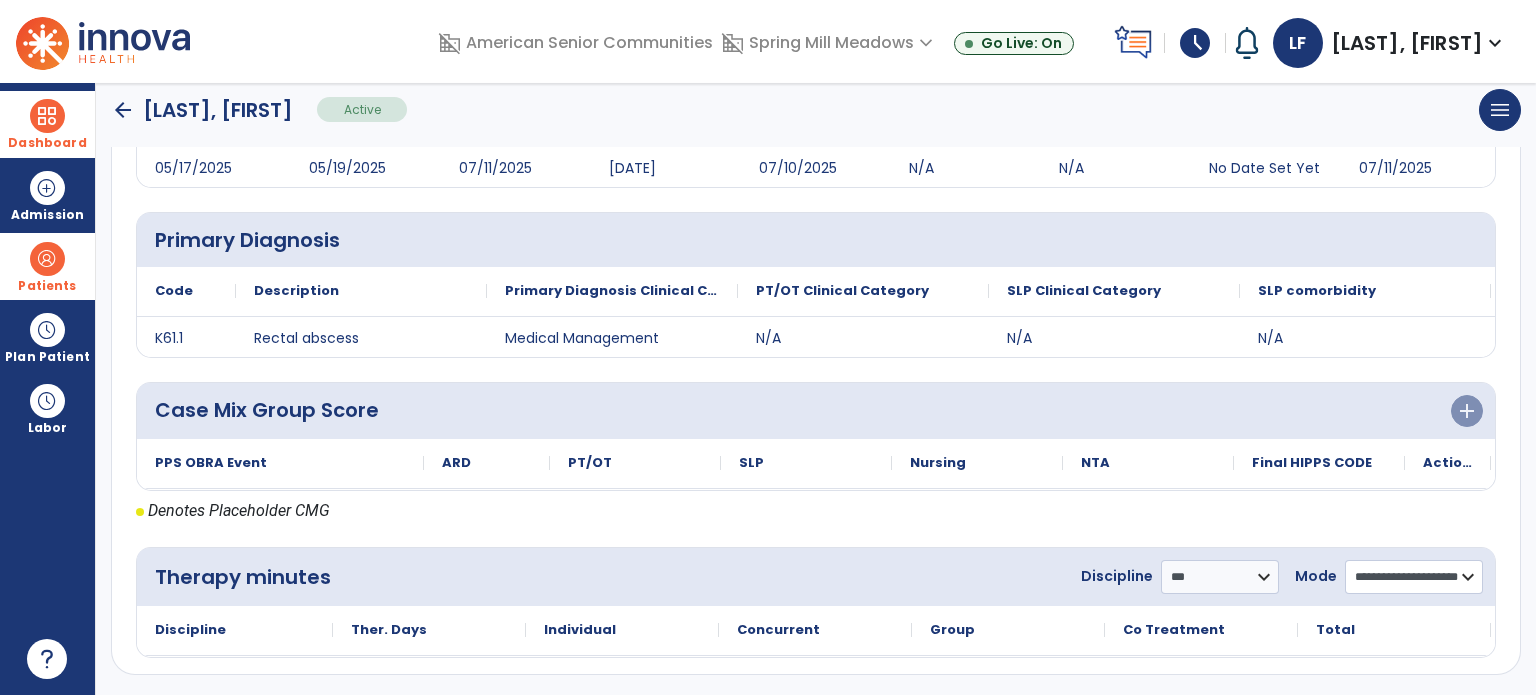 click on "**********" 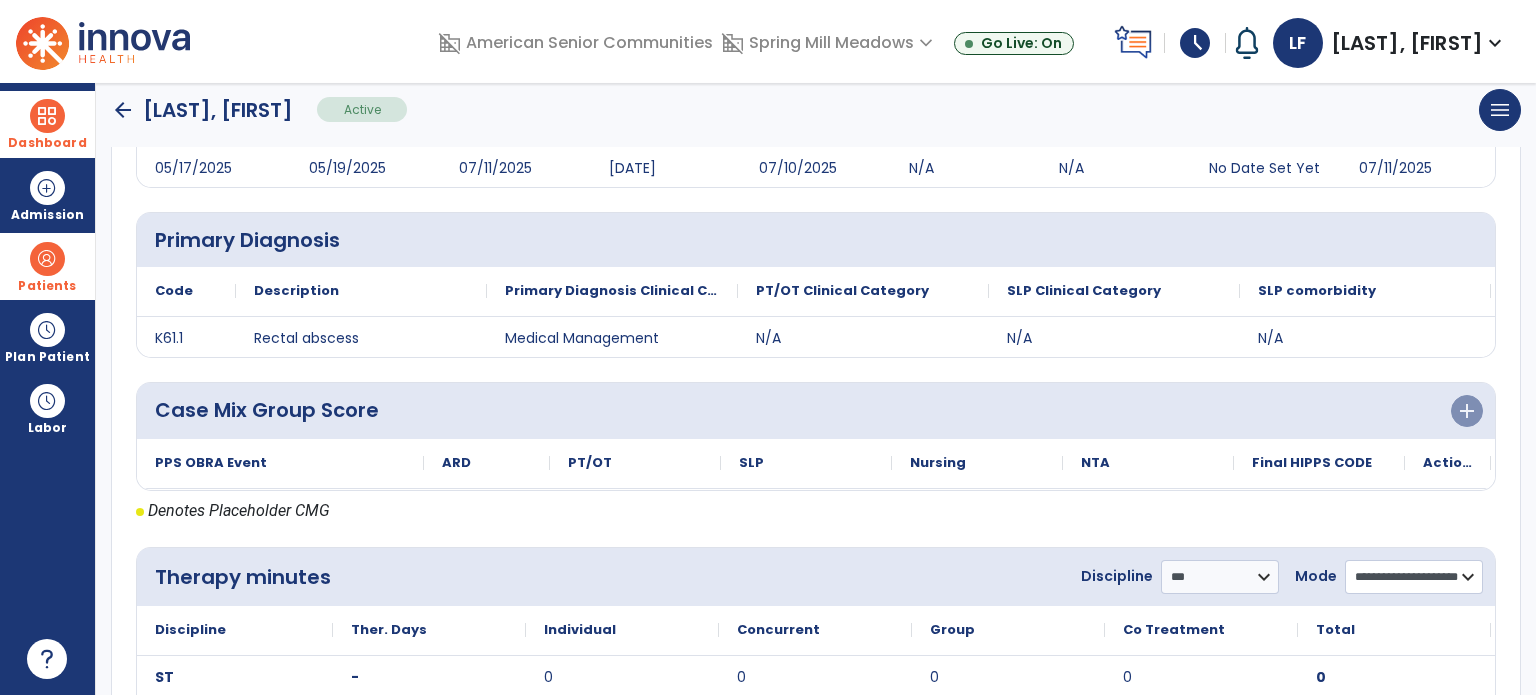 scroll, scrollTop: 504, scrollLeft: 0, axis: vertical 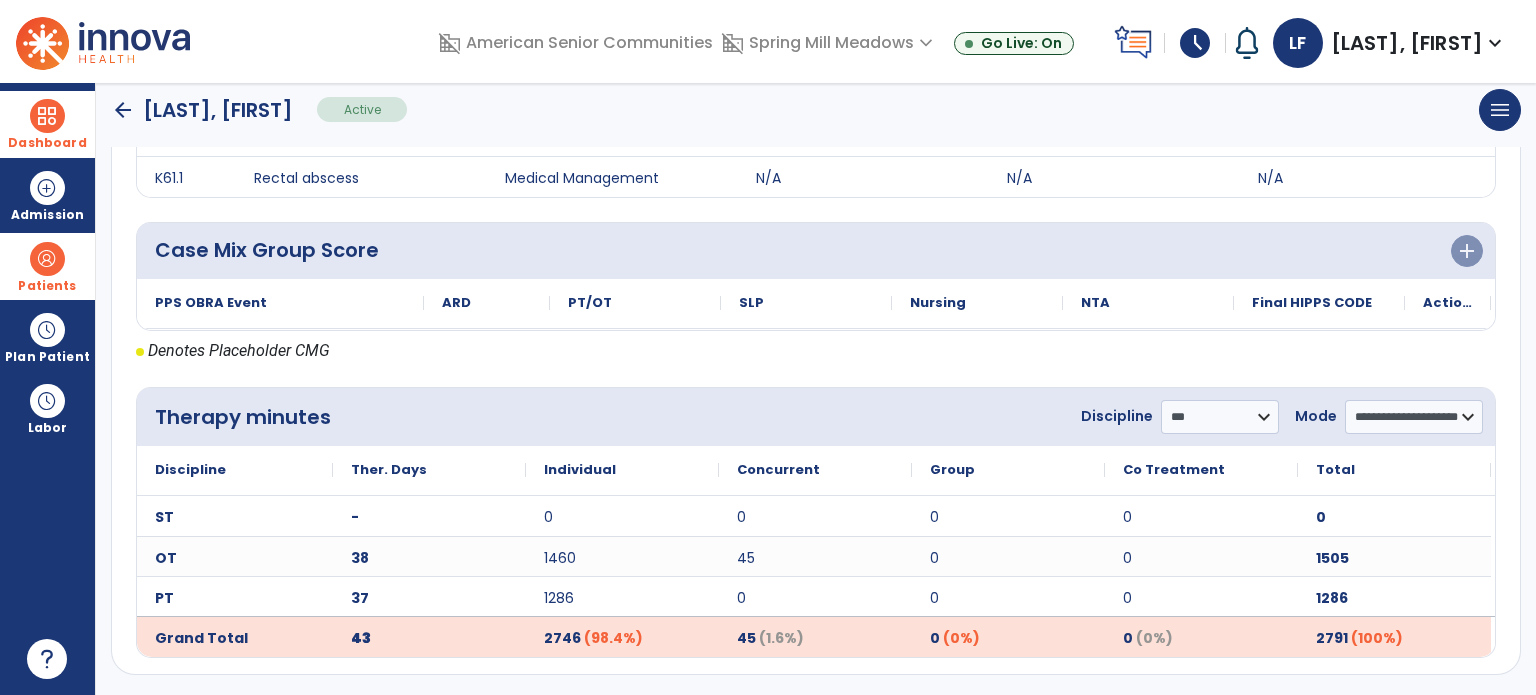 click at bounding box center (47, 259) 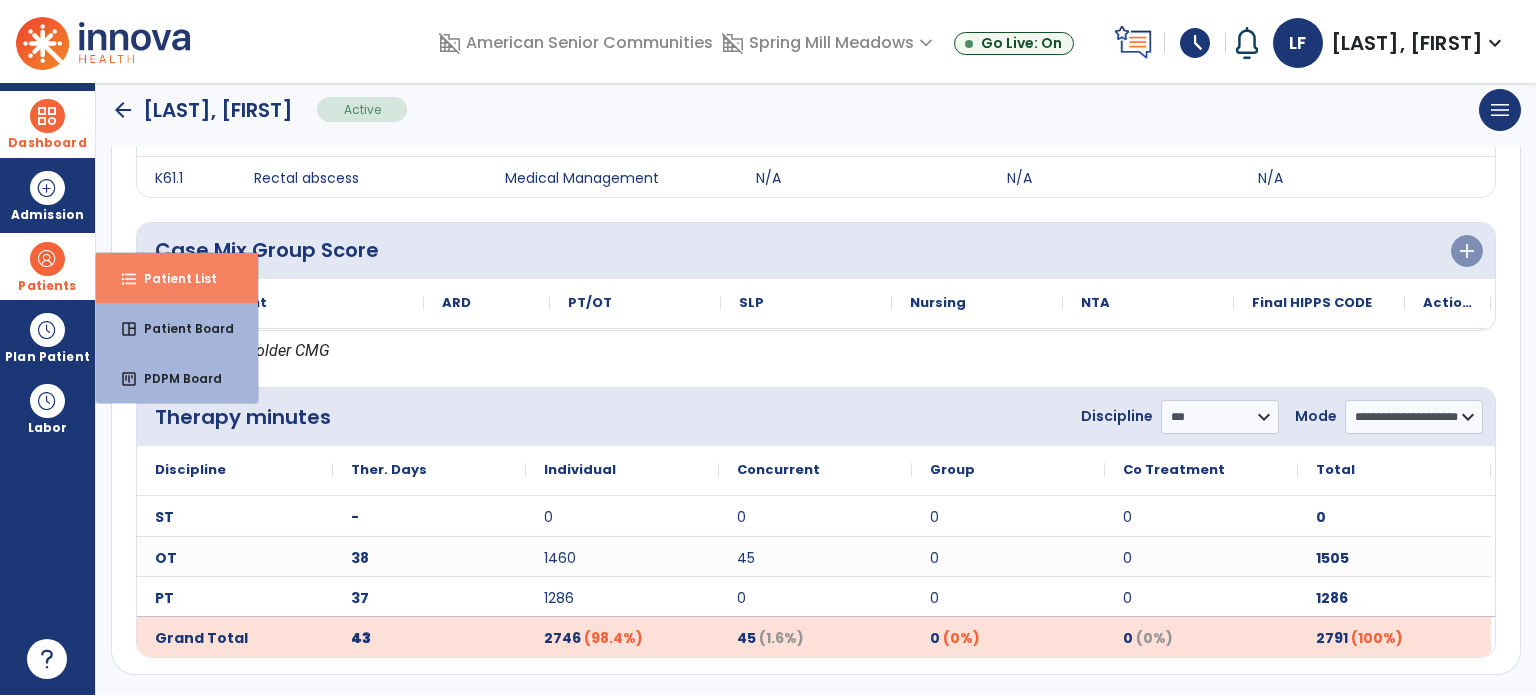 click on "format_list_bulleted  Patient List" at bounding box center [177, 278] 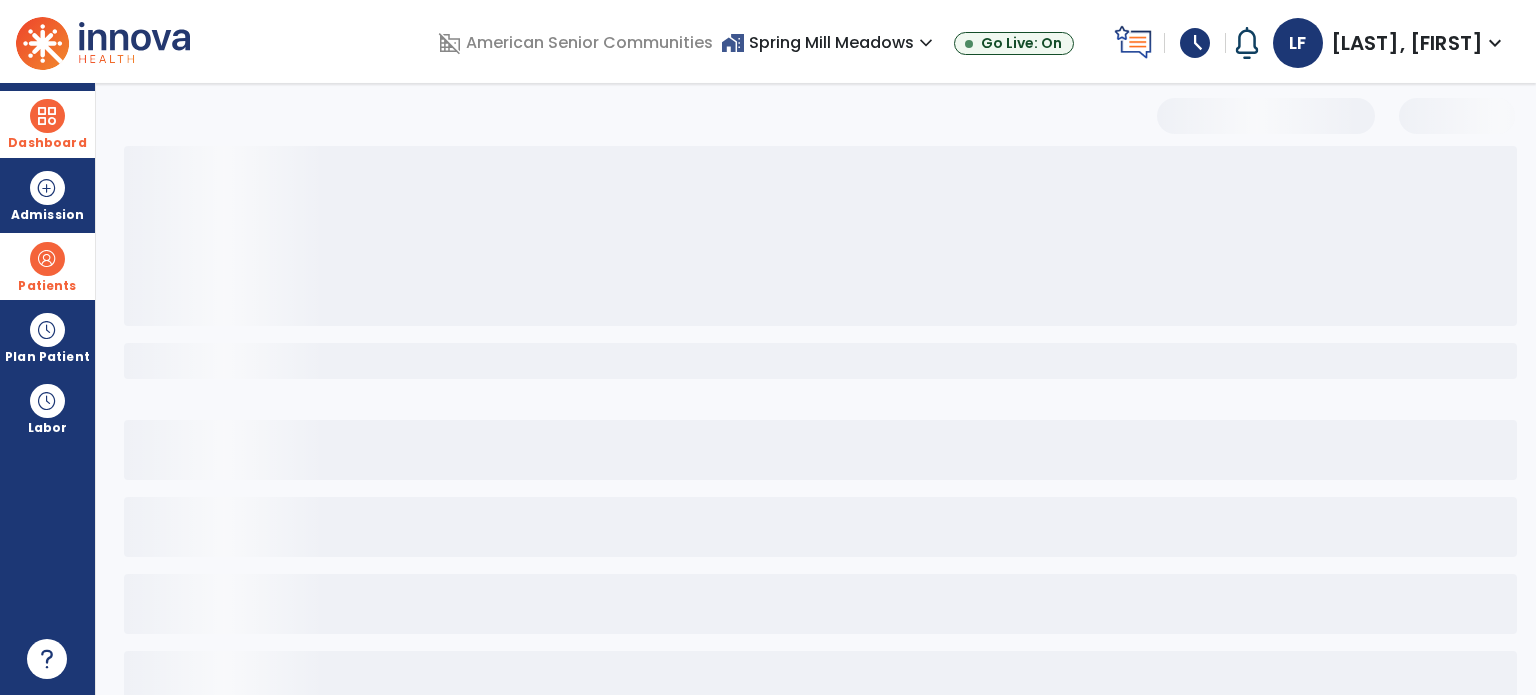scroll, scrollTop: 0, scrollLeft: 0, axis: both 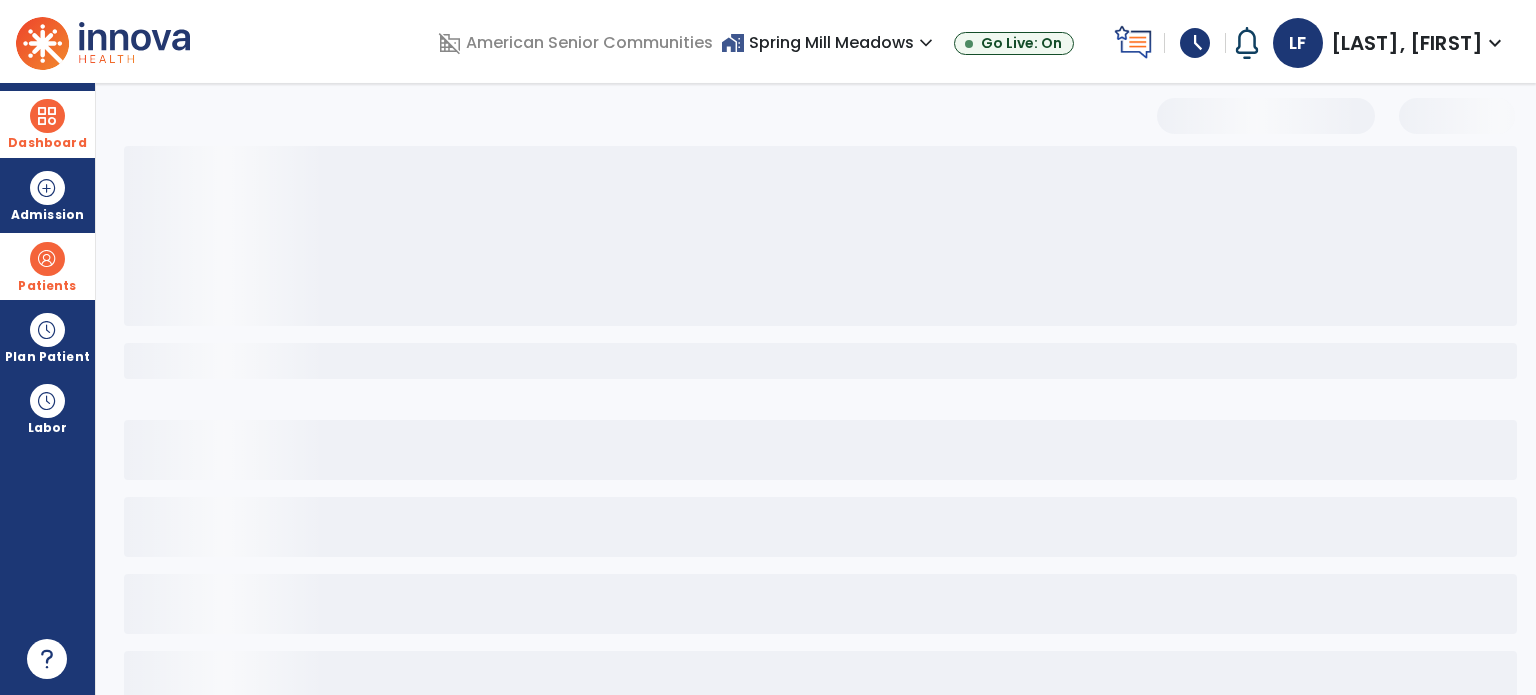 select on "***" 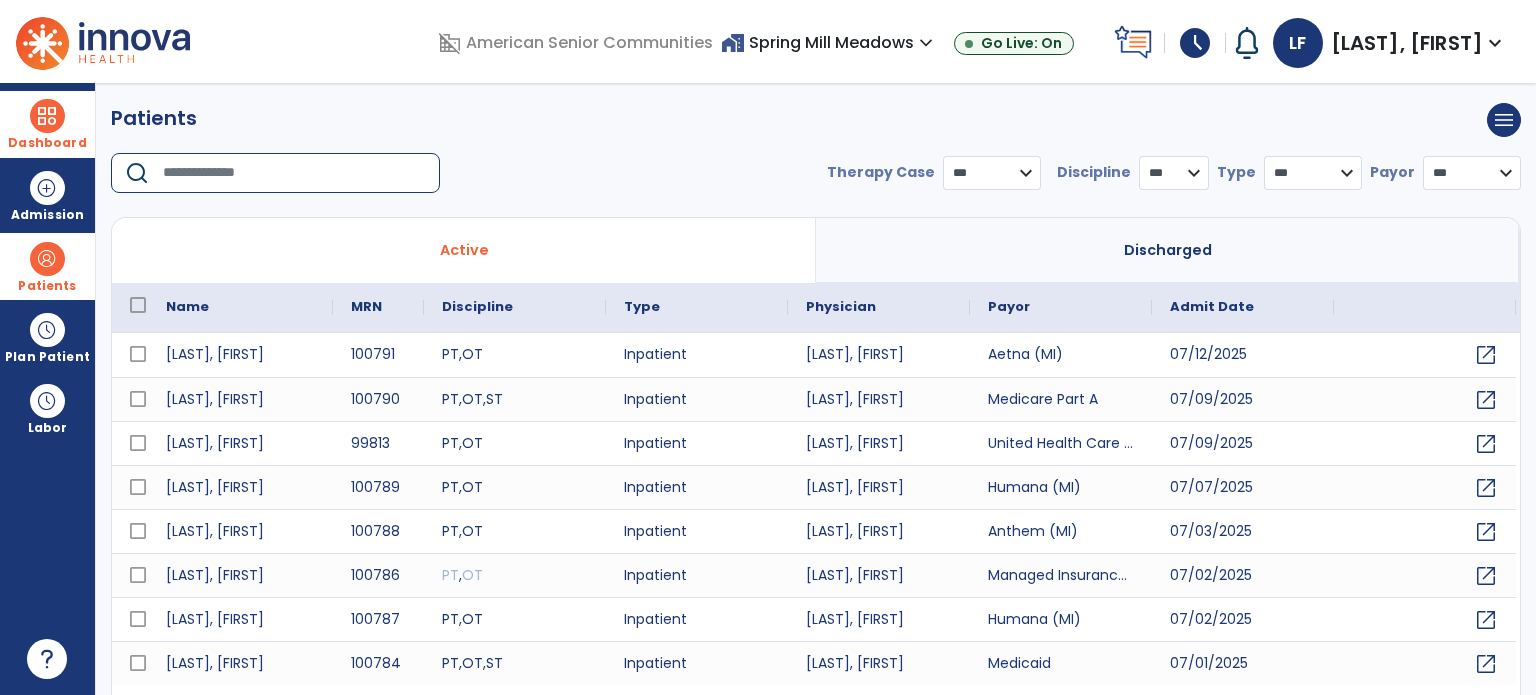 click at bounding box center (294, 173) 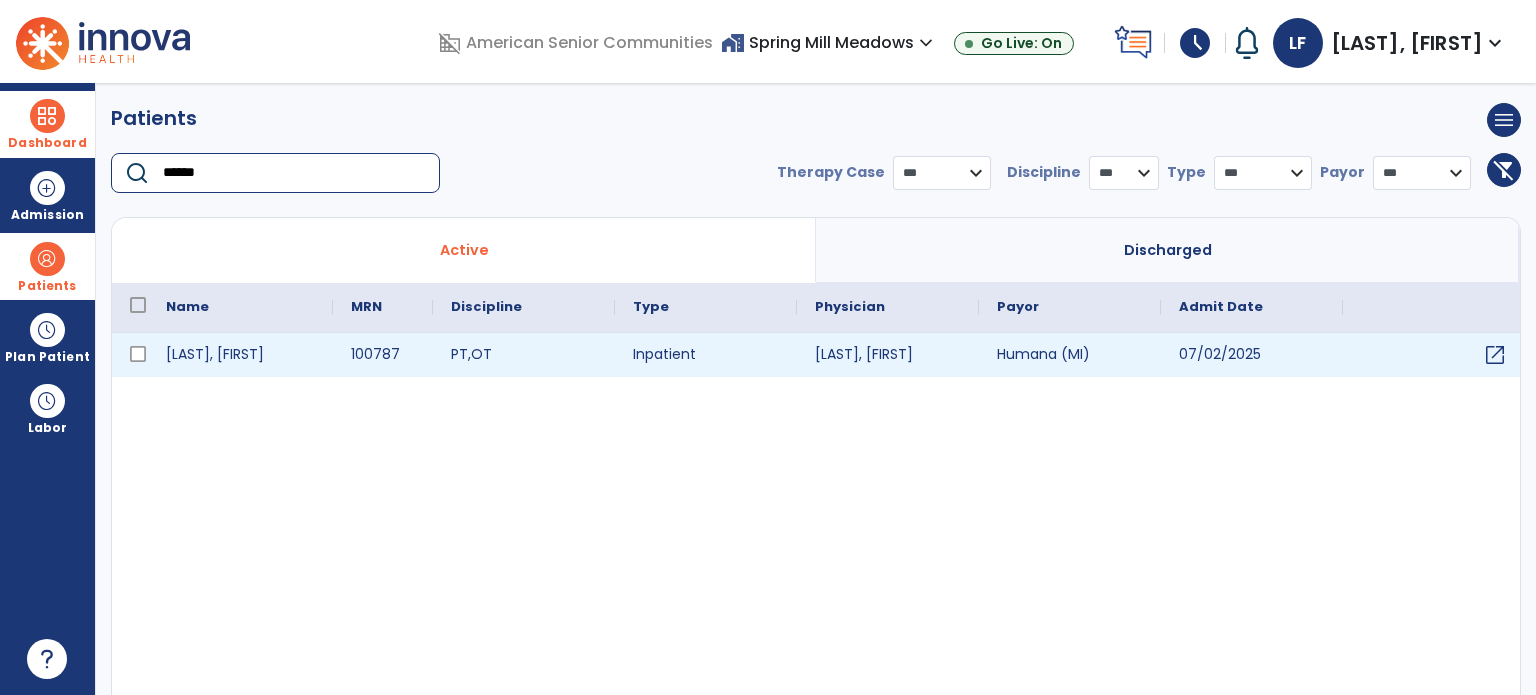type on "******" 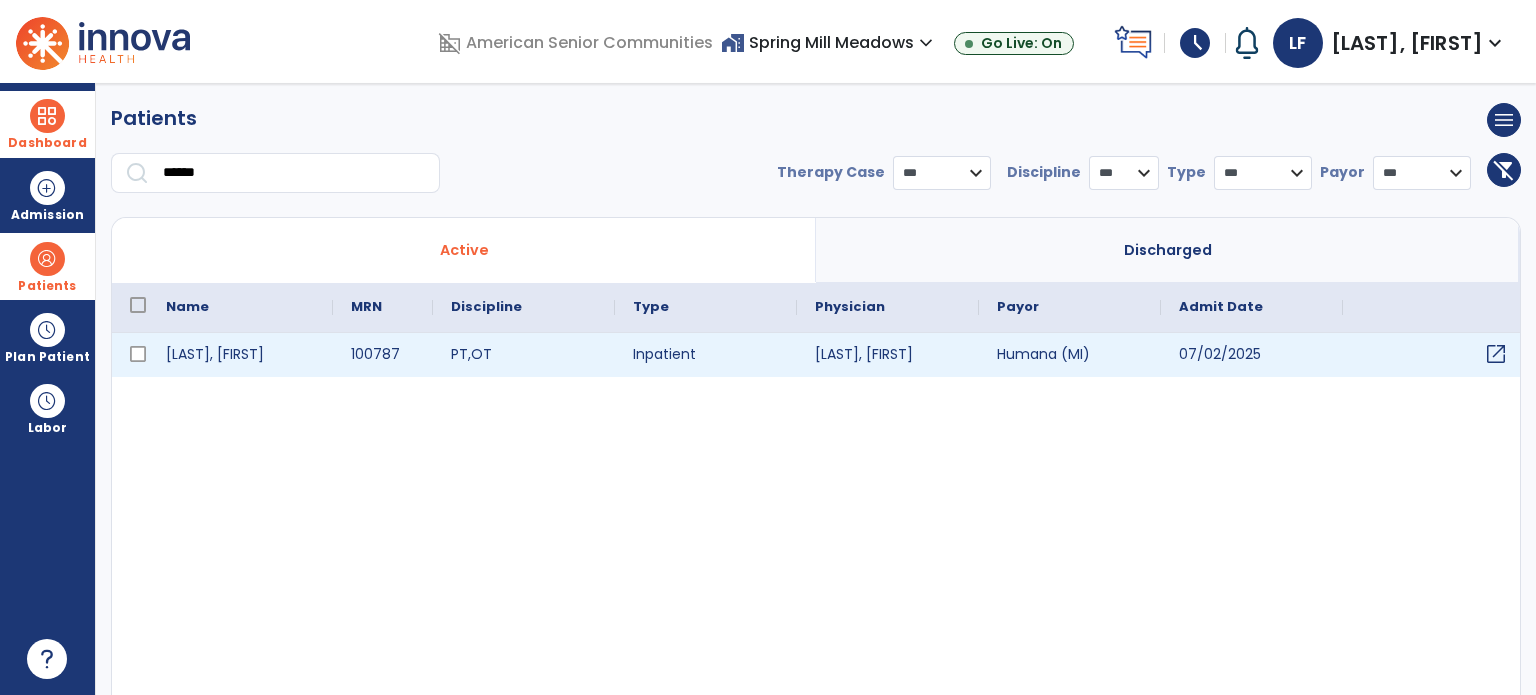 click on "open_in_new" at bounding box center (1496, 354) 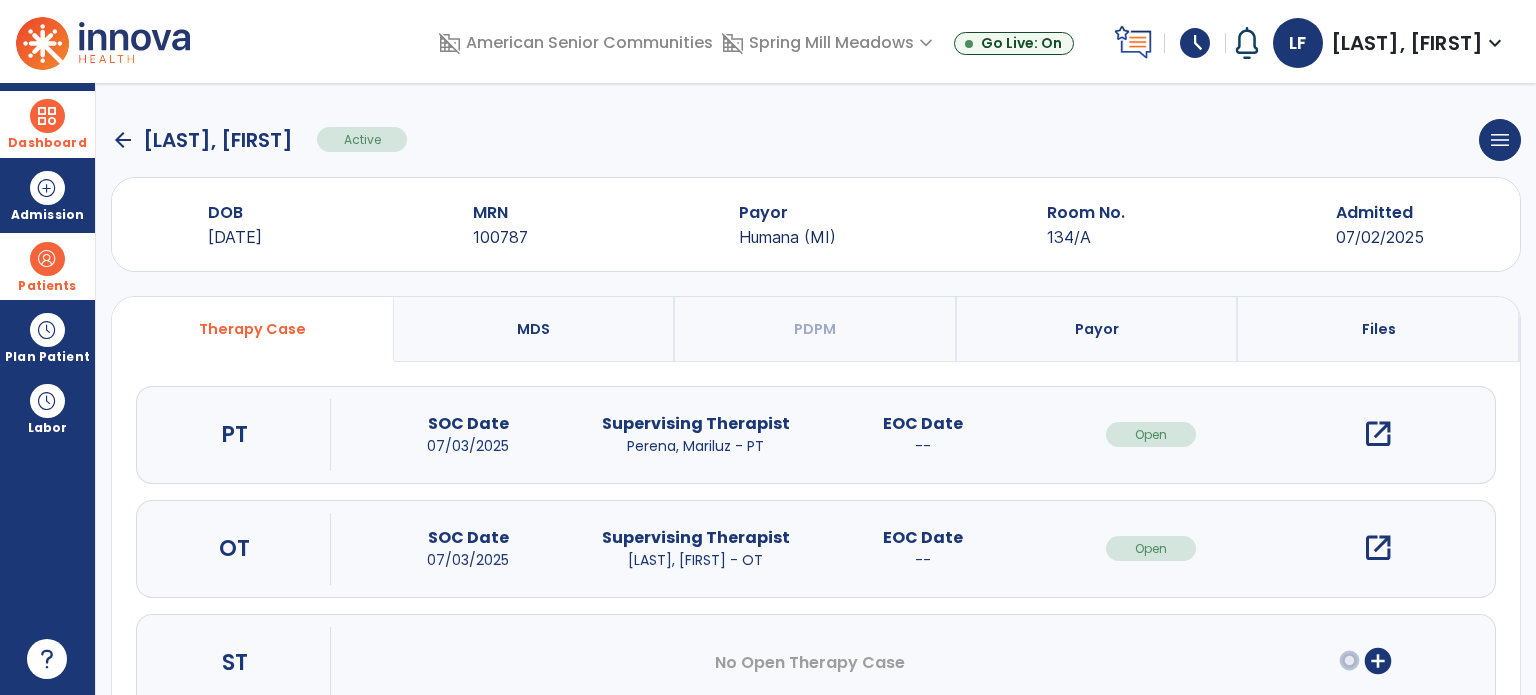 click on "MDS" at bounding box center [533, 329] 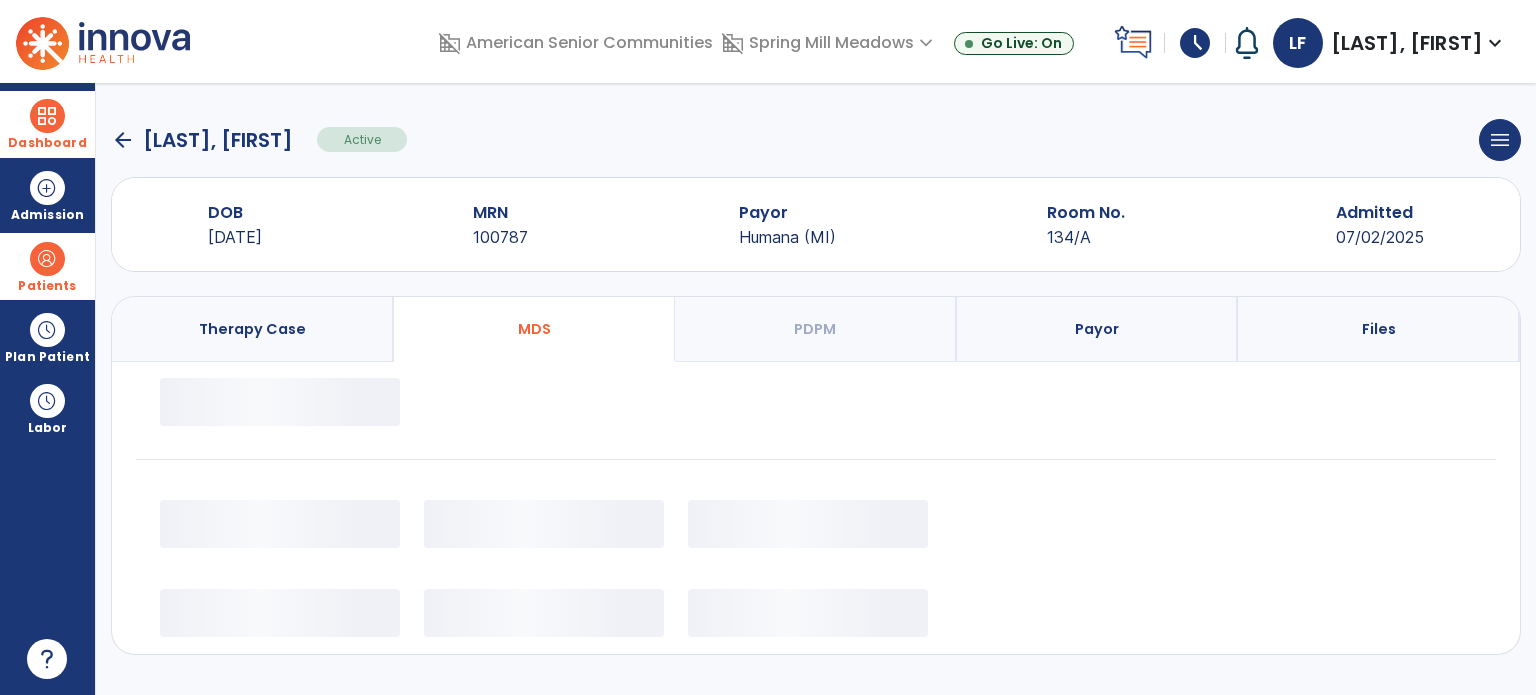 select on "*********" 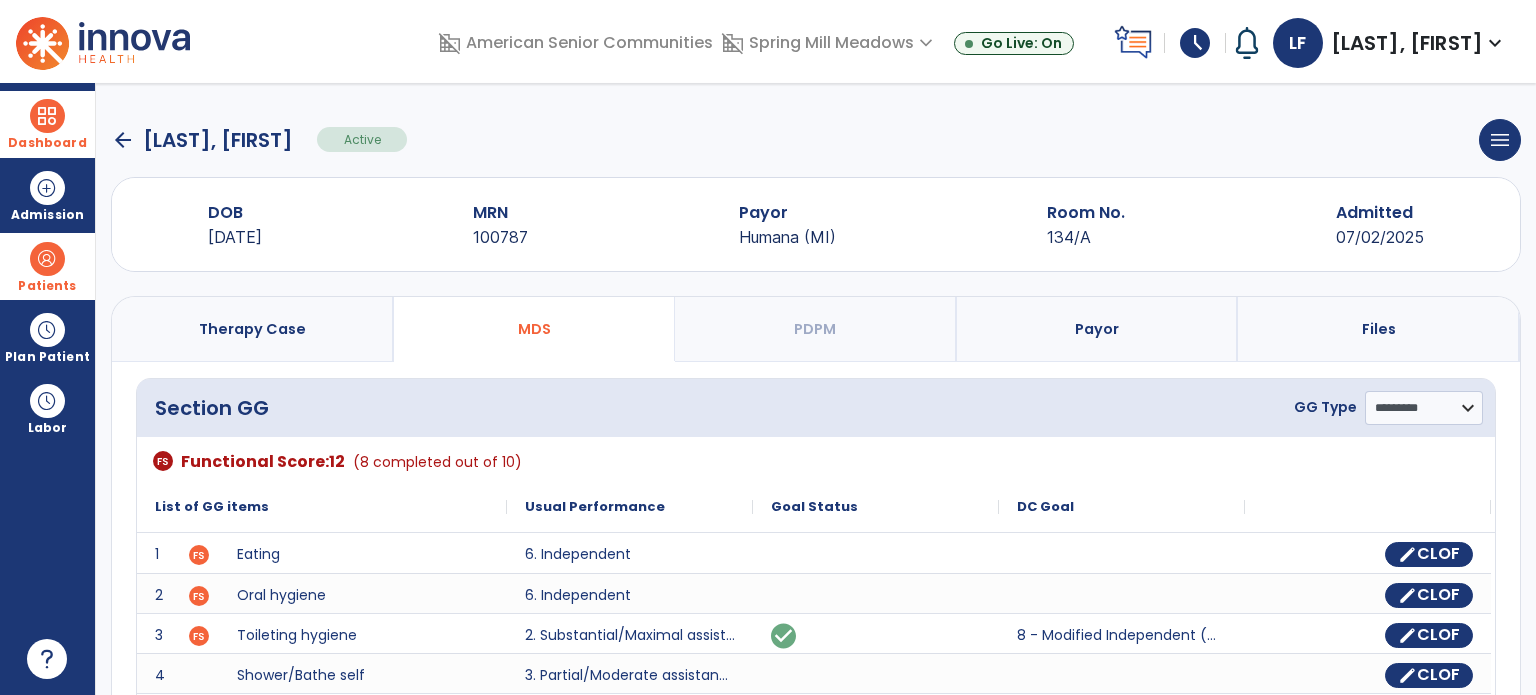 click on "Payor" at bounding box center (1098, 329) 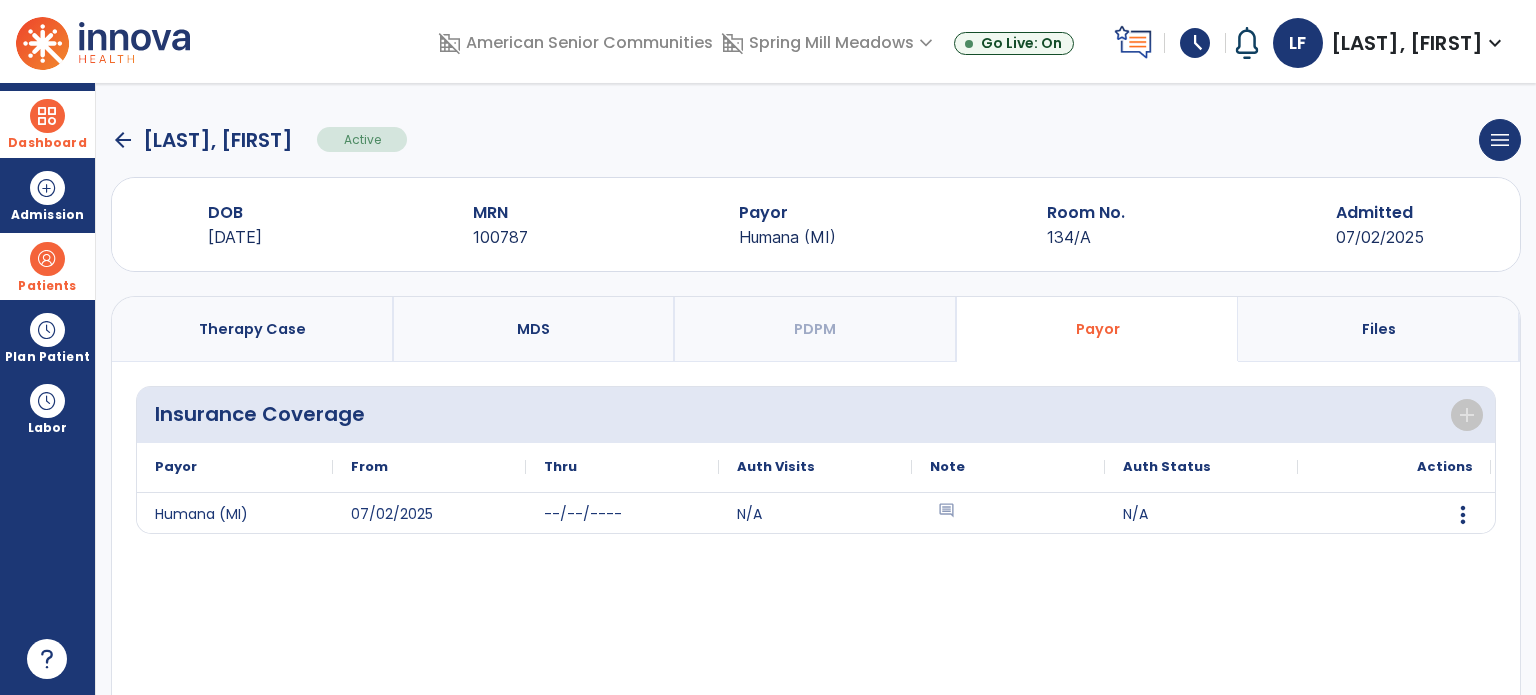 click on "Files" at bounding box center [1379, 329] 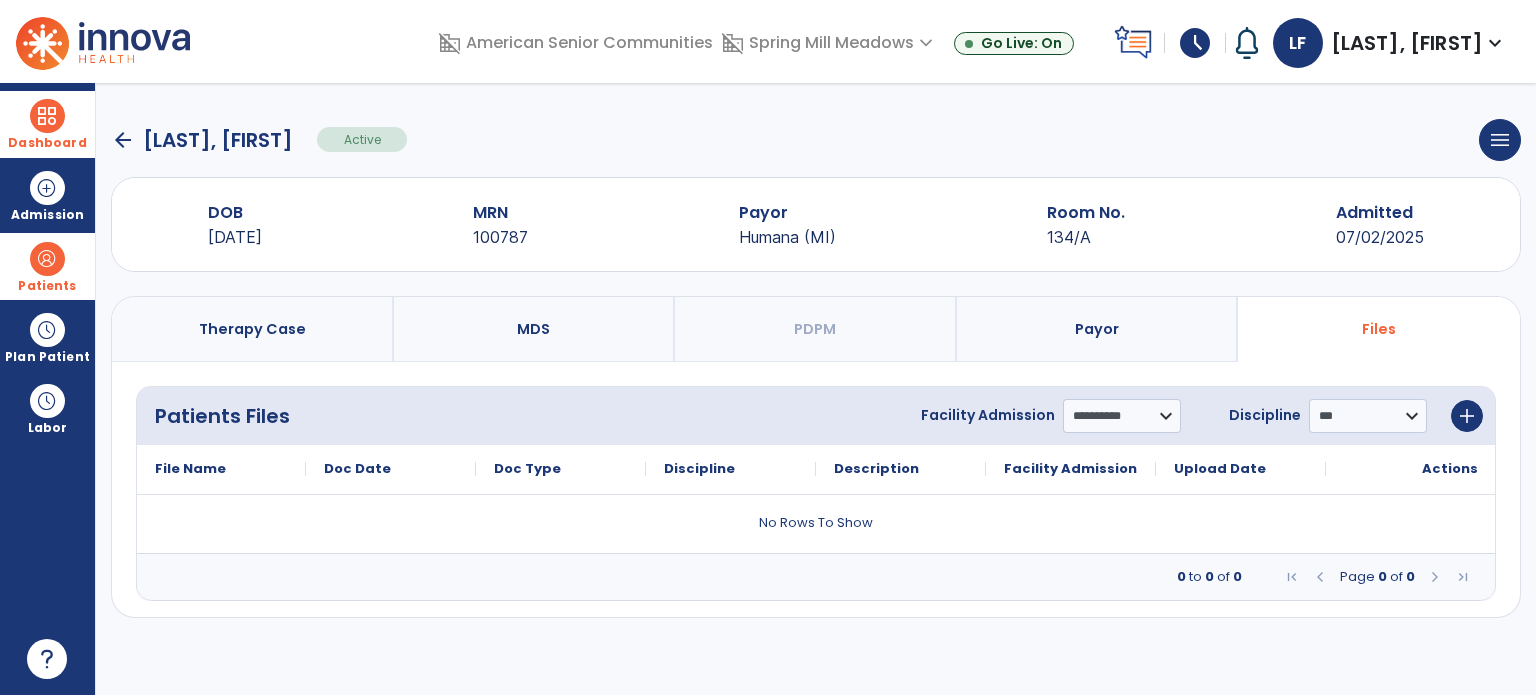 click on "MDS" at bounding box center [535, 329] 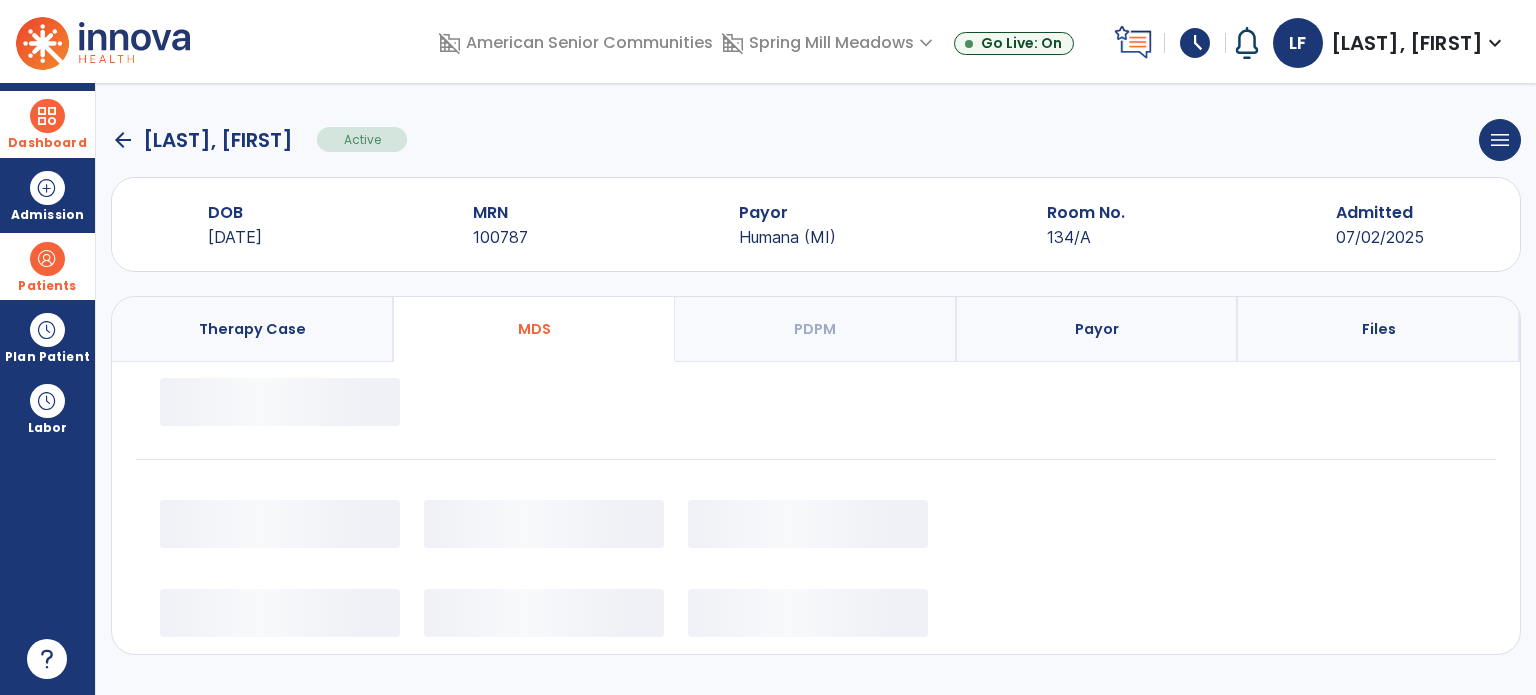 select on "*********" 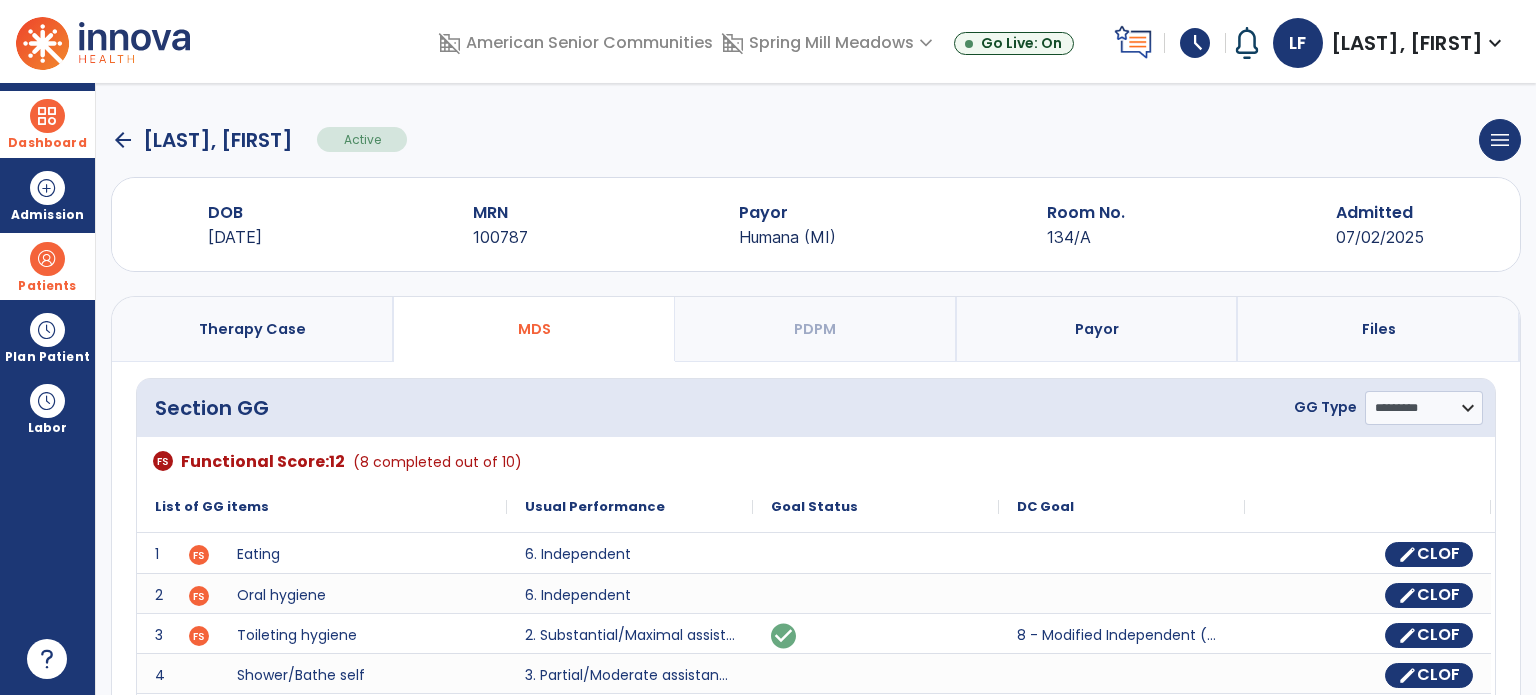 click on "arrow_back" 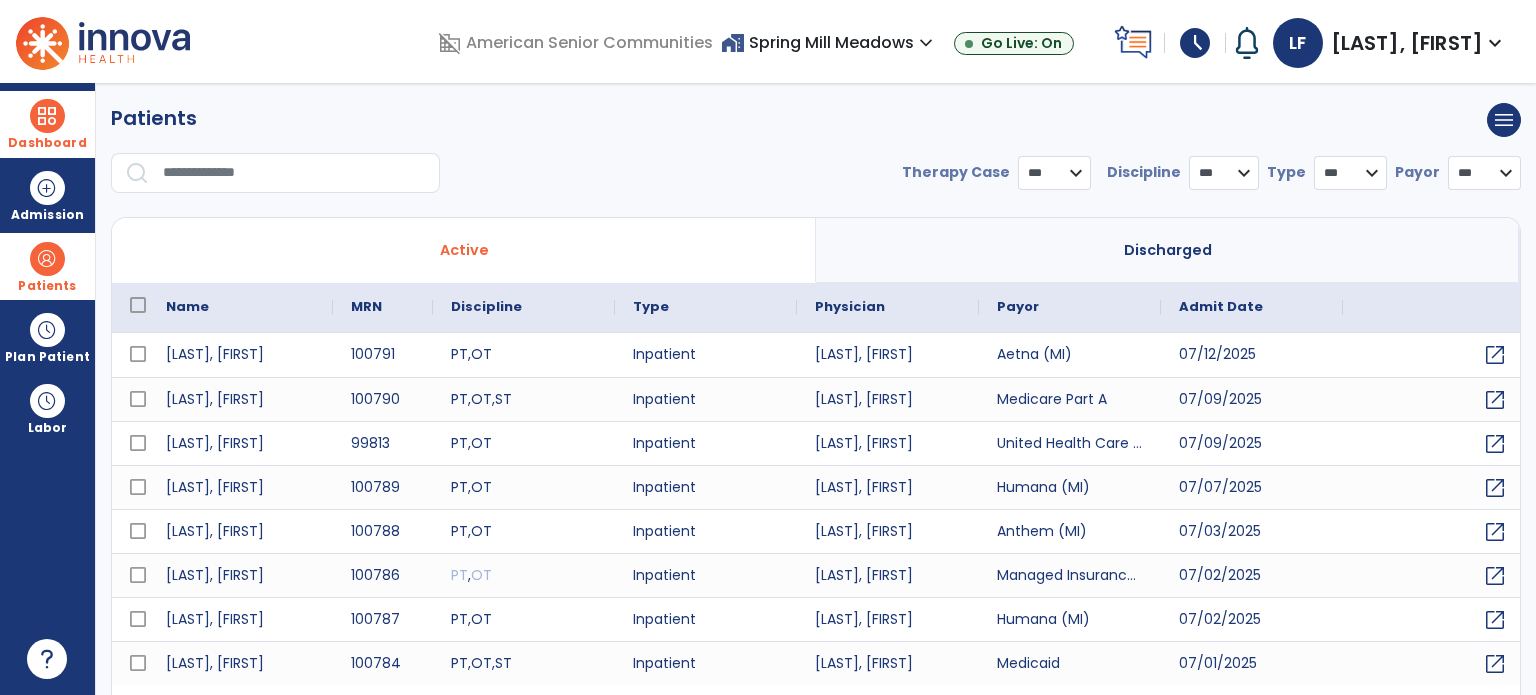 select on "***" 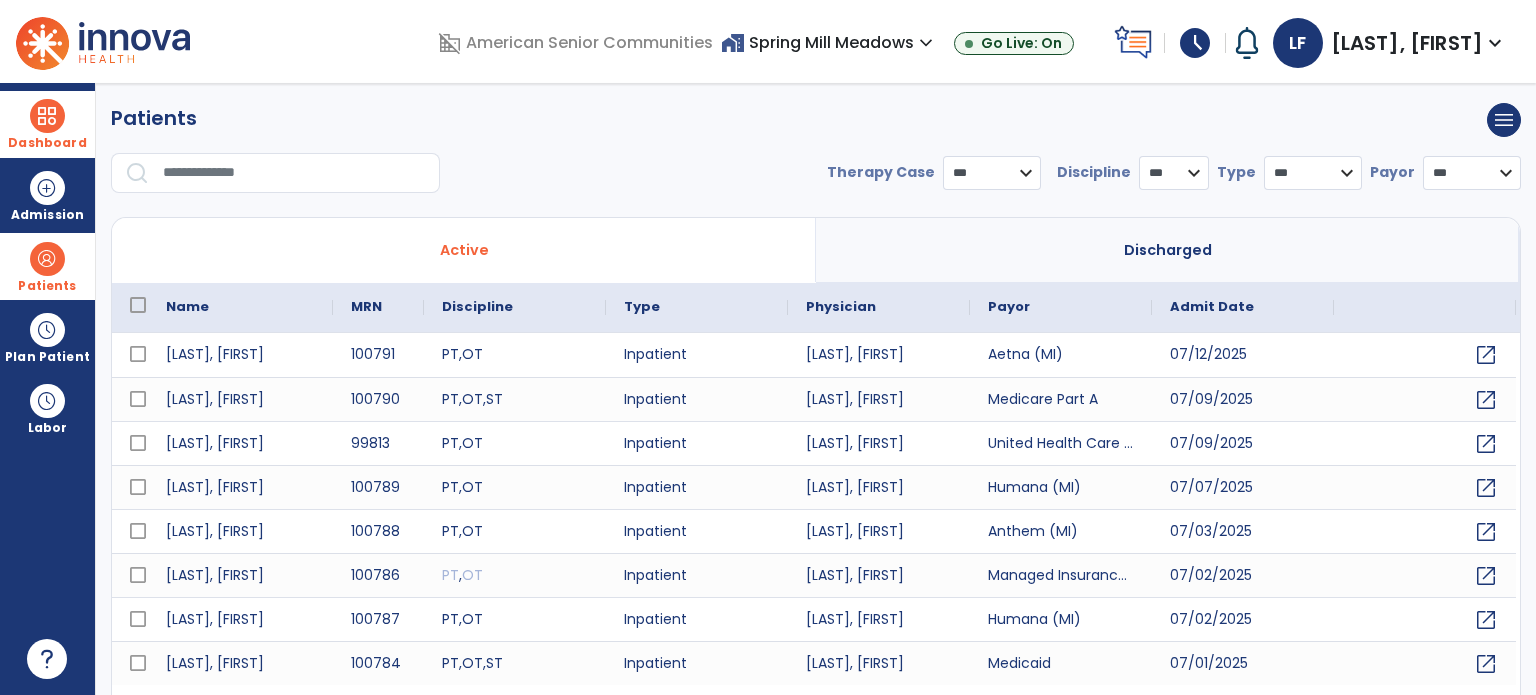 click at bounding box center (47, 259) 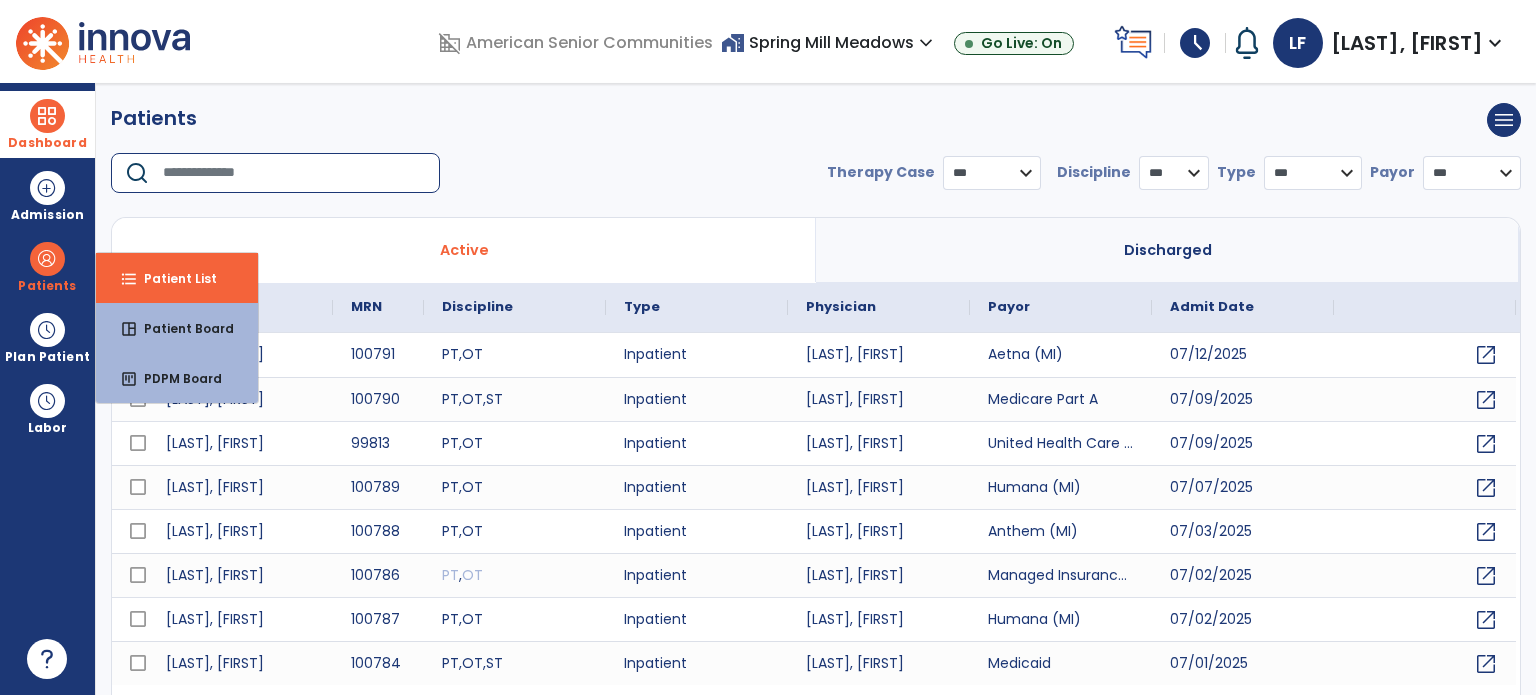 click at bounding box center (294, 173) 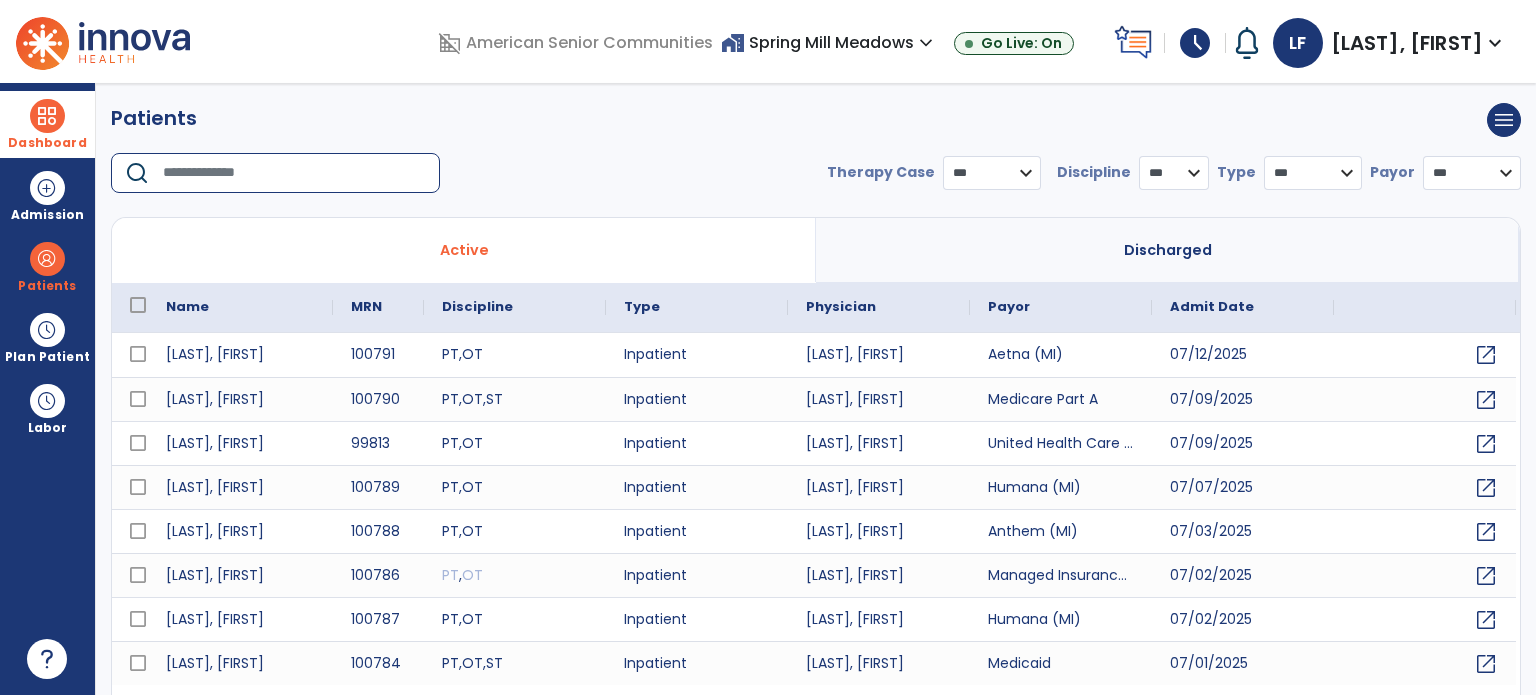 click at bounding box center (294, 173) 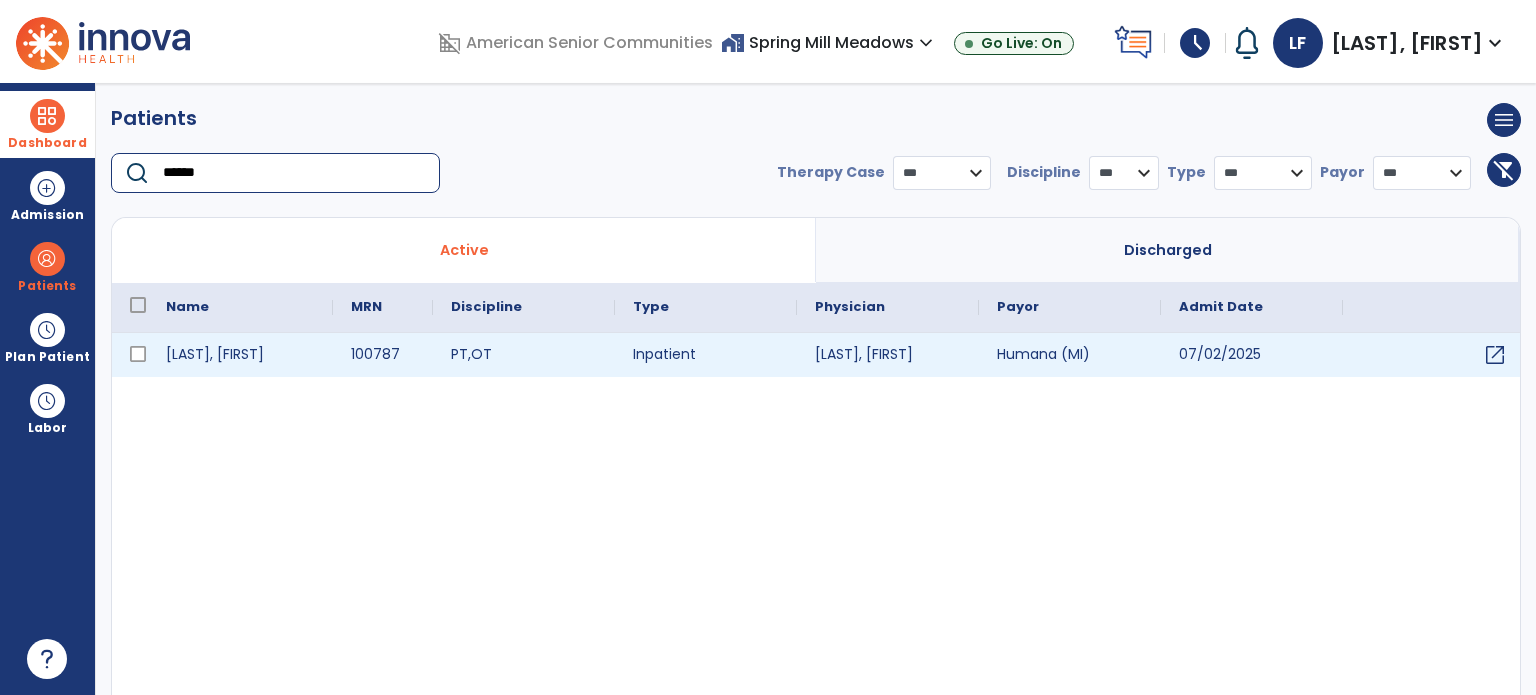 type on "******" 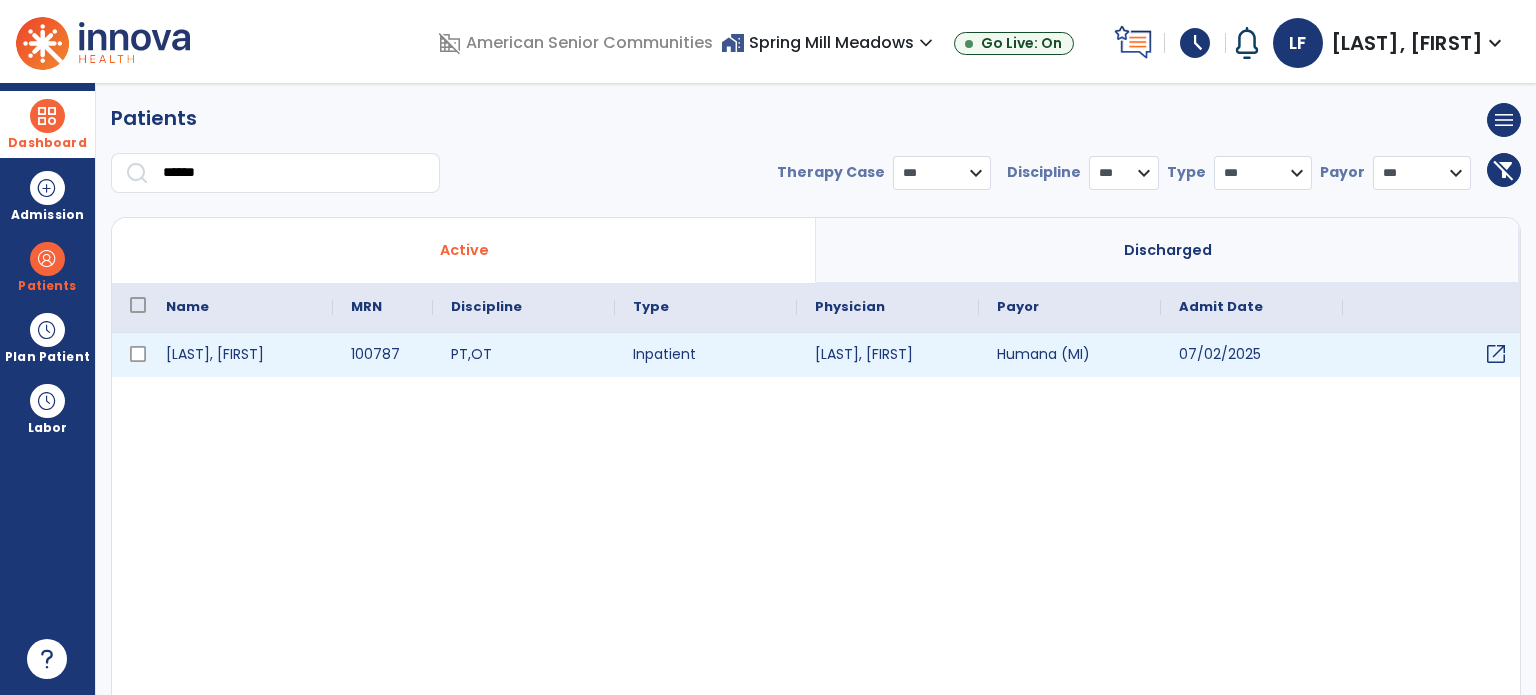 click on "open_in_new" at bounding box center (1496, 354) 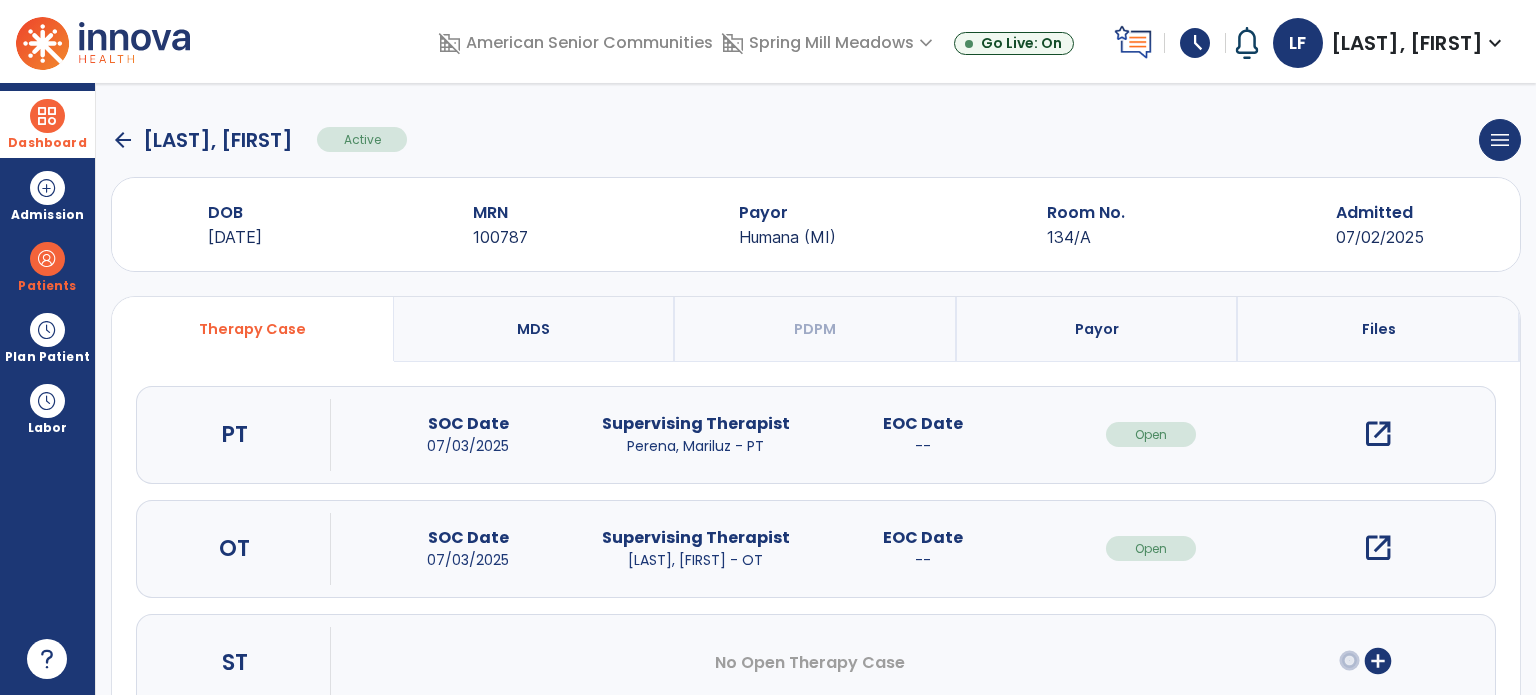 click on "open_in_new" at bounding box center (1378, 548) 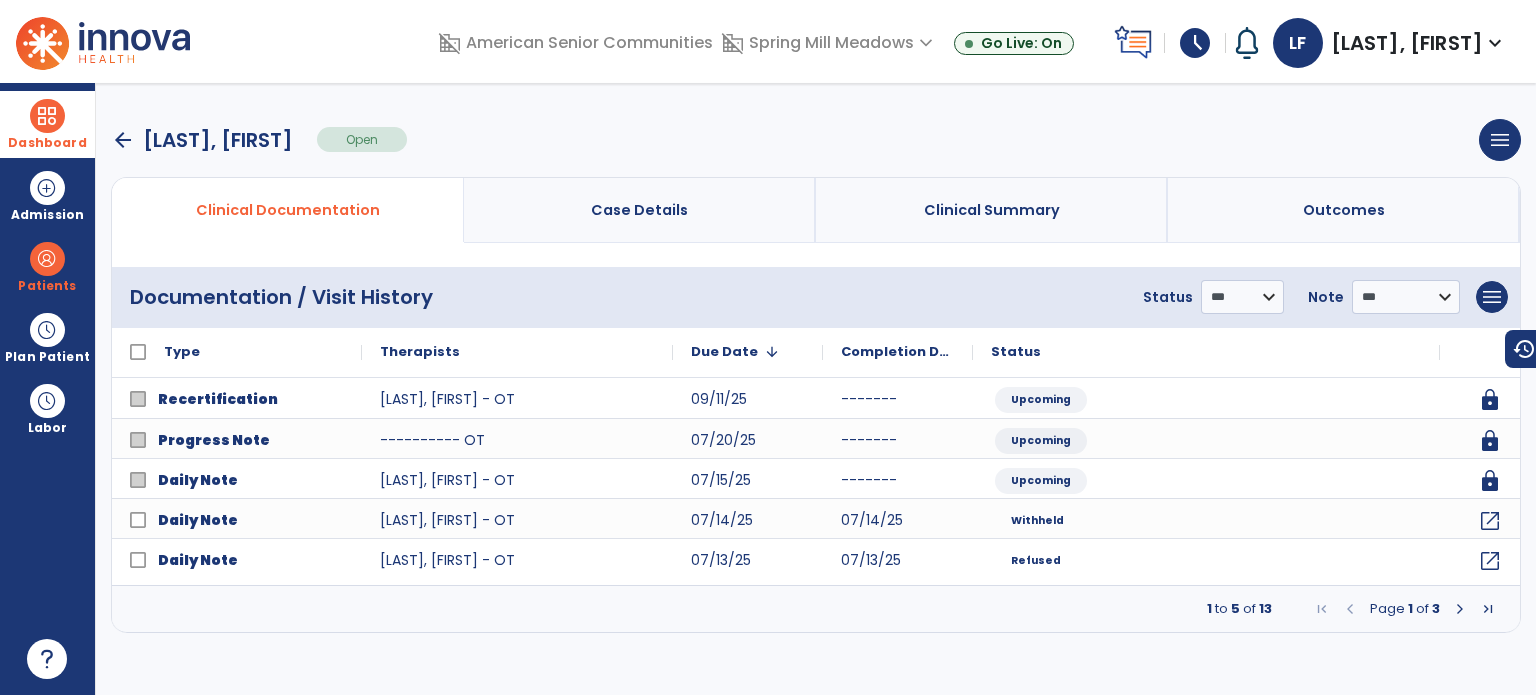 click on "Case Details" at bounding box center [640, 210] 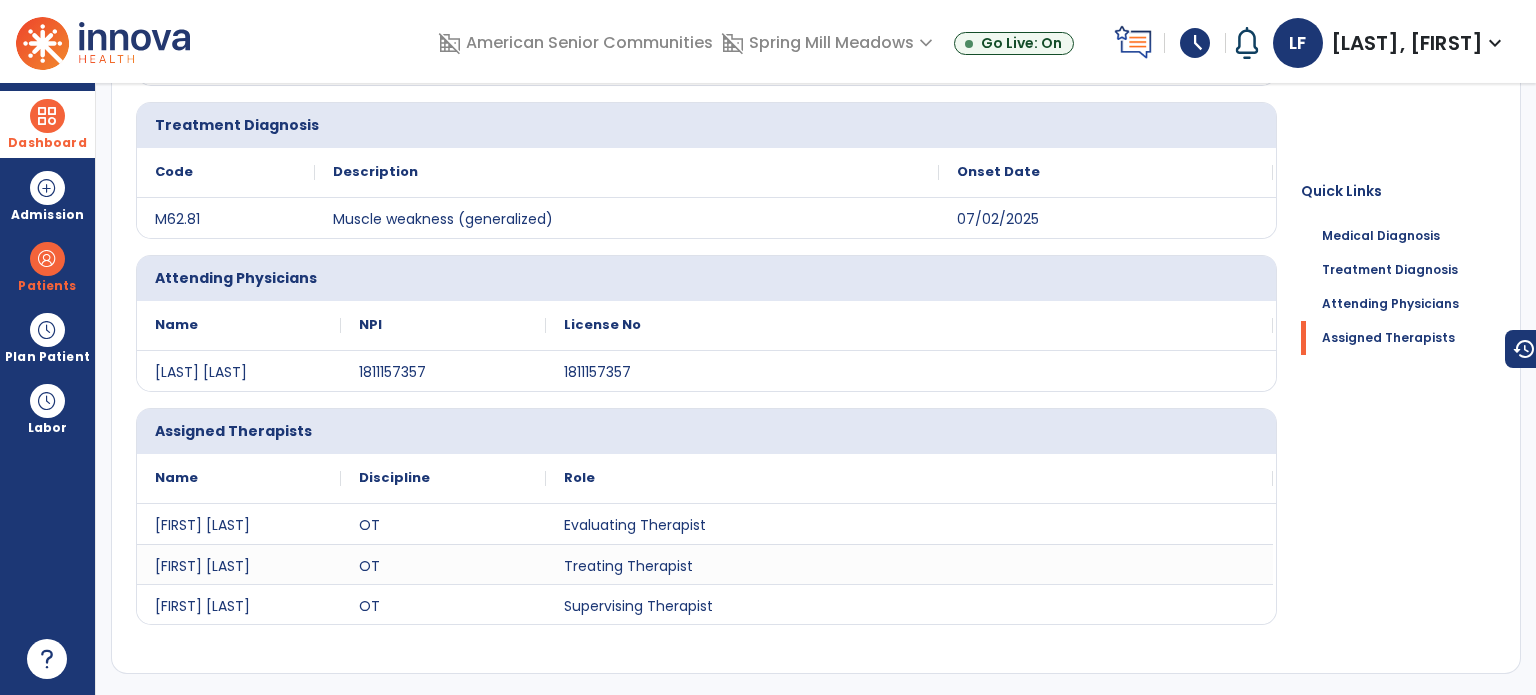 scroll, scrollTop: 0, scrollLeft: 0, axis: both 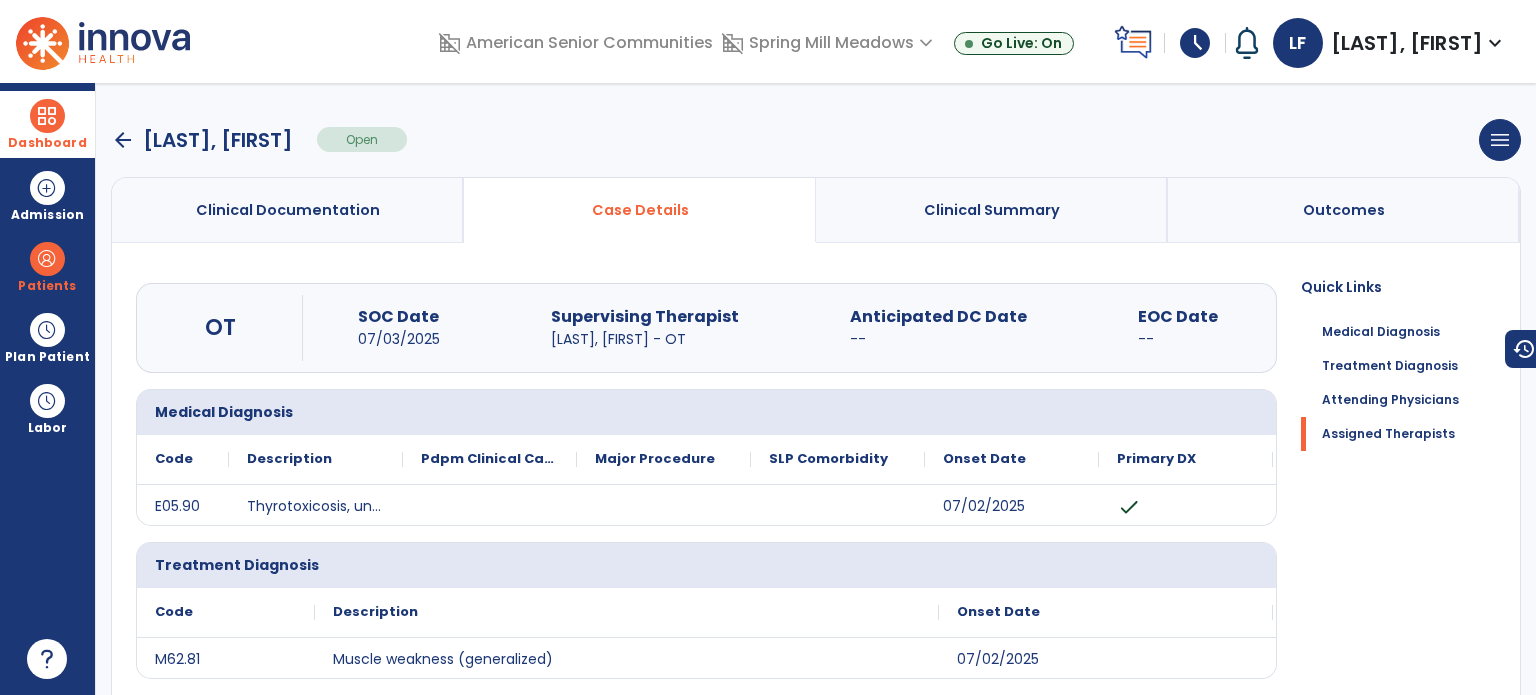 click on "Clinical Summary" at bounding box center (992, 210) 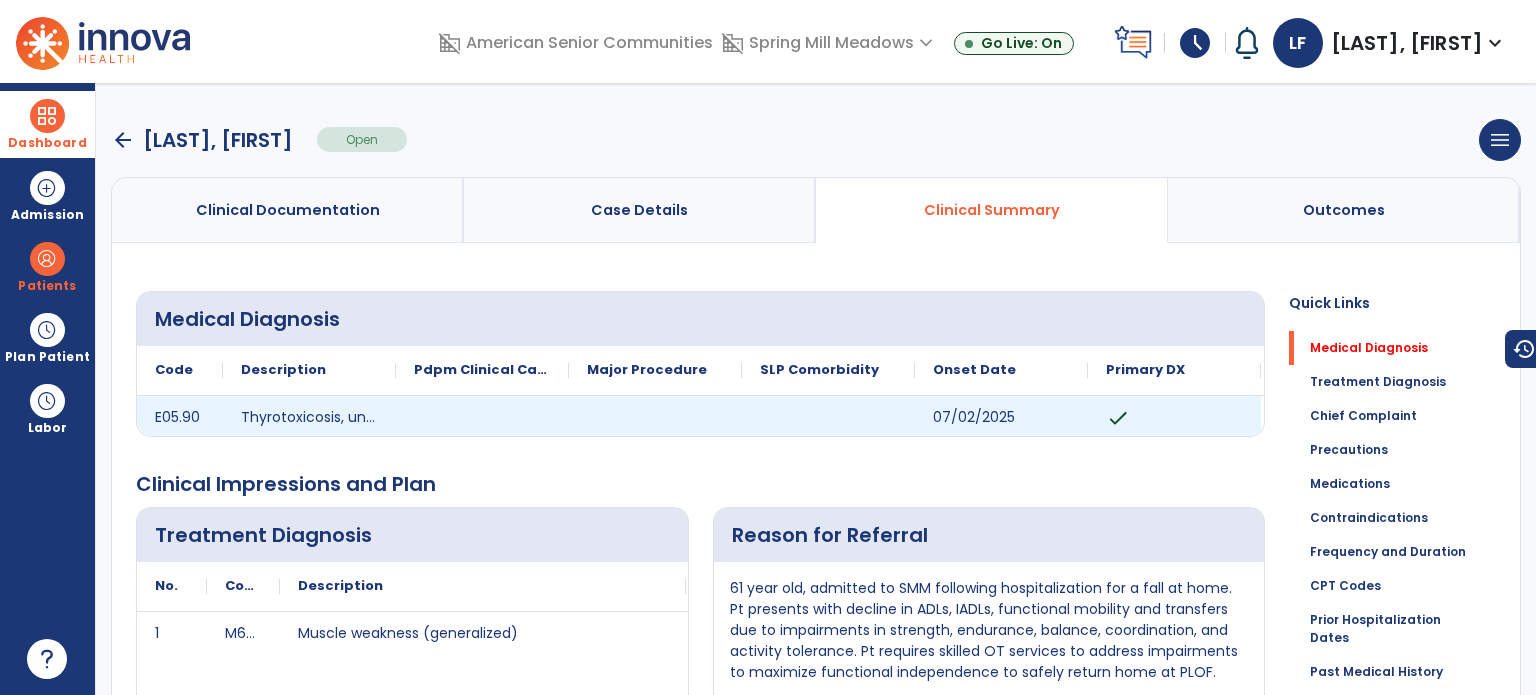 scroll, scrollTop: 0, scrollLeft: 0, axis: both 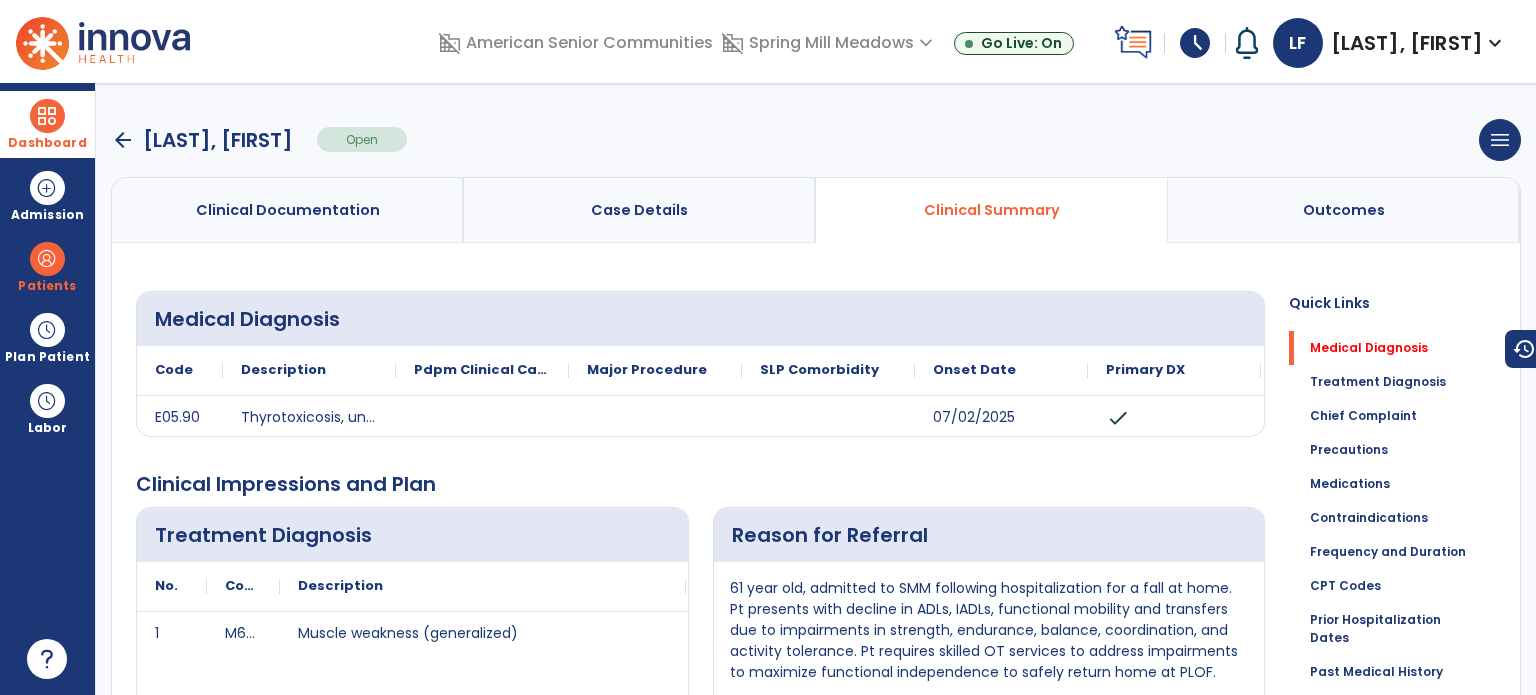 click on "Outcomes" at bounding box center [1344, 210] 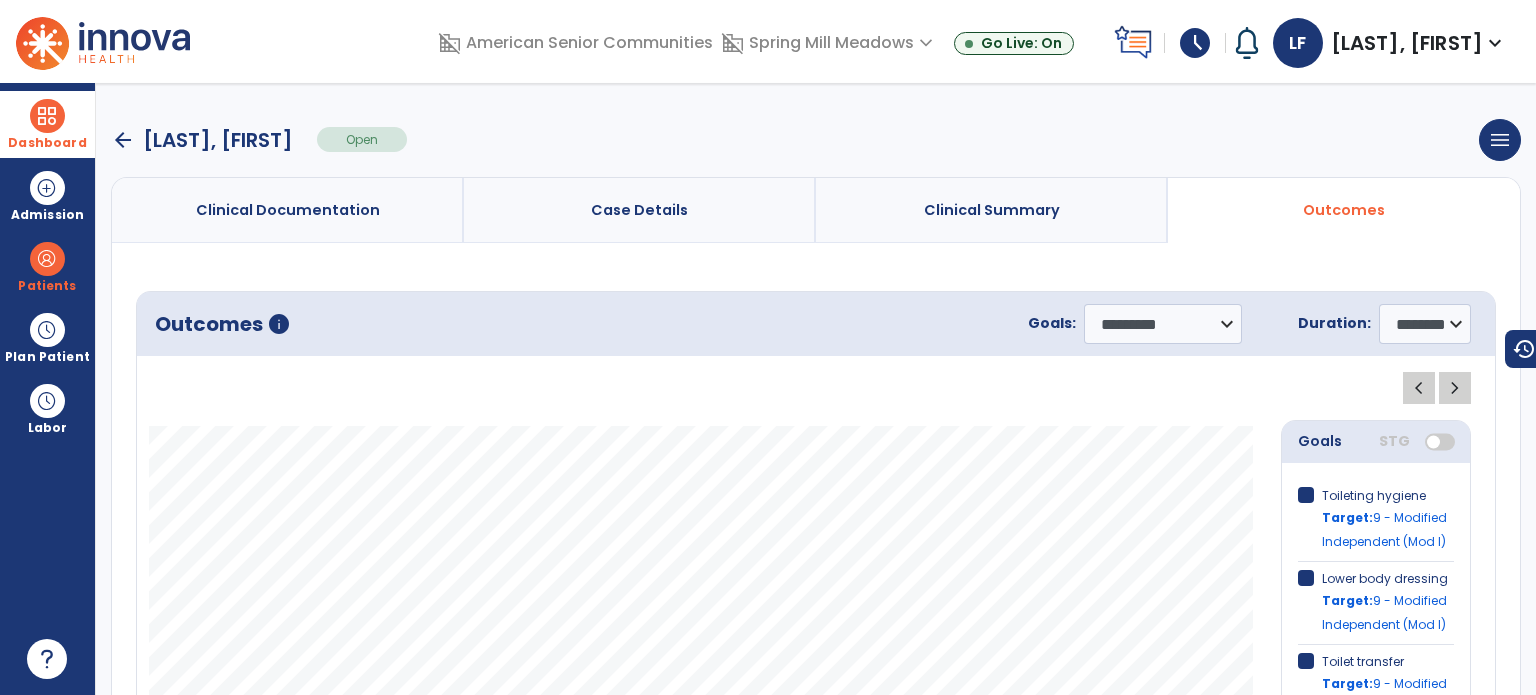 click on "Clinical Documentation" at bounding box center (288, 210) 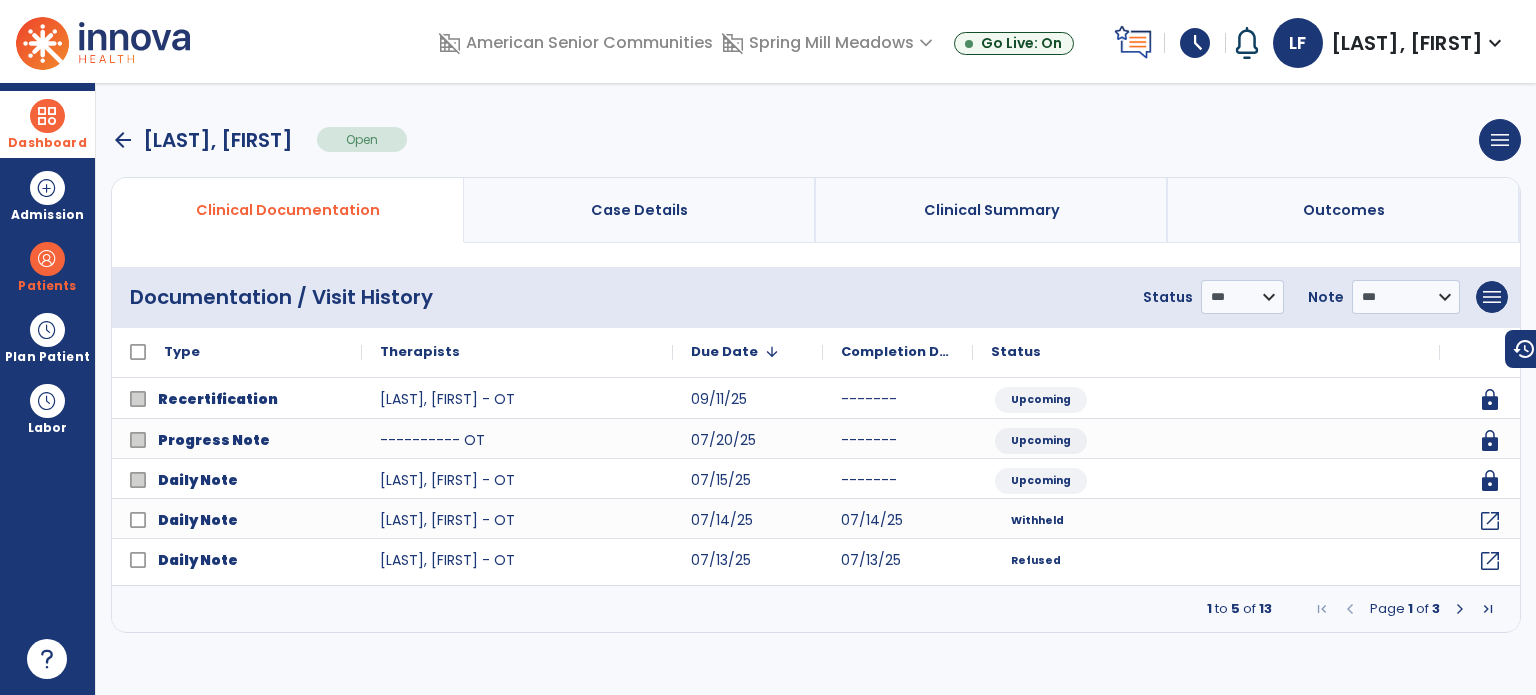 scroll, scrollTop: 0, scrollLeft: 0, axis: both 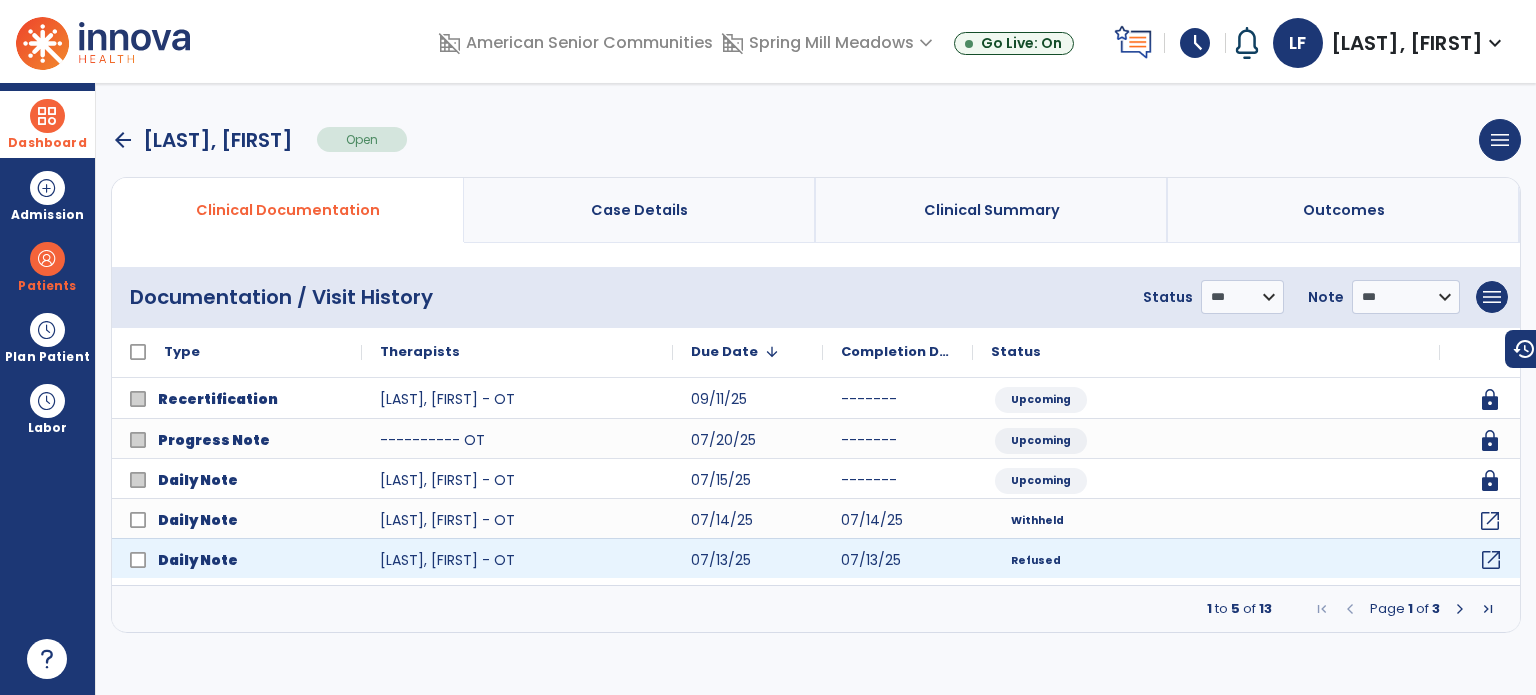 click on "open_in_new" 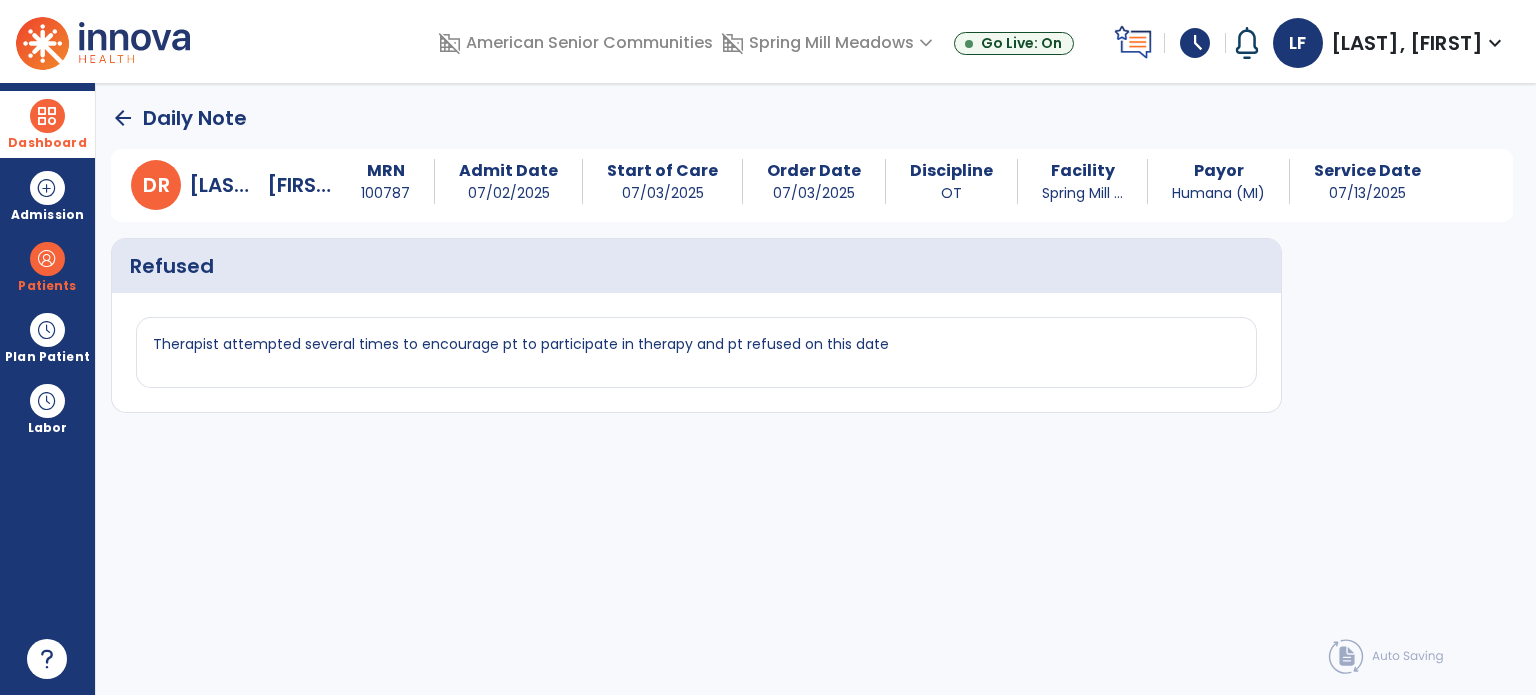 click on "arrow_back" 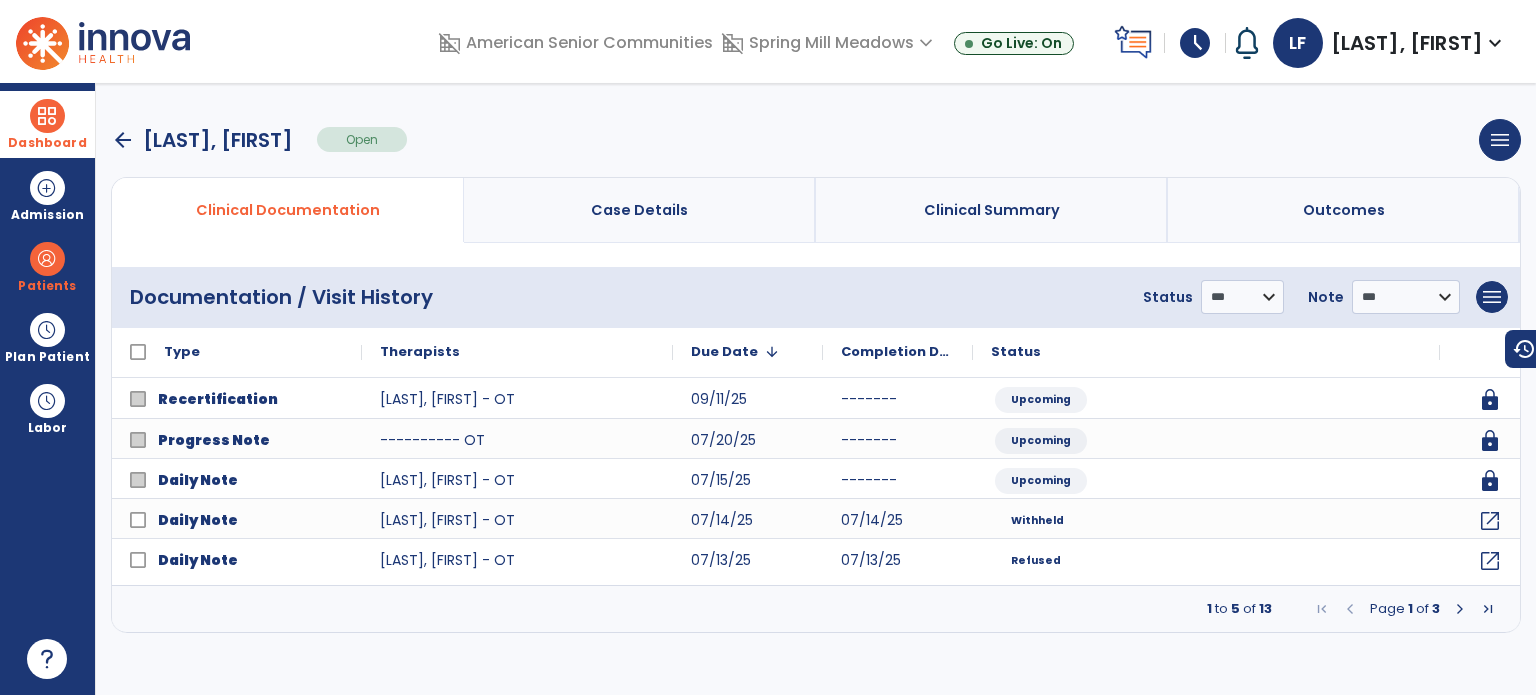 click at bounding box center (1460, 609) 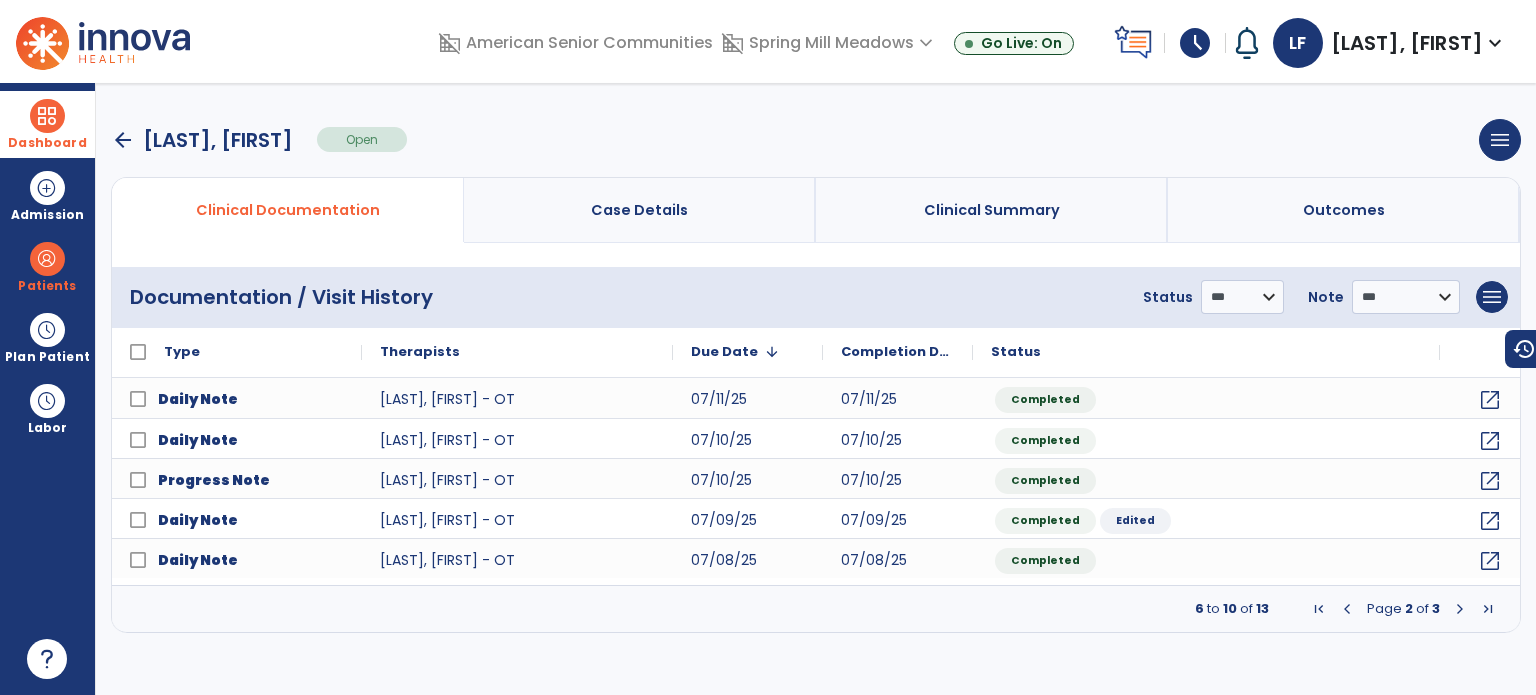click at bounding box center [1347, 609] 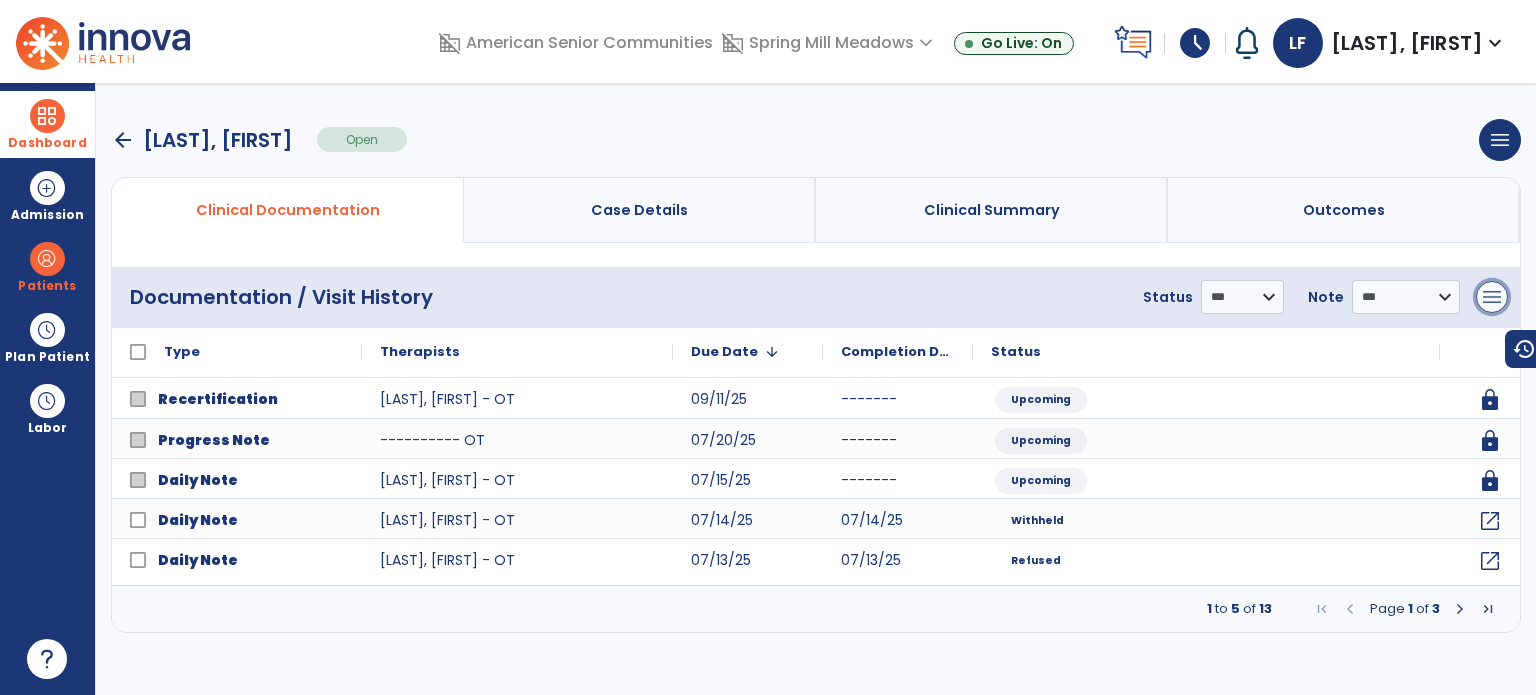 click on "menu" at bounding box center (1492, 297) 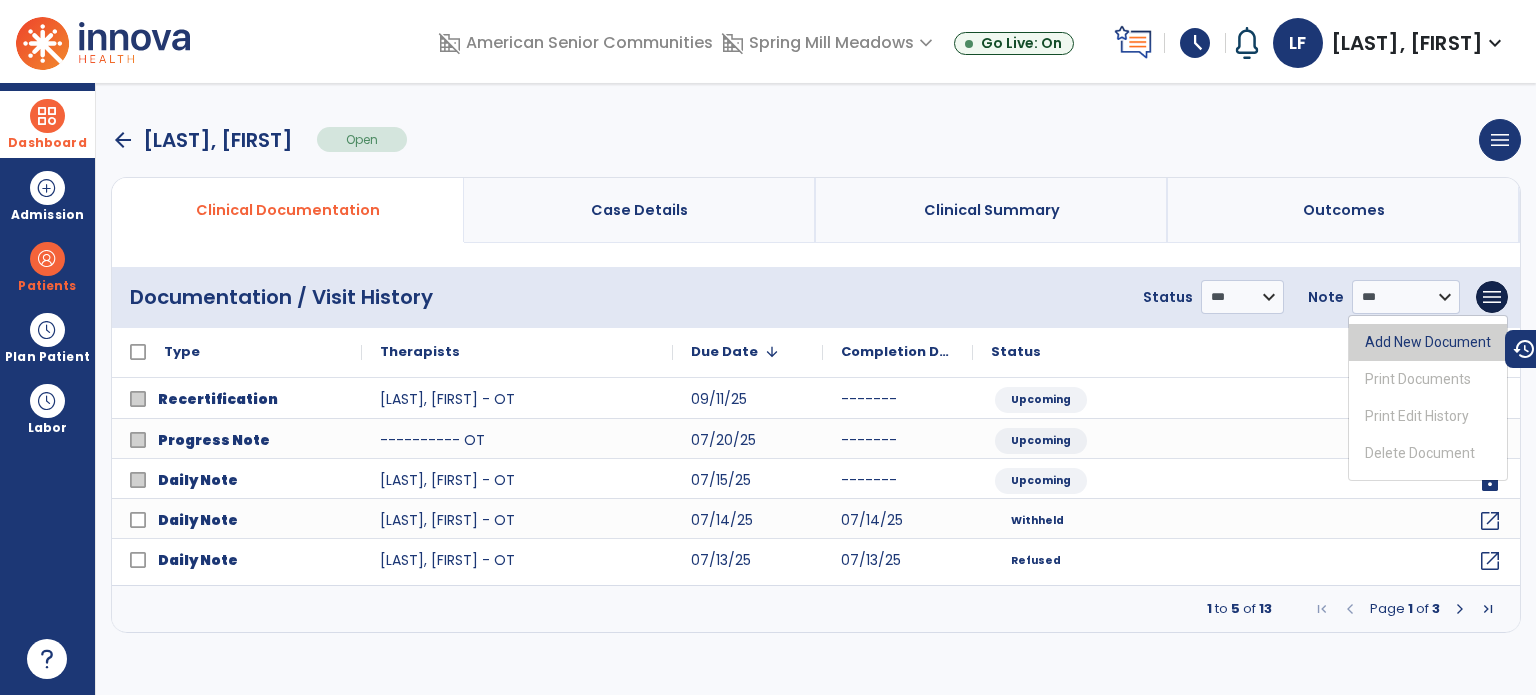 click on "Add New Document" at bounding box center [1428, 342] 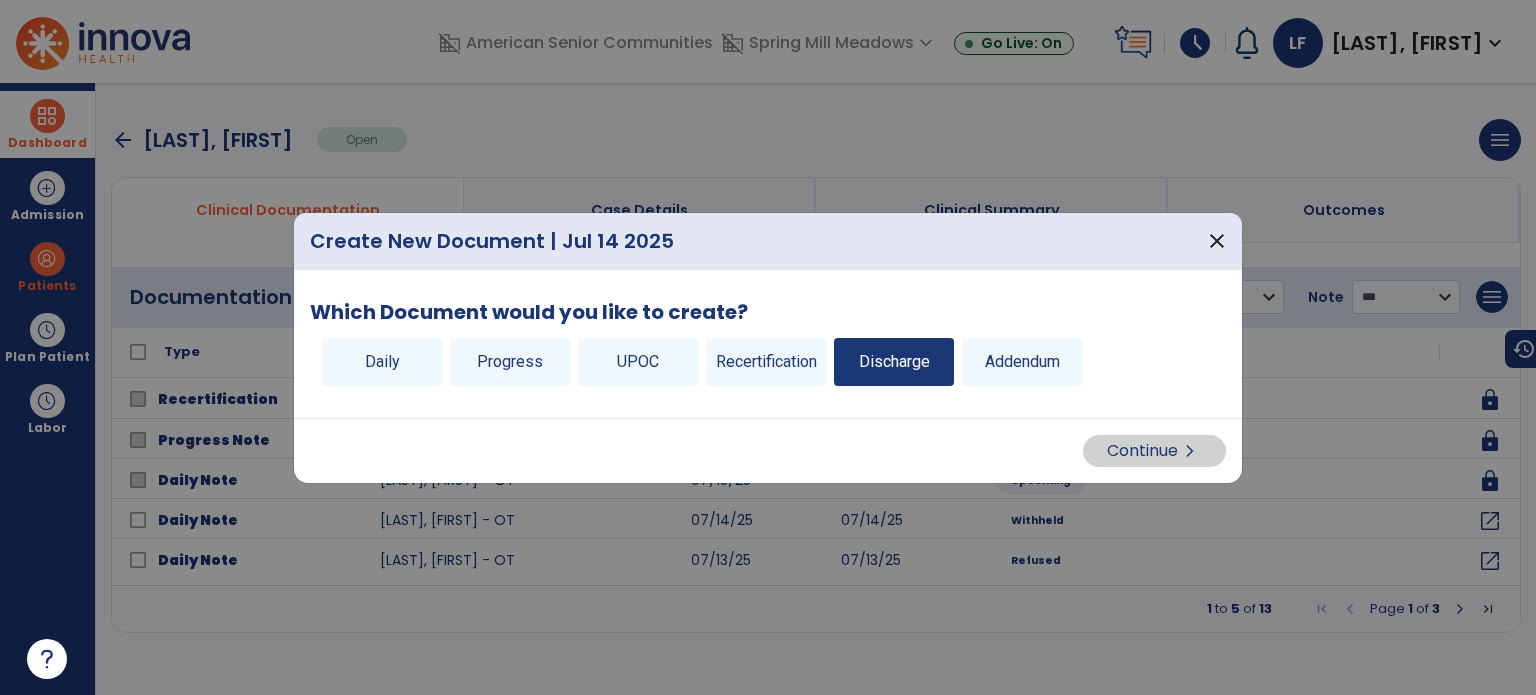 click on "Discharge" at bounding box center (894, 362) 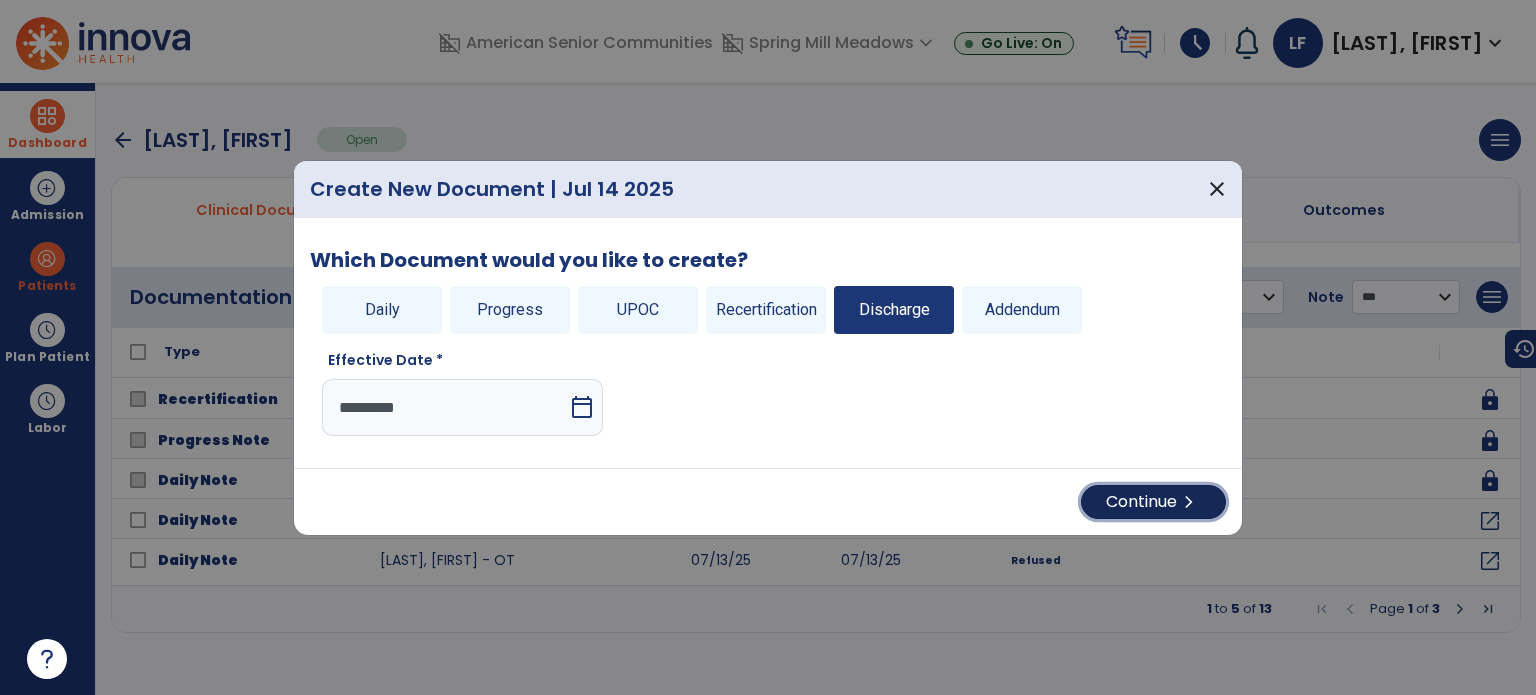 click on "Continue   chevron_right" at bounding box center (1153, 502) 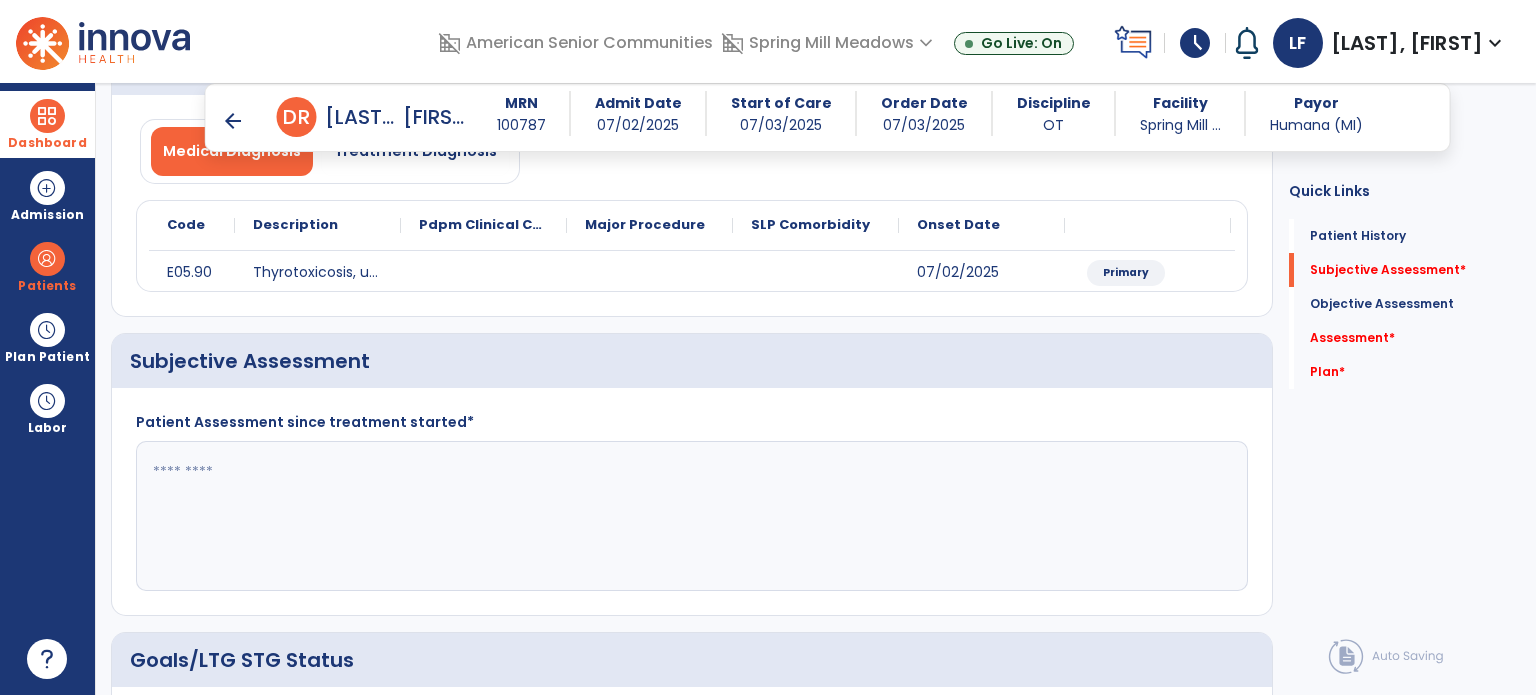 scroll, scrollTop: 180, scrollLeft: 0, axis: vertical 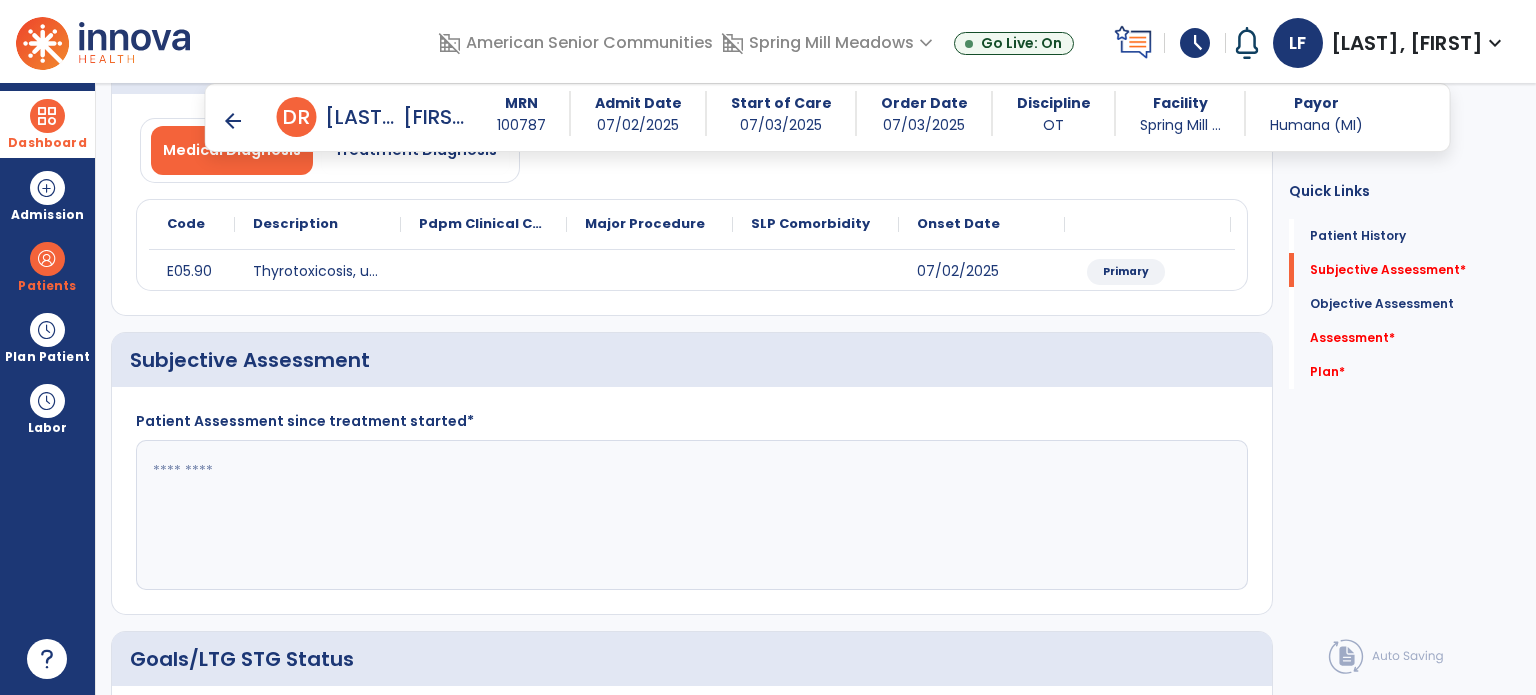 click 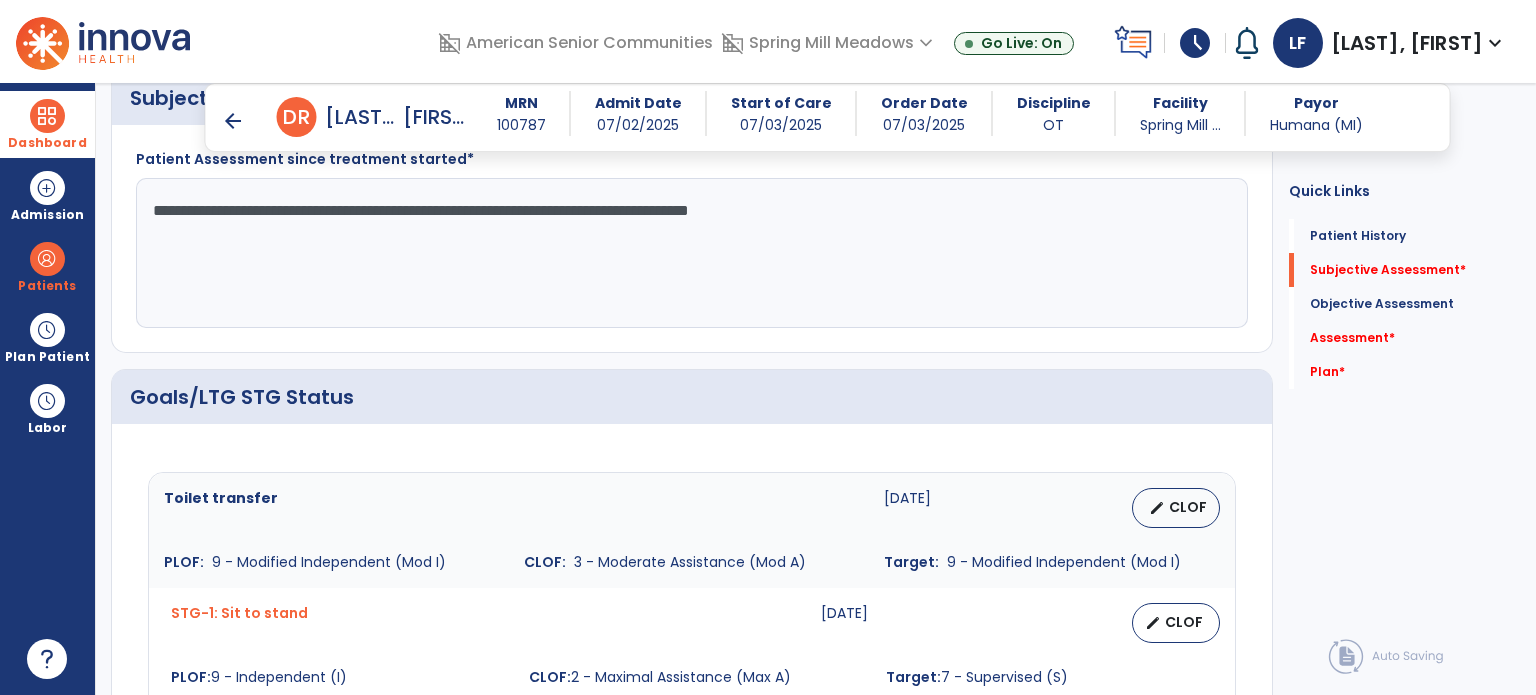 scroll, scrollTop: 443, scrollLeft: 0, axis: vertical 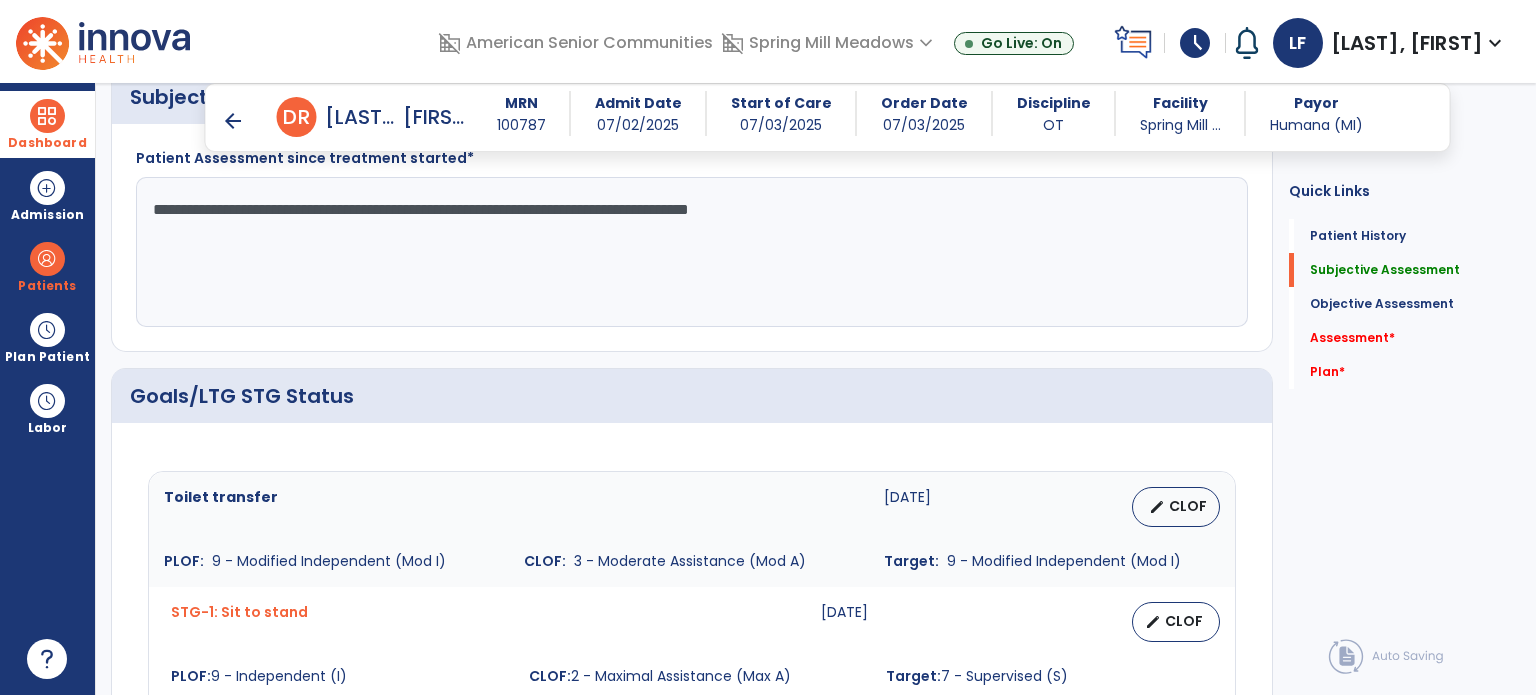 type on "**********" 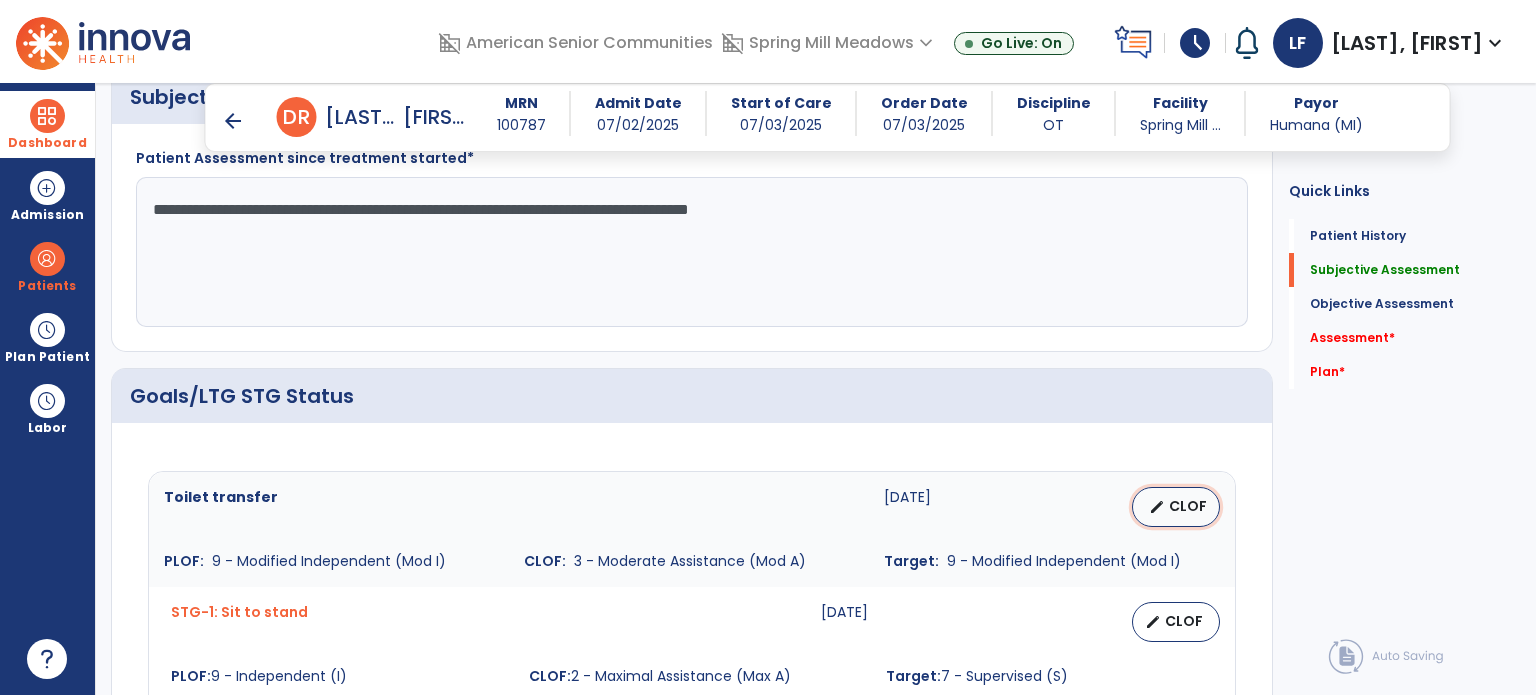 click on "CLOF" at bounding box center [1188, 506] 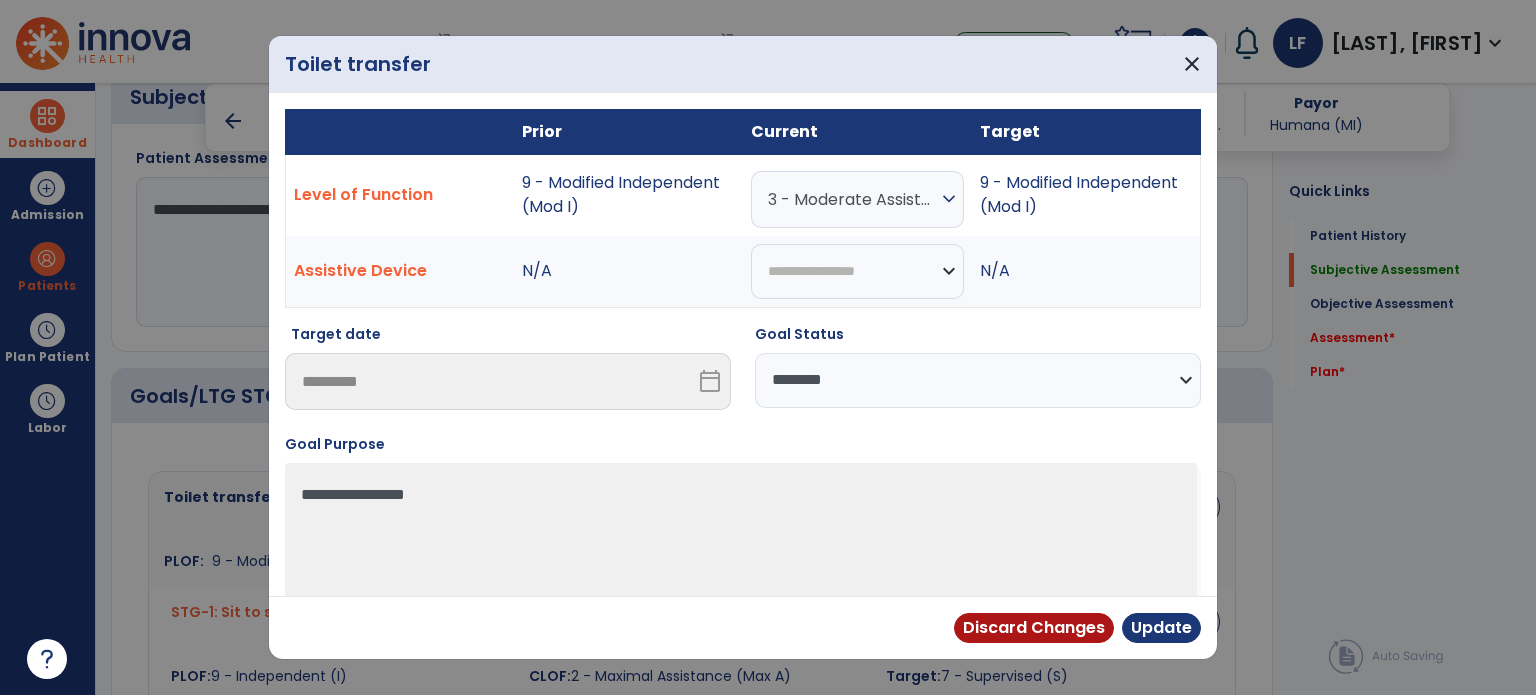 click on "**********" at bounding box center [978, 380] 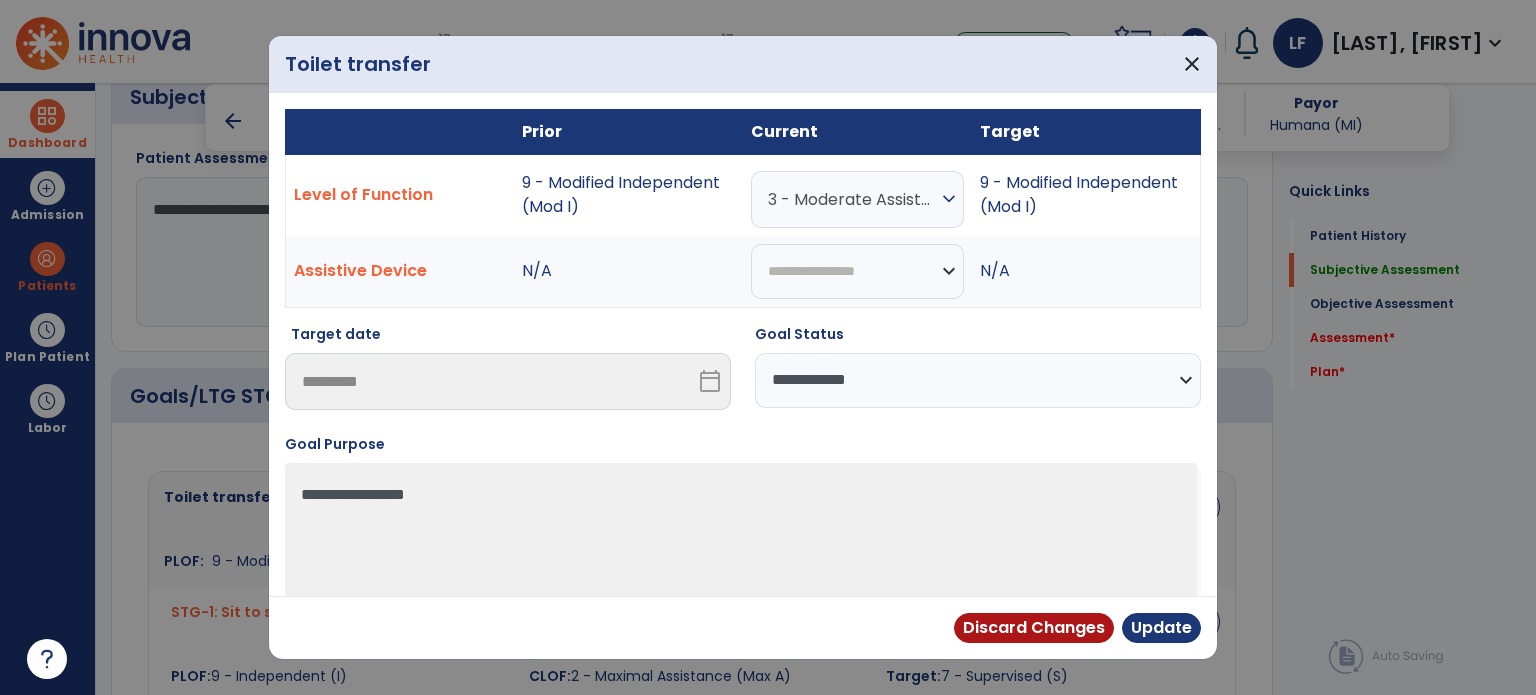 click on "**********" at bounding box center (978, 380) 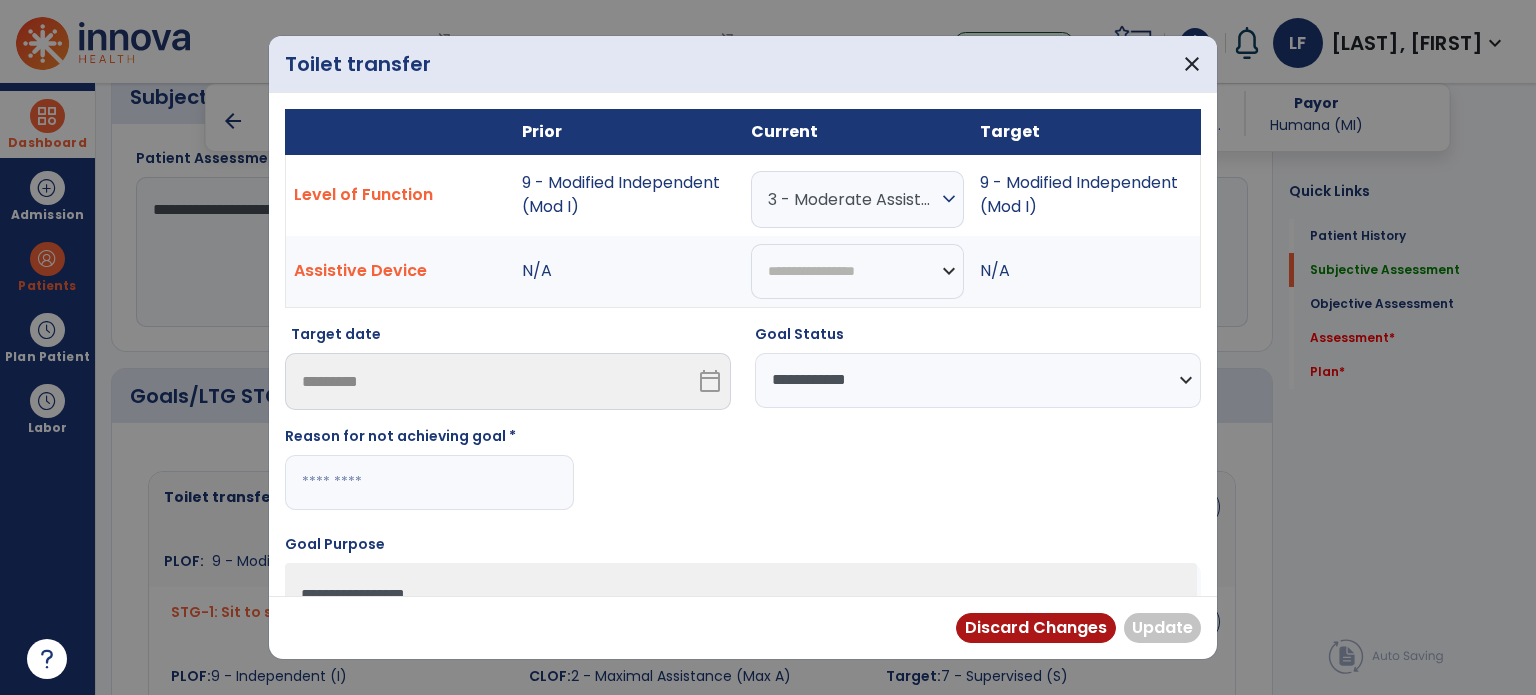 click on "**********" at bounding box center [743, 410] 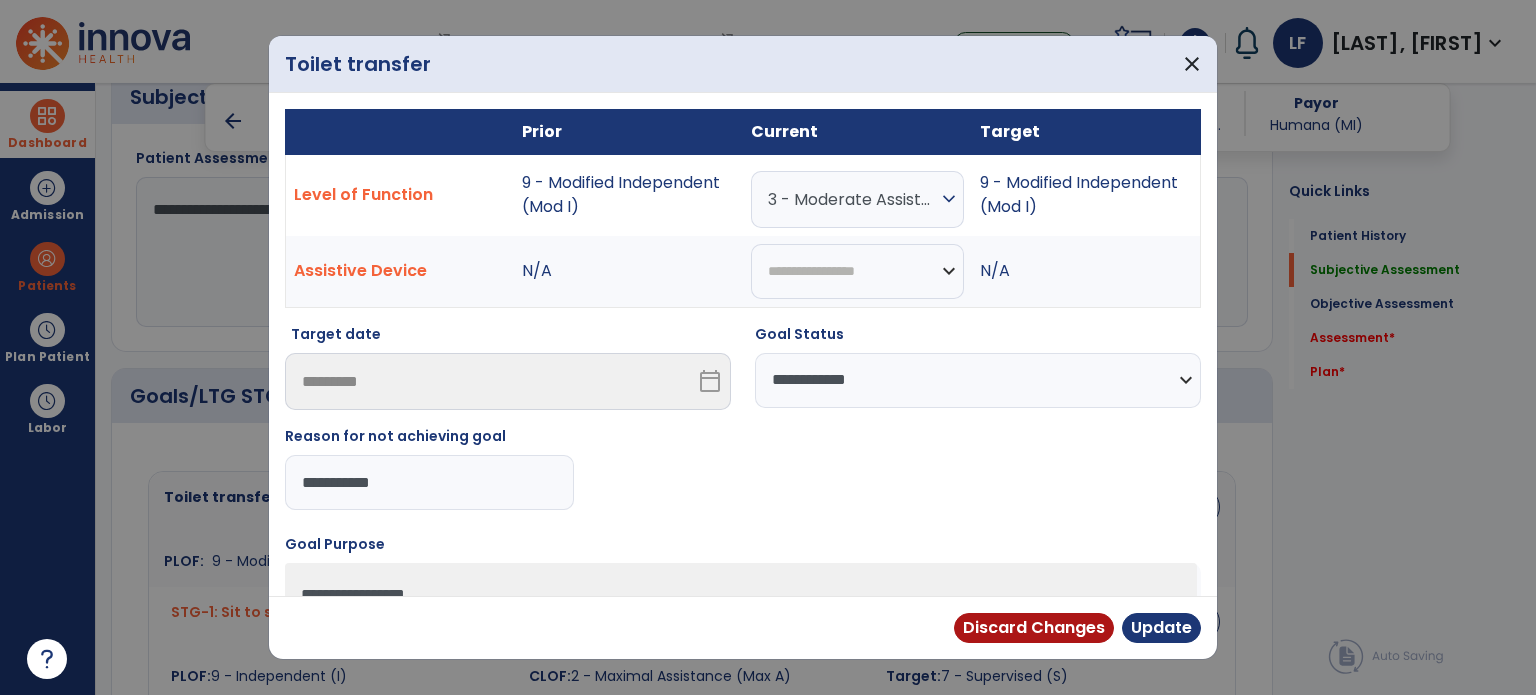 drag, startPoint x: 406, startPoint y: 482, endPoint x: 180, endPoint y: 479, distance: 226.01991 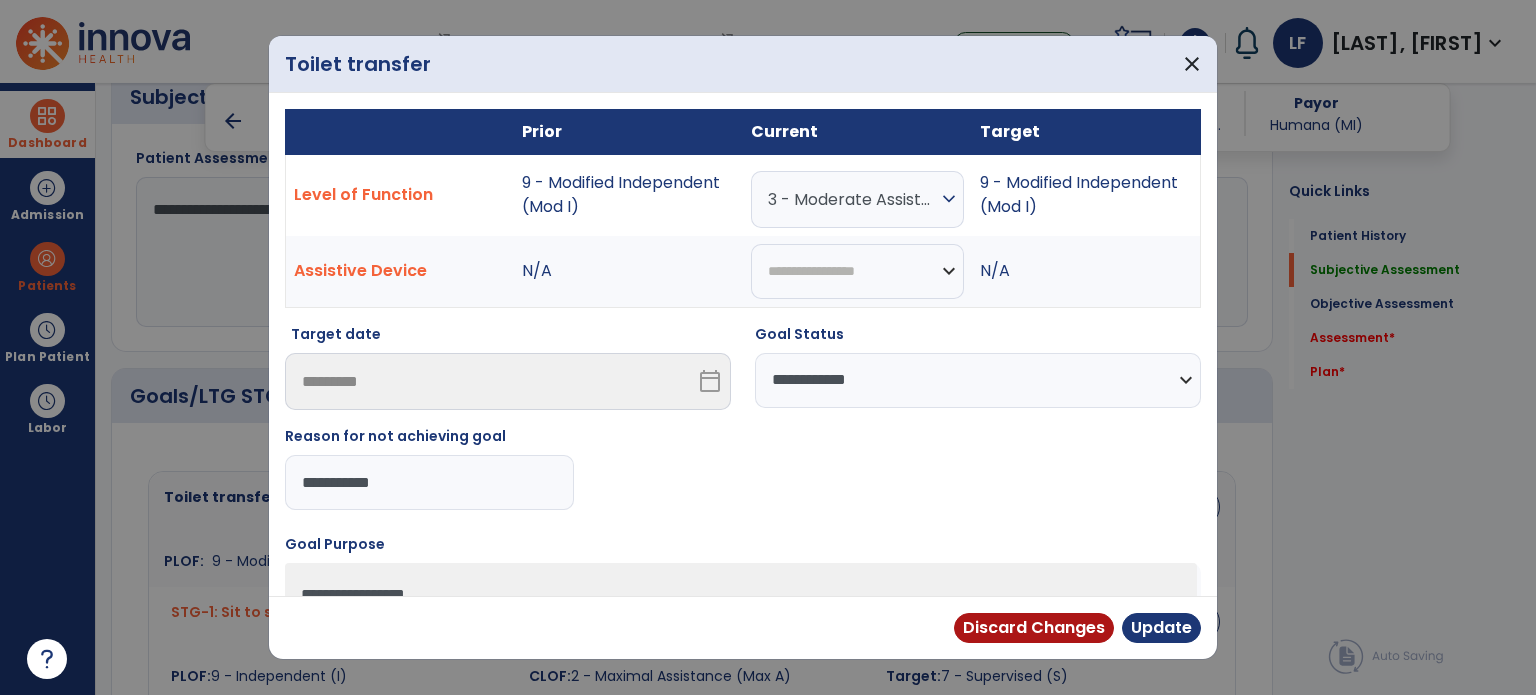 type on "**********" 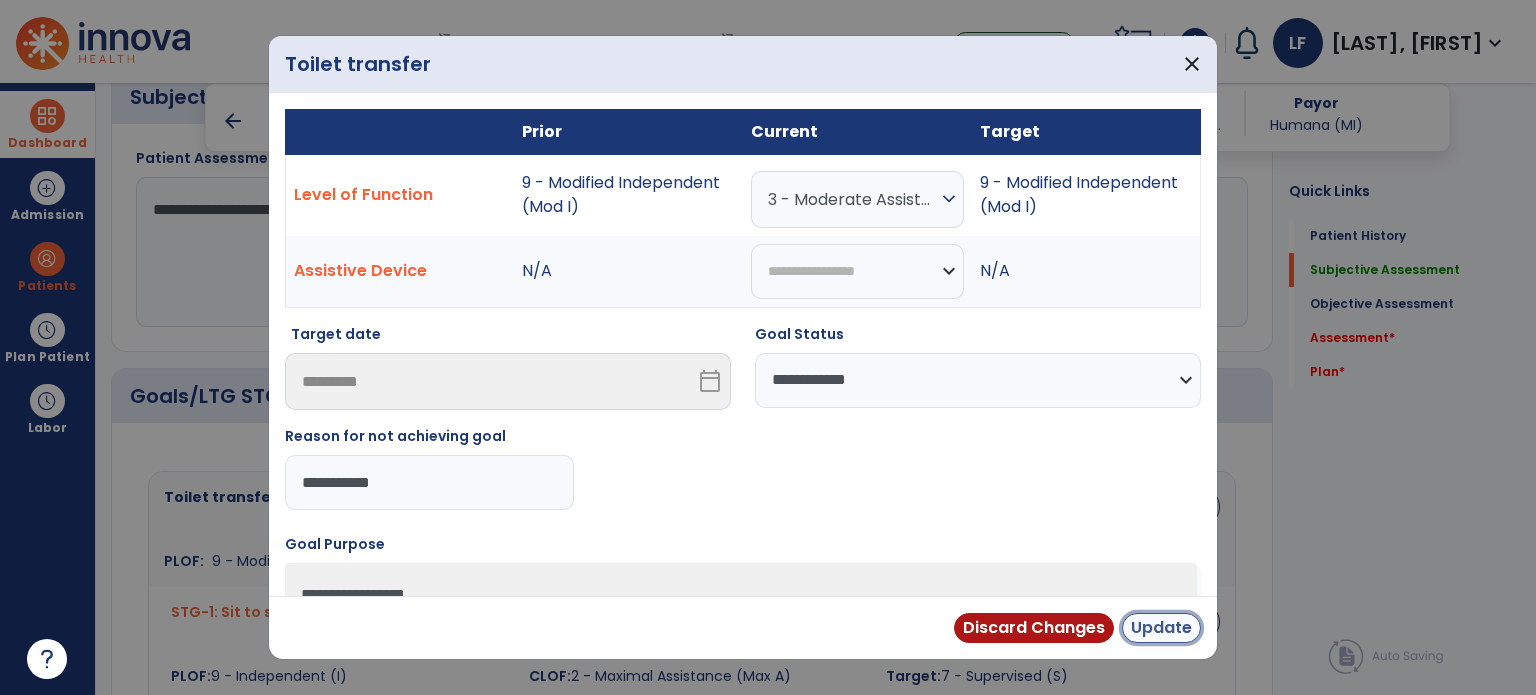 click on "Update" at bounding box center (1161, 628) 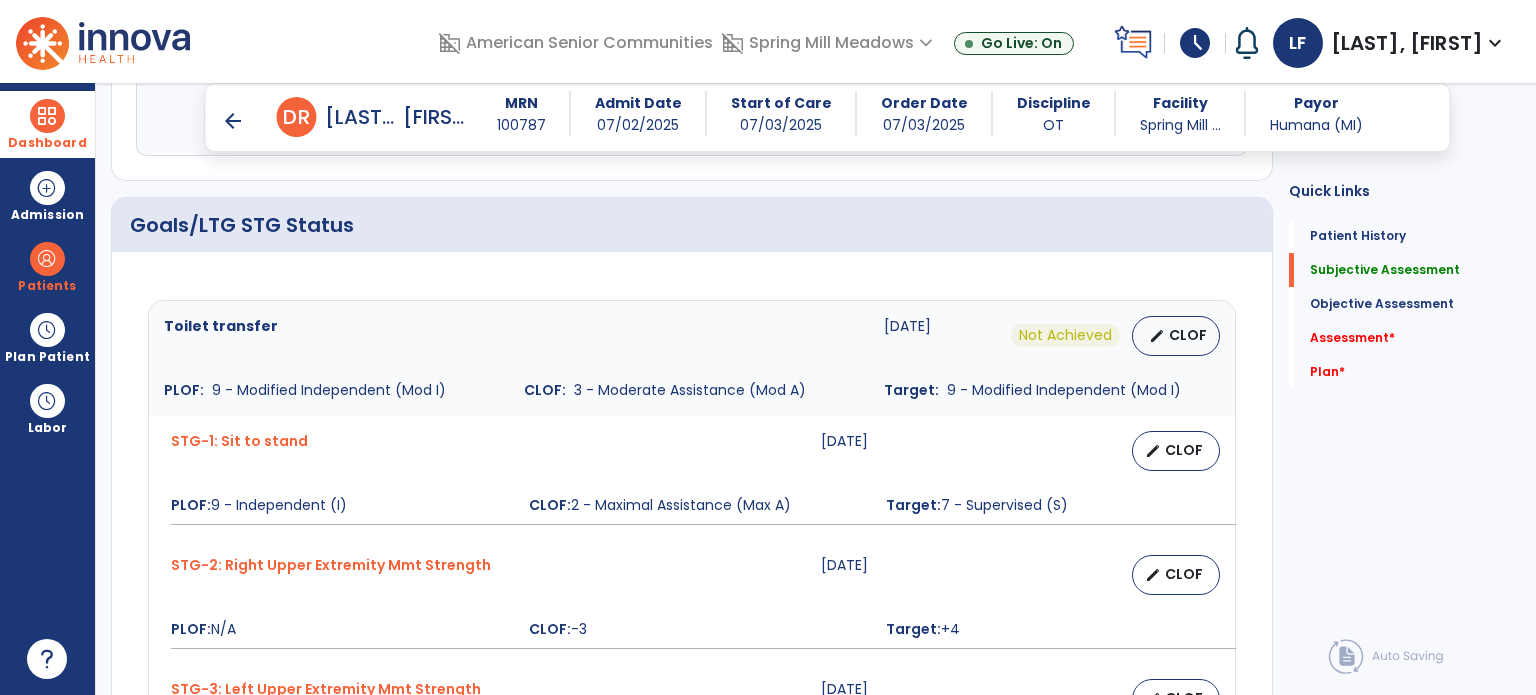scroll, scrollTop: 616, scrollLeft: 0, axis: vertical 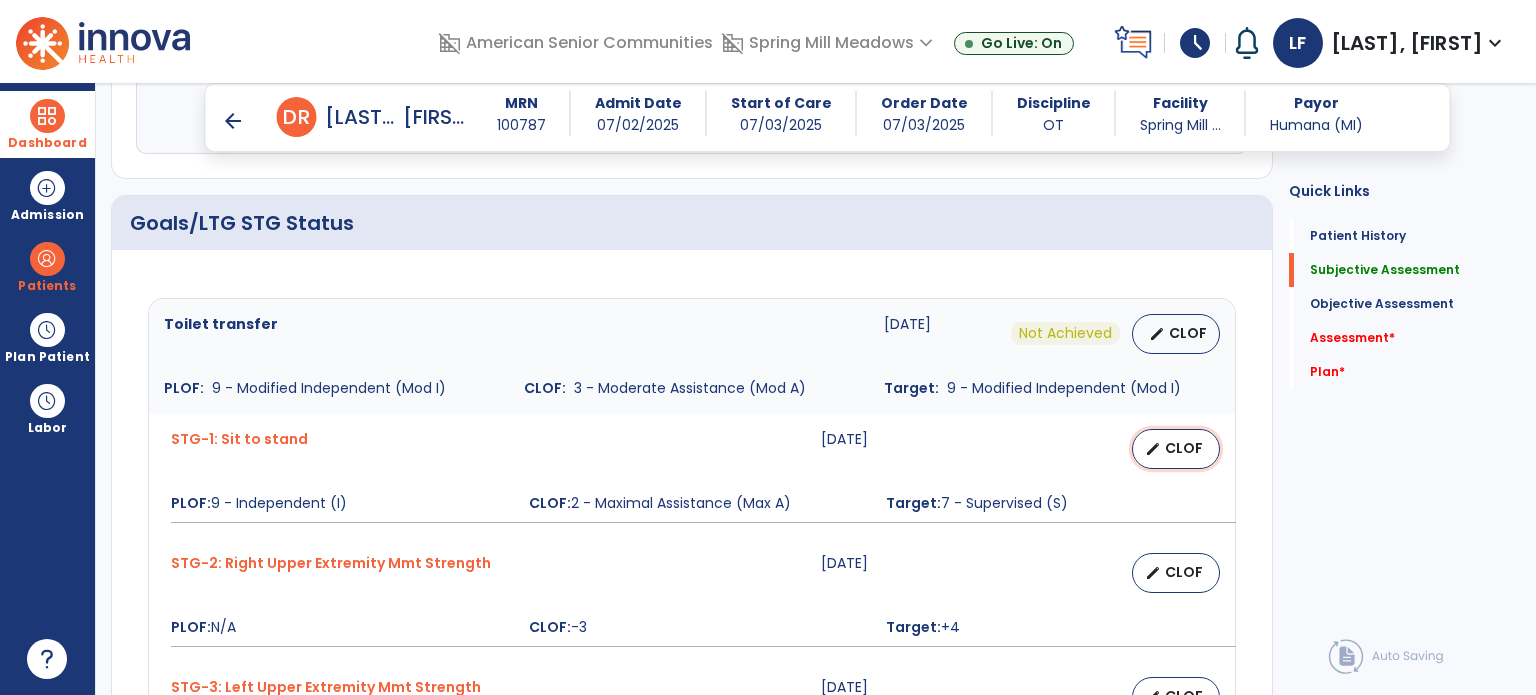 click on "edit" at bounding box center (1153, 449) 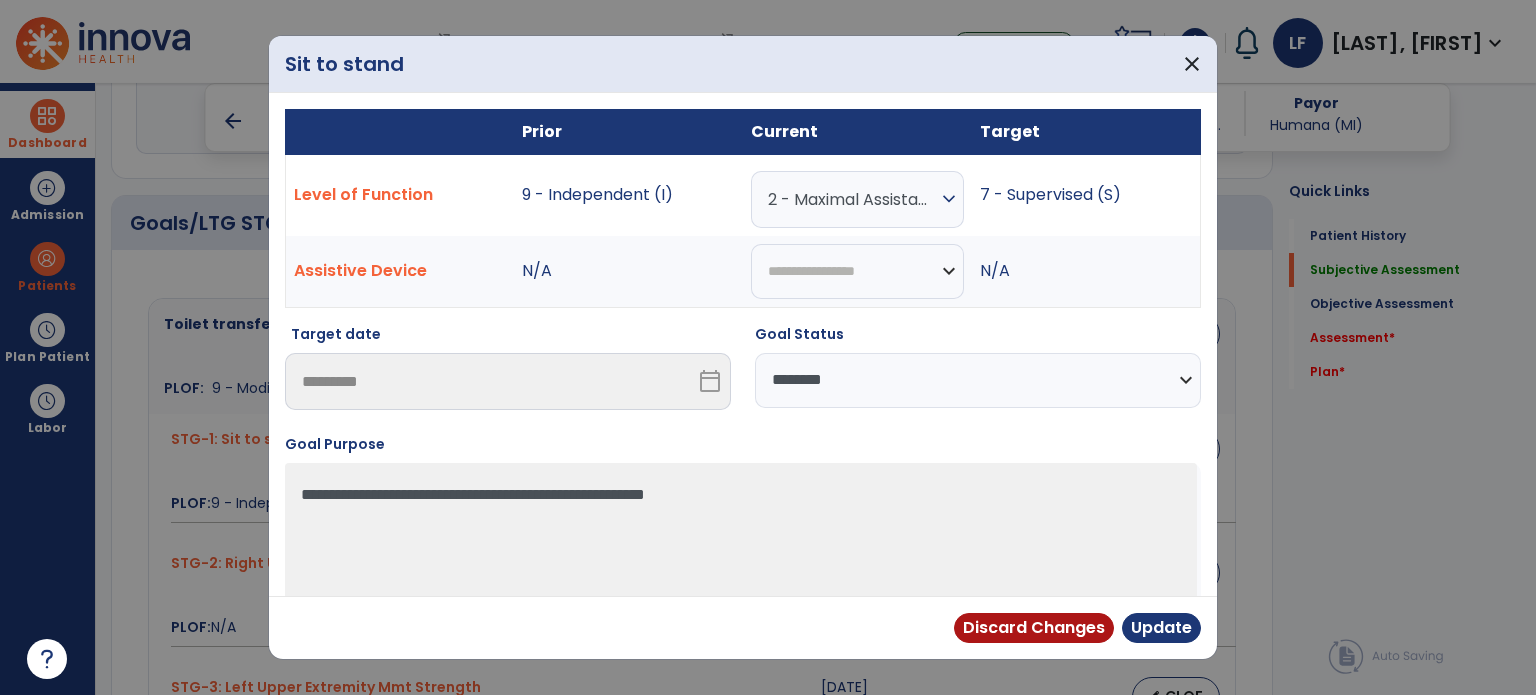 click on "**********" at bounding box center [978, 380] 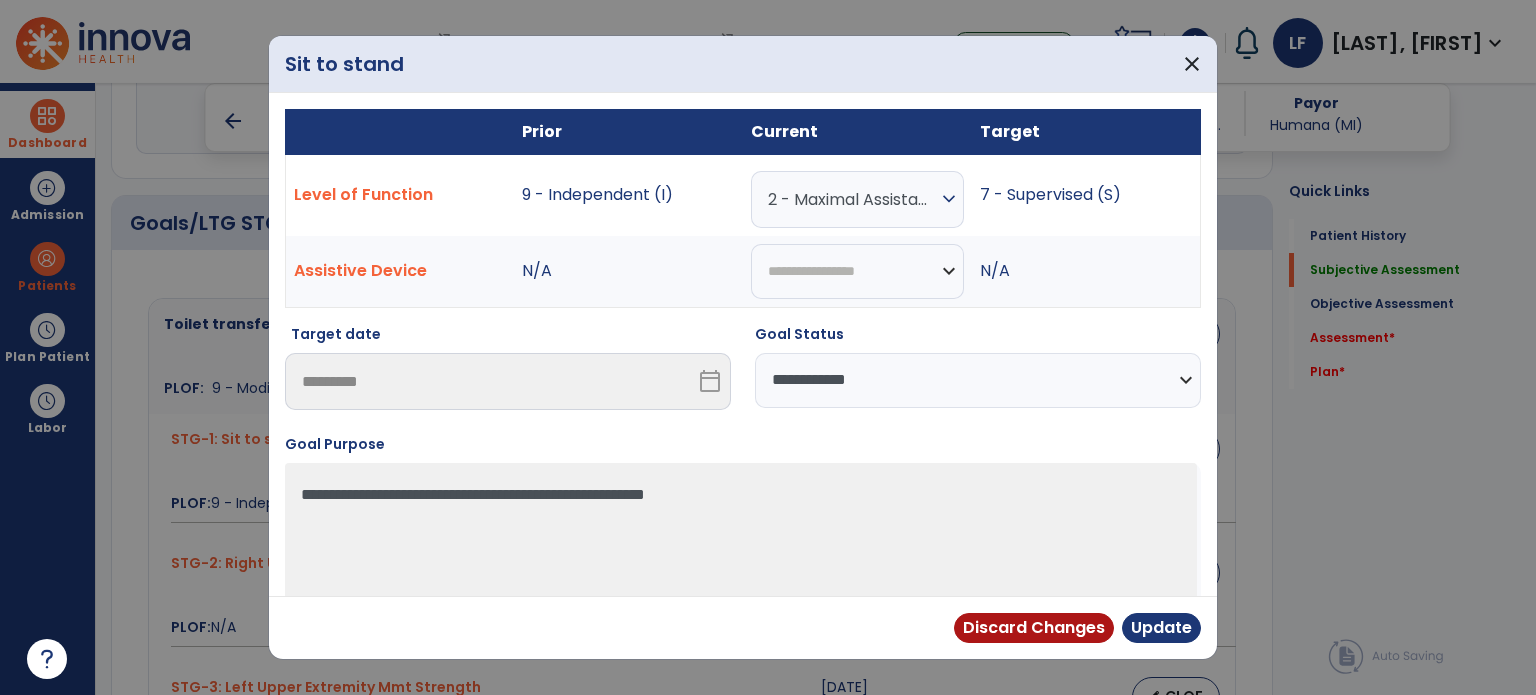 click on "**********" at bounding box center (978, 380) 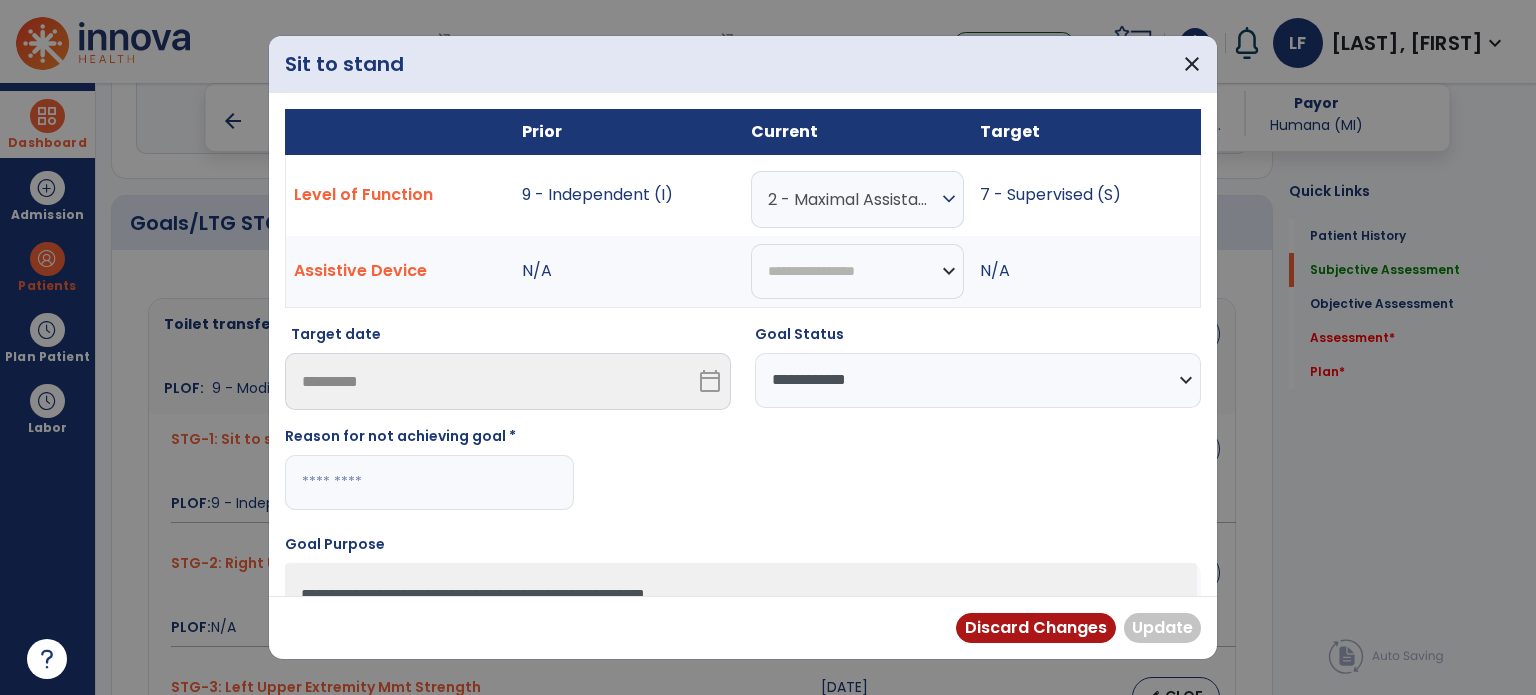 click at bounding box center [429, 482] 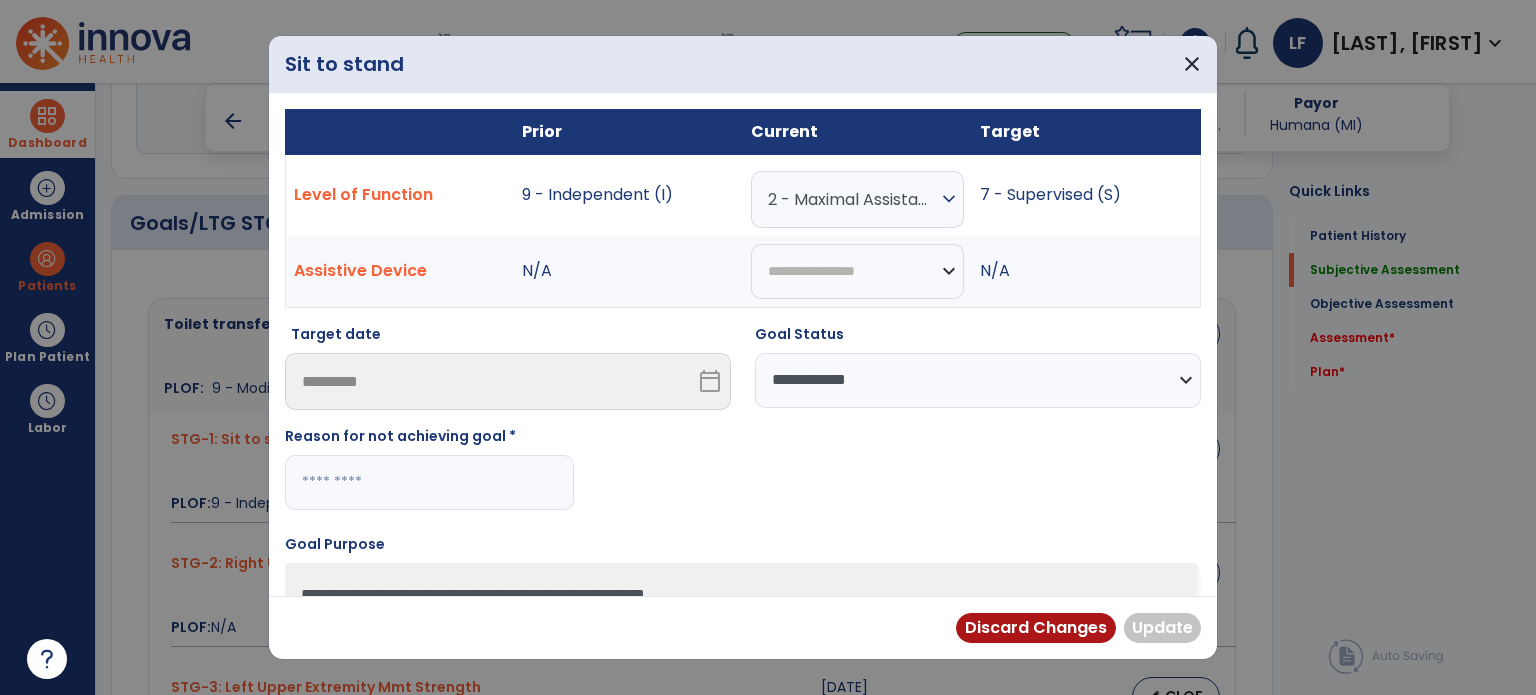 paste on "**********" 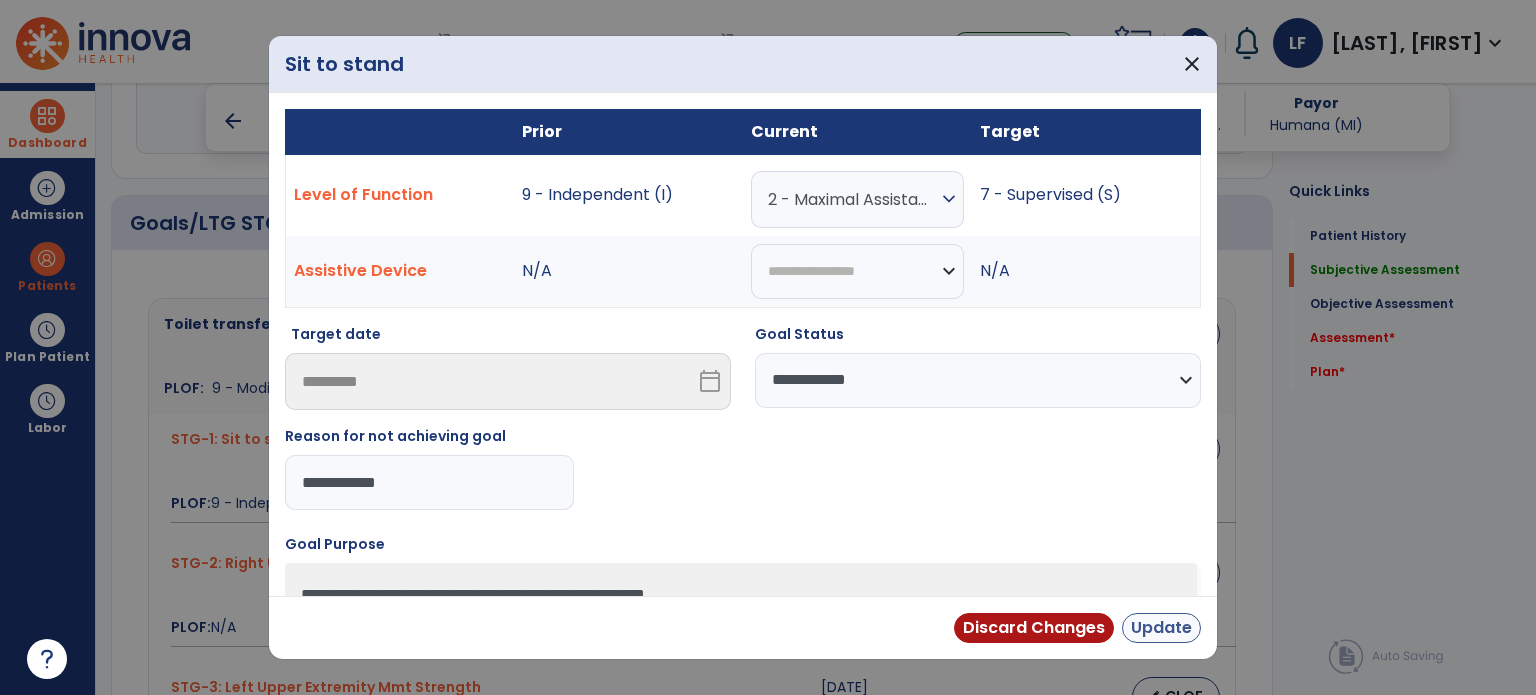 type on "**********" 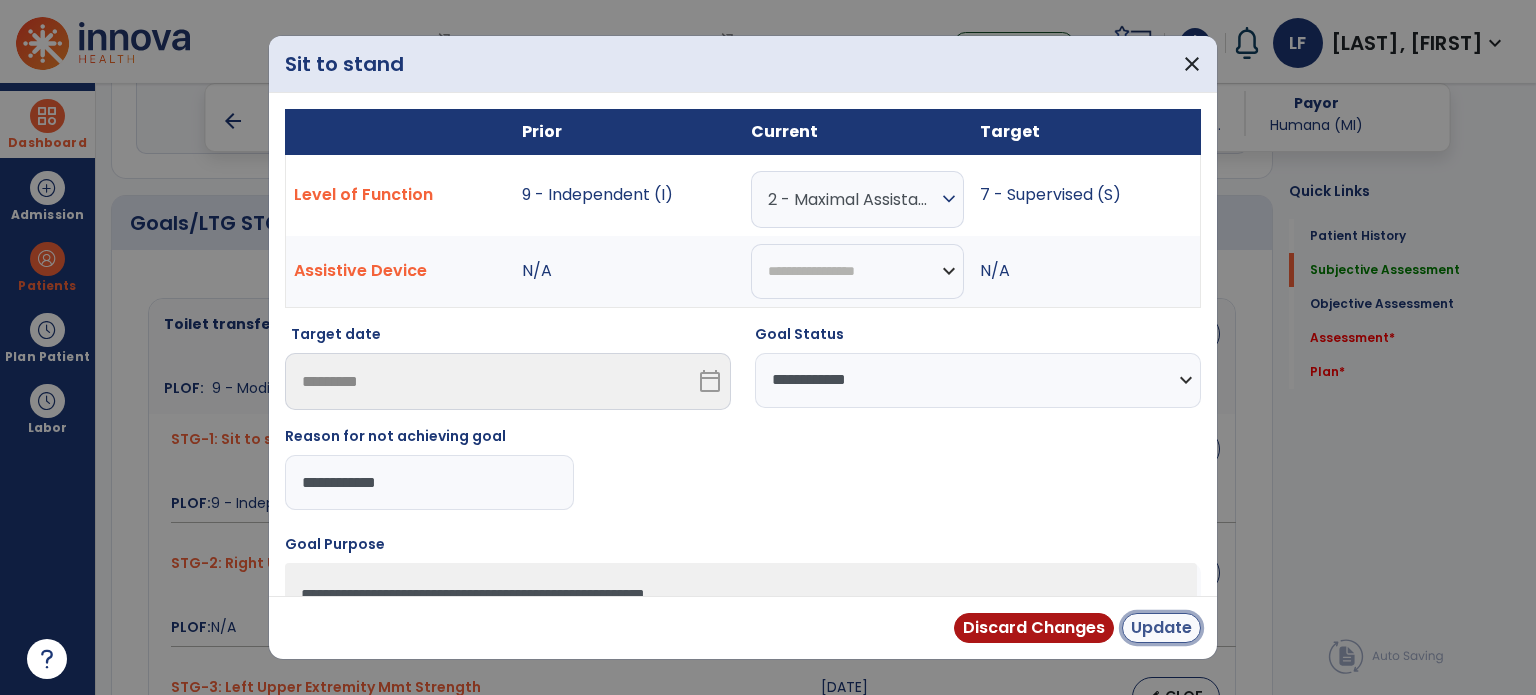 click on "Update" at bounding box center [1161, 628] 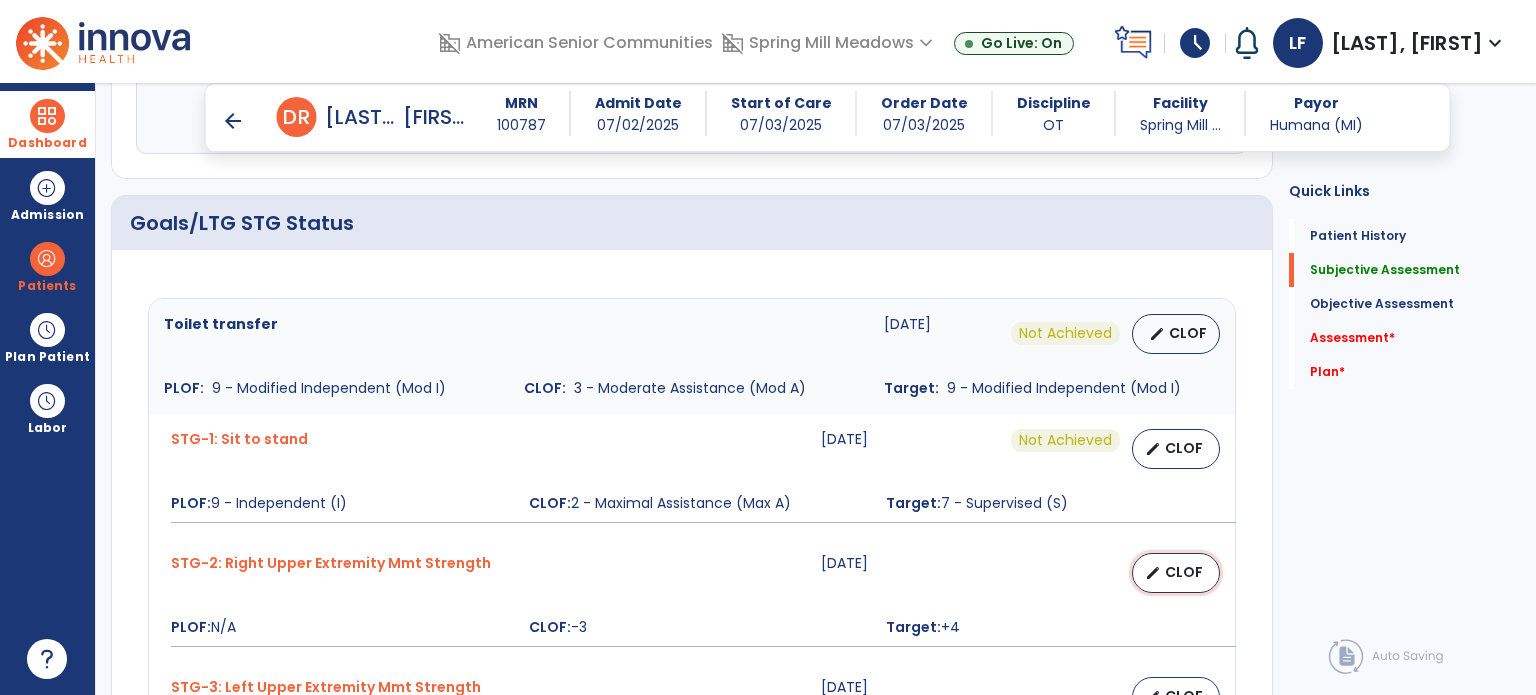 click on "CLOF" at bounding box center (1184, 572) 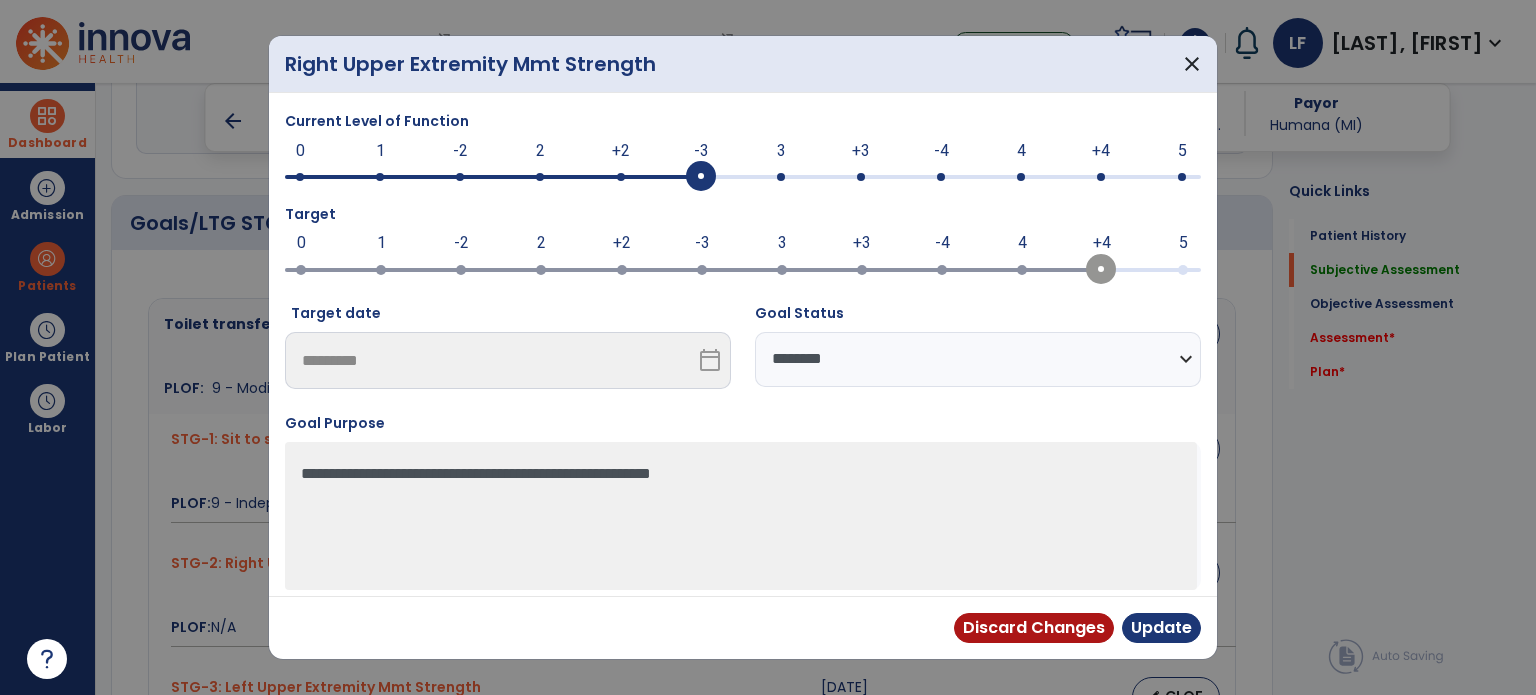 click on "**********" at bounding box center (978, 359) 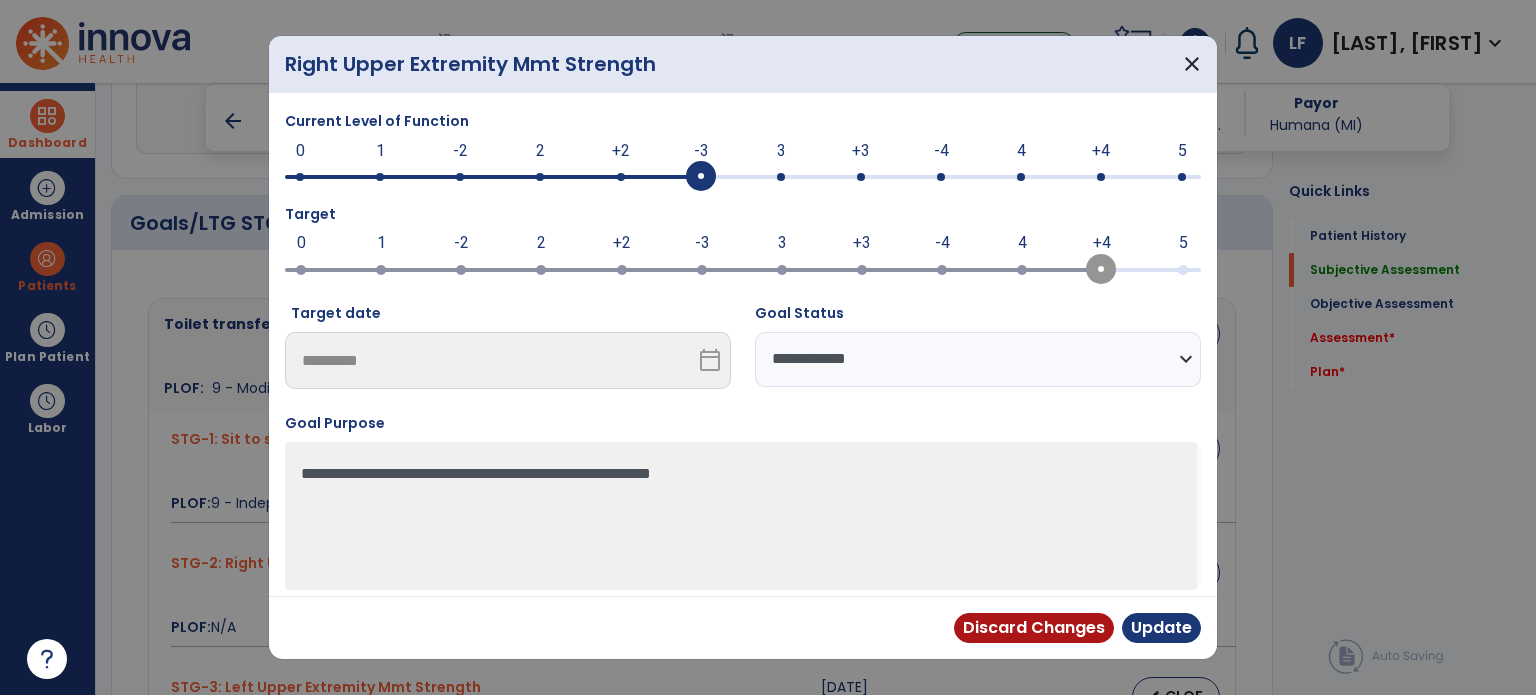 click on "**********" at bounding box center (978, 359) 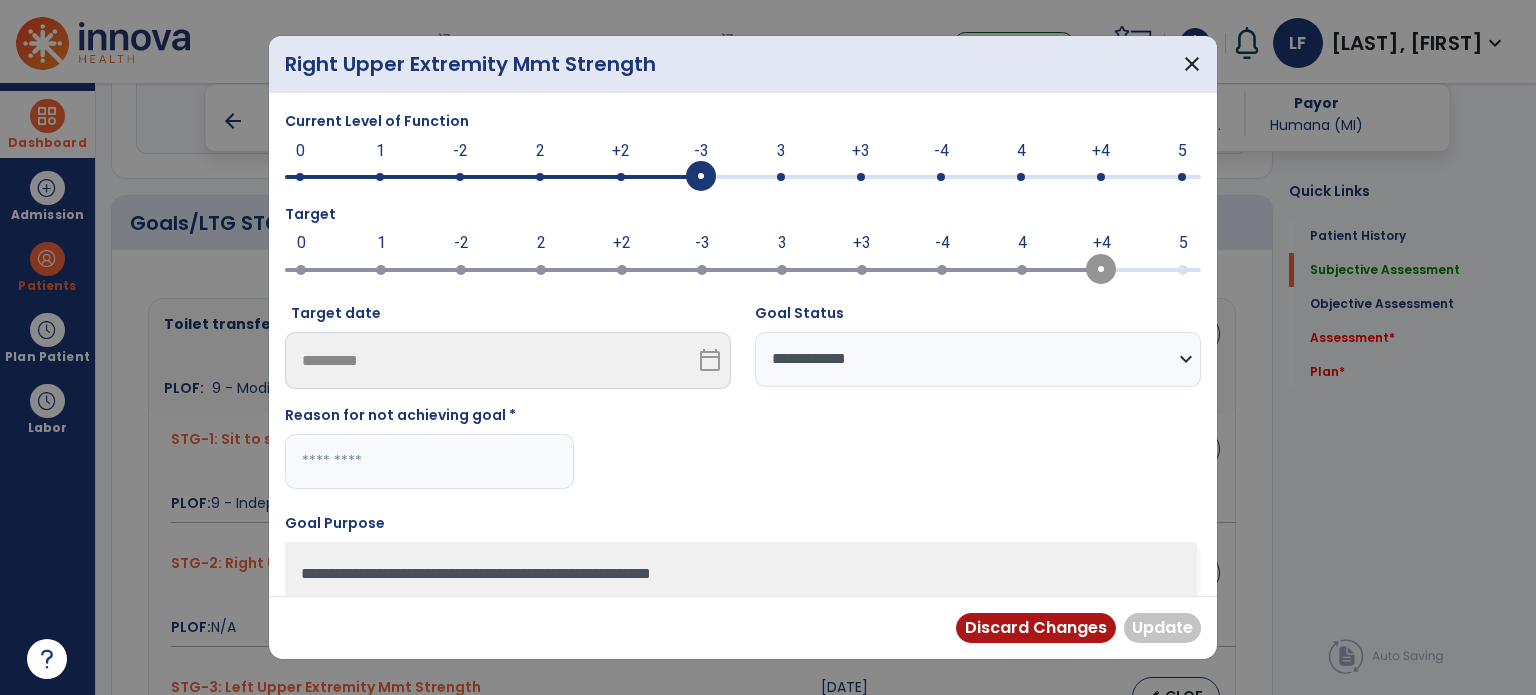 click at bounding box center [429, 461] 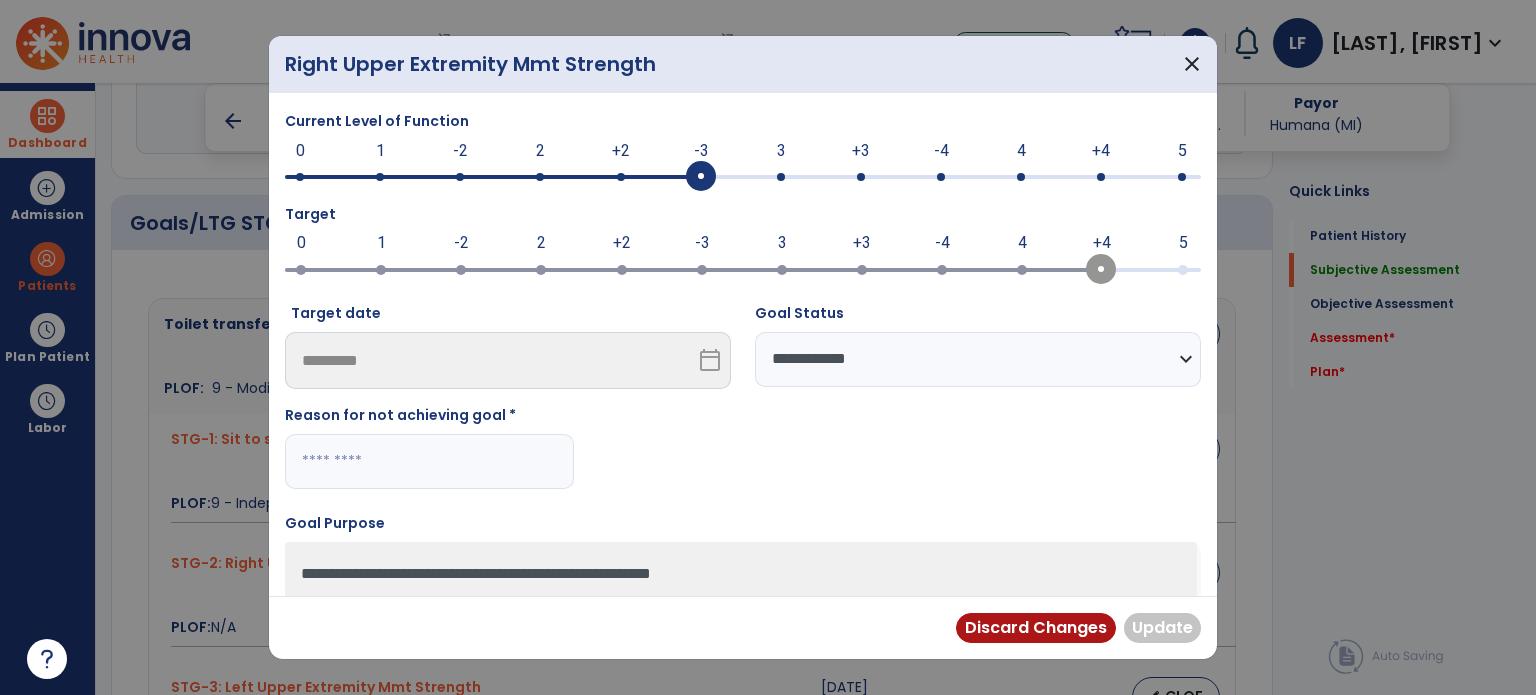 paste on "**********" 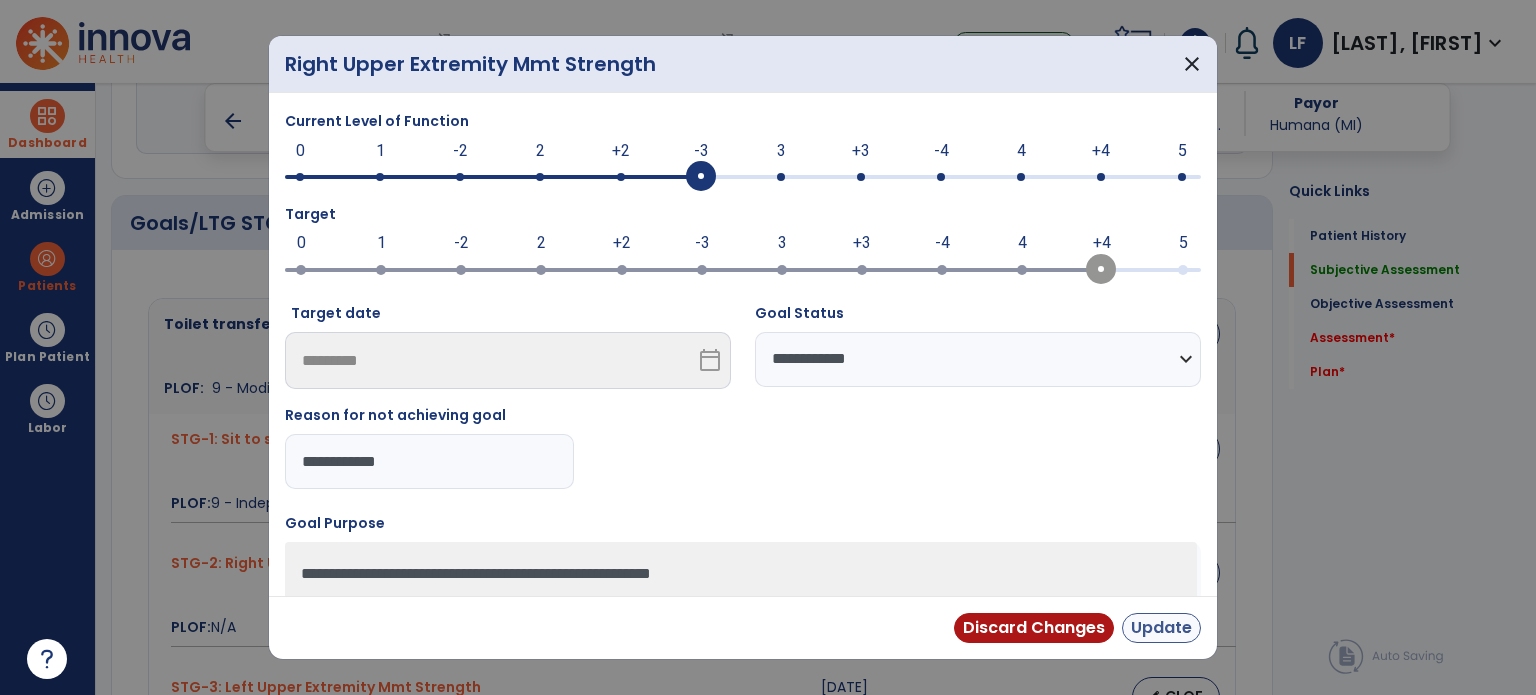 type on "**********" 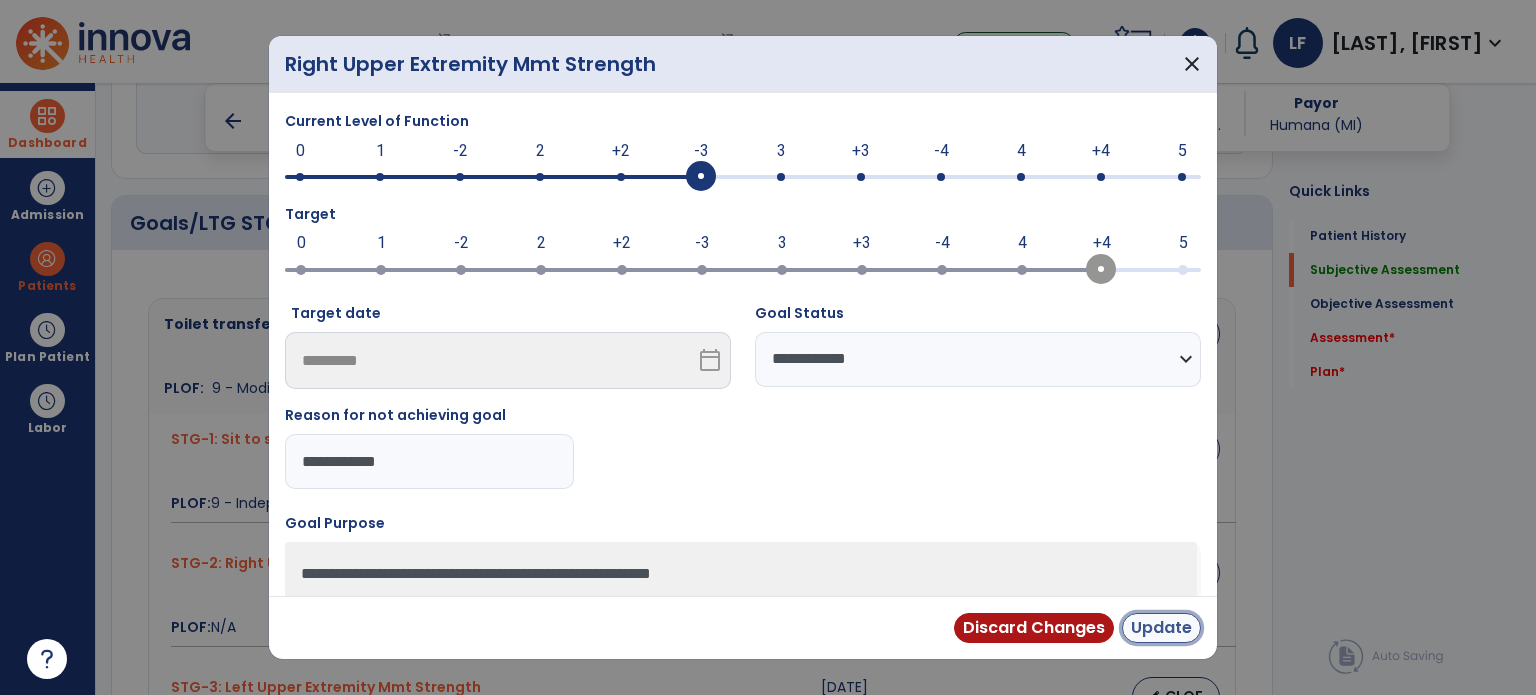click on "Update" at bounding box center (1161, 628) 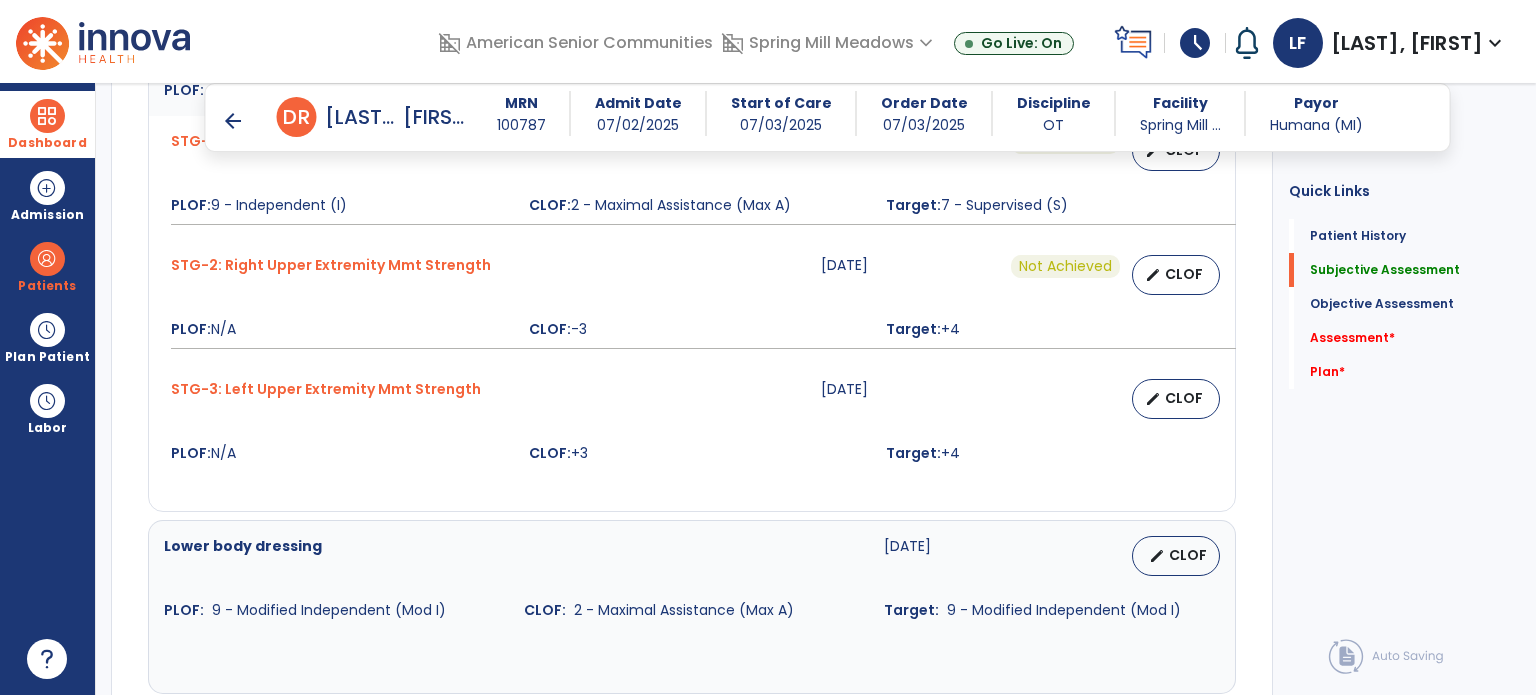 scroll, scrollTop: 915, scrollLeft: 0, axis: vertical 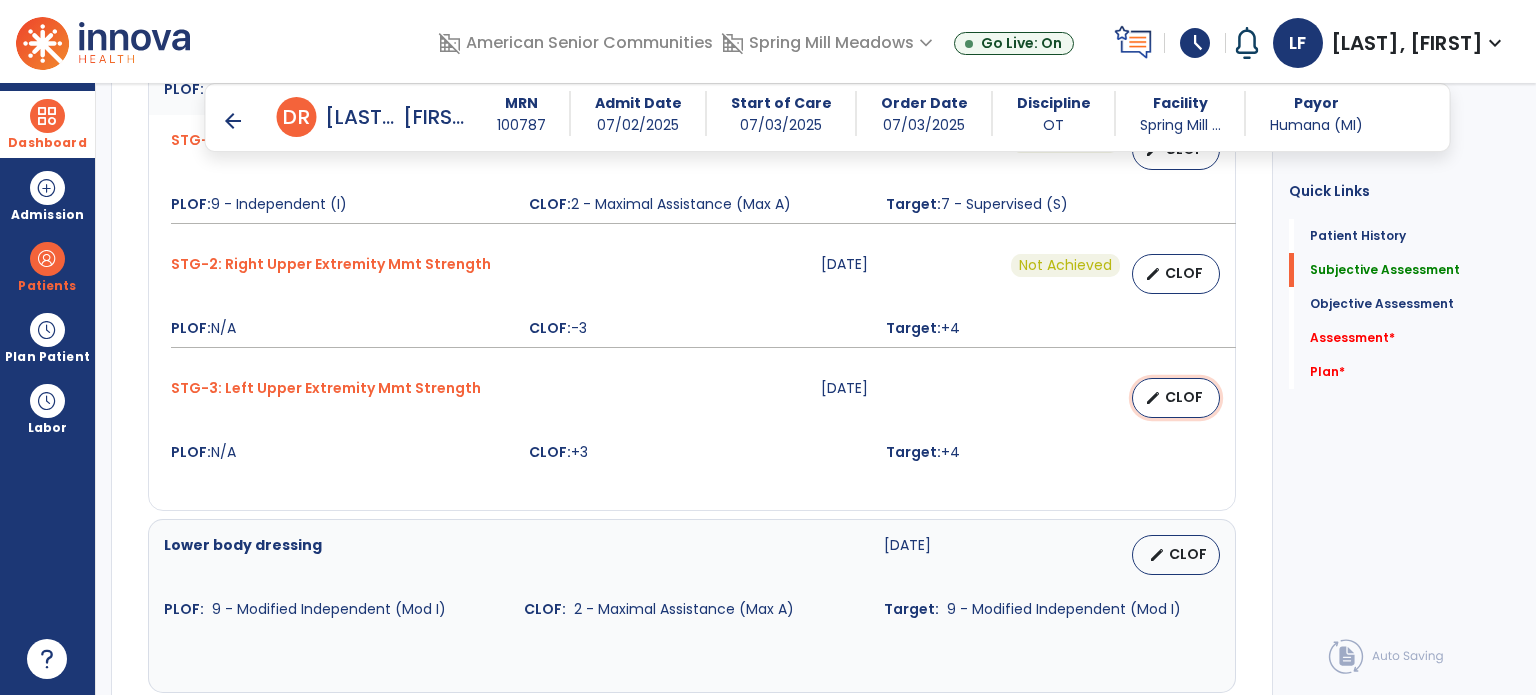 click on "CLOF" at bounding box center [1184, 397] 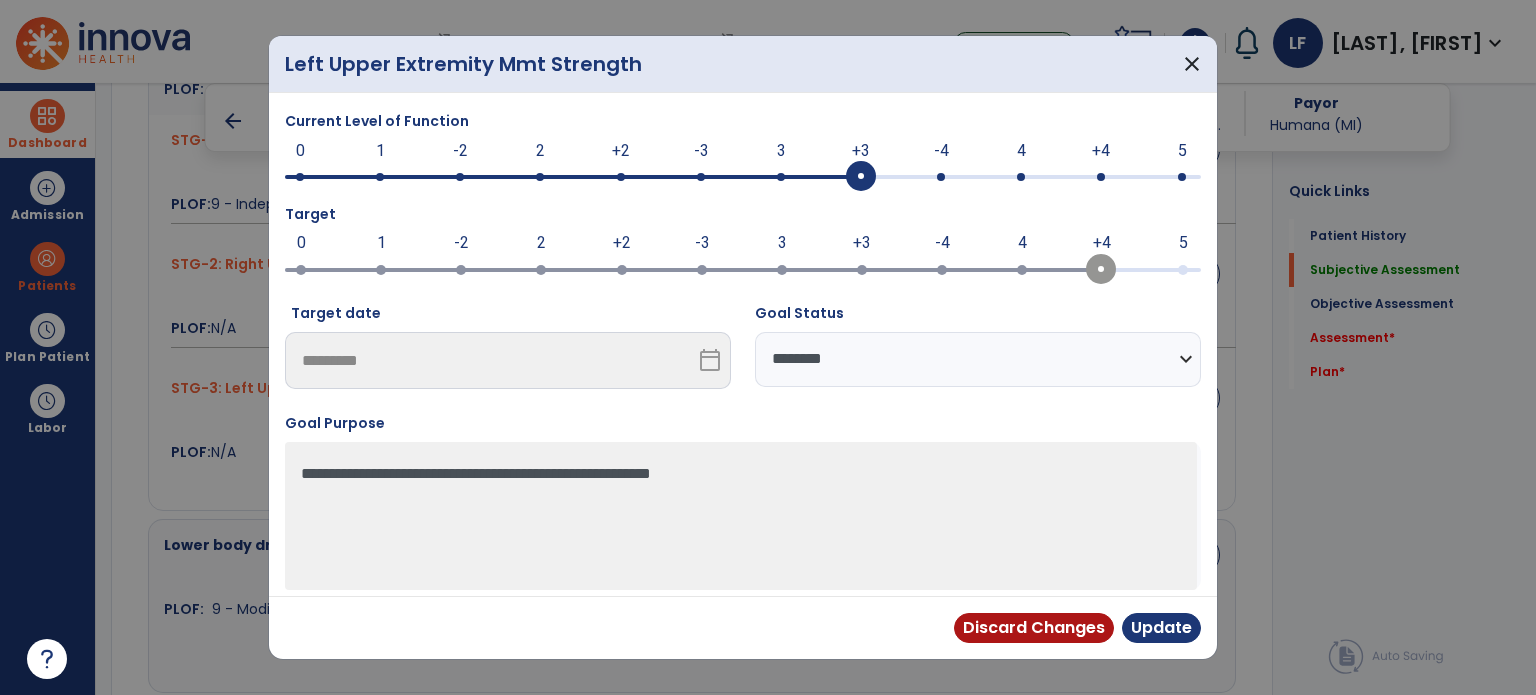 click on "**********" at bounding box center (978, 359) 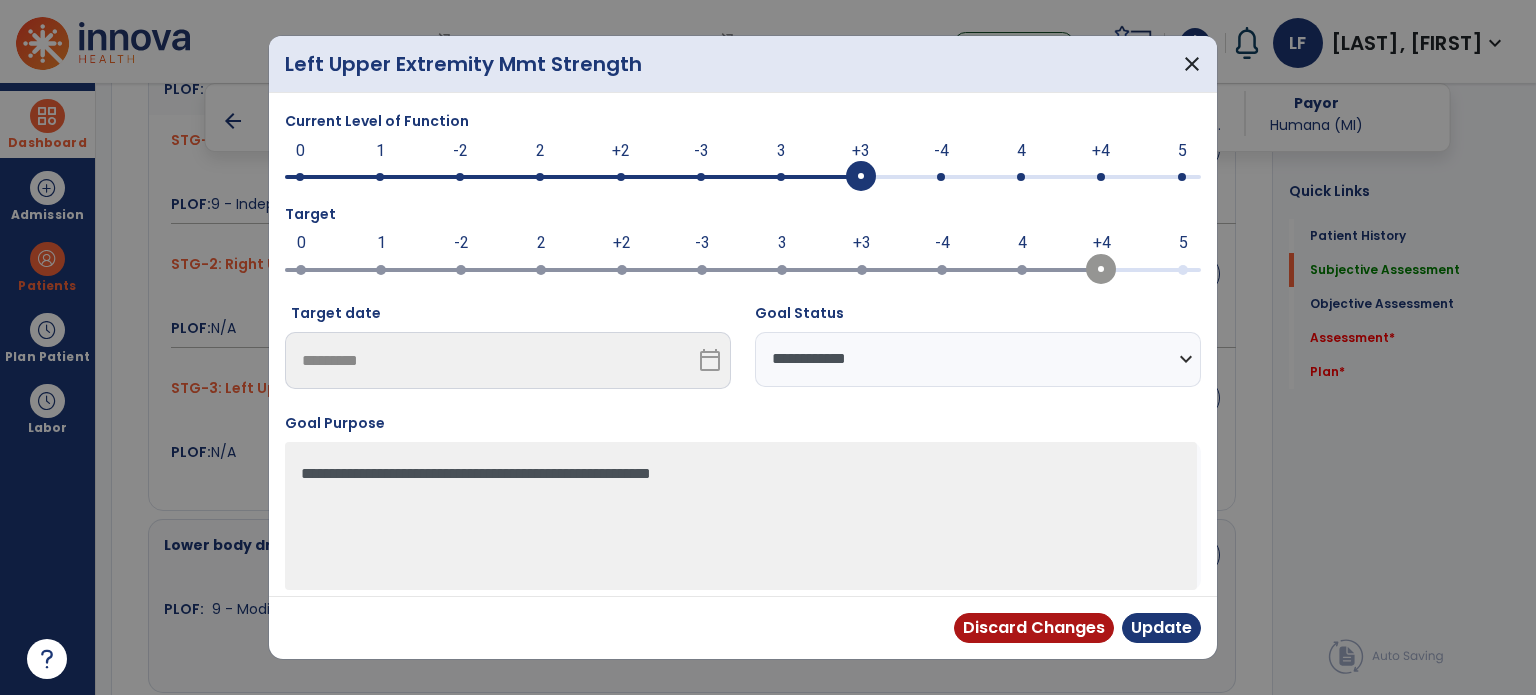 click on "**********" at bounding box center [978, 359] 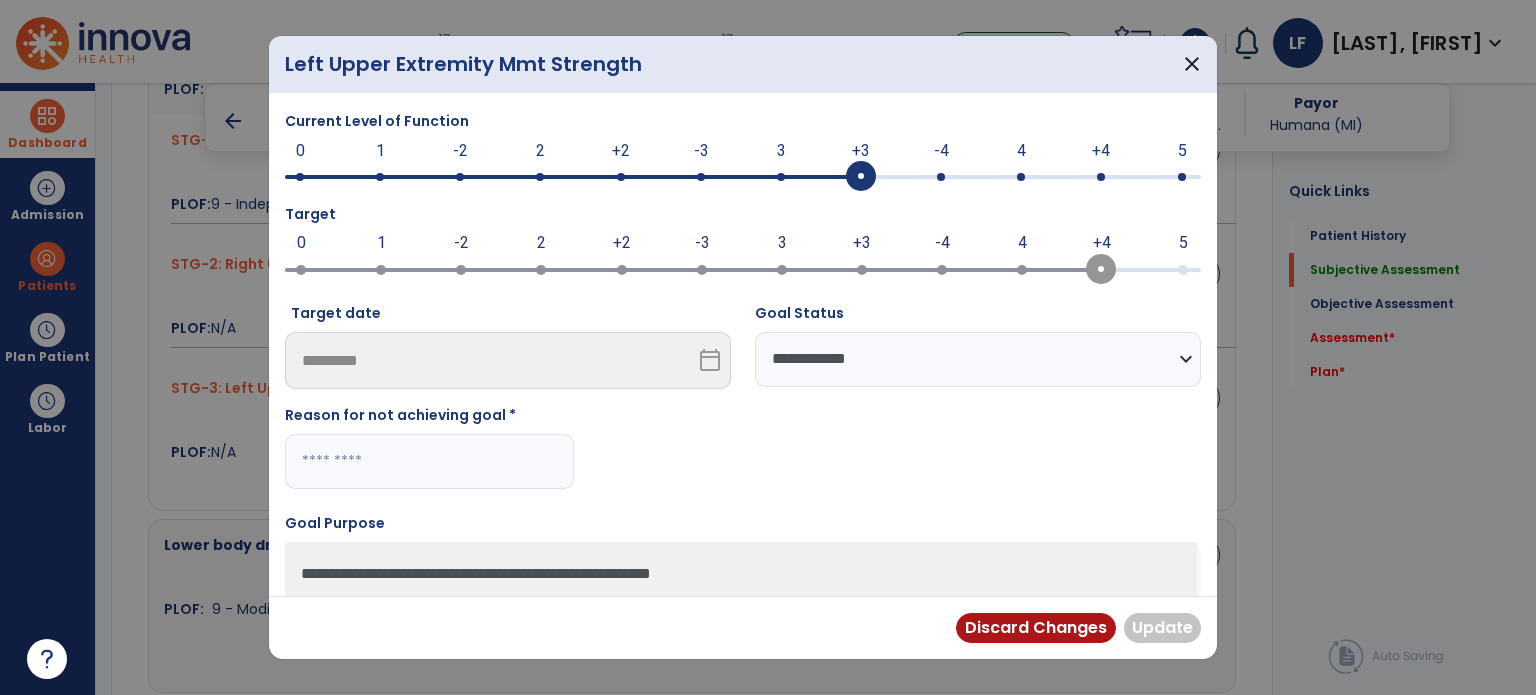 click at bounding box center (429, 461) 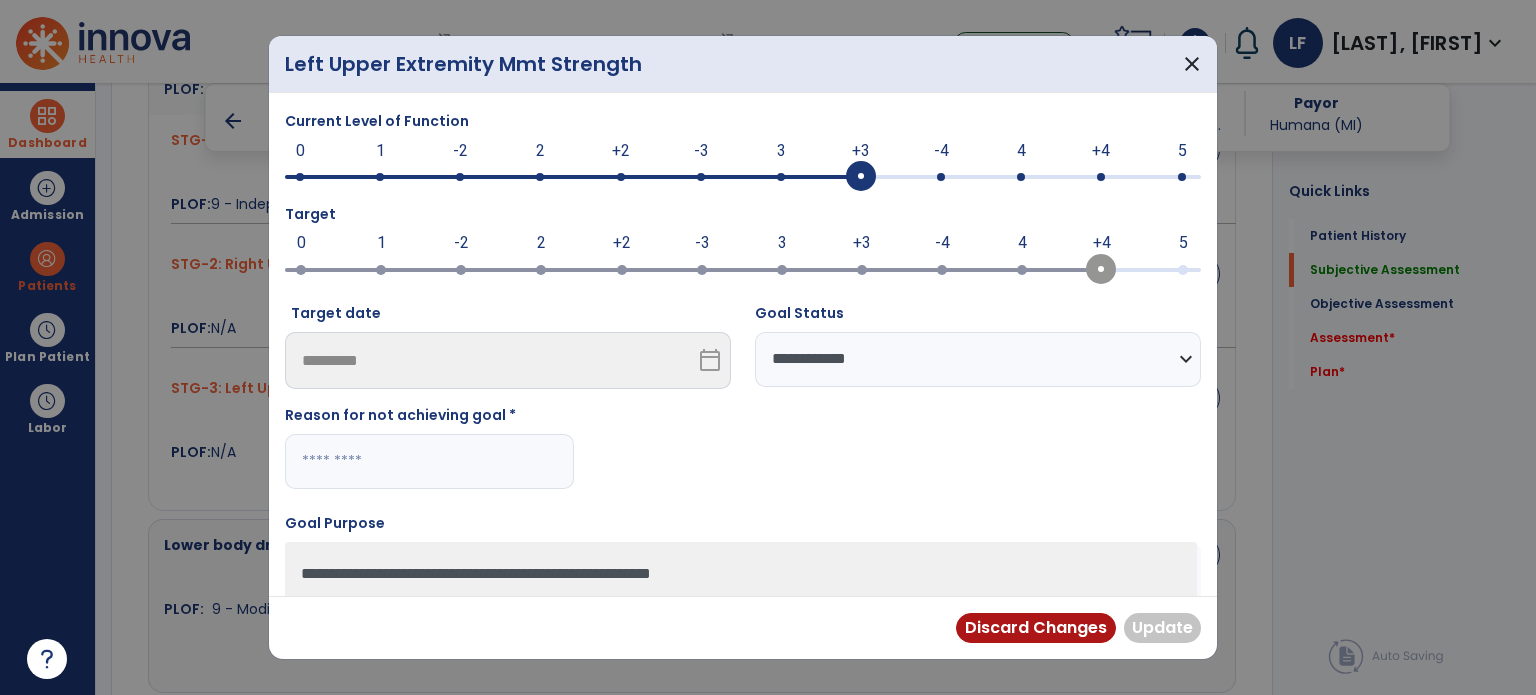 paste on "**********" 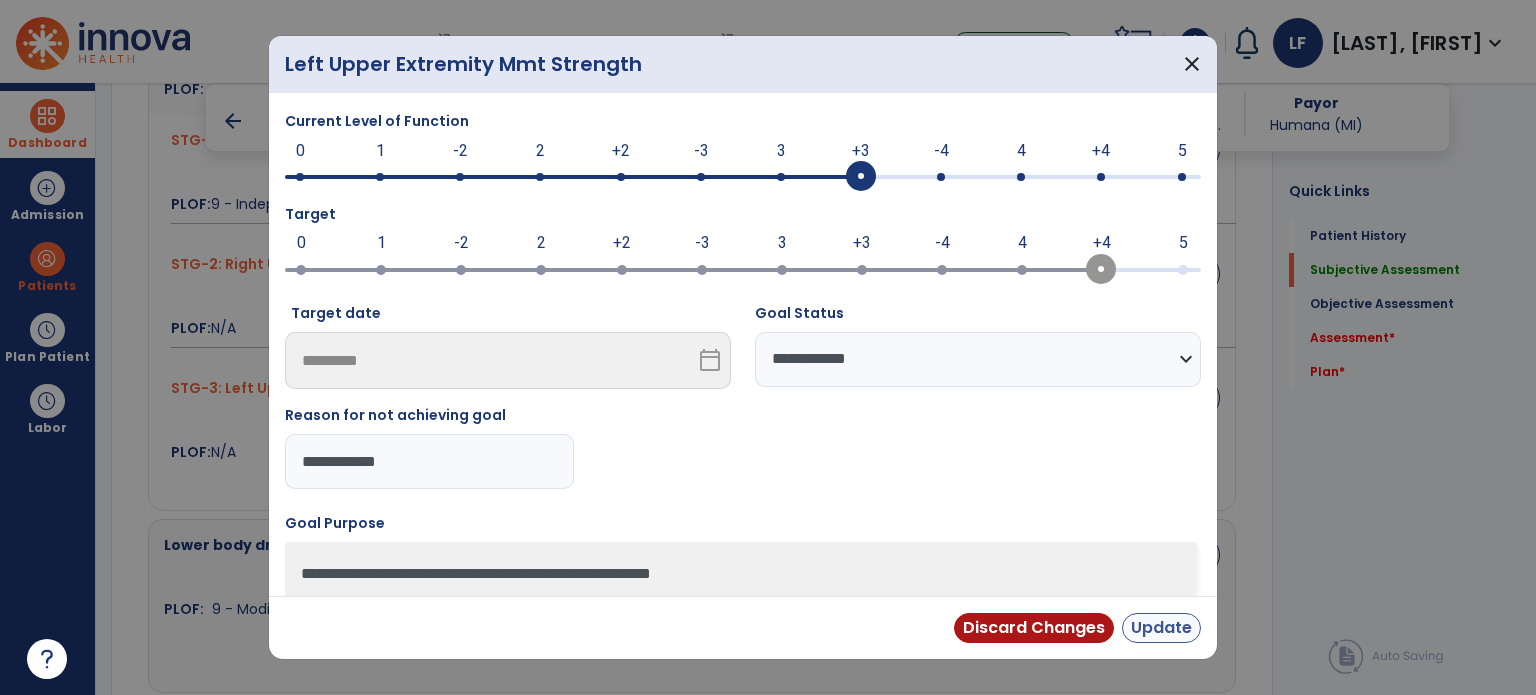 type on "**********" 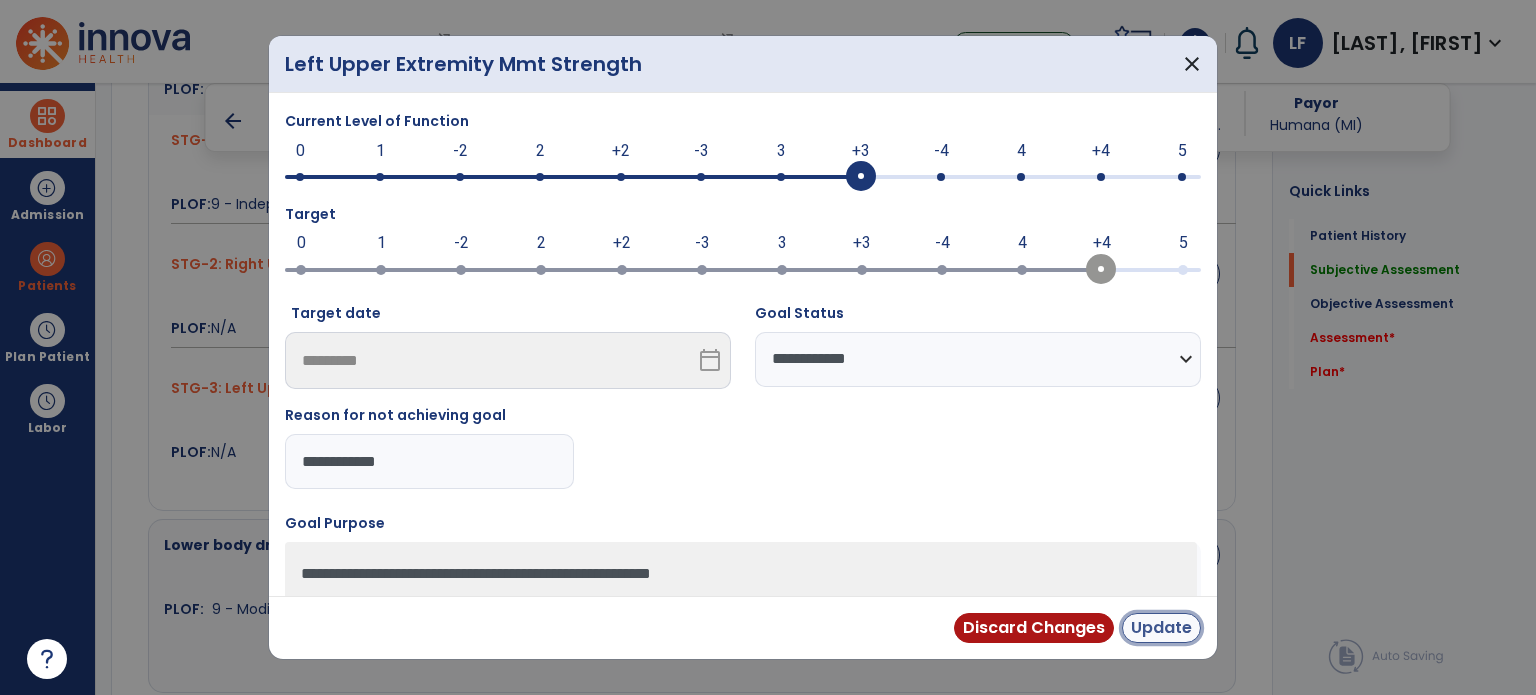 click on "Update" at bounding box center (1161, 628) 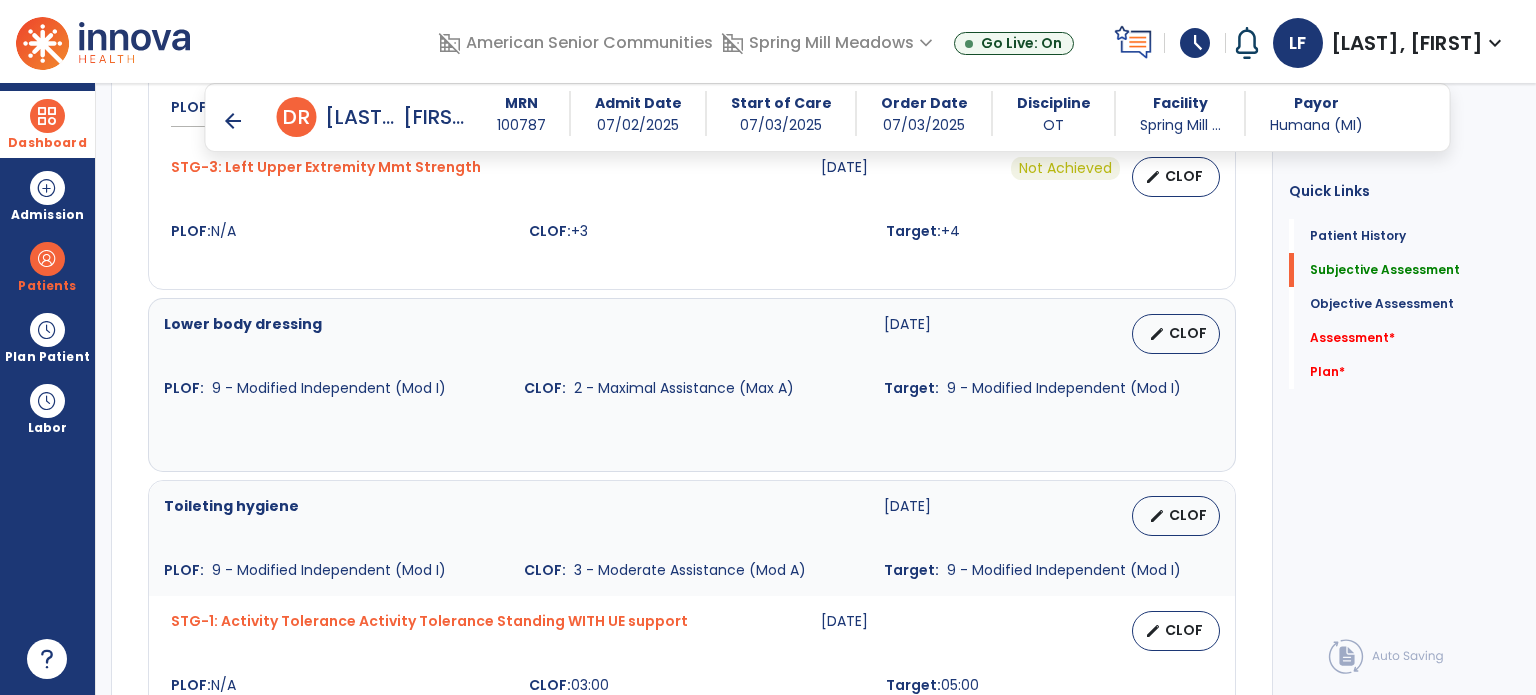 scroll, scrollTop: 1139, scrollLeft: 0, axis: vertical 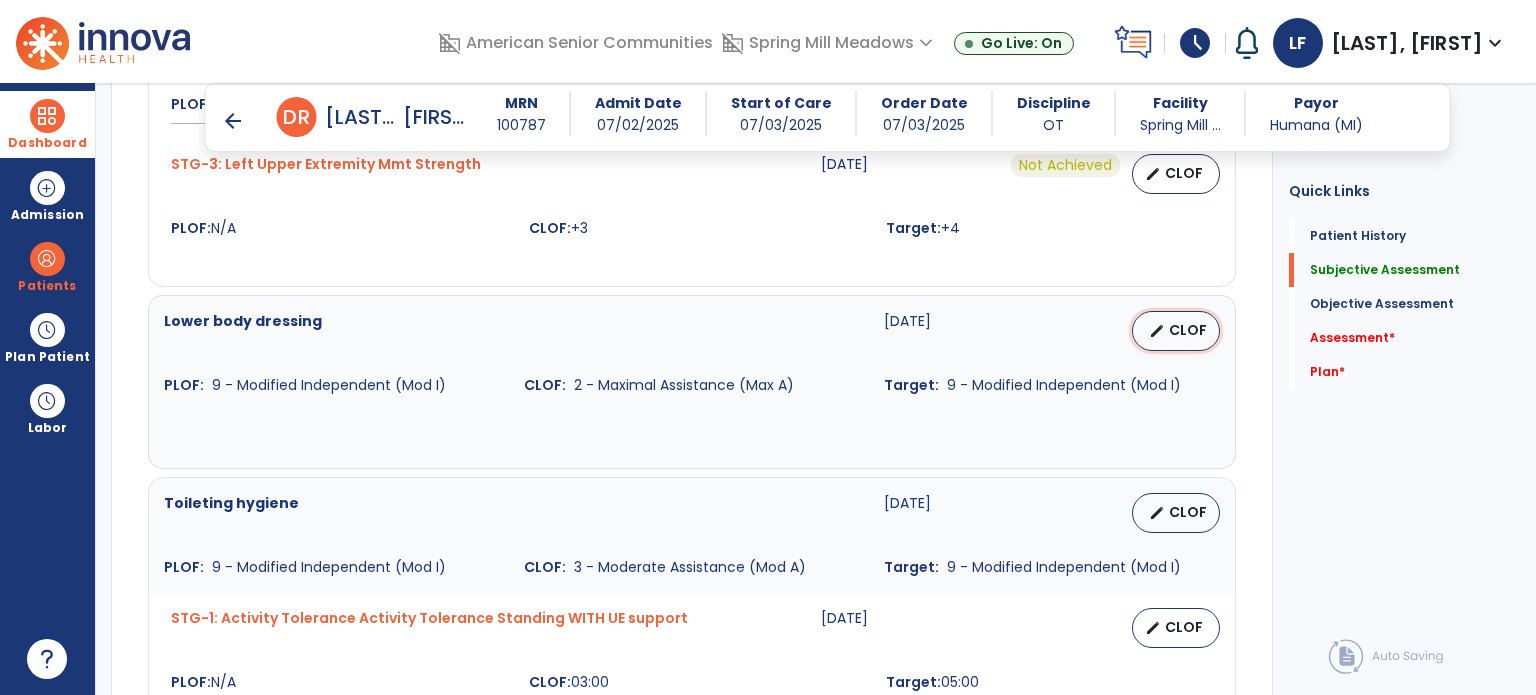 click on "edit   CLOF" at bounding box center (1176, 331) 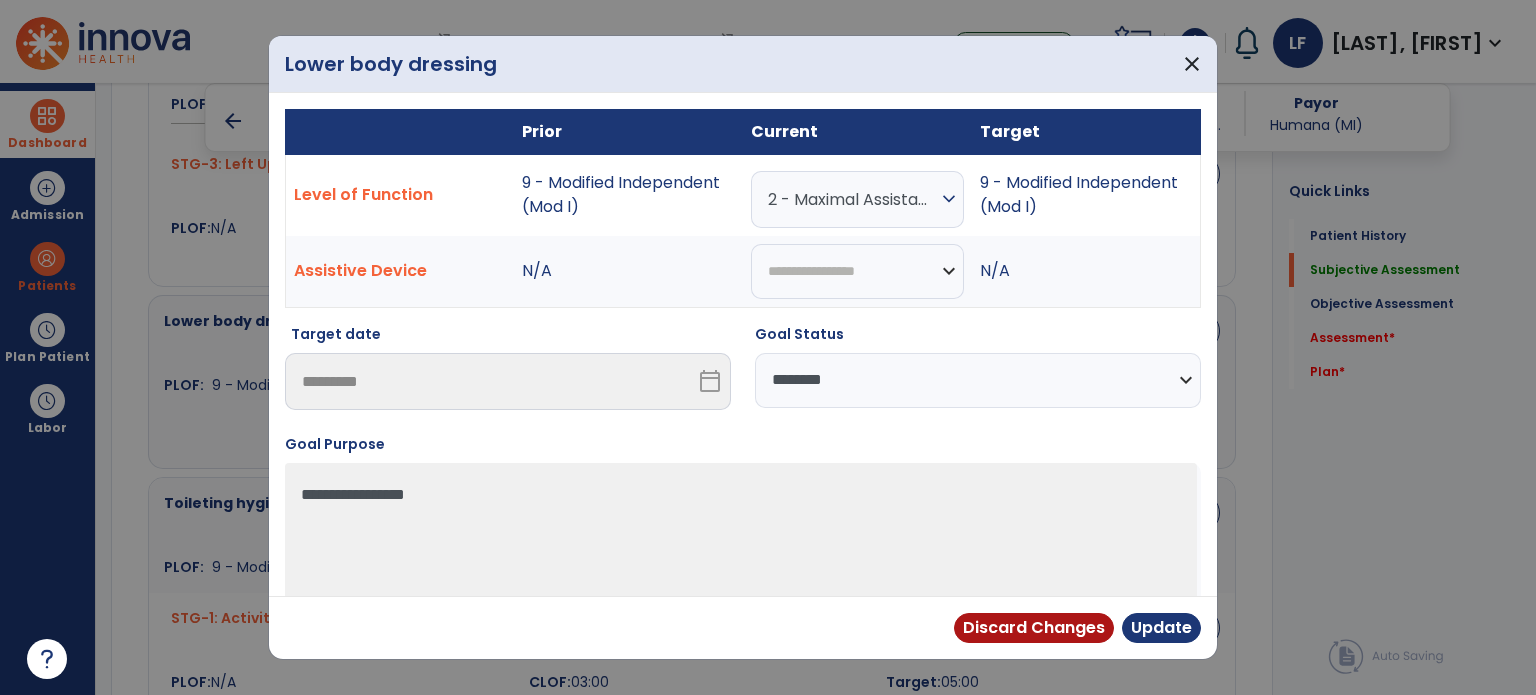 click on "**********" at bounding box center (978, 380) 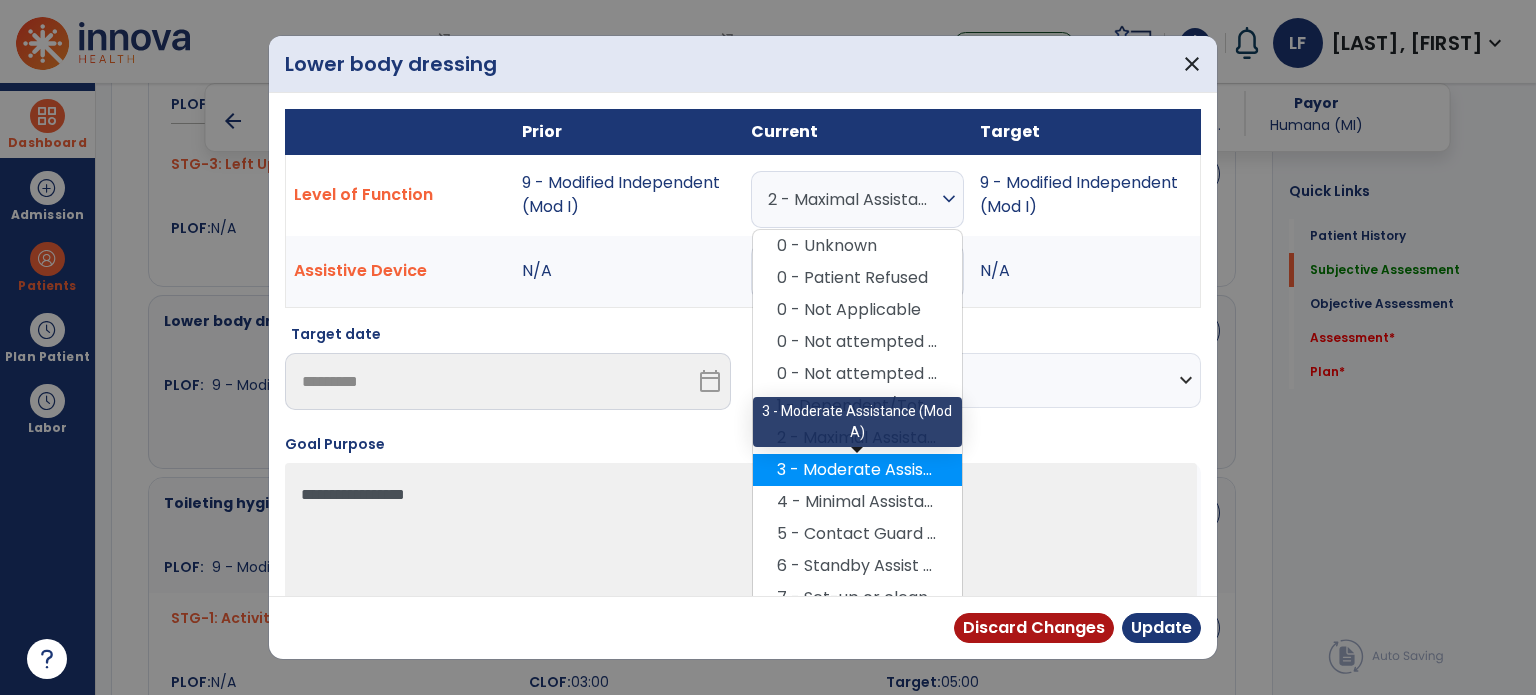click on "3 - Moderate Assistance (Mod A)" at bounding box center (857, 470) 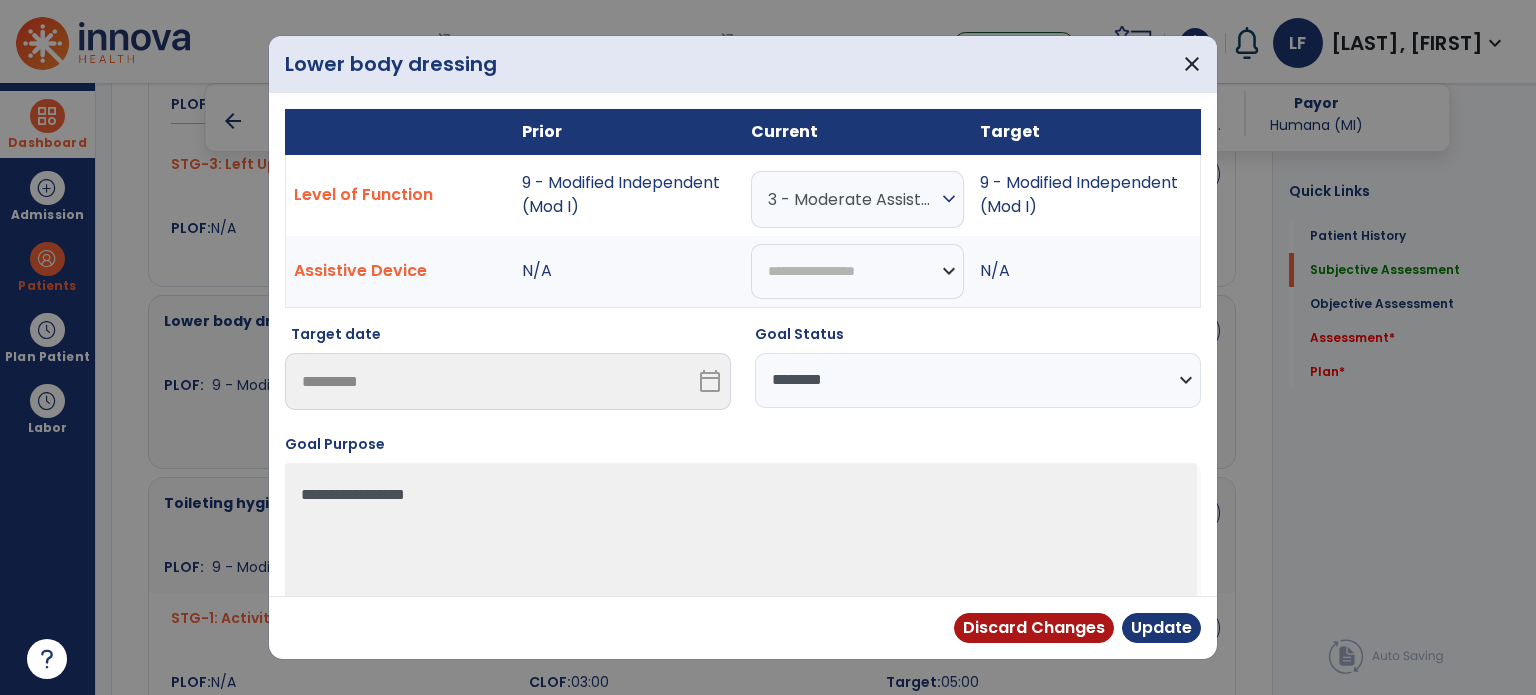 click on "**********" at bounding box center (978, 380) 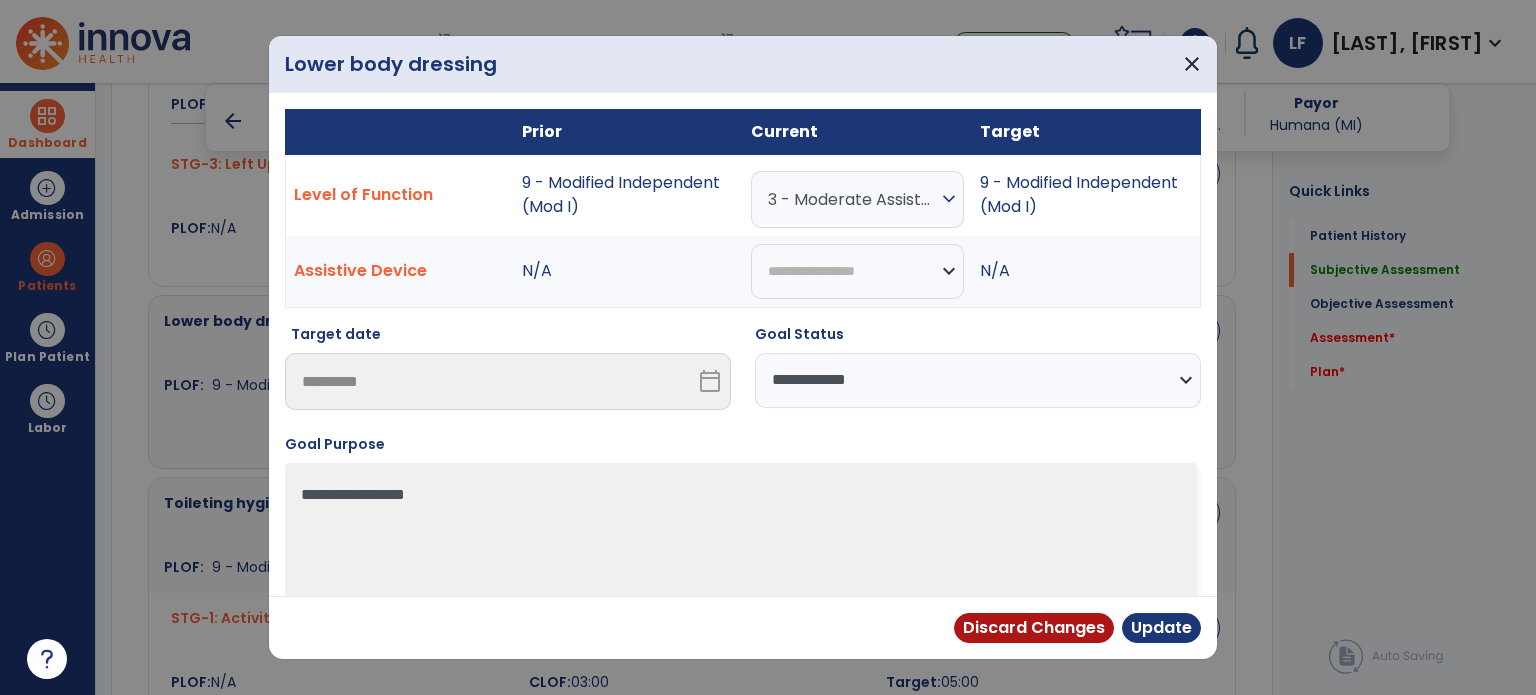 click on "**********" at bounding box center (978, 380) 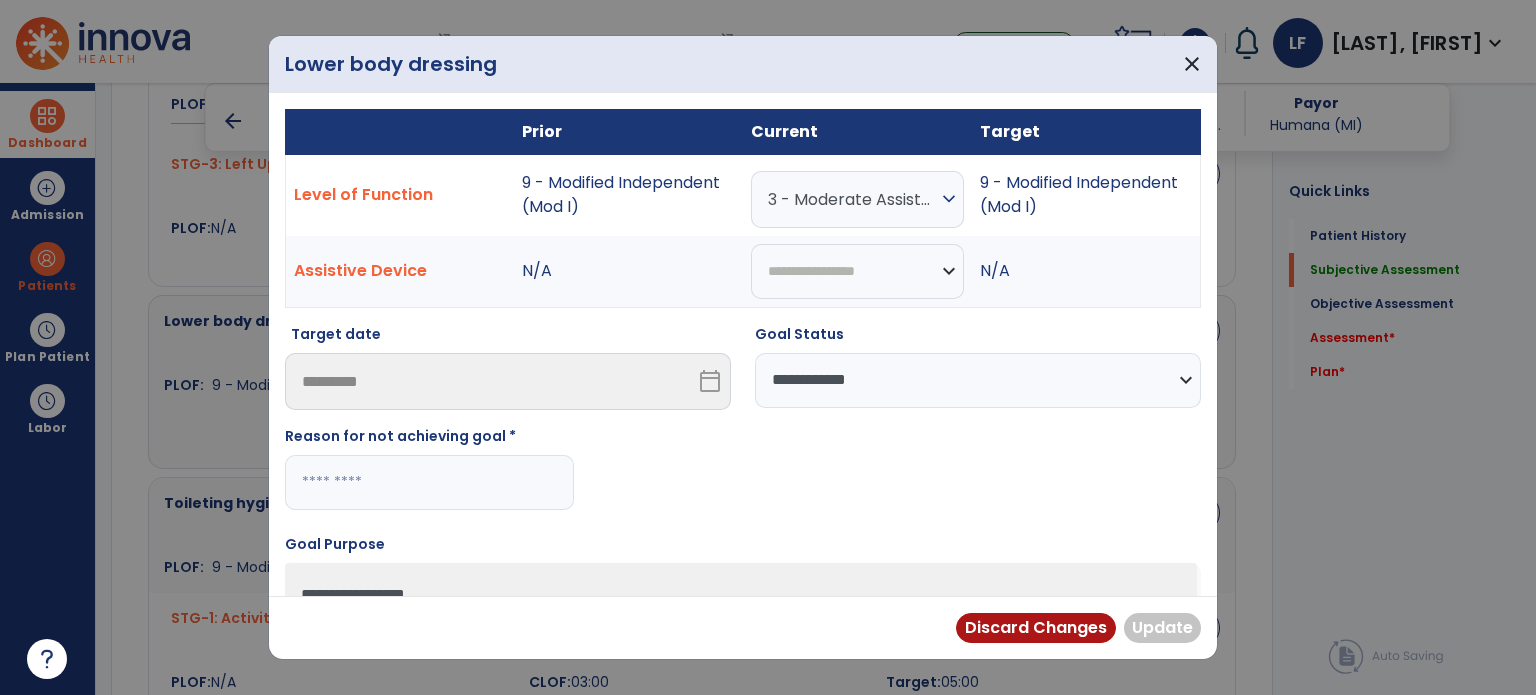 click at bounding box center (429, 482) 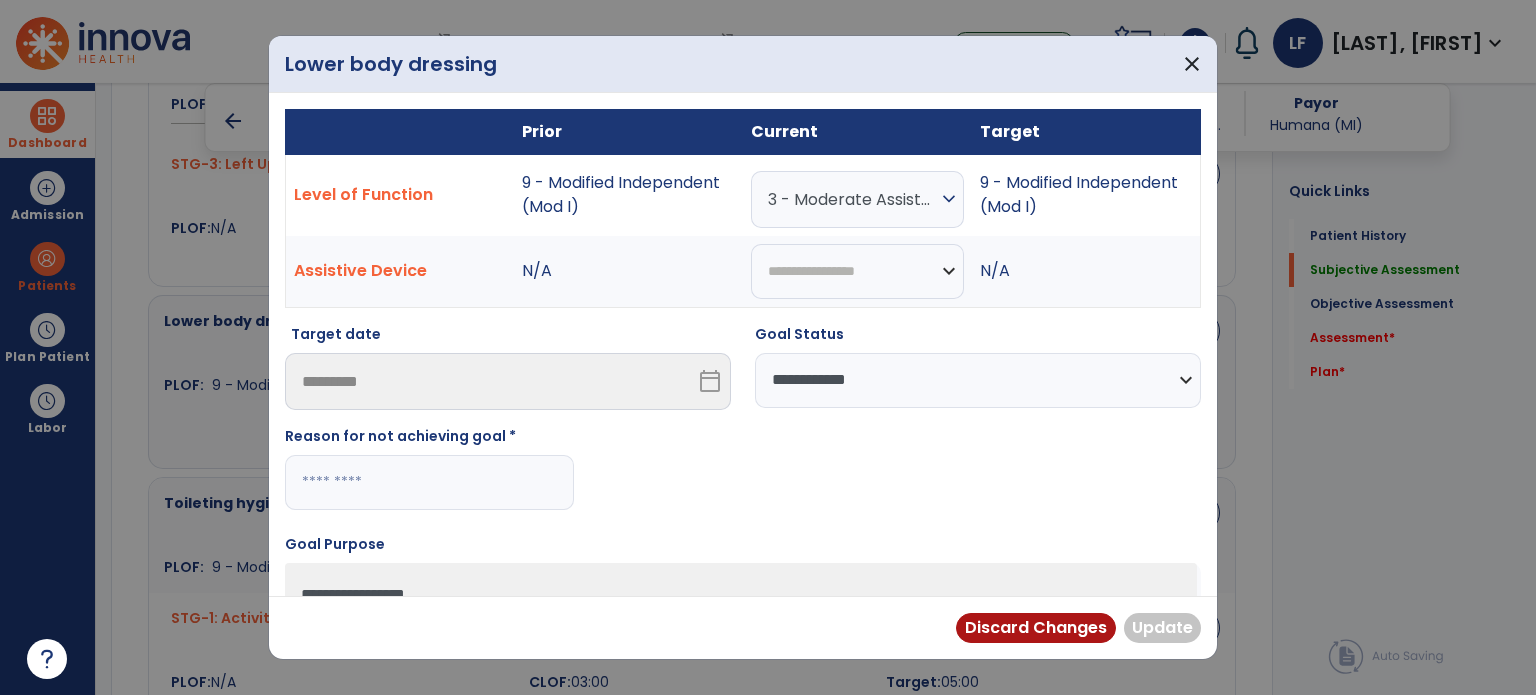 paste on "**********" 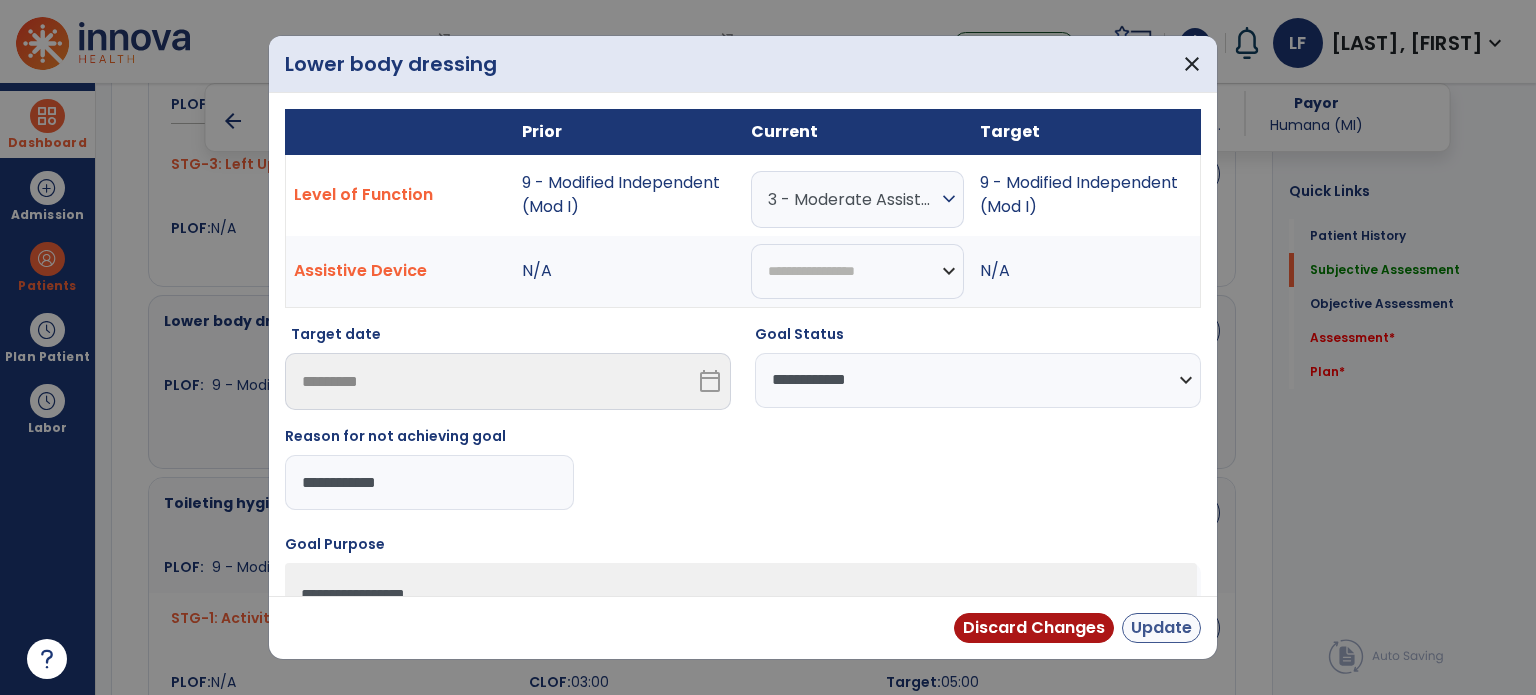 type on "**********" 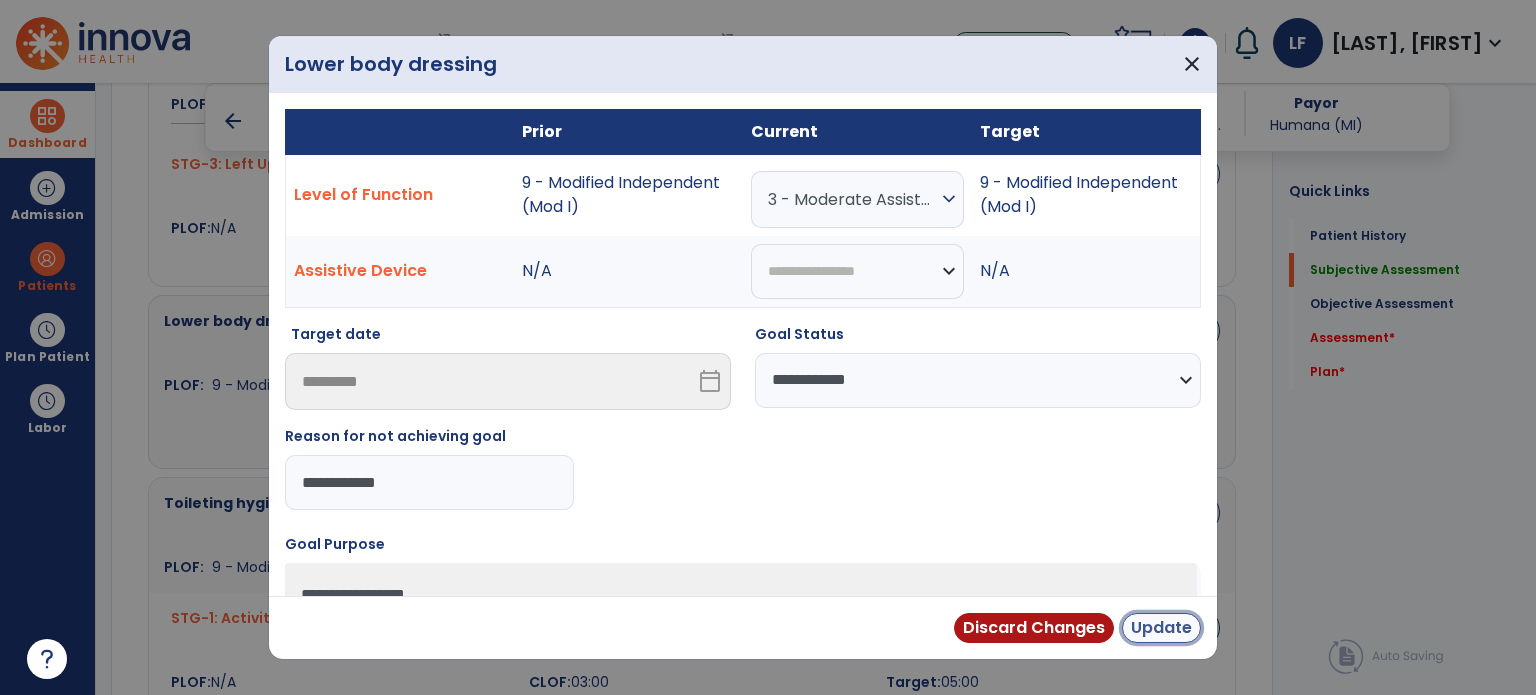 click on "Update" at bounding box center (1161, 628) 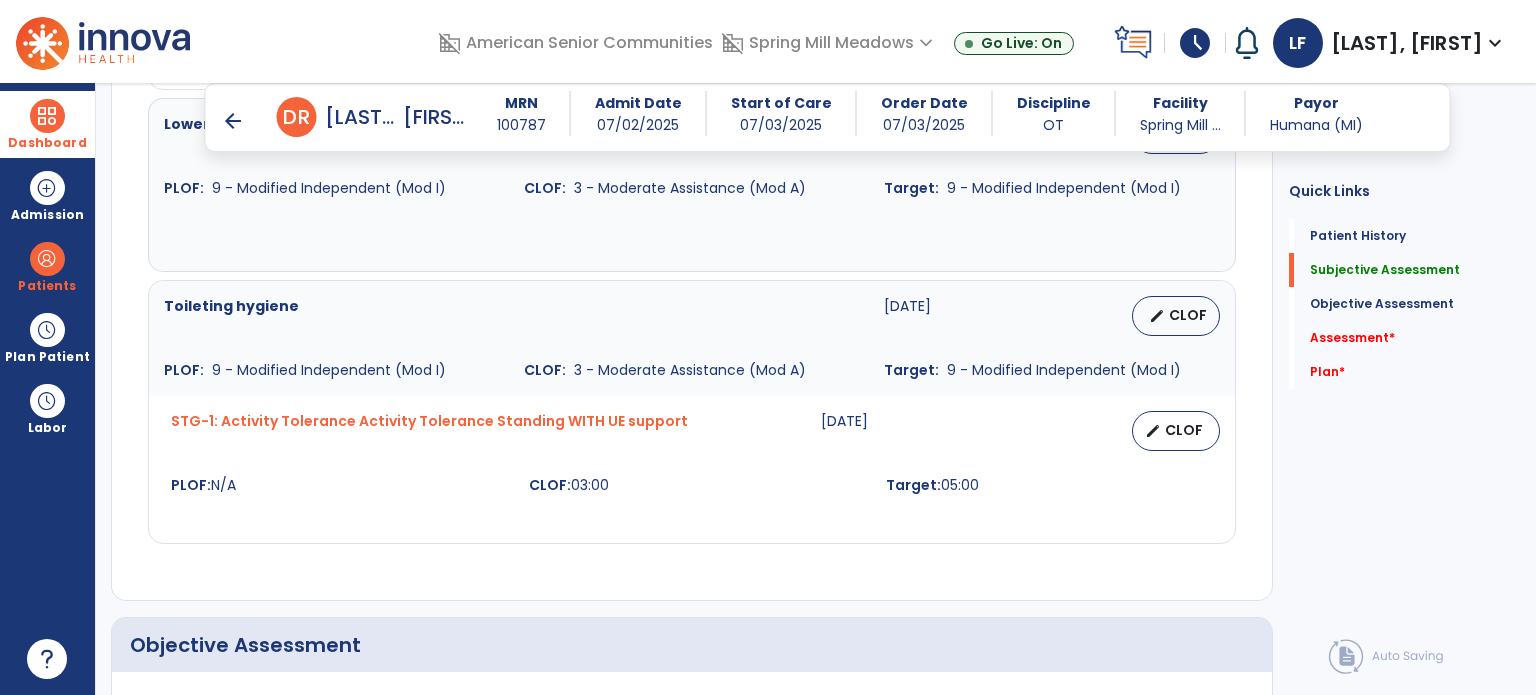 scroll, scrollTop: 1338, scrollLeft: 0, axis: vertical 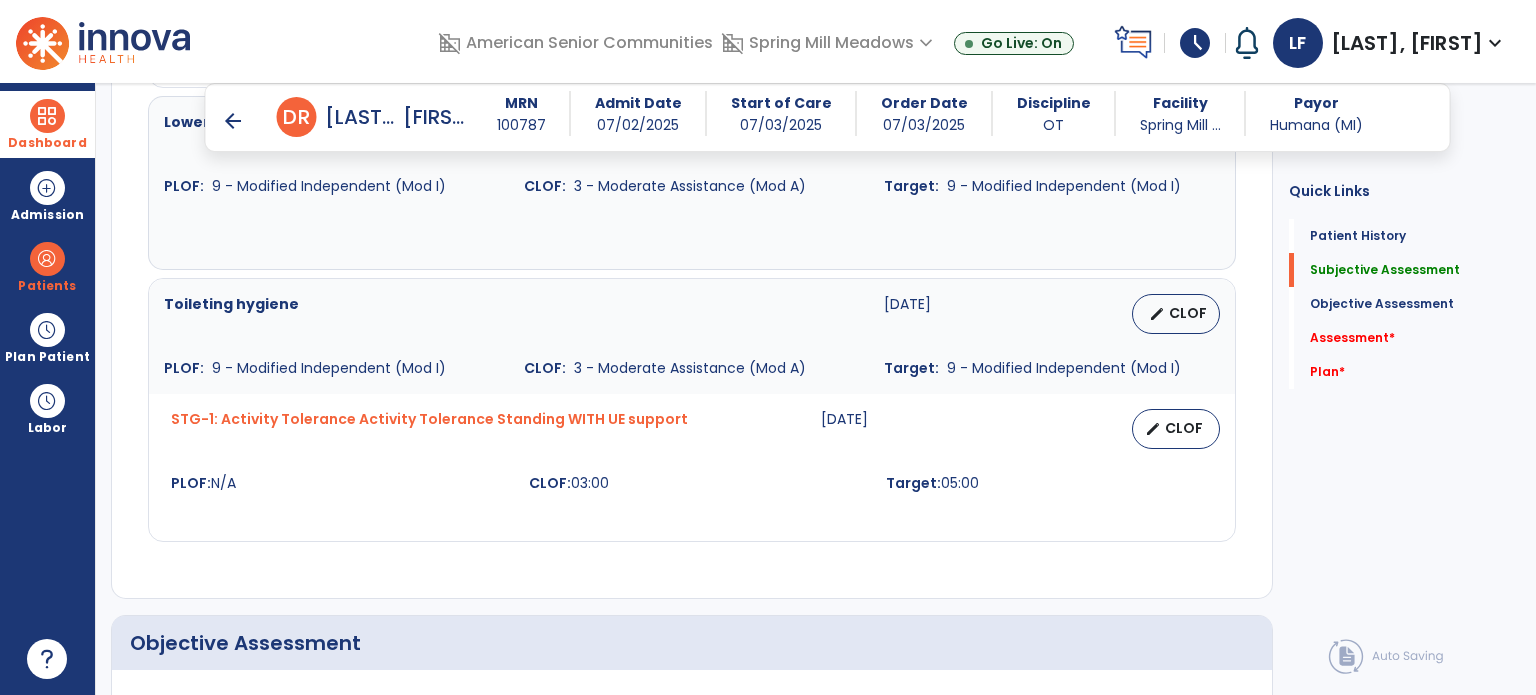 click on "Toileting hygiene  09-10-2025   edit   CLOF PLOF:    9 - Modified Independent (Mod I) CLOF:    3 - Moderate Assistance (Mod A) Target:    9 - Modified Independent (Mod I)" at bounding box center [692, 336] 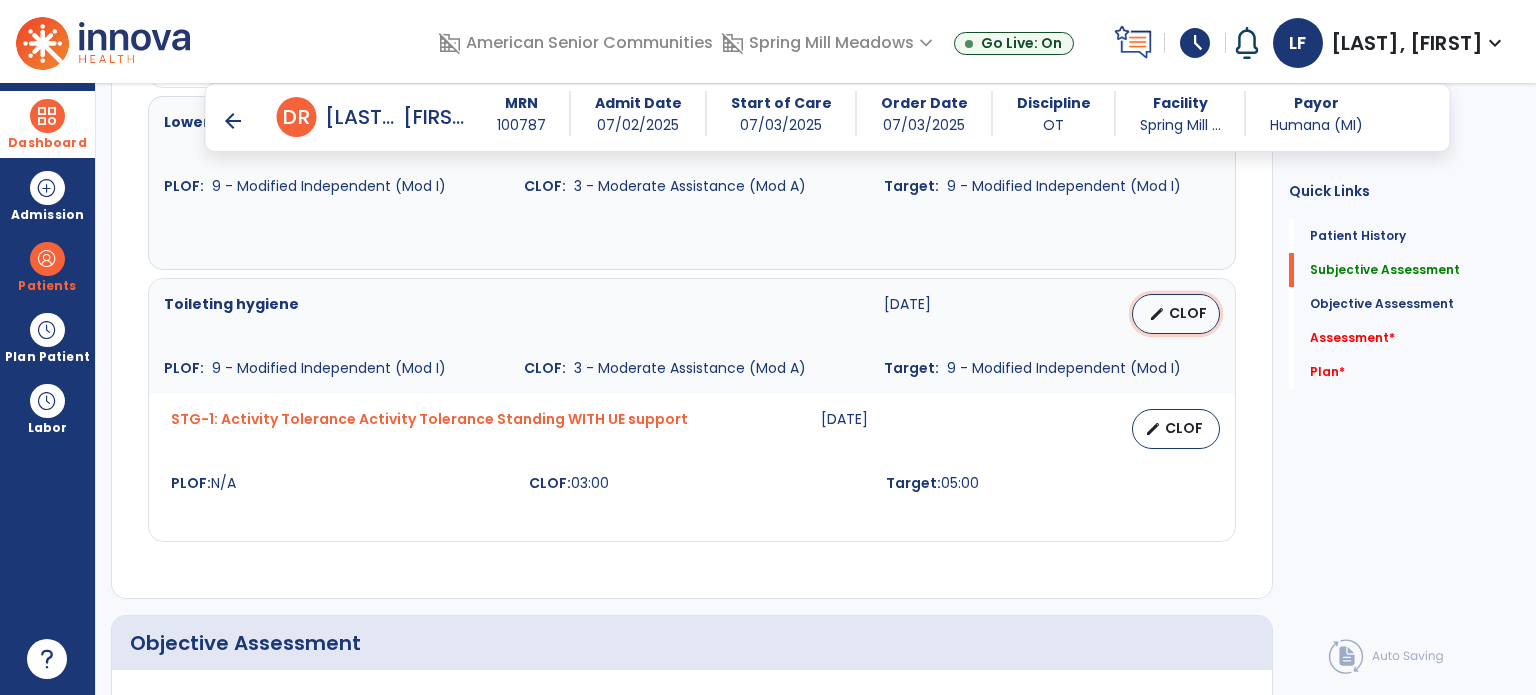click on "edit" at bounding box center (1157, 314) 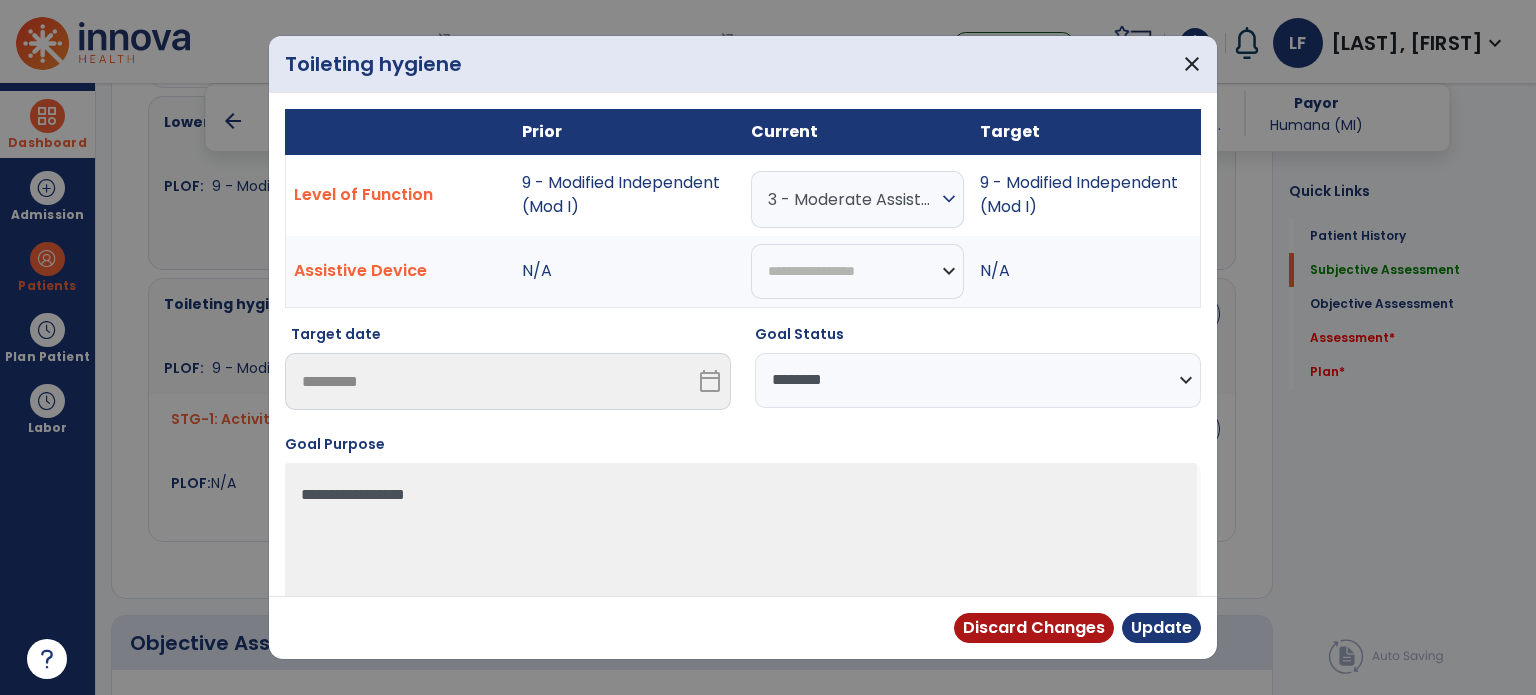 click on "**********" at bounding box center (978, 380) 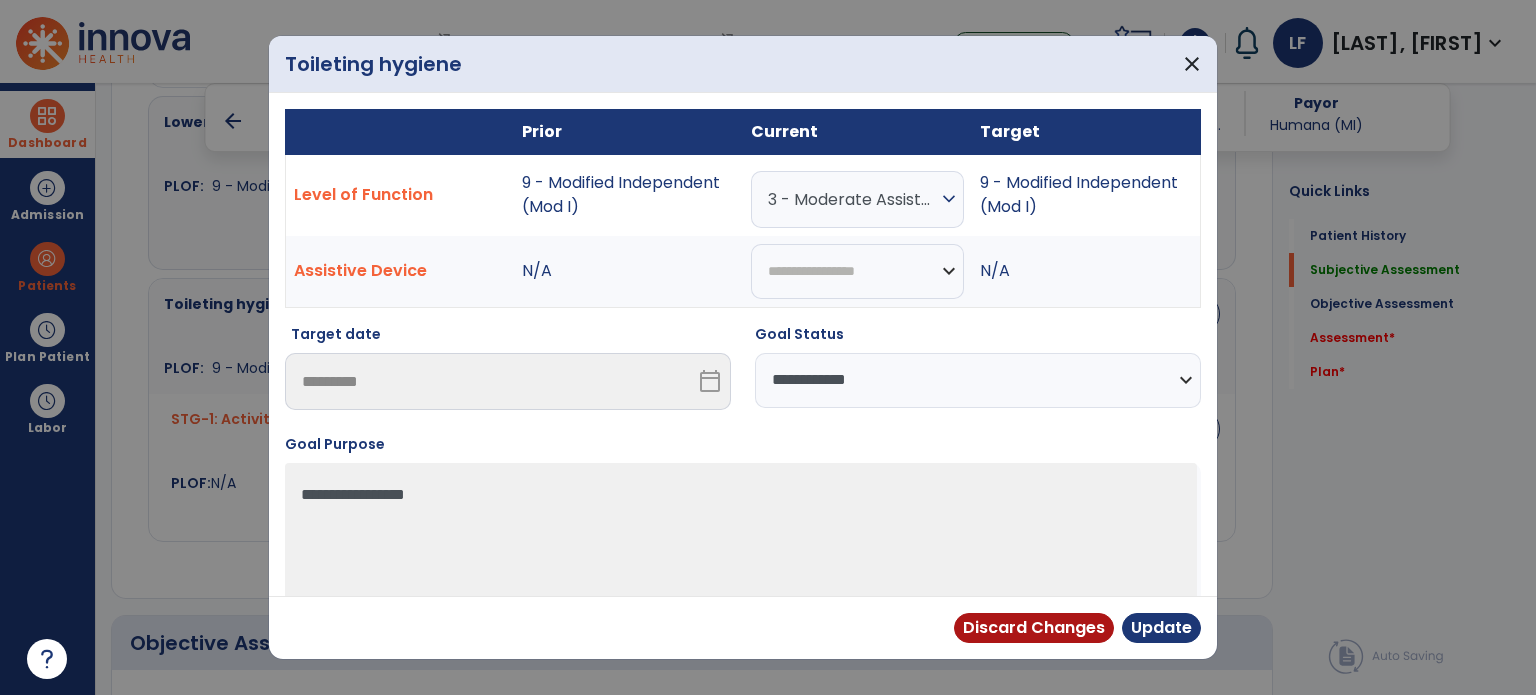 click on "**********" at bounding box center (978, 380) 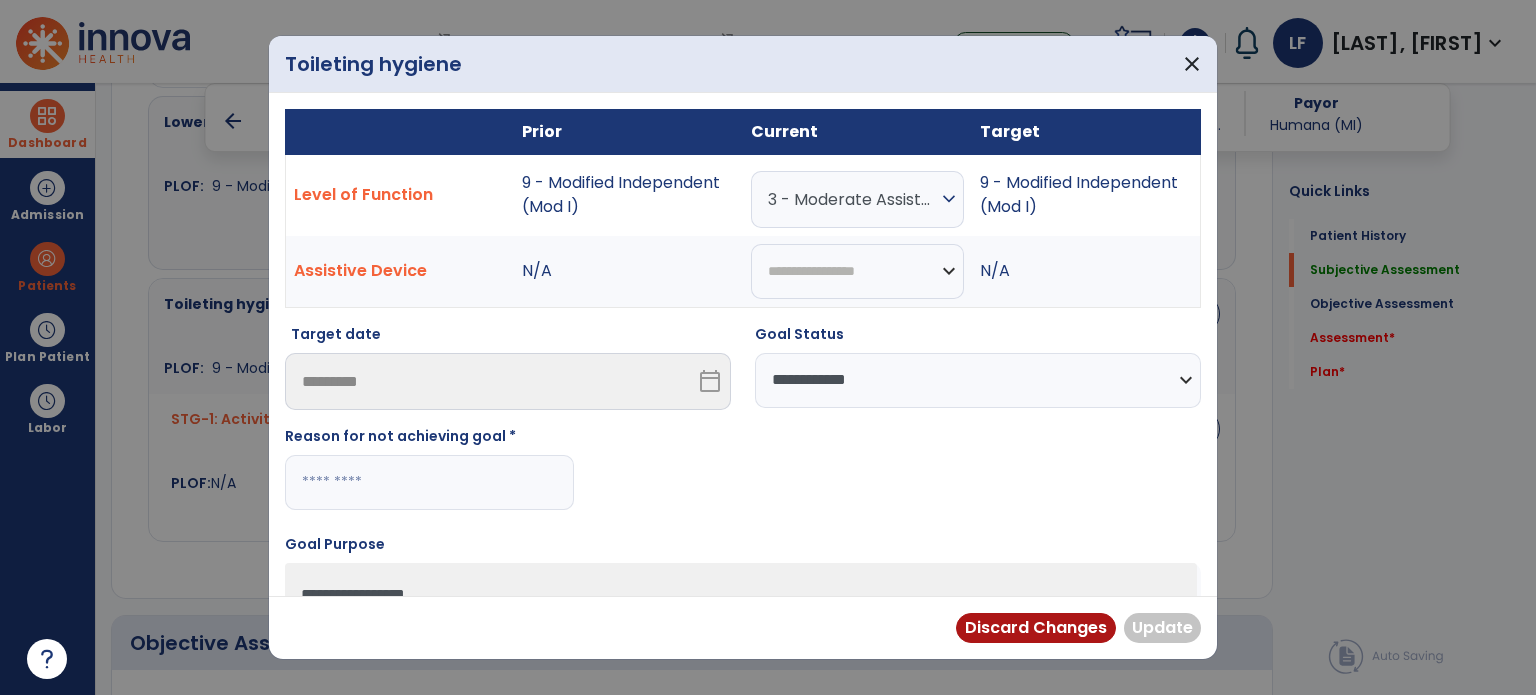 click at bounding box center [429, 482] 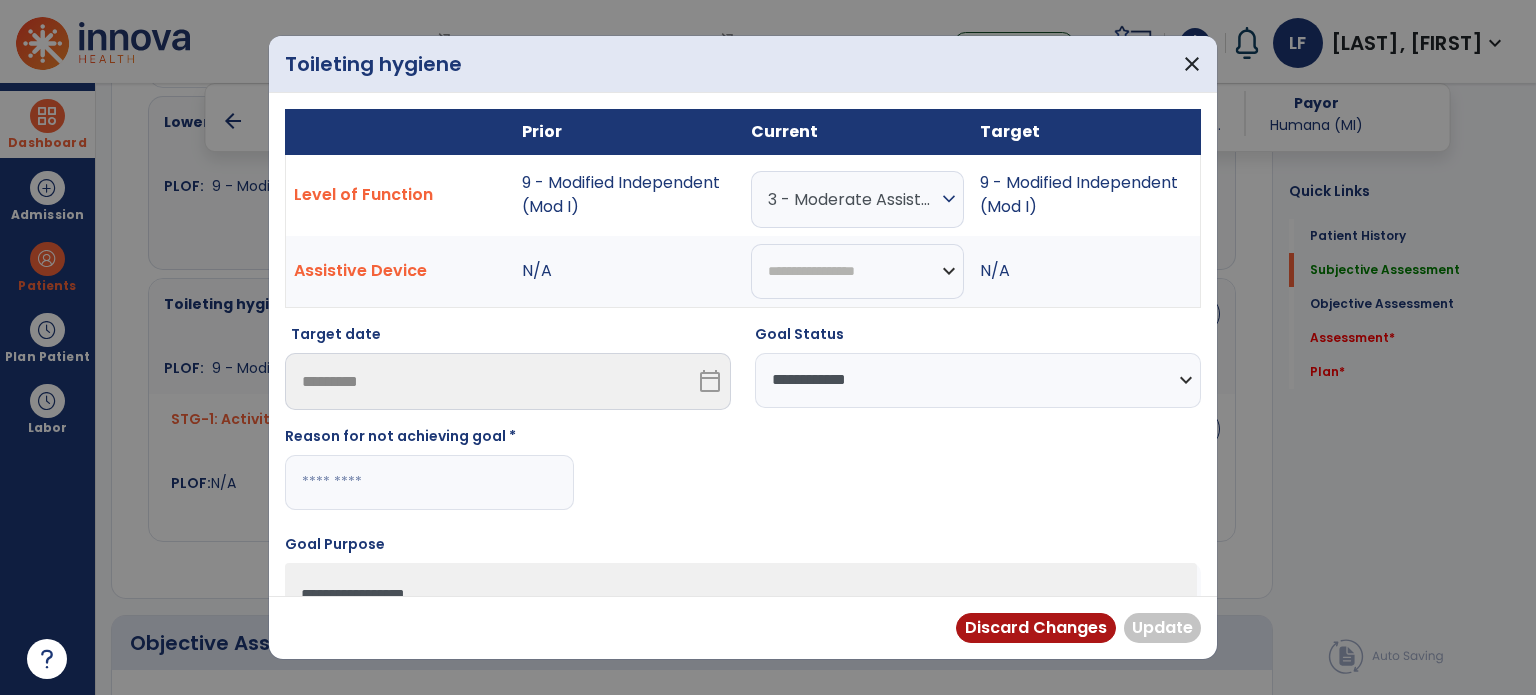 paste on "**********" 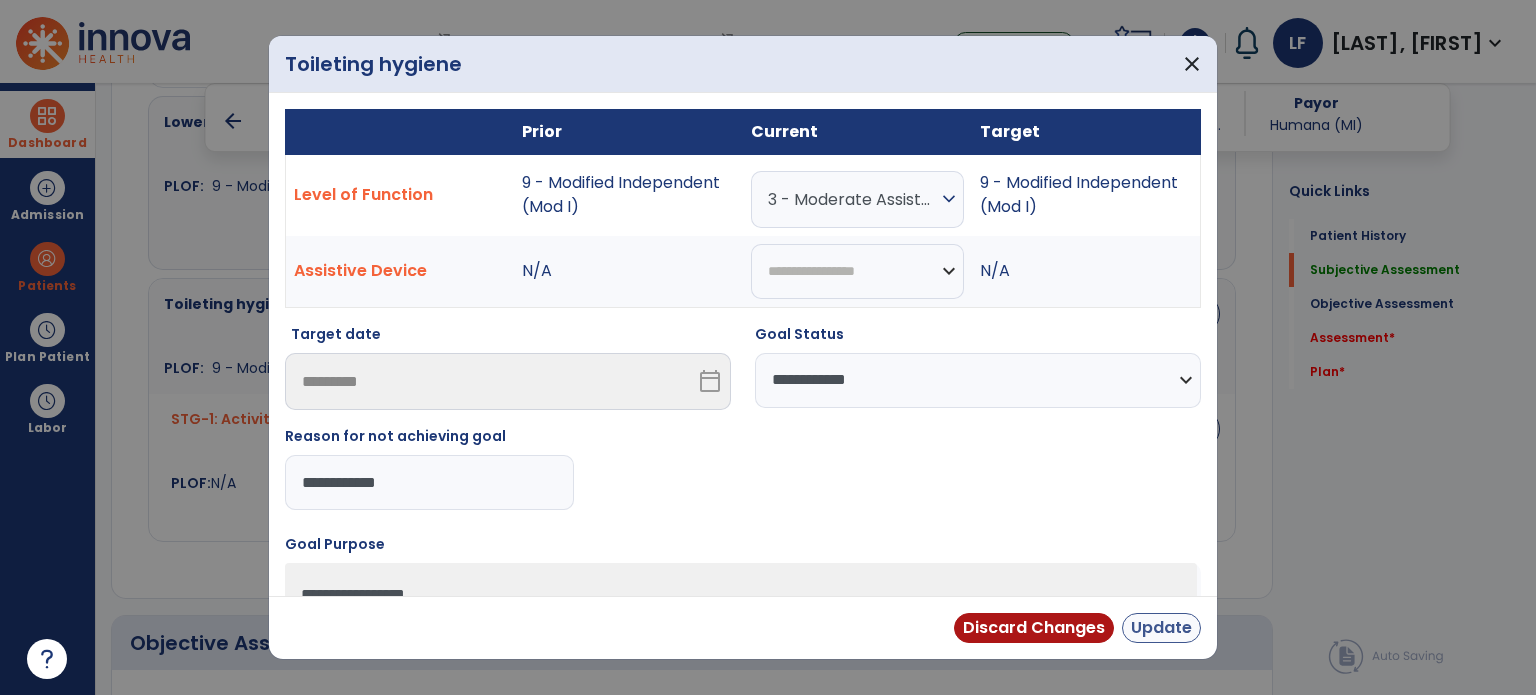 type on "**********" 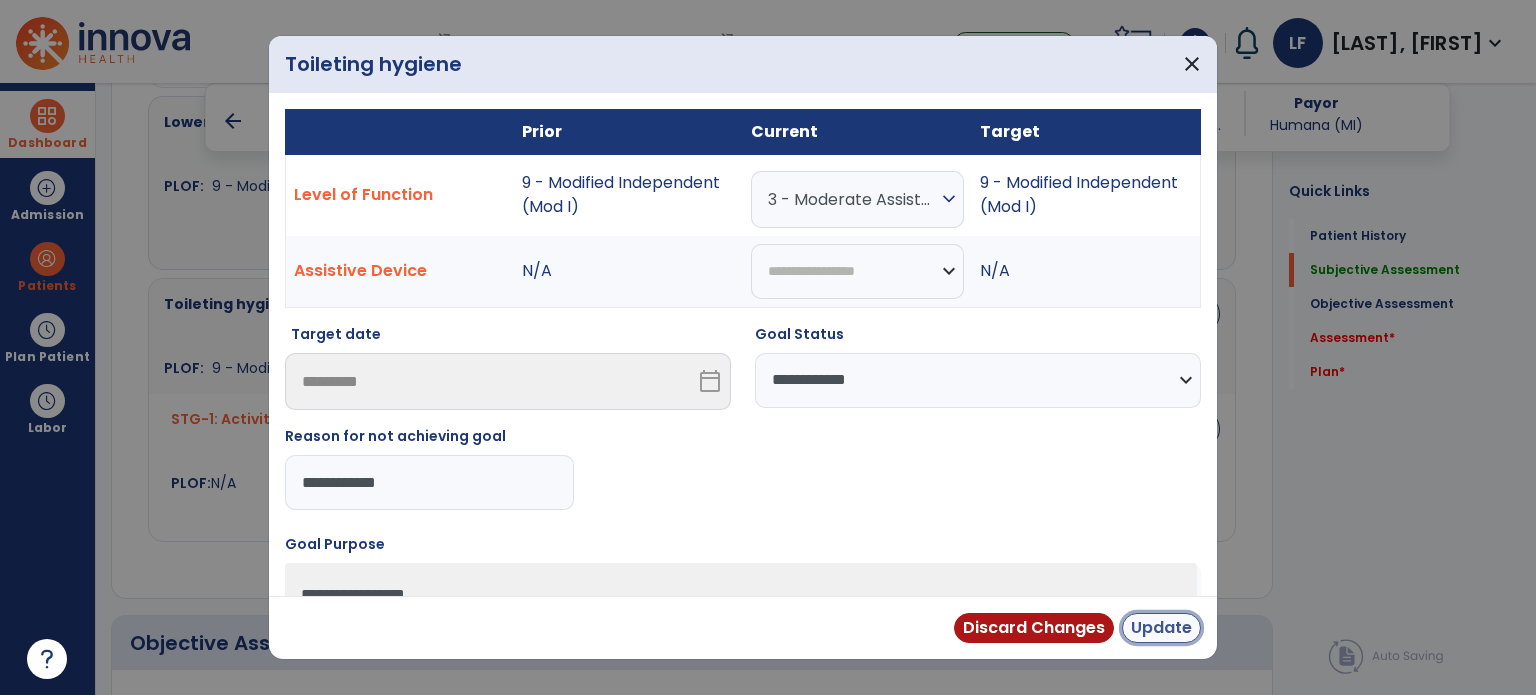 click on "Update" at bounding box center [1161, 628] 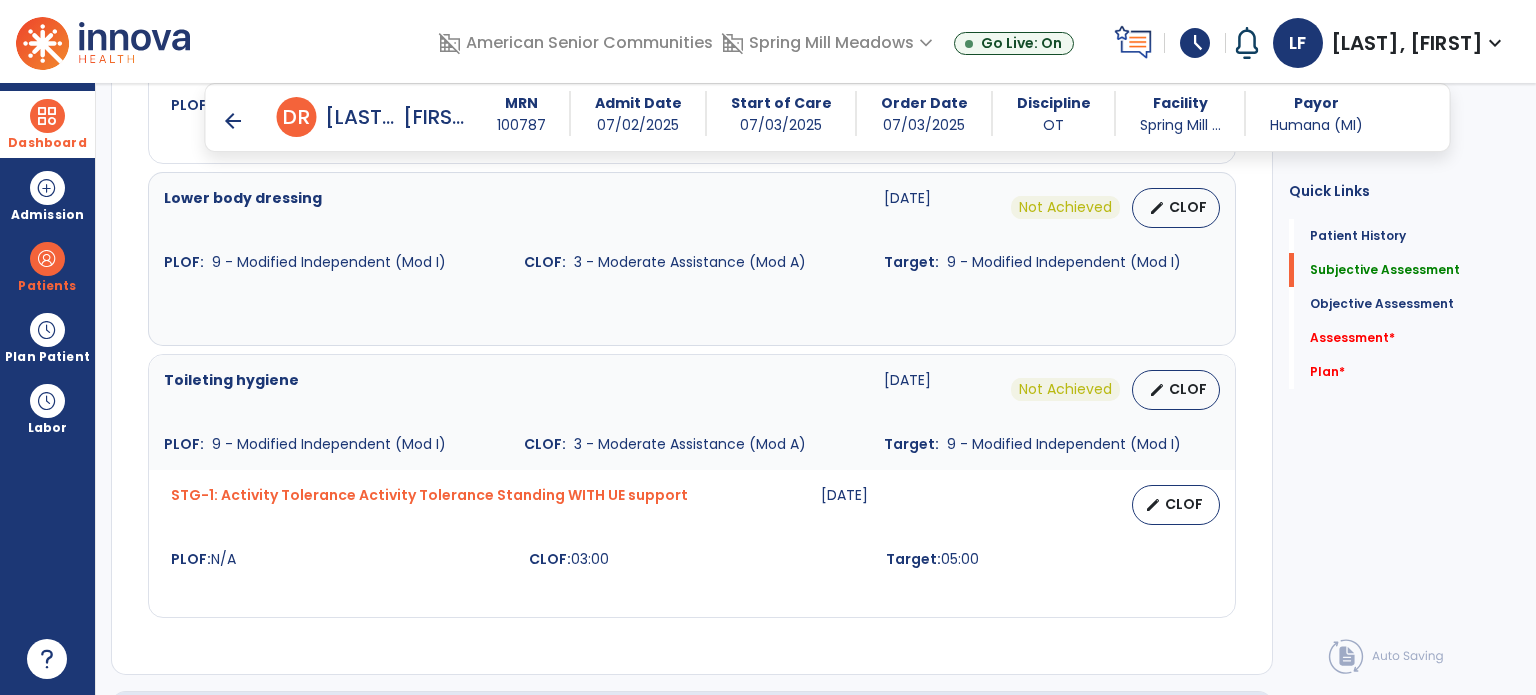 scroll, scrollTop: 1264, scrollLeft: 0, axis: vertical 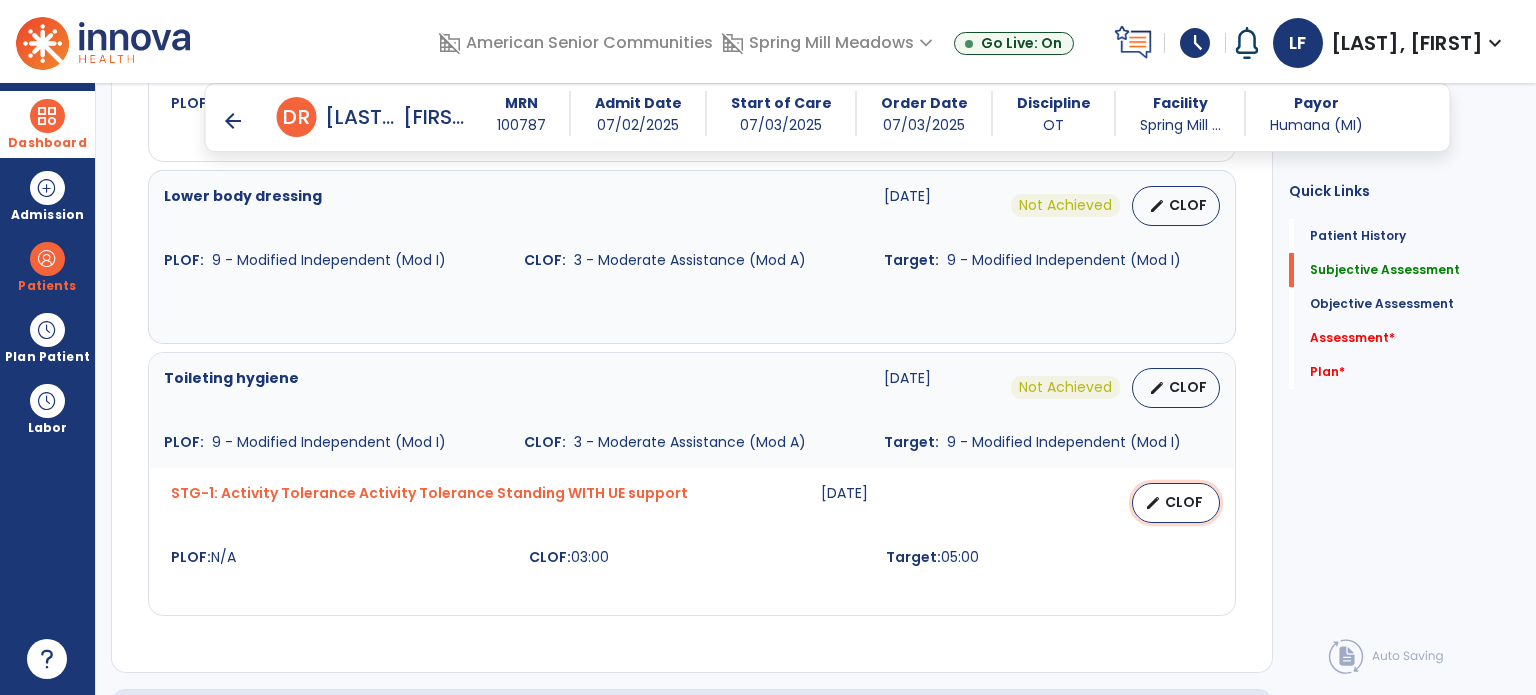 click on "edit   CLOF" at bounding box center [1176, 503] 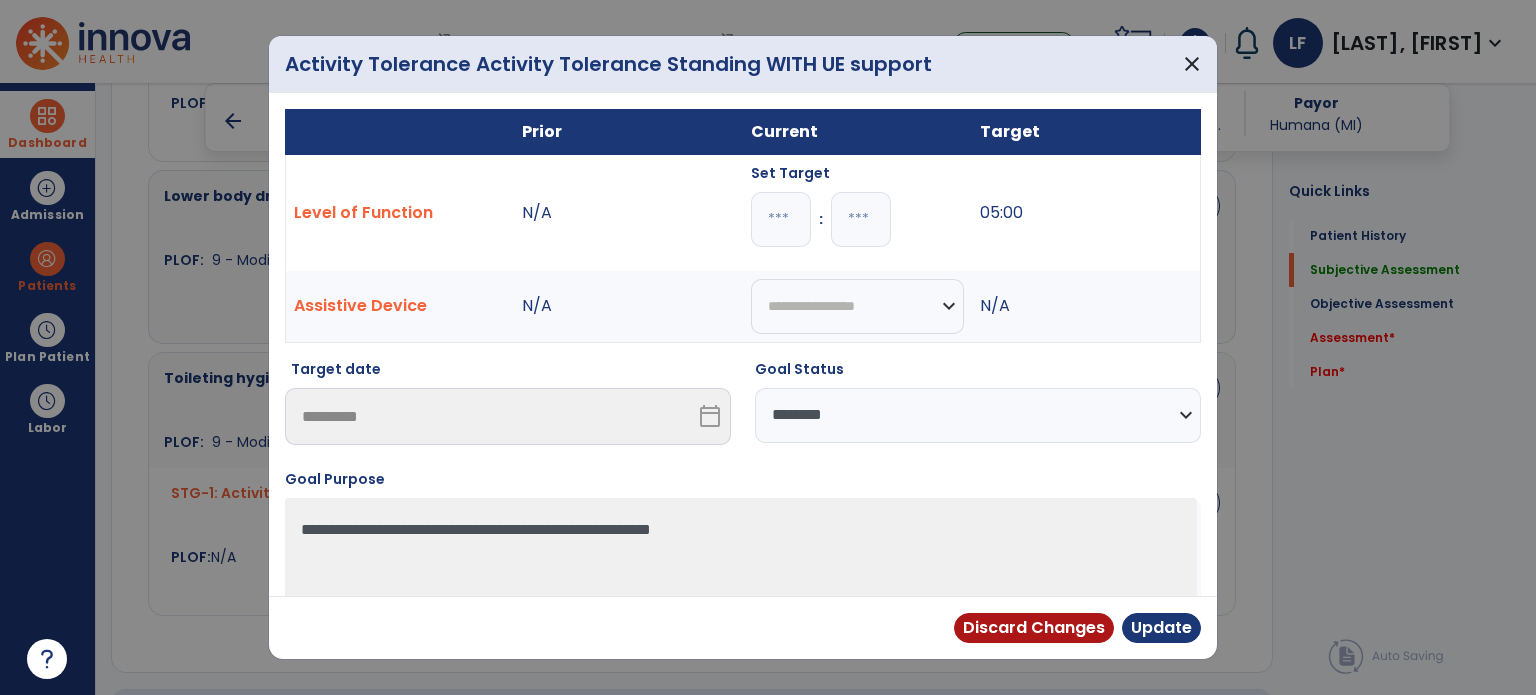 click on "**********" at bounding box center [978, 415] 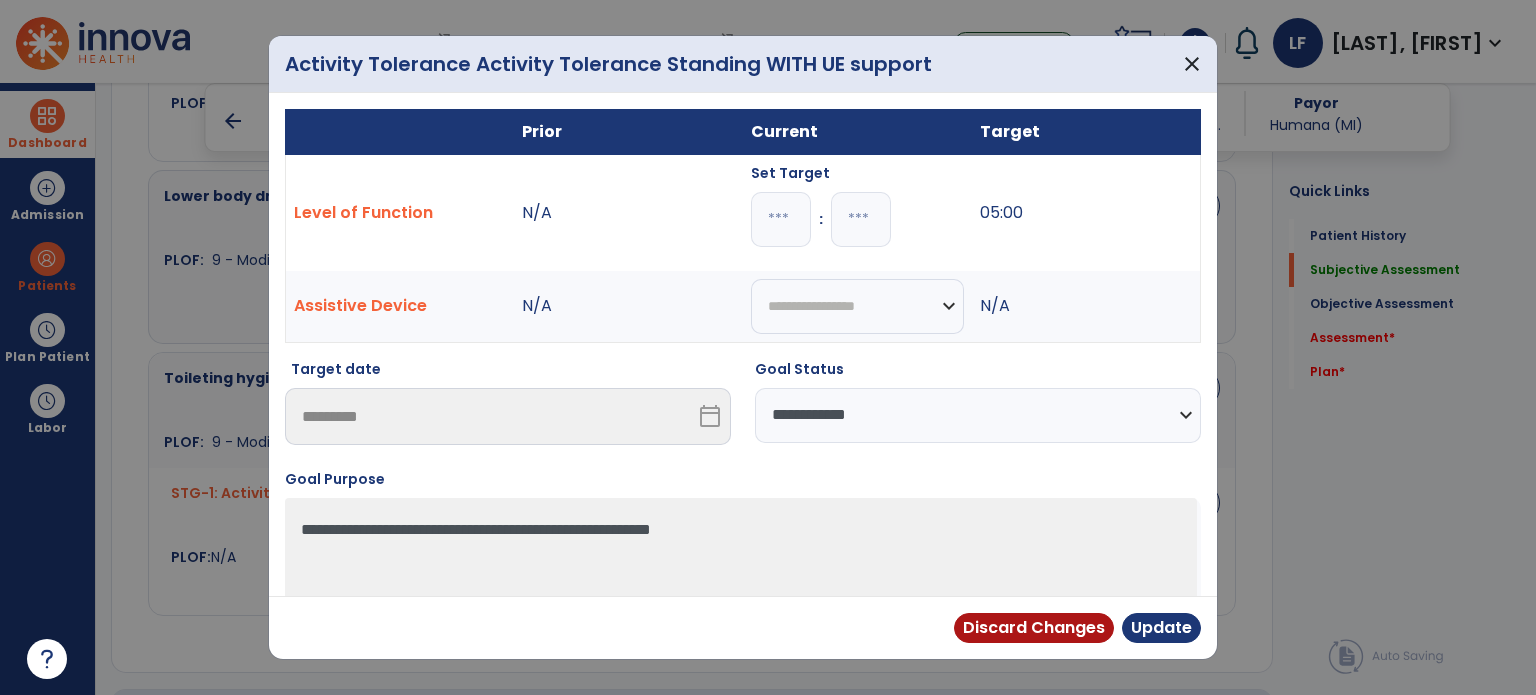 click on "**********" at bounding box center (978, 415) 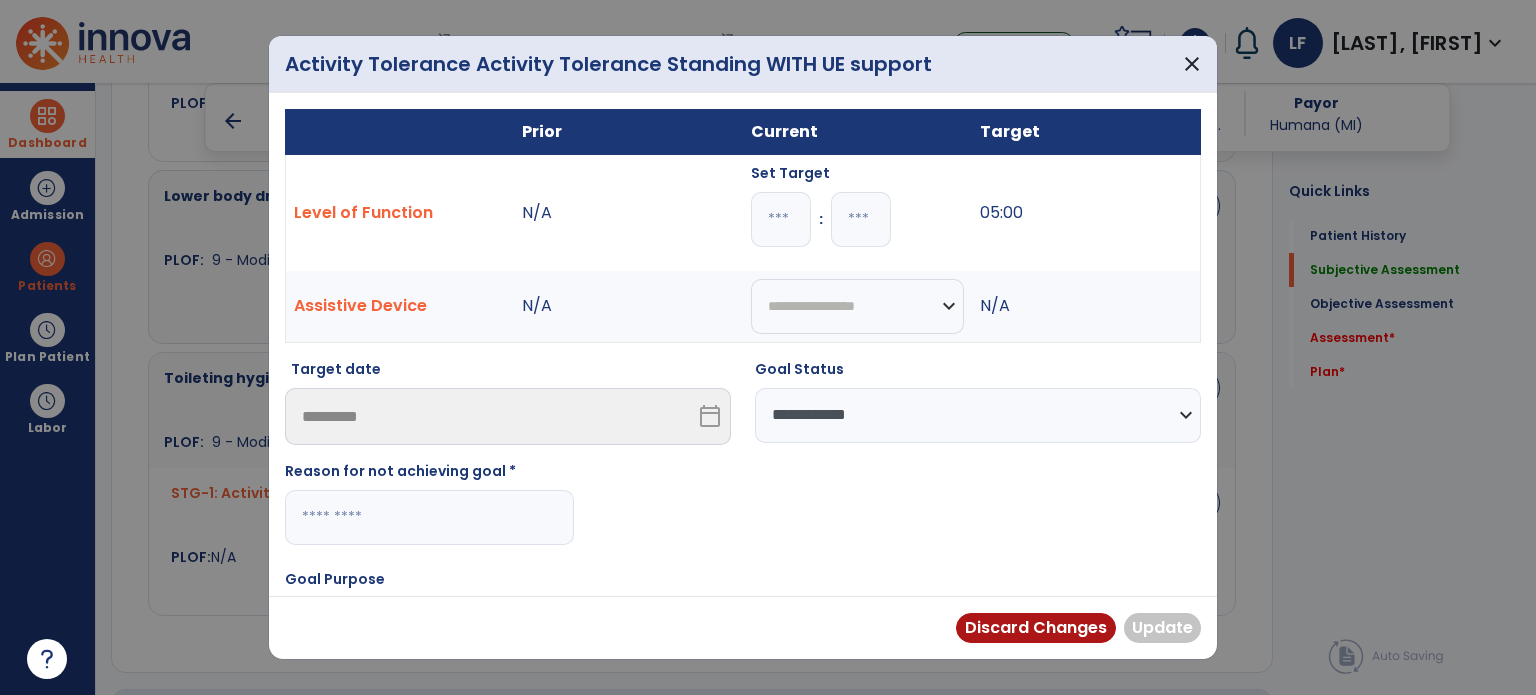 click at bounding box center (429, 517) 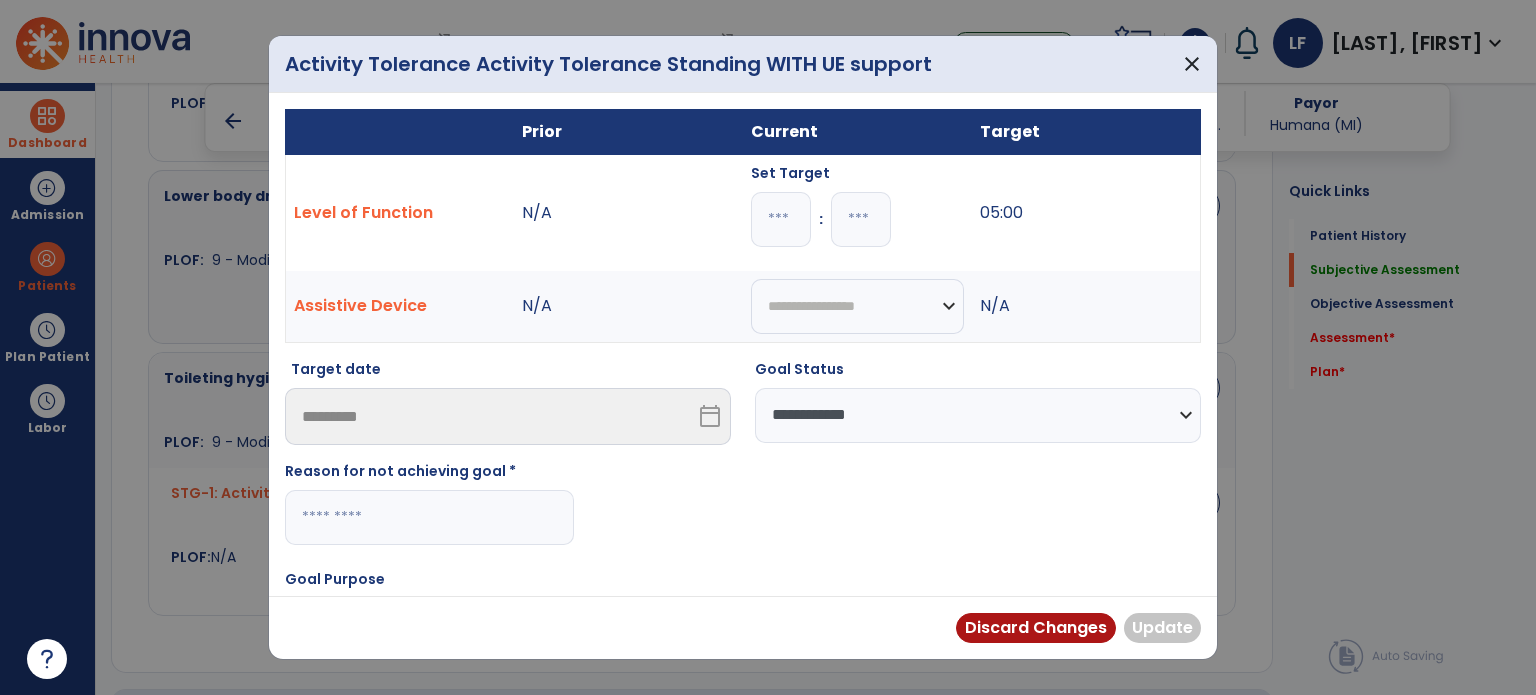 paste on "**********" 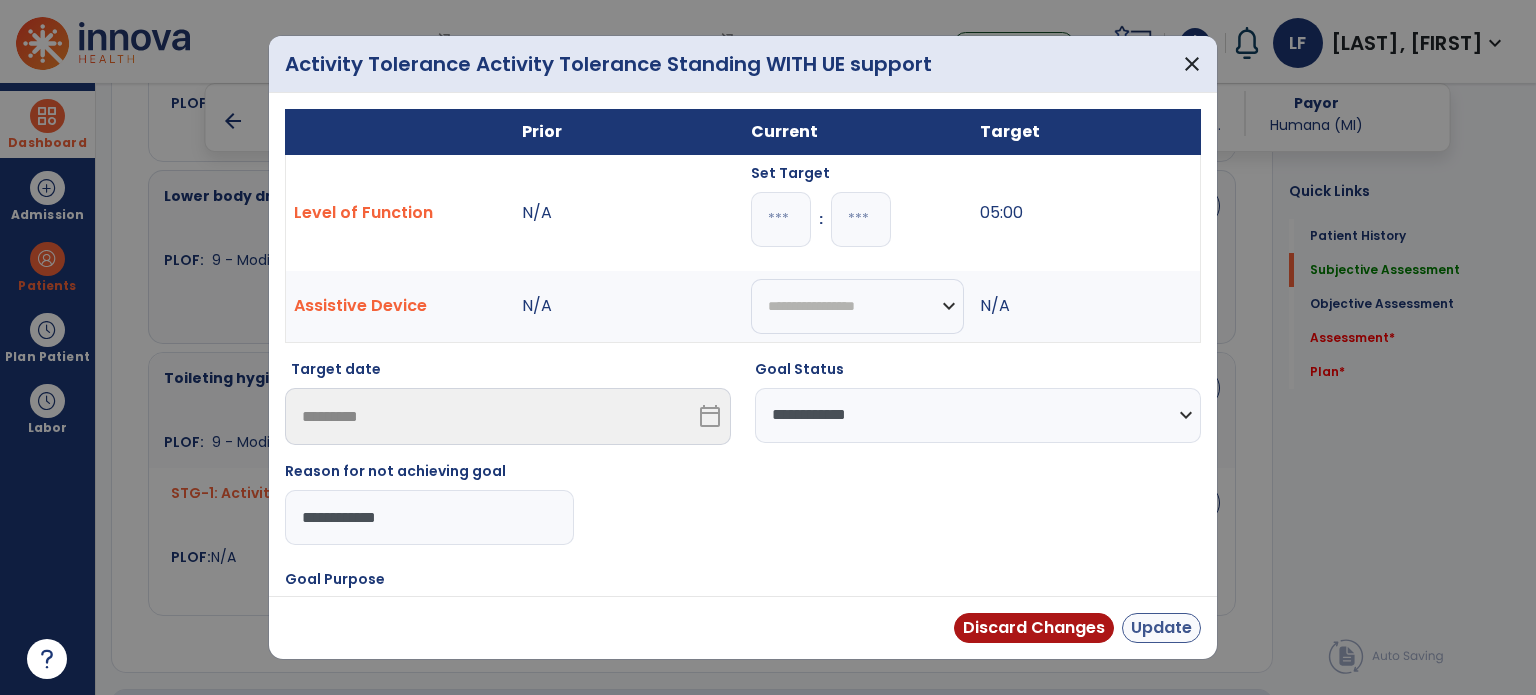 type on "**********" 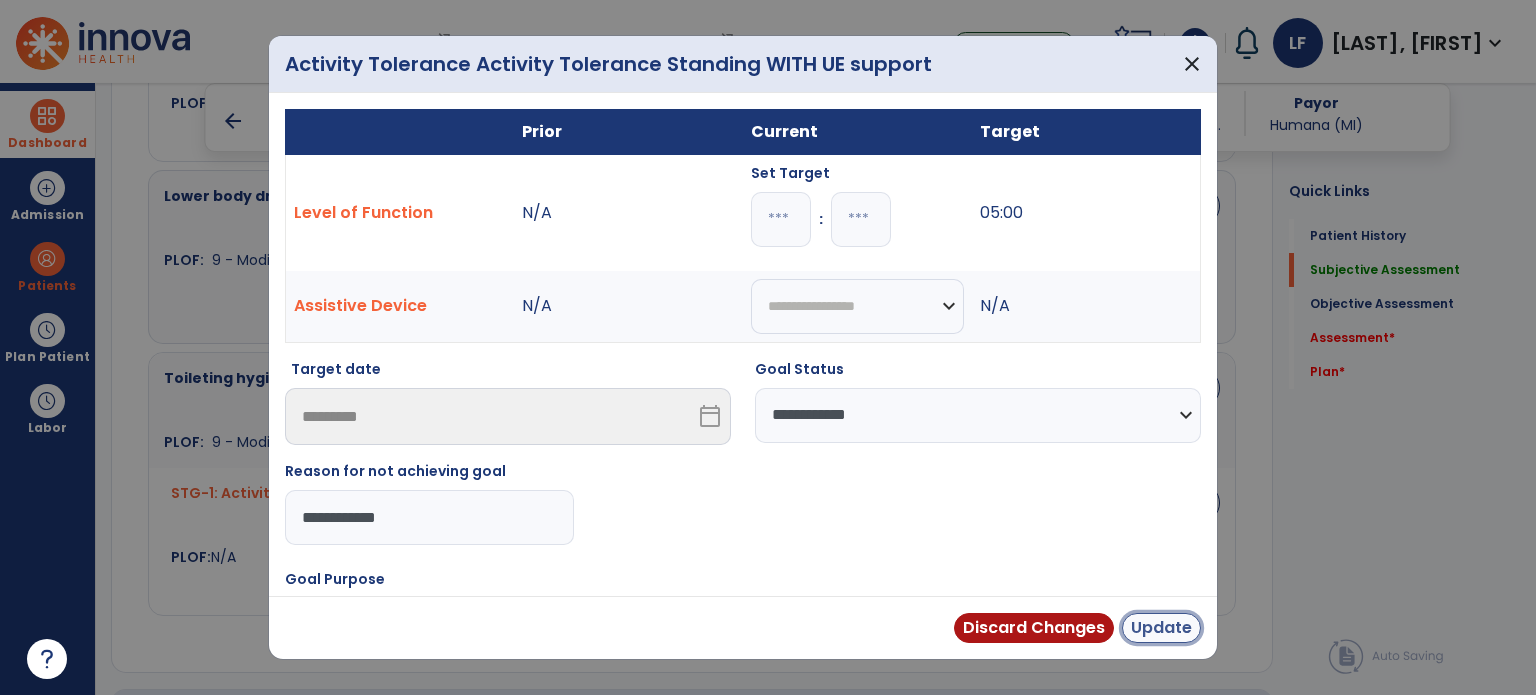 click on "Update" at bounding box center (1161, 628) 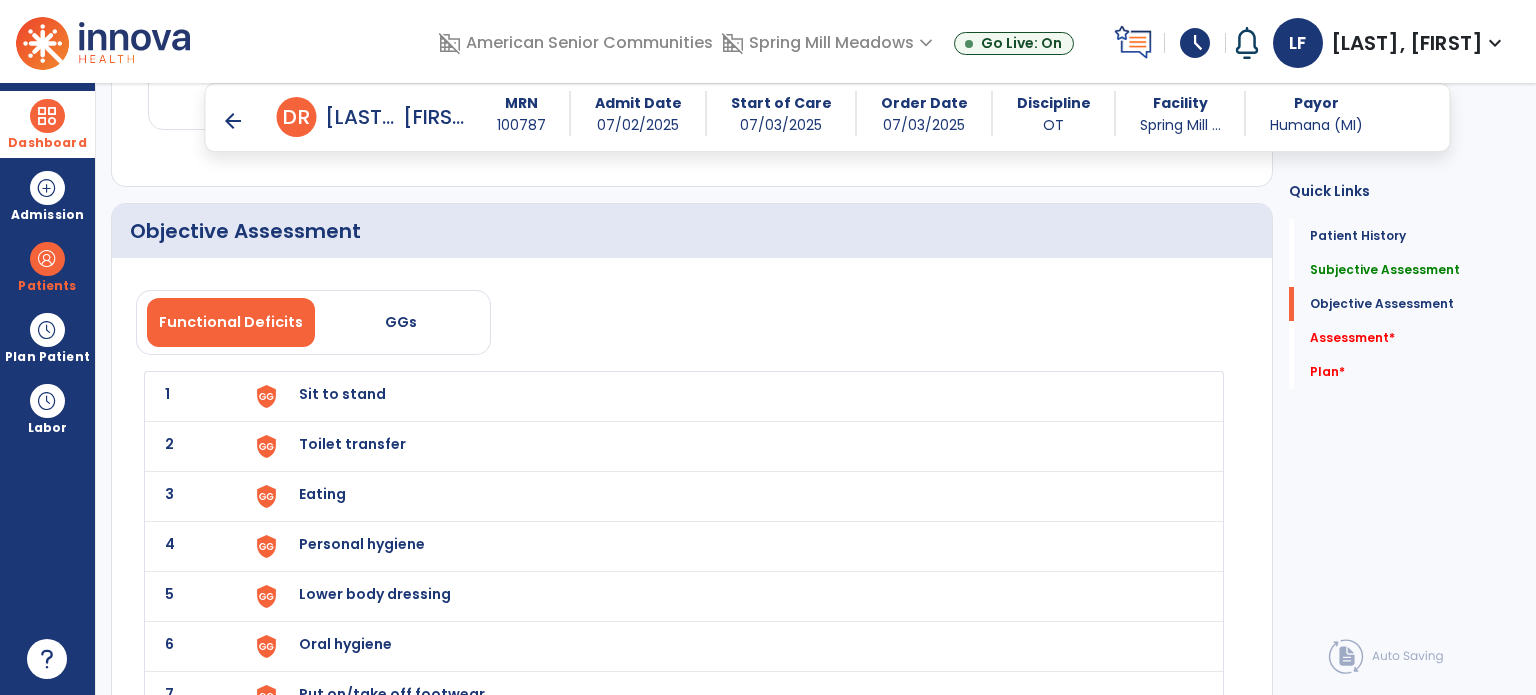 scroll, scrollTop: 1784, scrollLeft: 0, axis: vertical 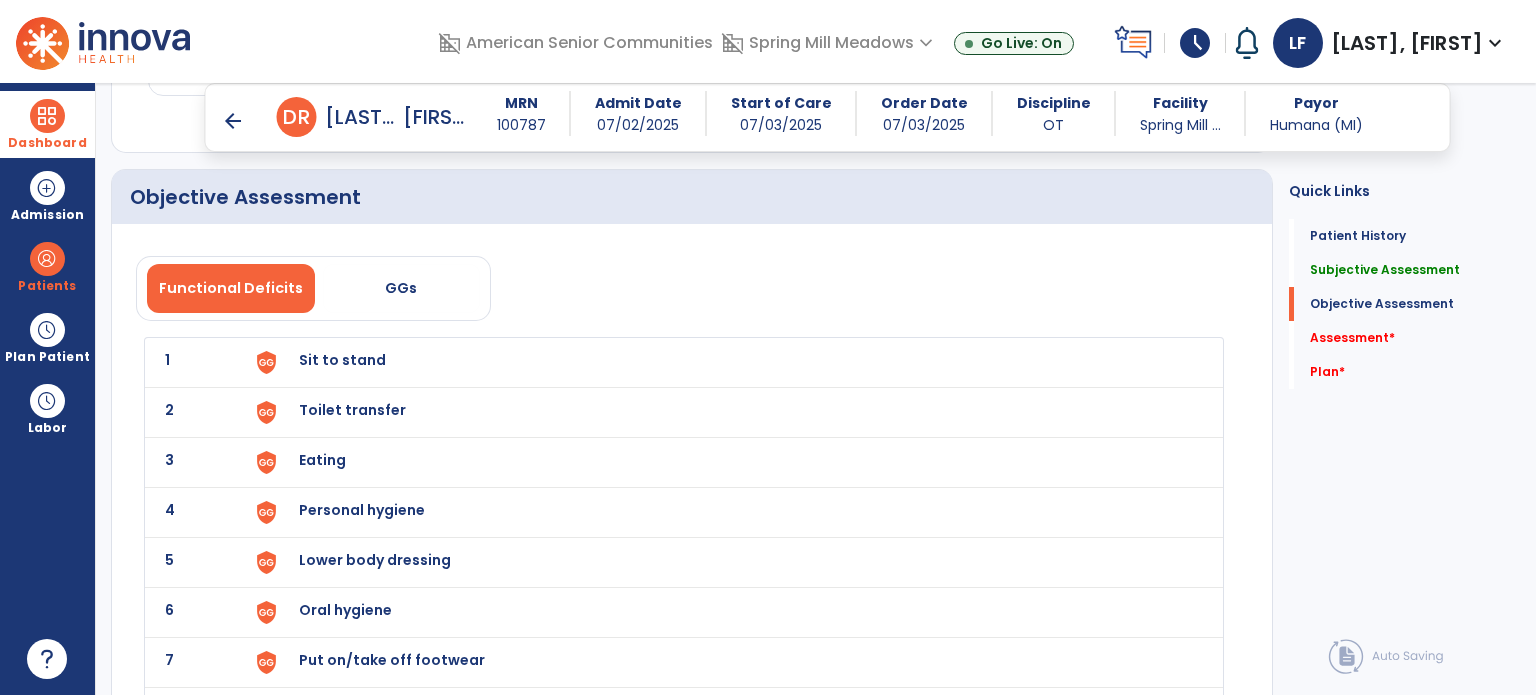click on "Sit to stand" at bounding box center (342, 360) 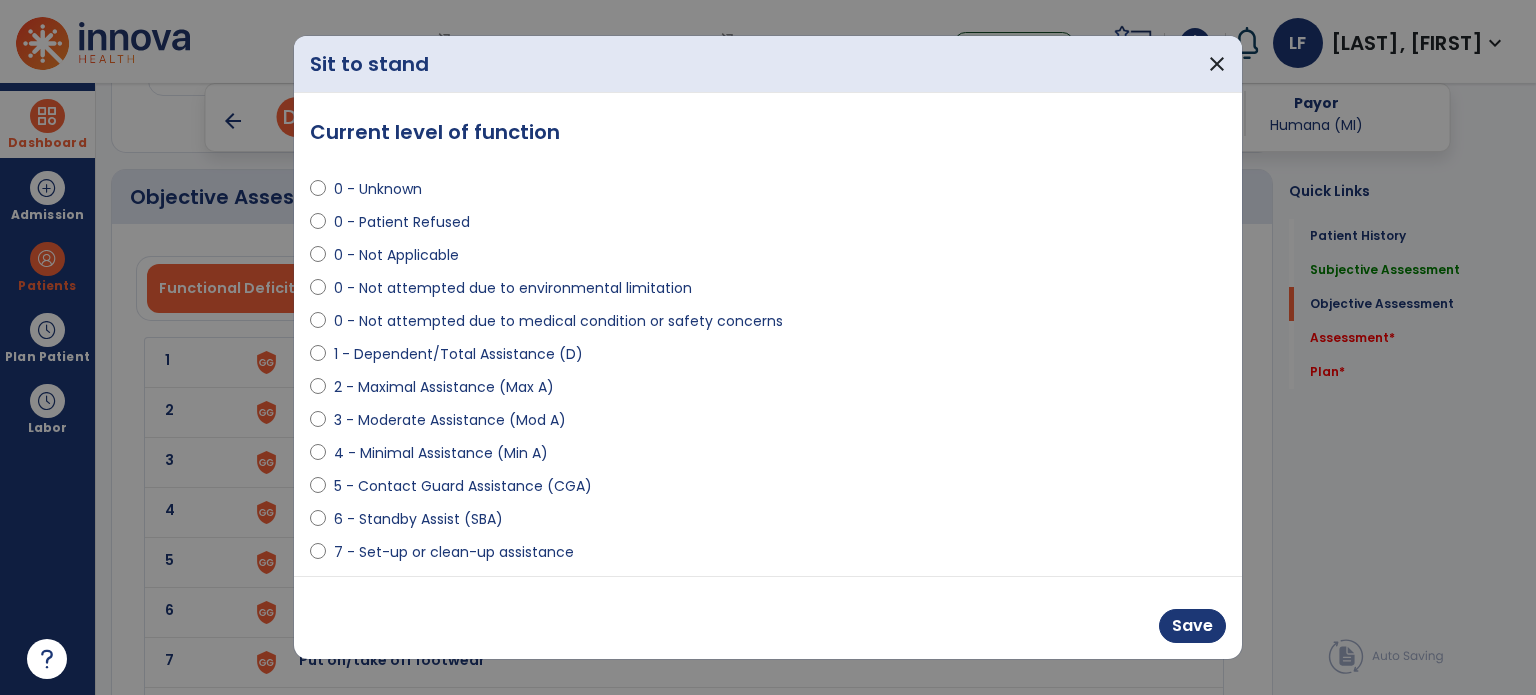 select on "**********" 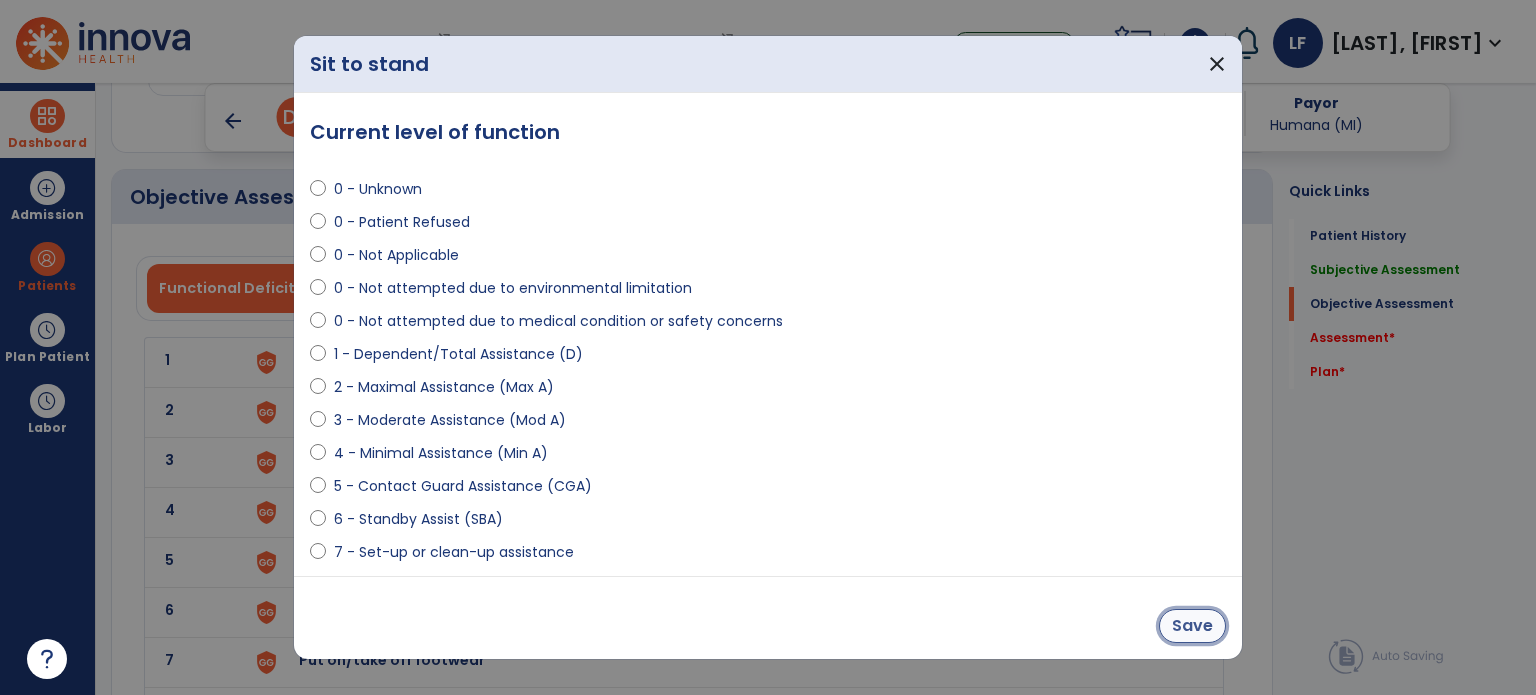 click on "Save" at bounding box center (1192, 626) 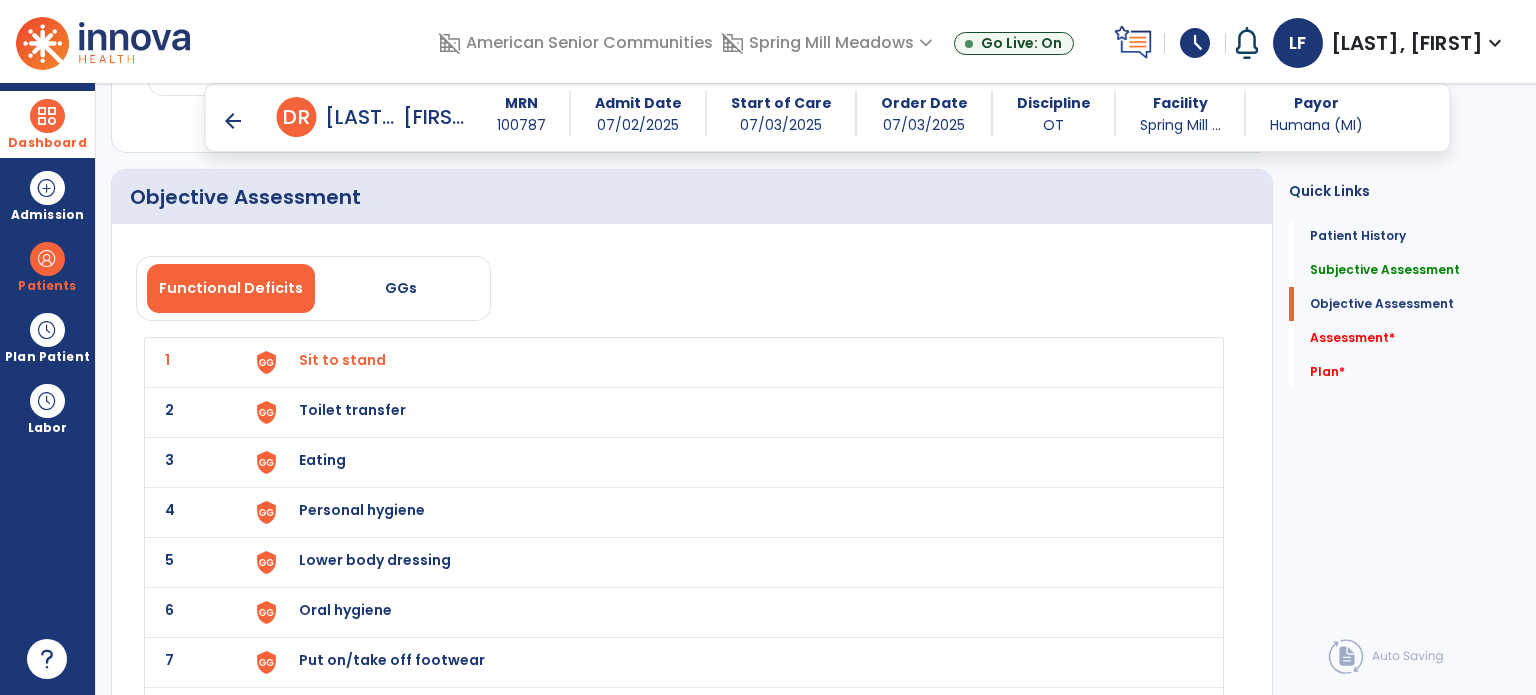 click on "Toilet transfer" at bounding box center [342, 360] 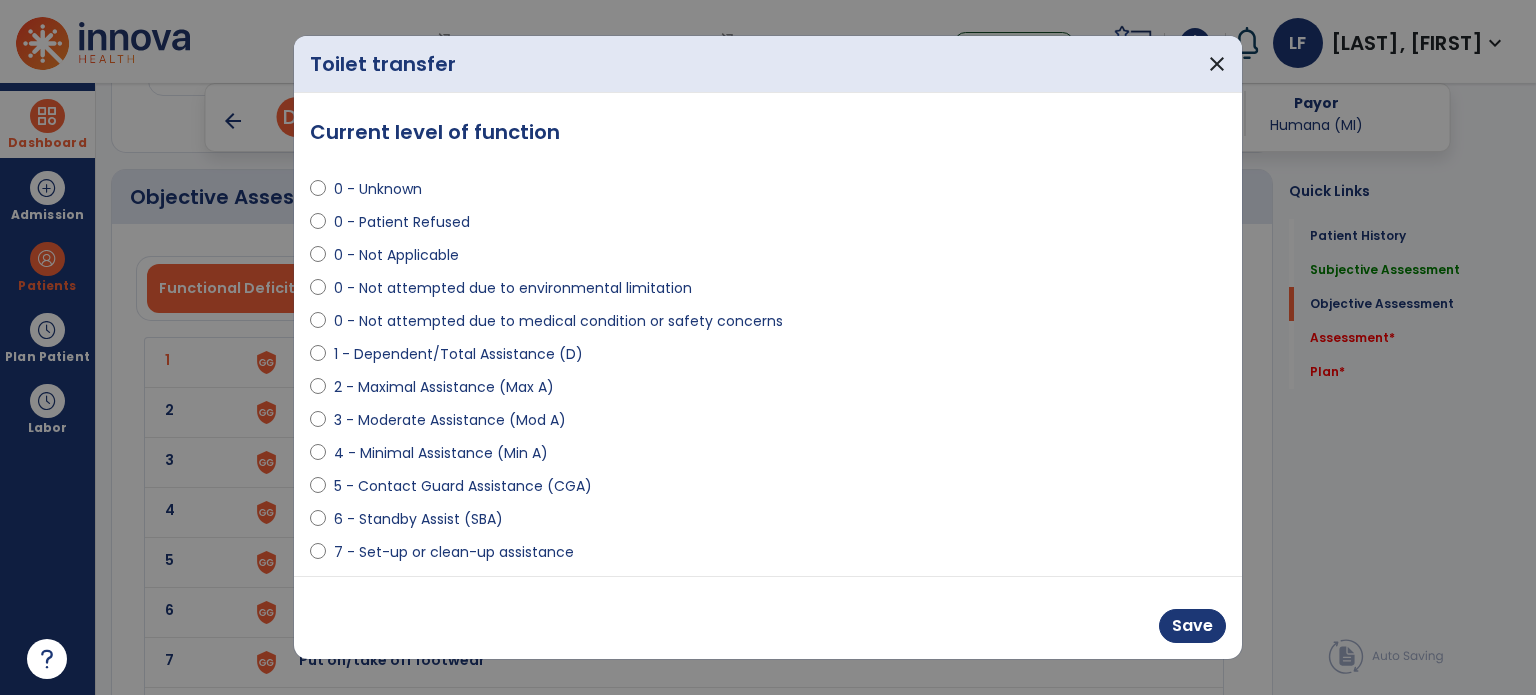 select on "**********" 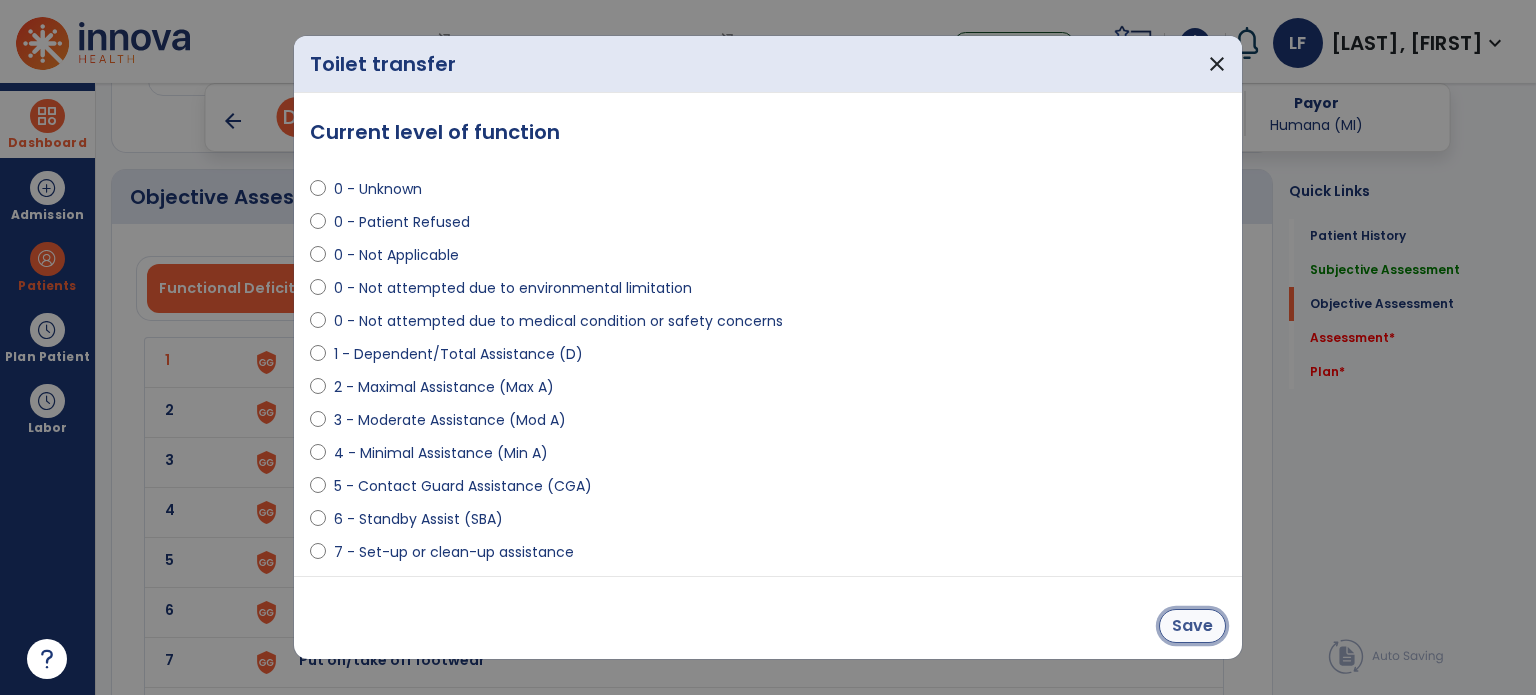 click on "Save" at bounding box center (1192, 626) 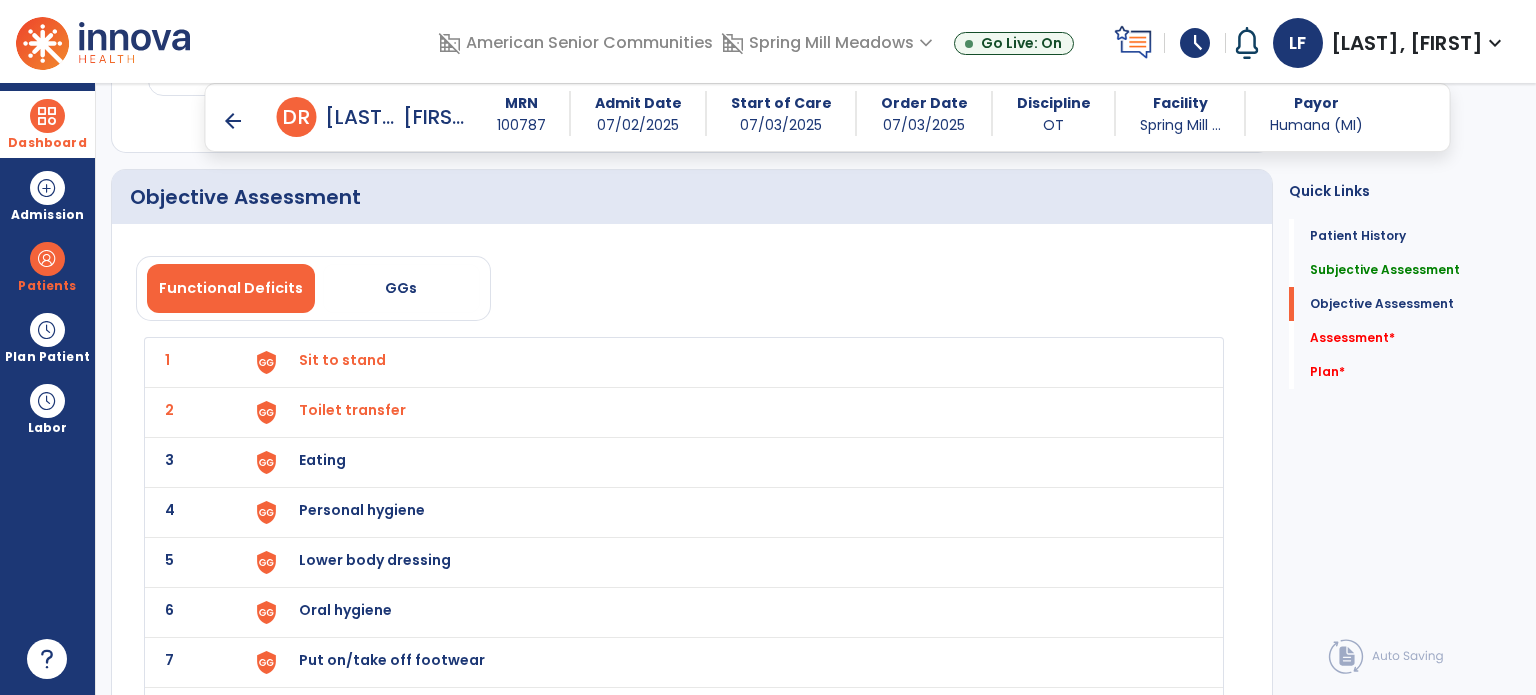 click on "Eating" at bounding box center [342, 360] 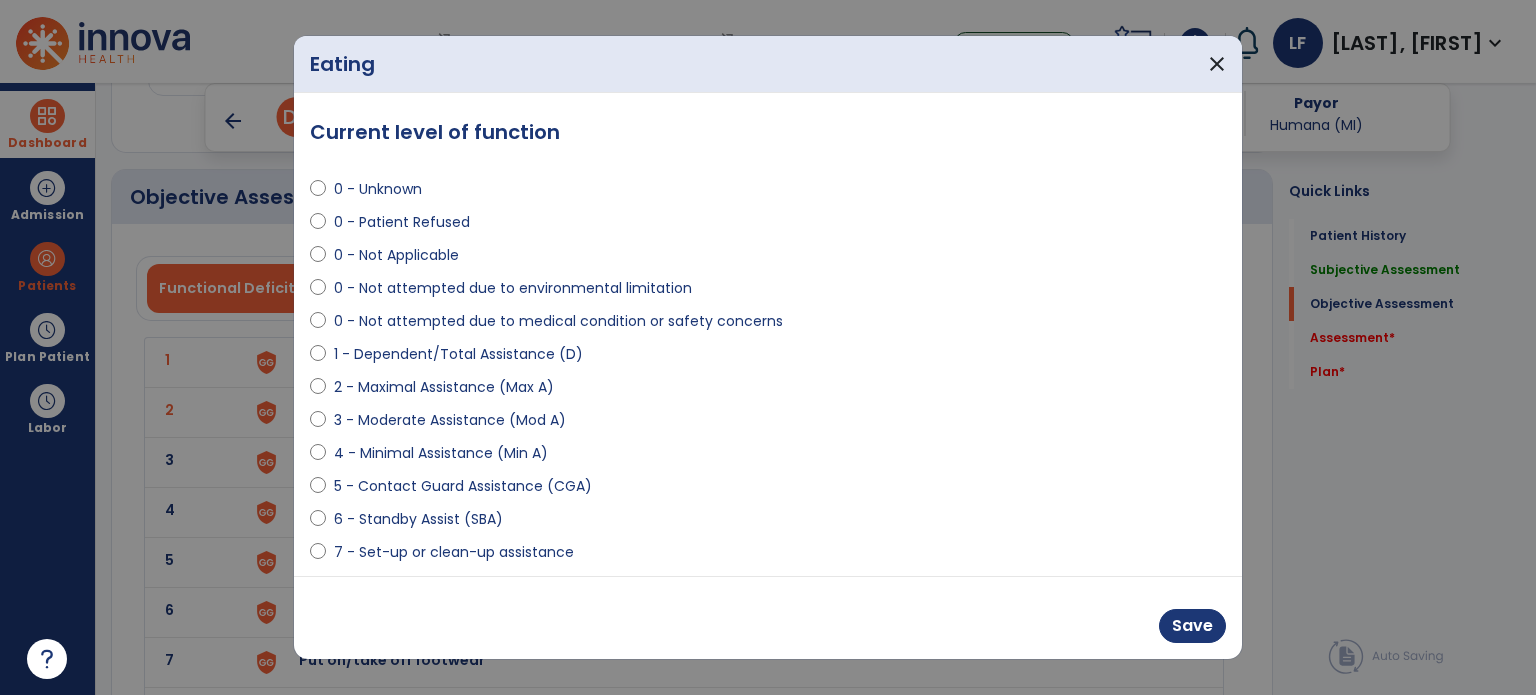 scroll, scrollTop: 158, scrollLeft: 0, axis: vertical 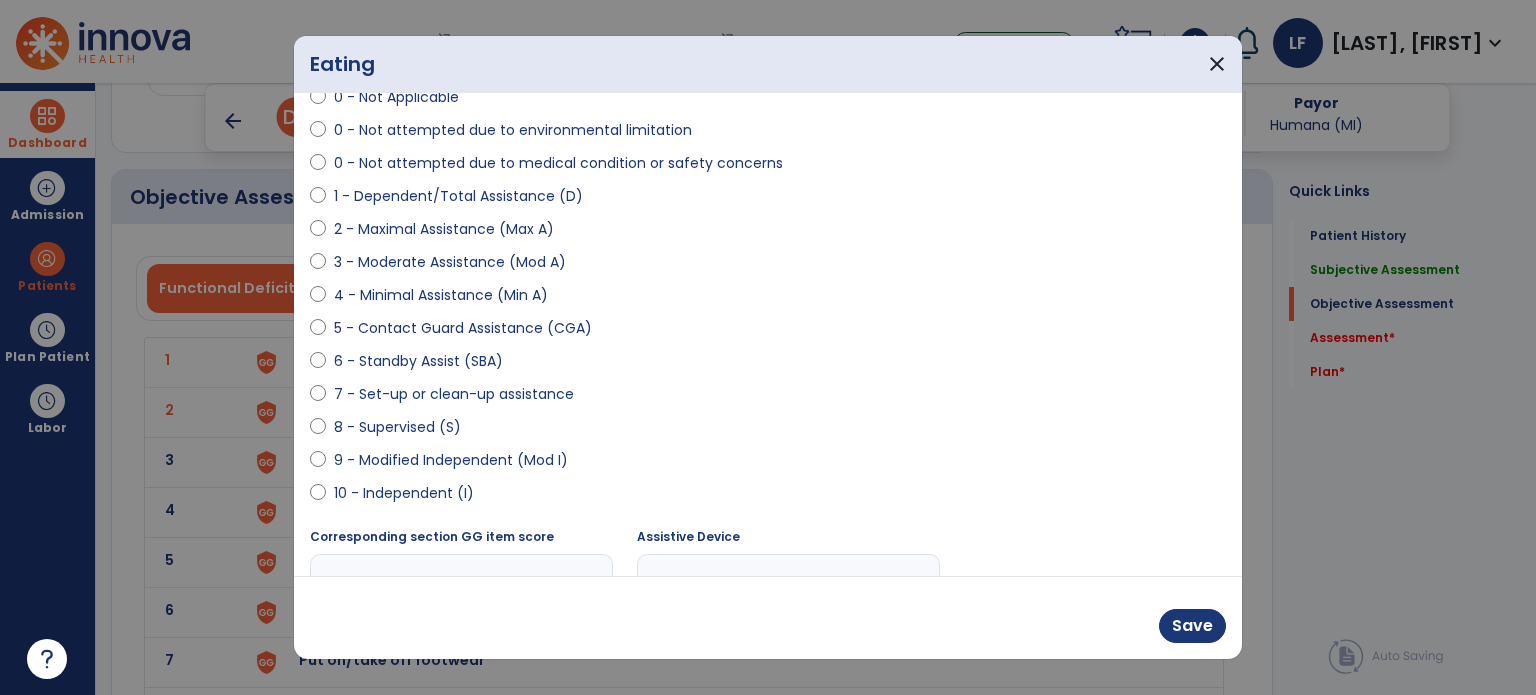 select on "**********" 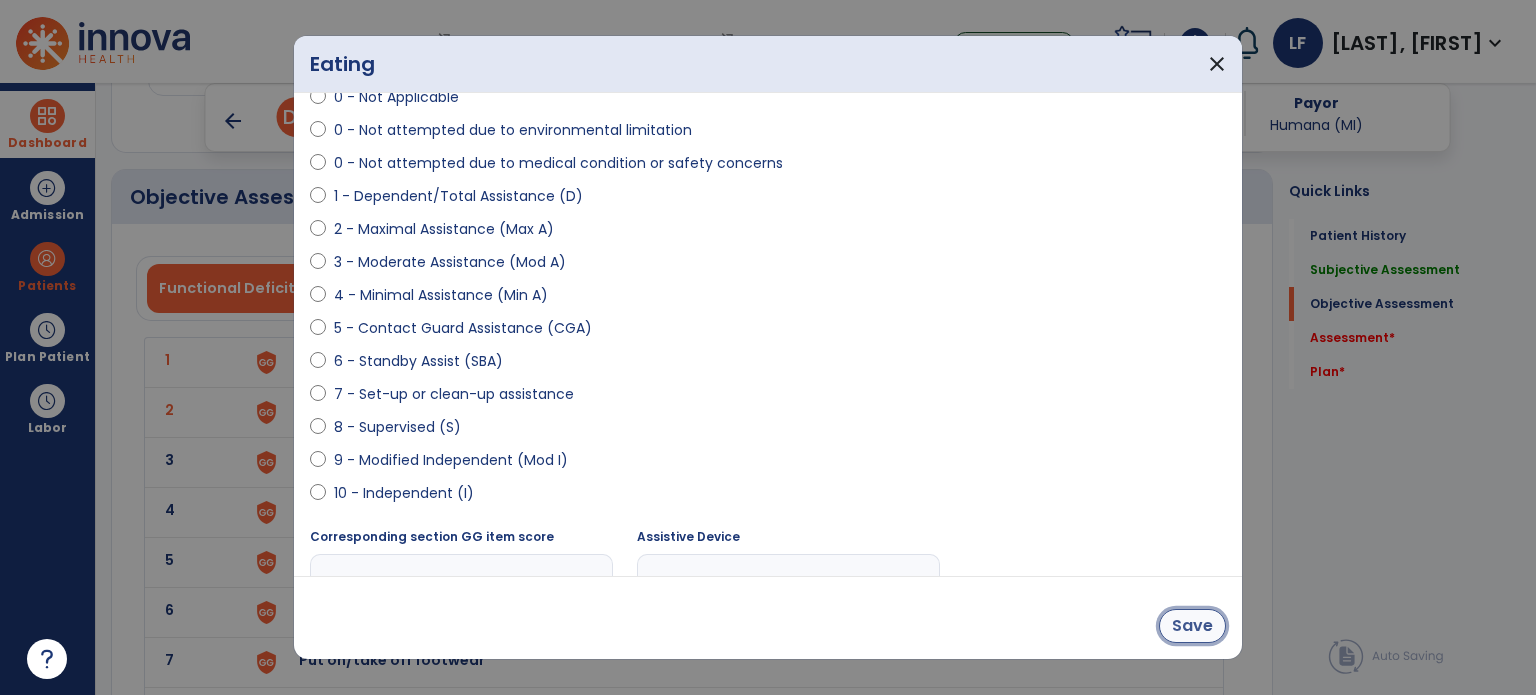 click on "Save" at bounding box center (1192, 626) 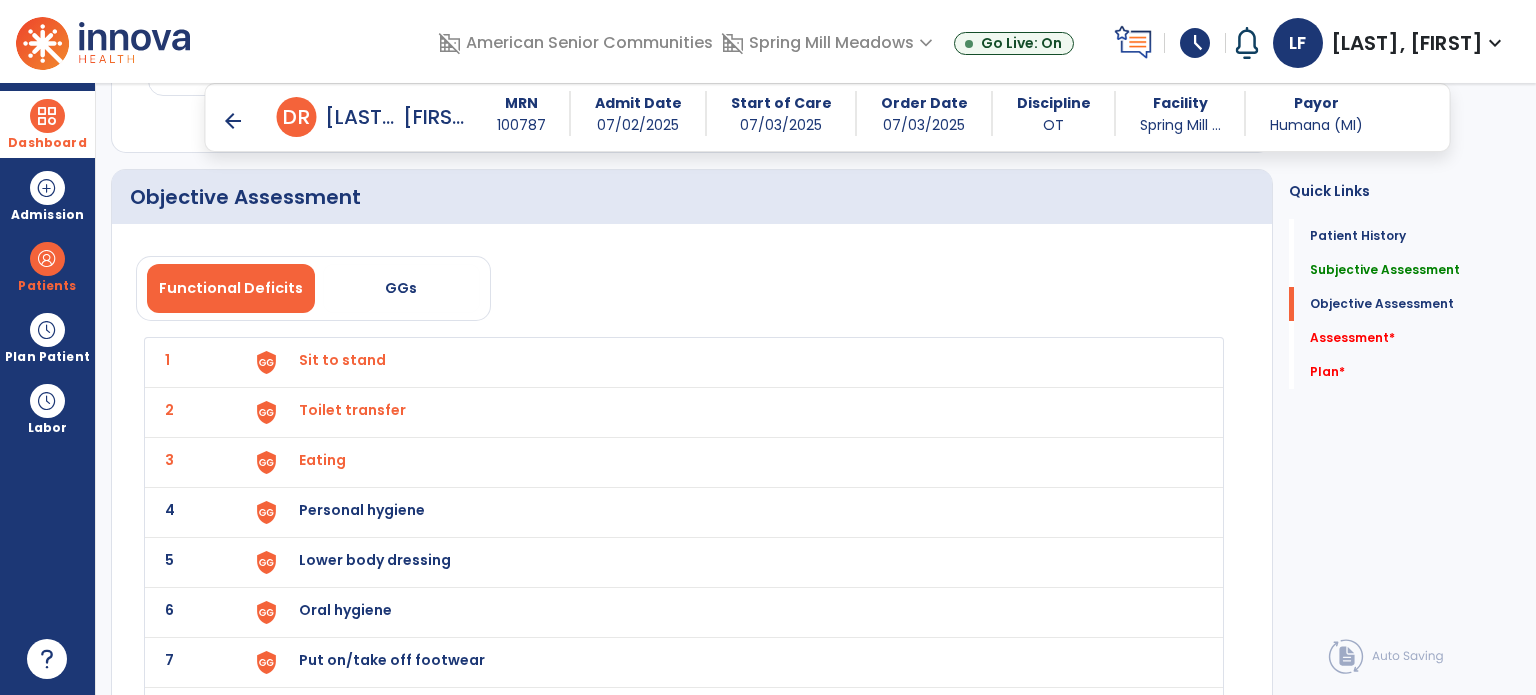 click on "Personal hygiene" at bounding box center [342, 360] 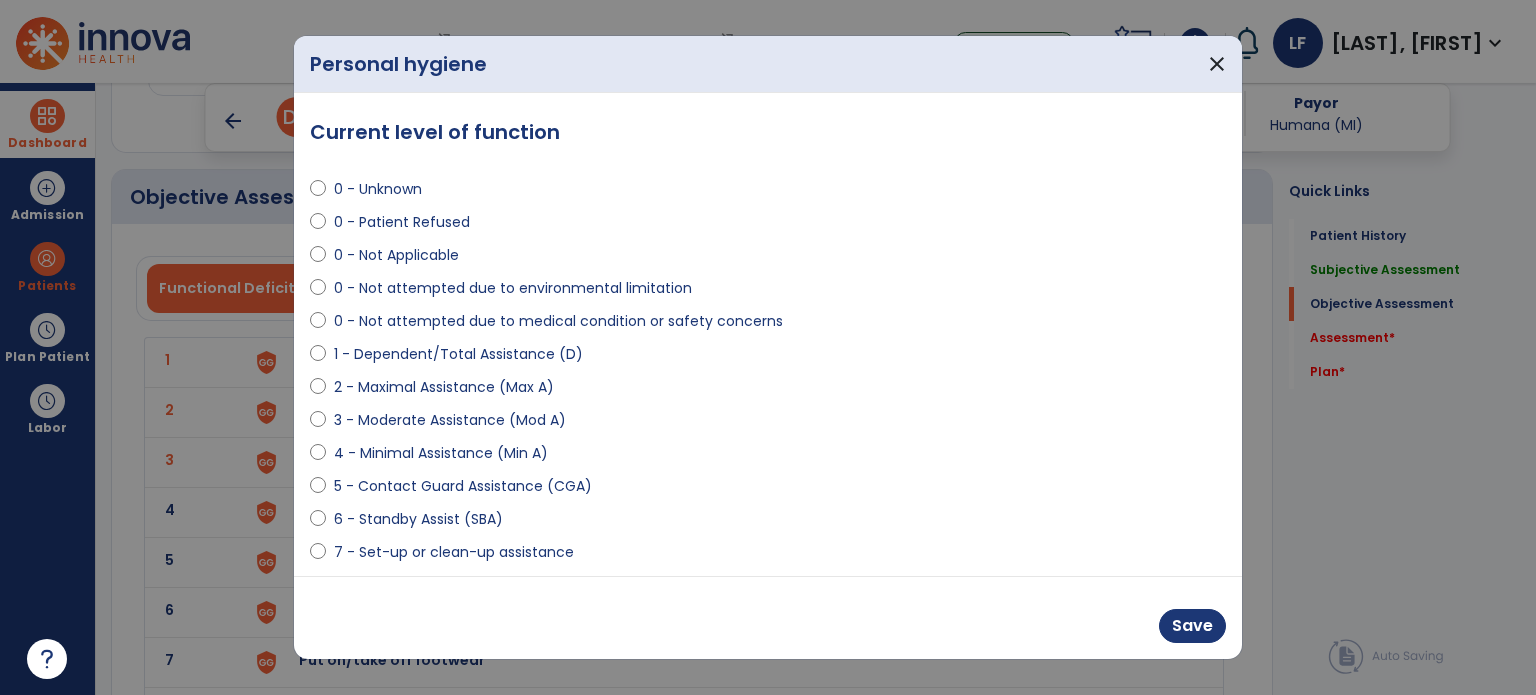 select on "**********" 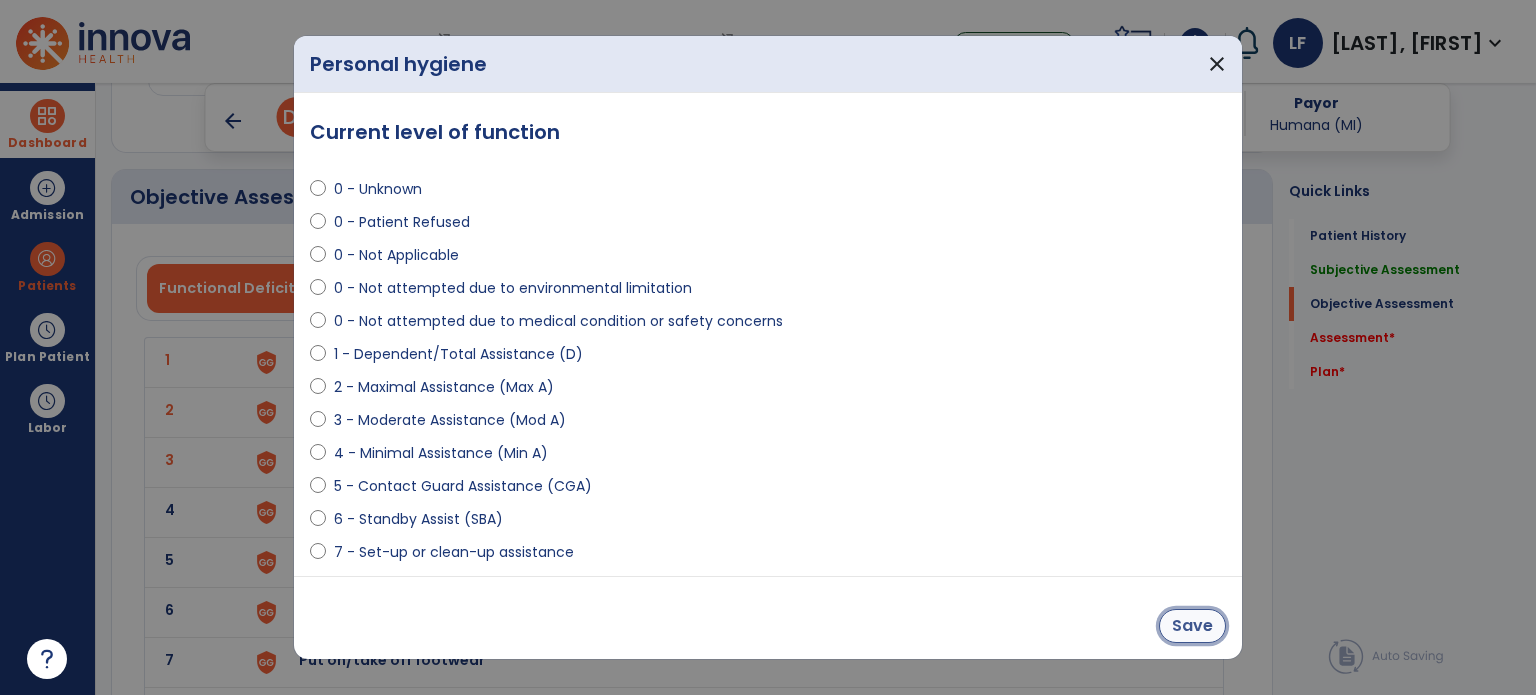 click on "Save" at bounding box center (1192, 626) 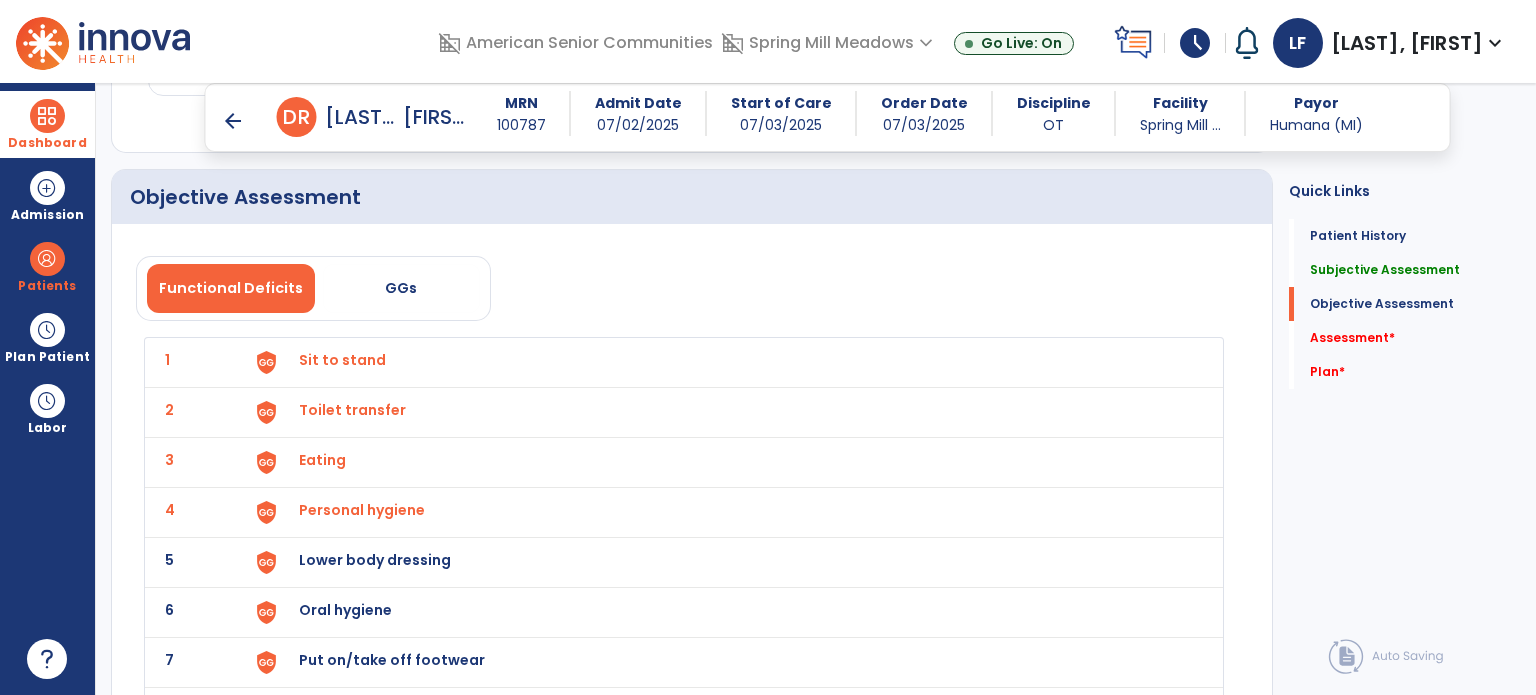 click on "Lower body dressing" at bounding box center [342, 360] 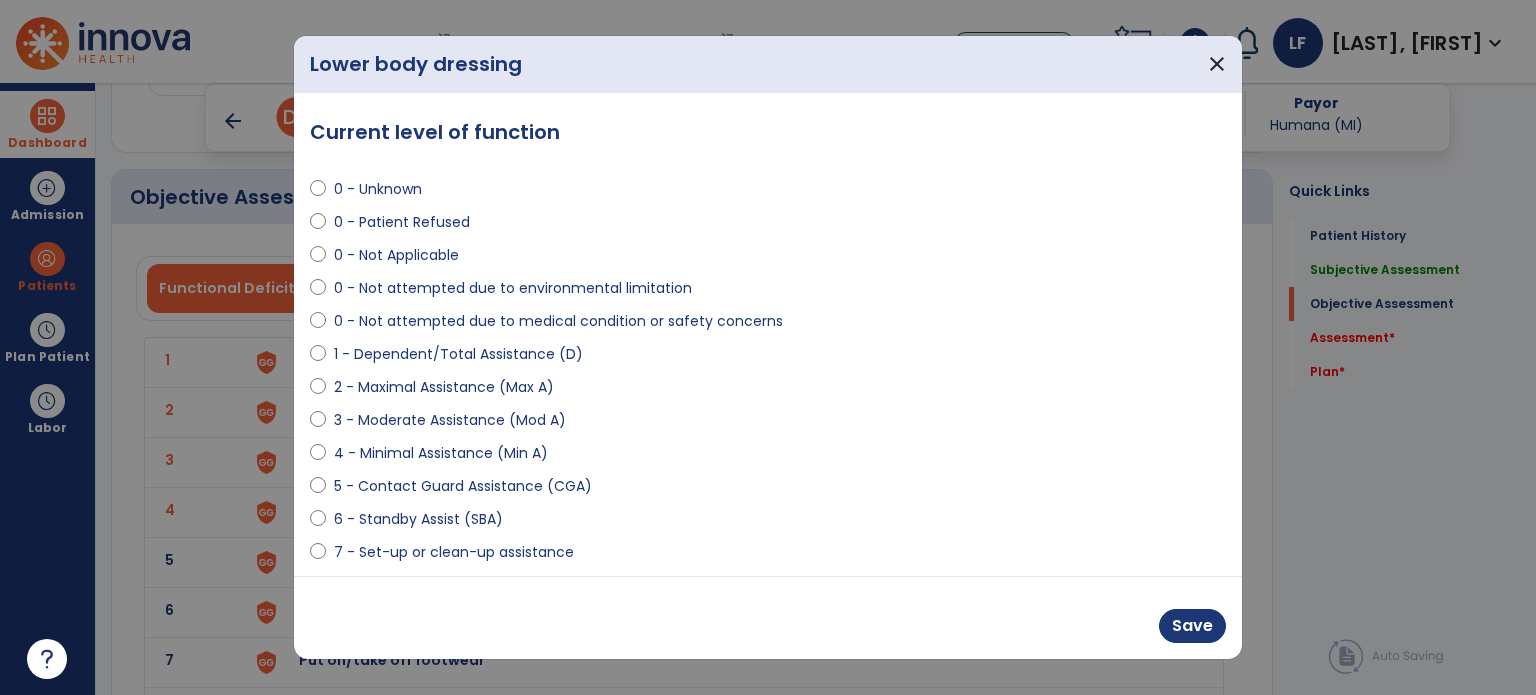 select on "**********" 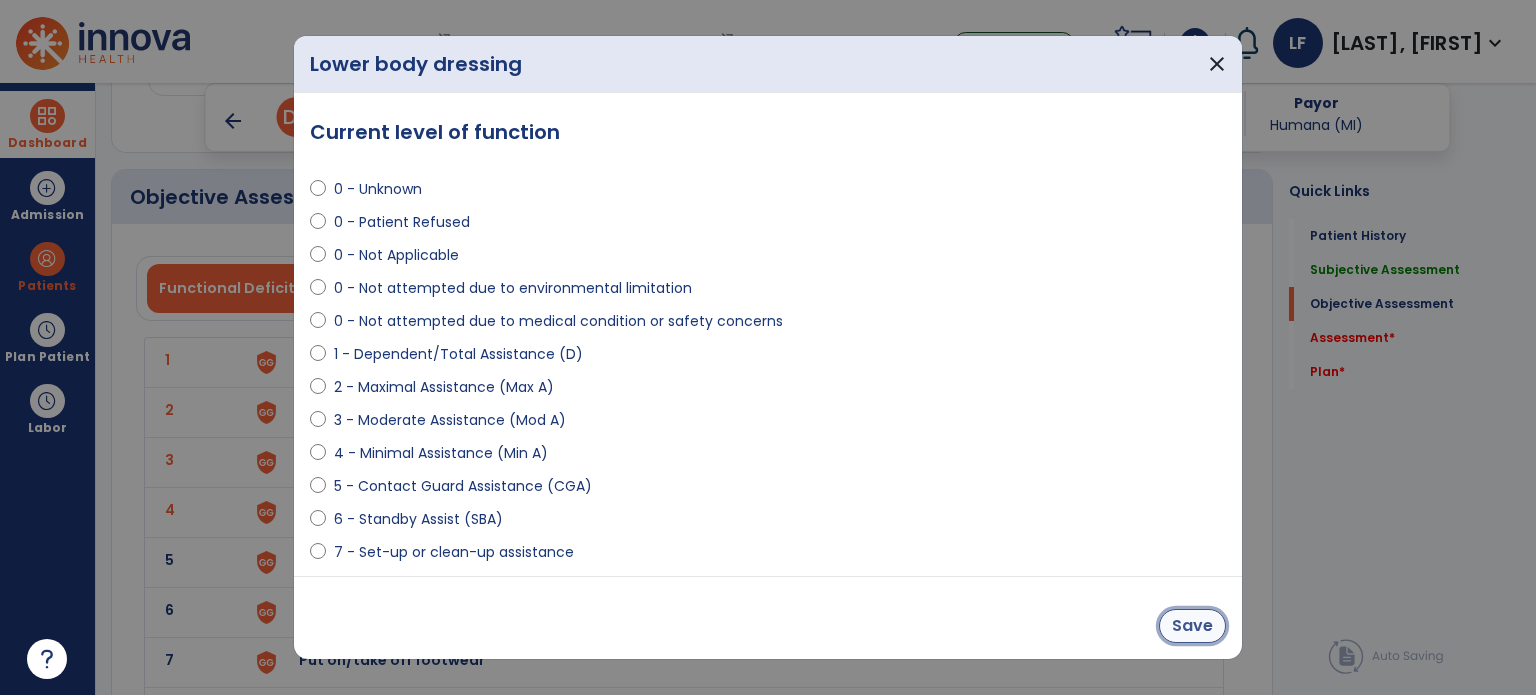 click on "Save" at bounding box center [1192, 626] 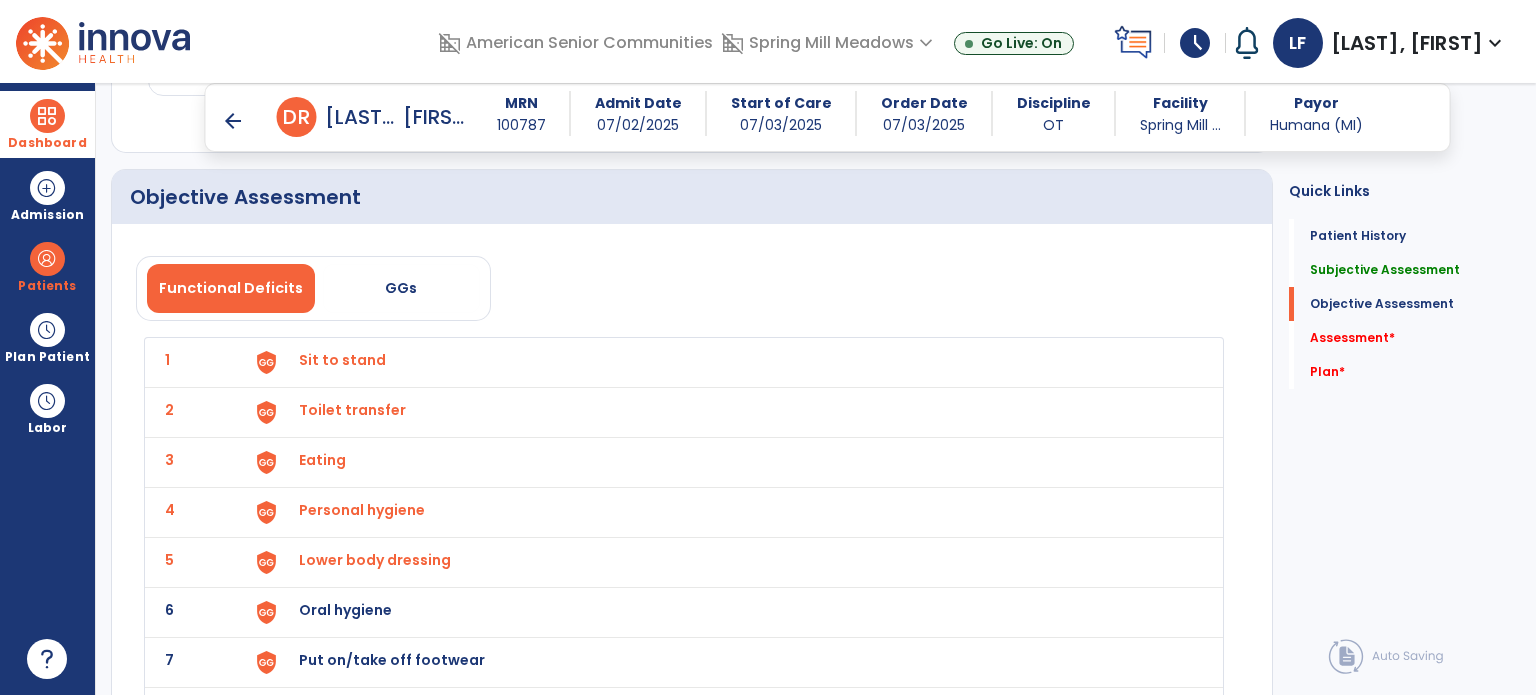 click on "Oral hygiene" at bounding box center (342, 360) 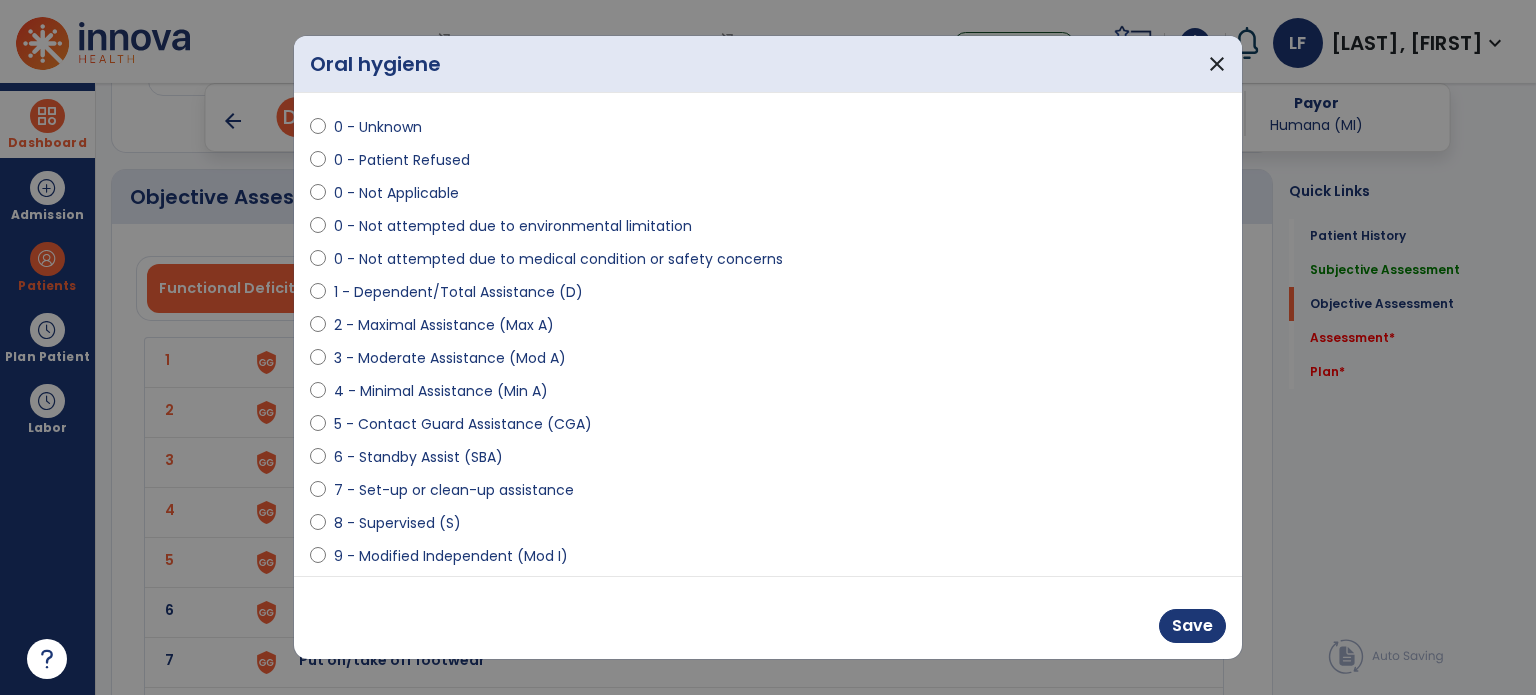scroll, scrollTop: 68, scrollLeft: 0, axis: vertical 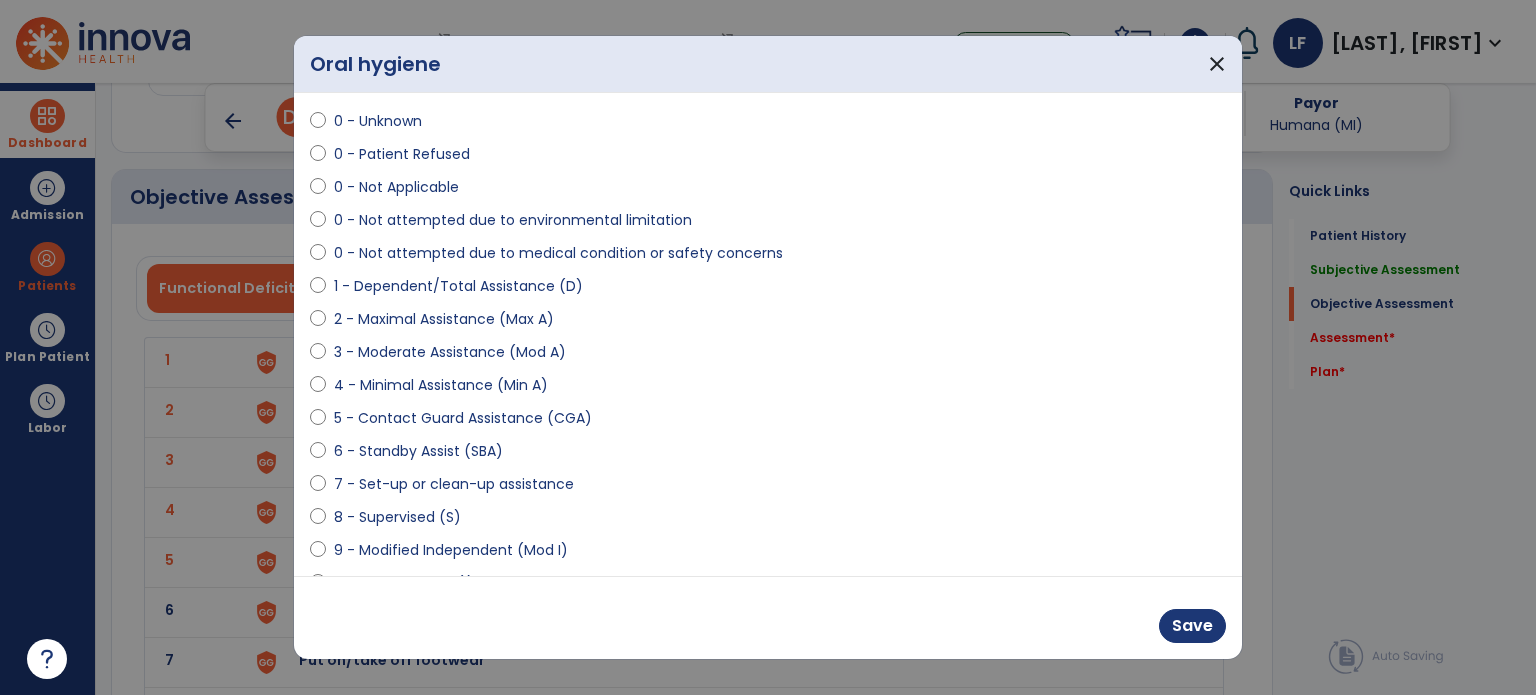 select on "**********" 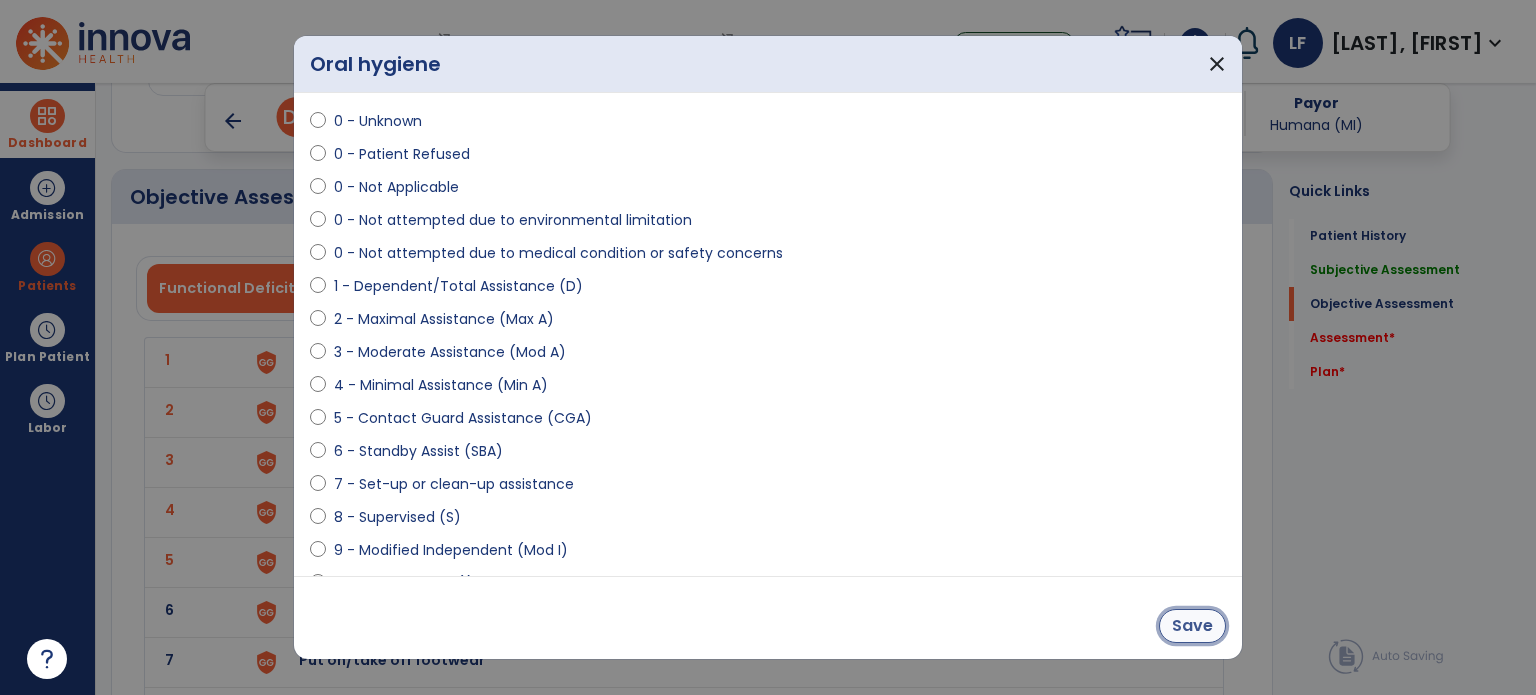 click on "Save" at bounding box center (1192, 626) 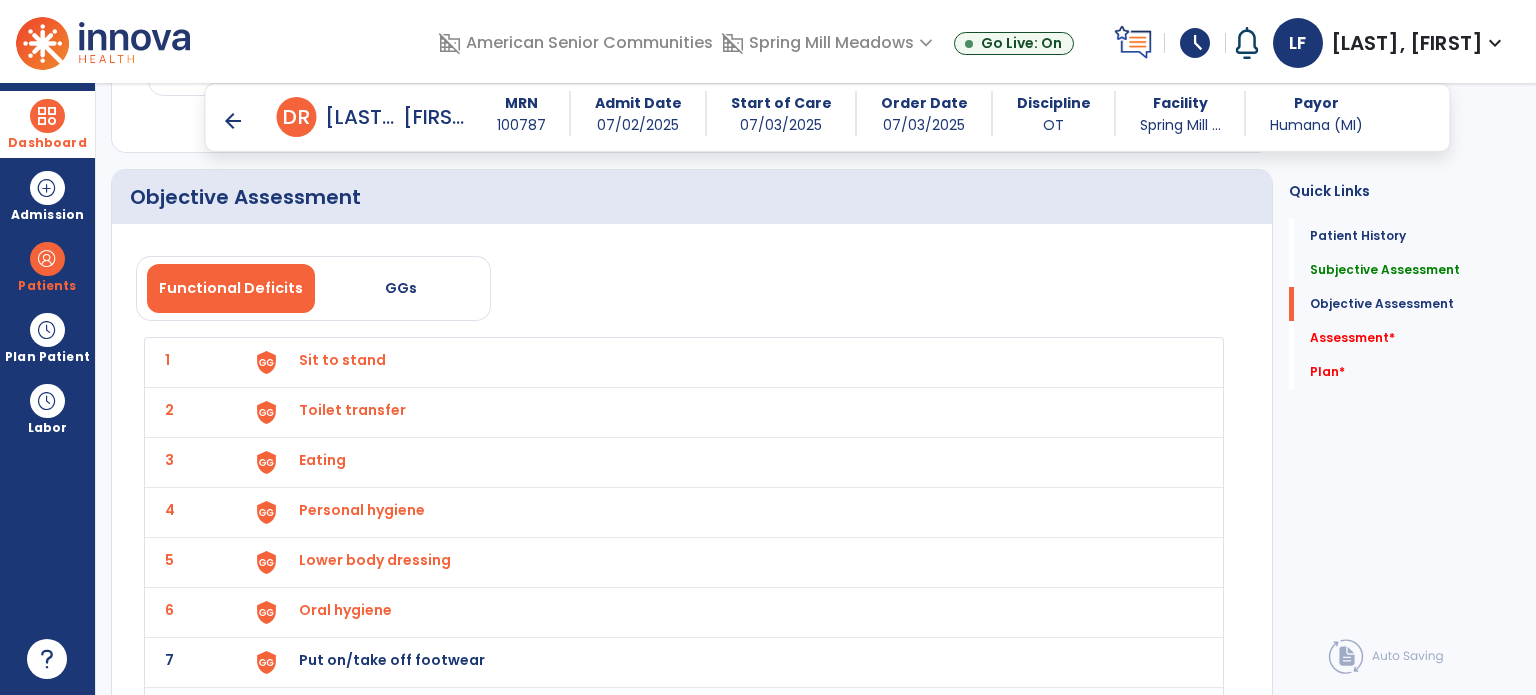 click on "Put on/take off footwear" at bounding box center (342, 360) 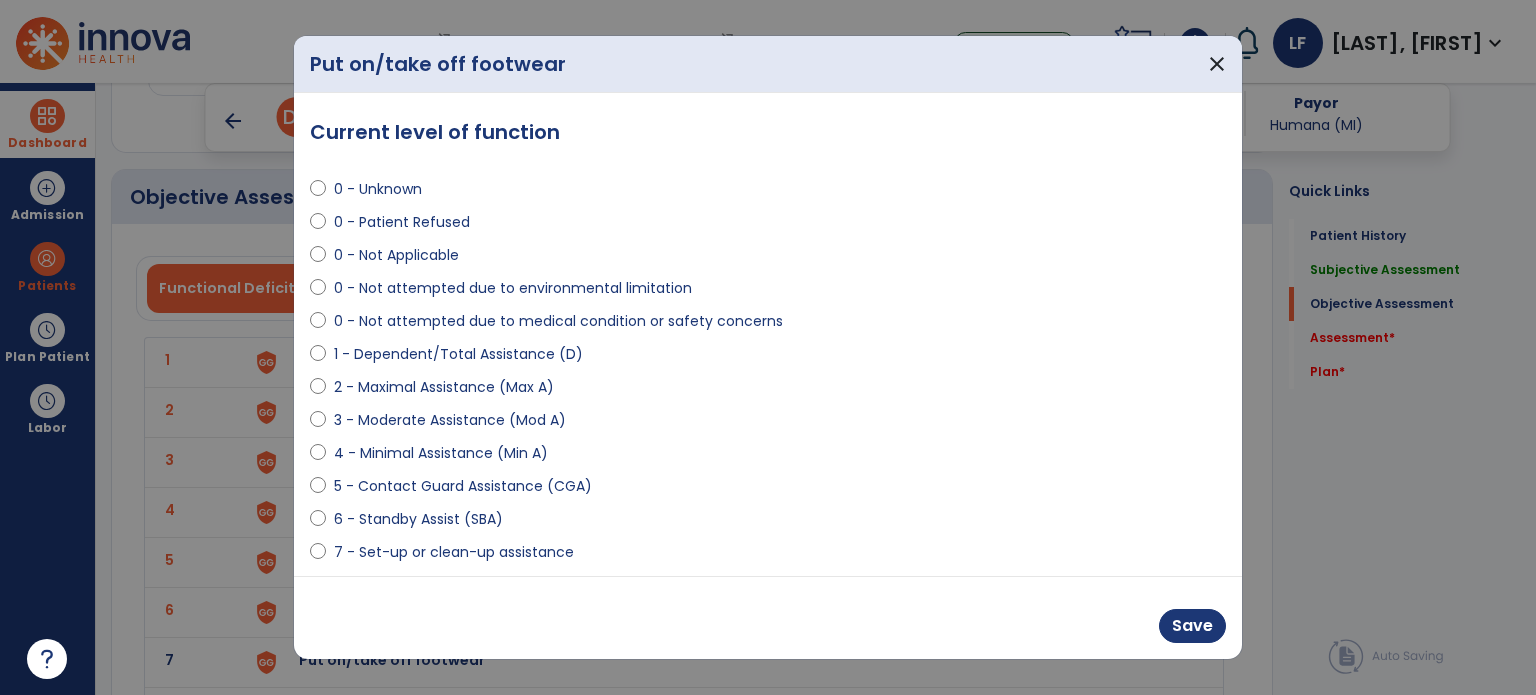 select on "**********" 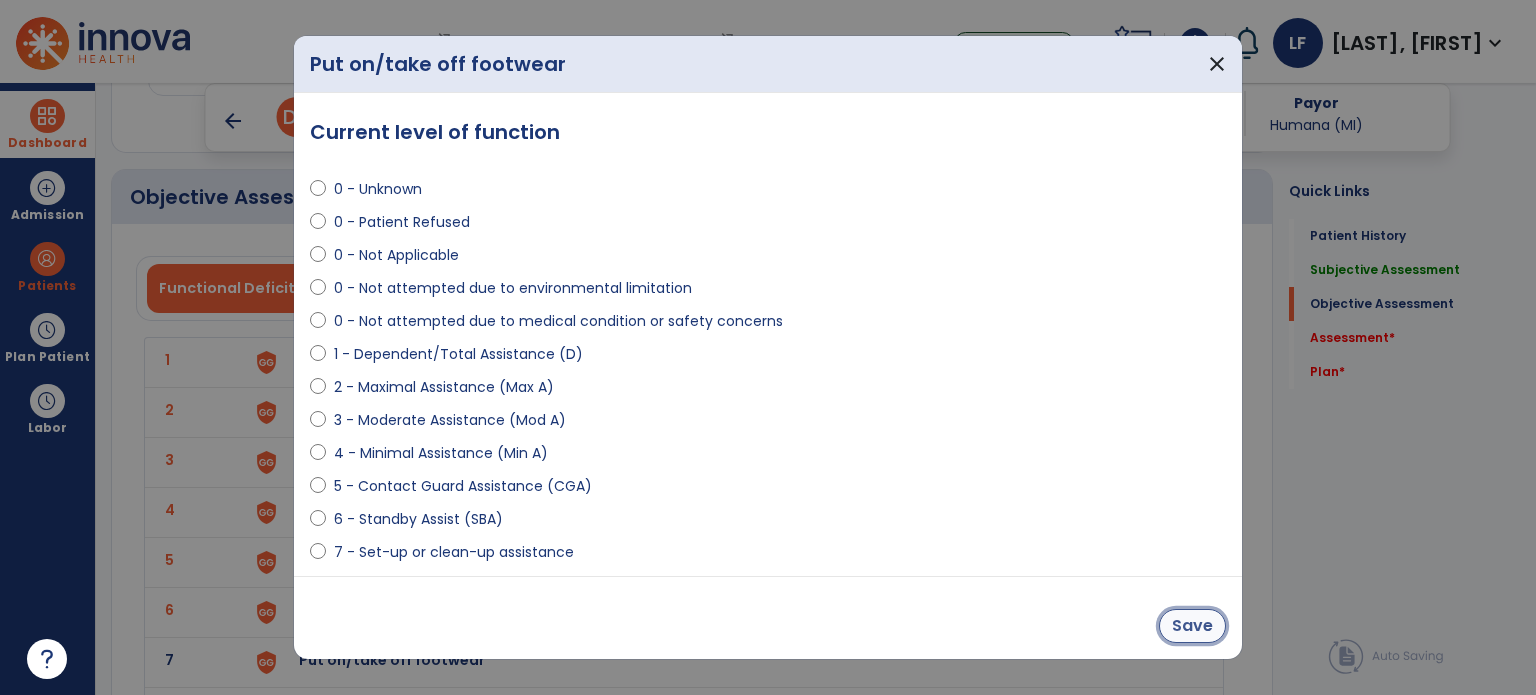click on "Save" at bounding box center [1192, 626] 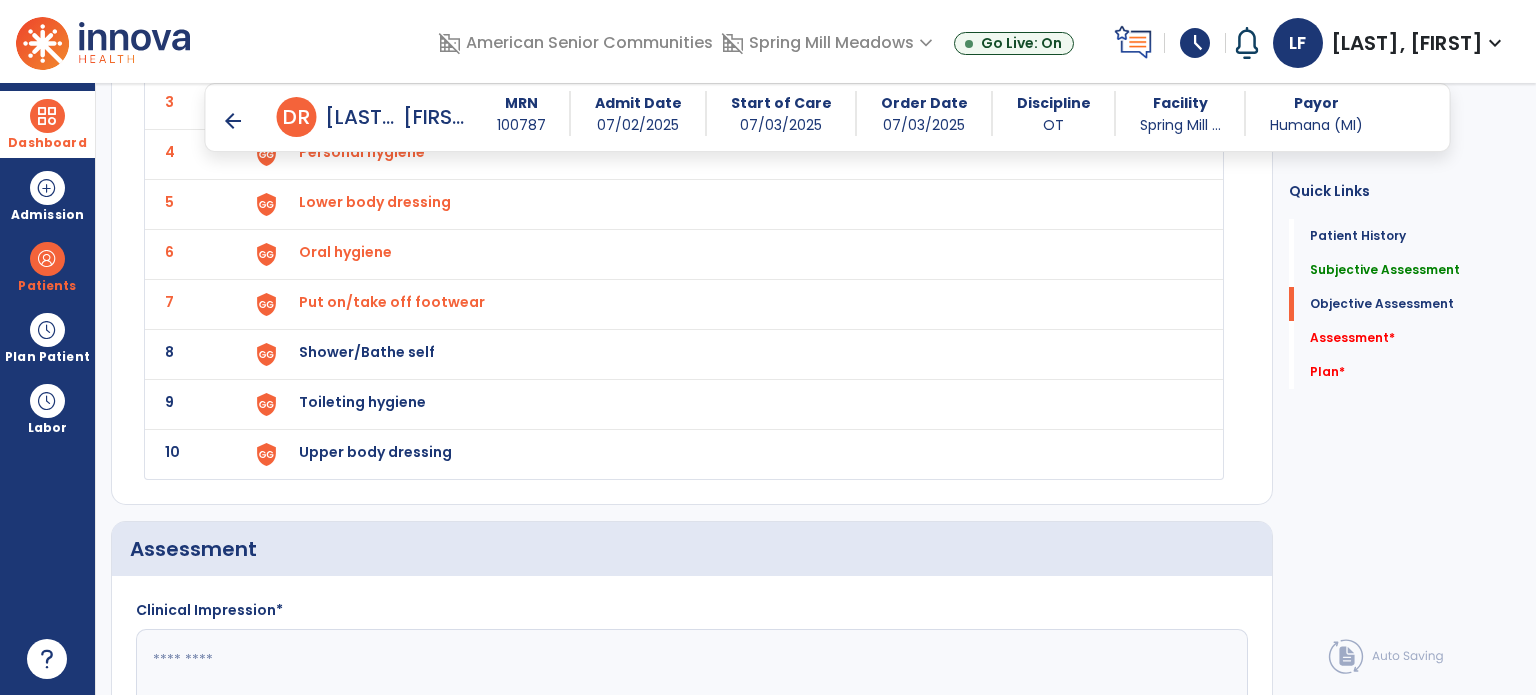 scroll, scrollTop: 2152, scrollLeft: 0, axis: vertical 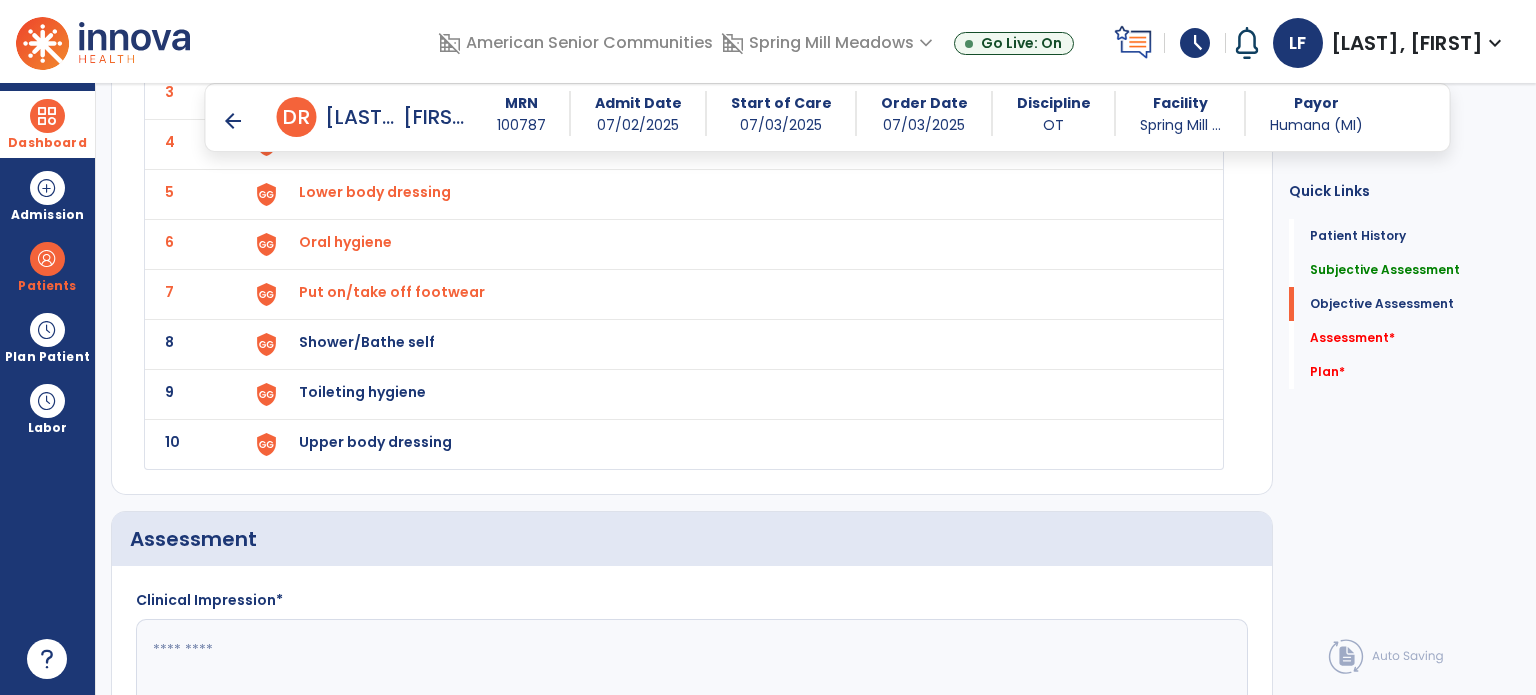 click on "Shower/Bathe self" at bounding box center [342, -8] 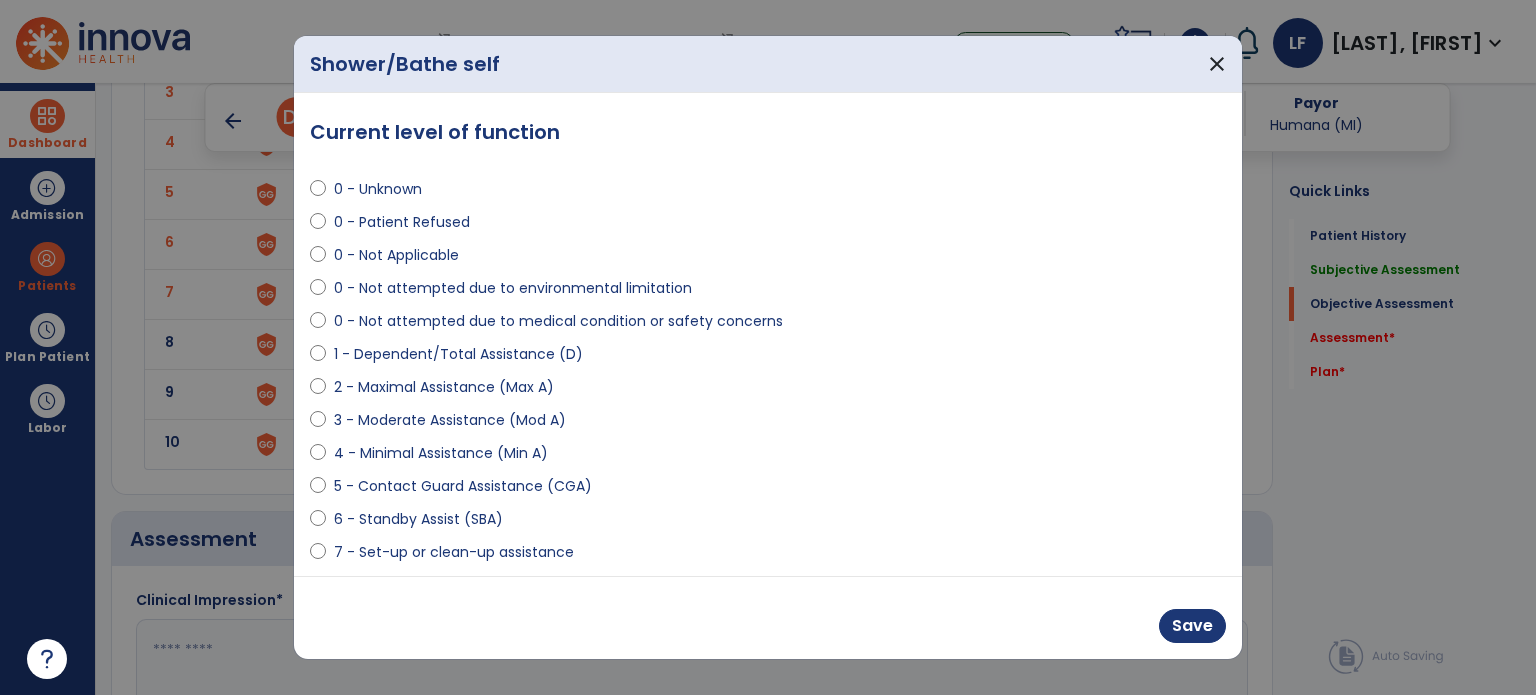 select on "**********" 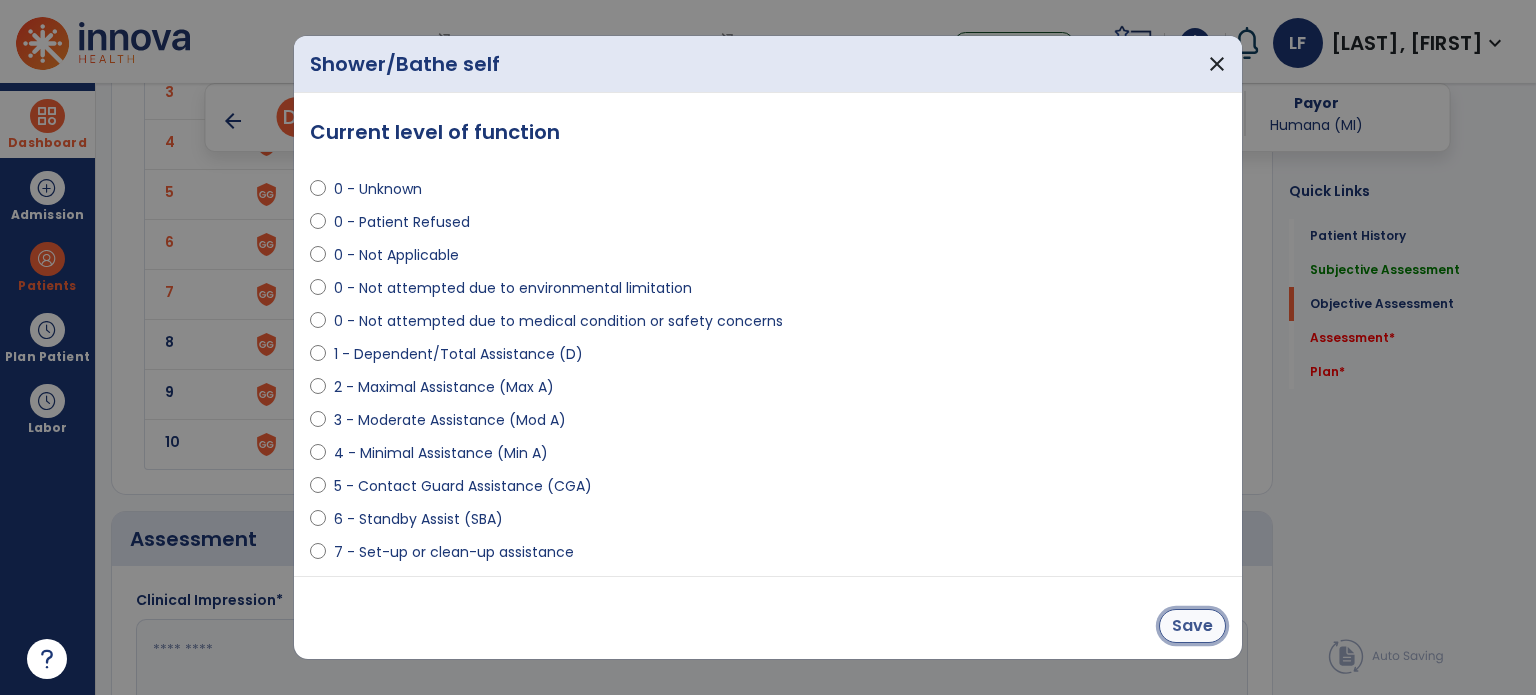 click on "Save" at bounding box center [1192, 626] 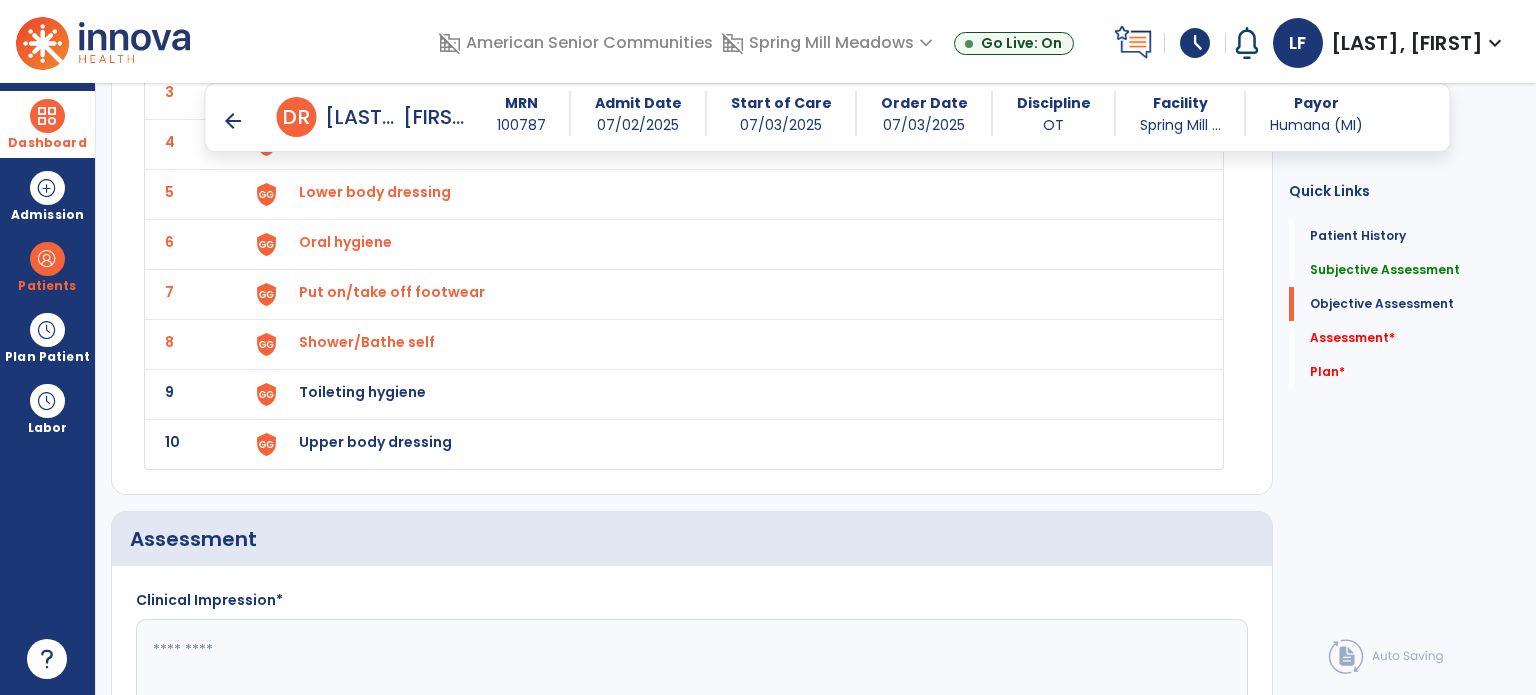 click on "Toileting hygiene" at bounding box center [342, -8] 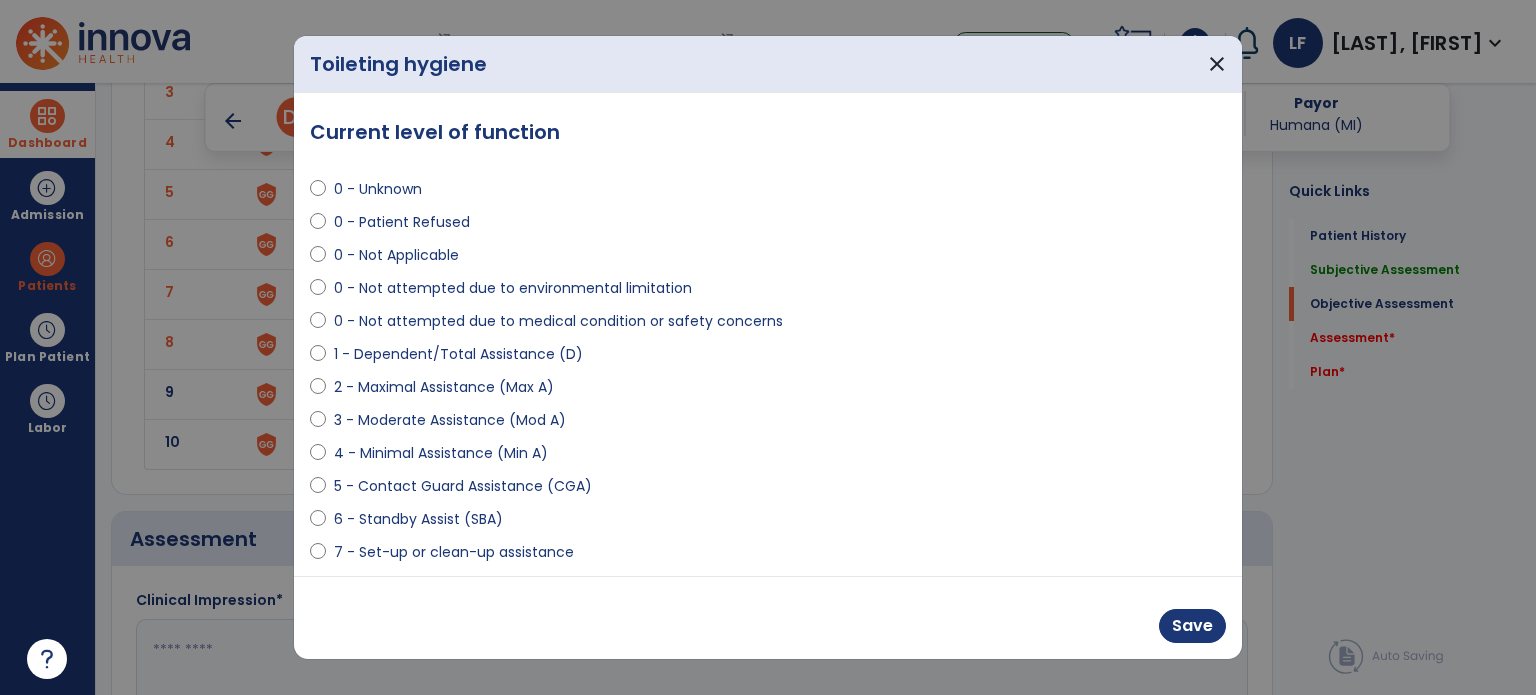 select on "**********" 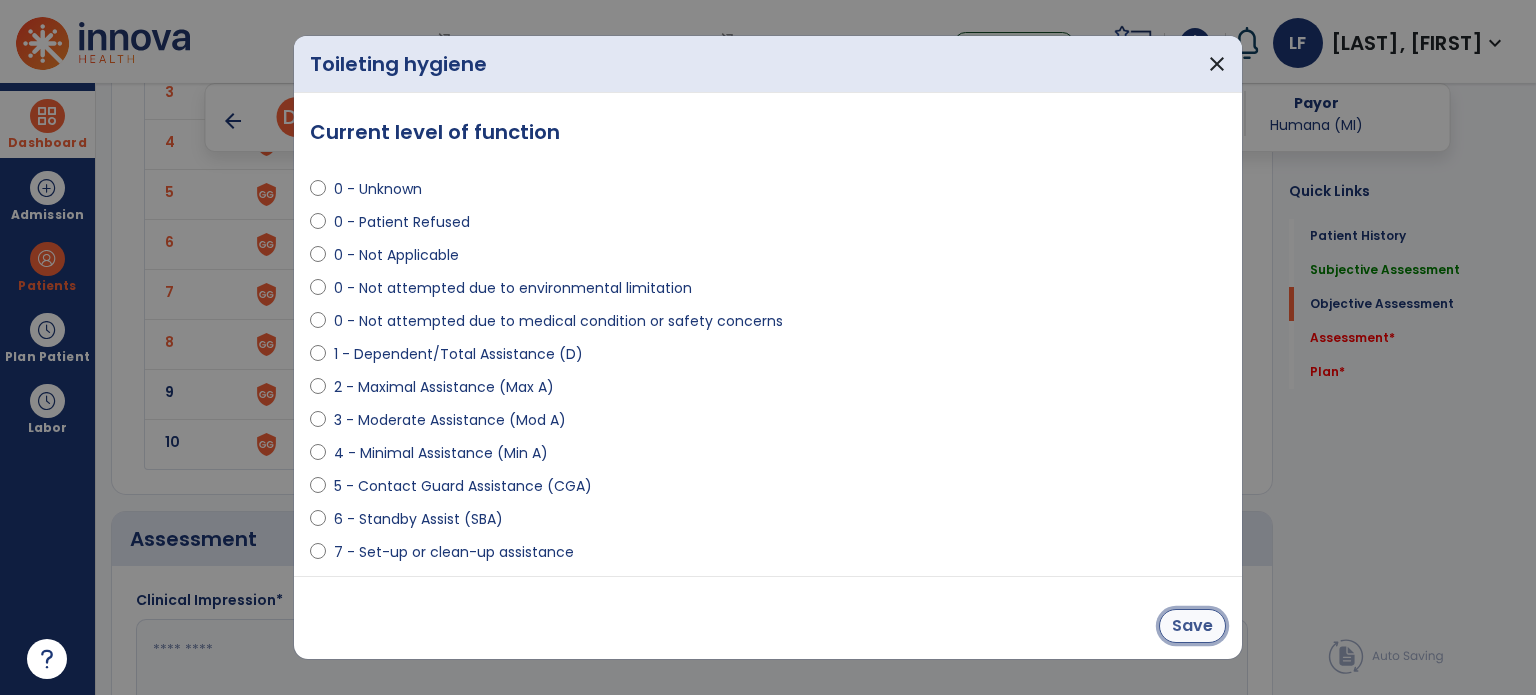 click on "Save" at bounding box center (1192, 626) 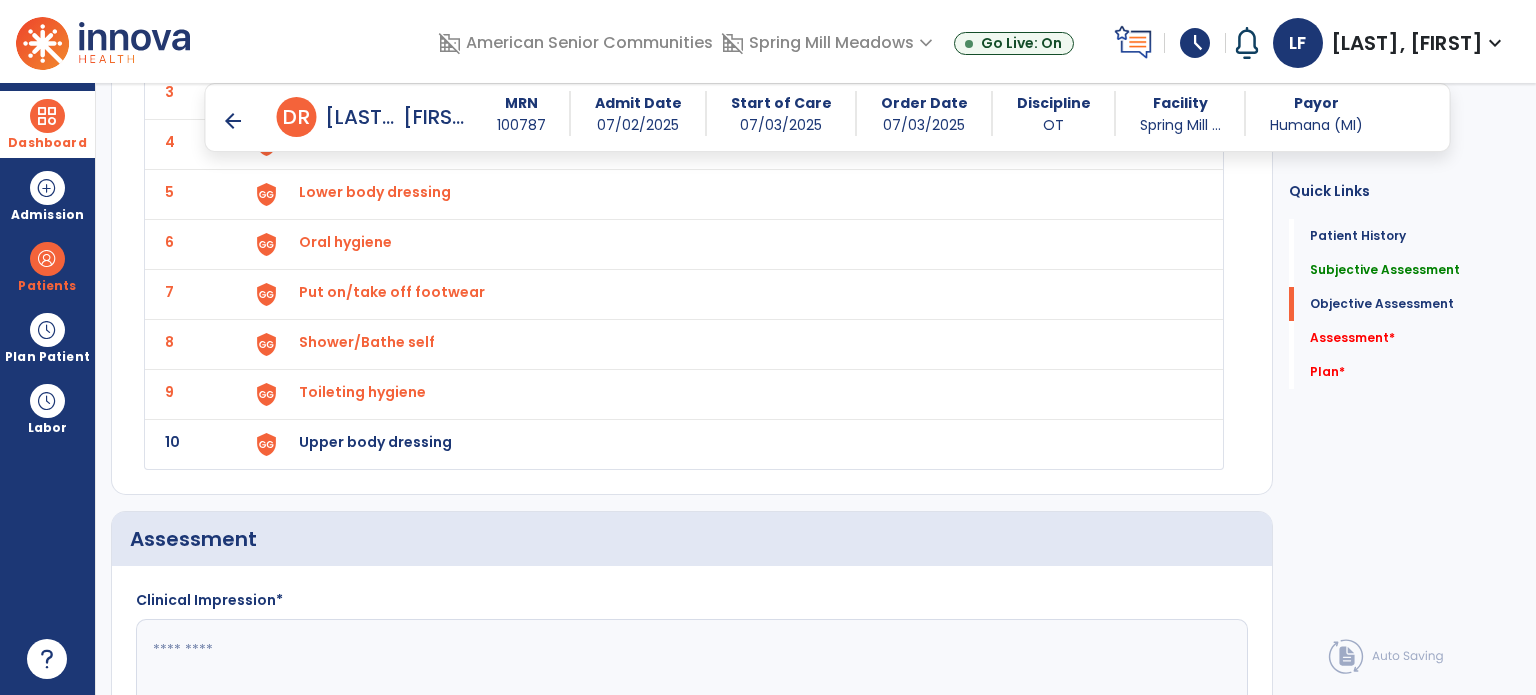 click on "Upper body dressing" at bounding box center [342, -8] 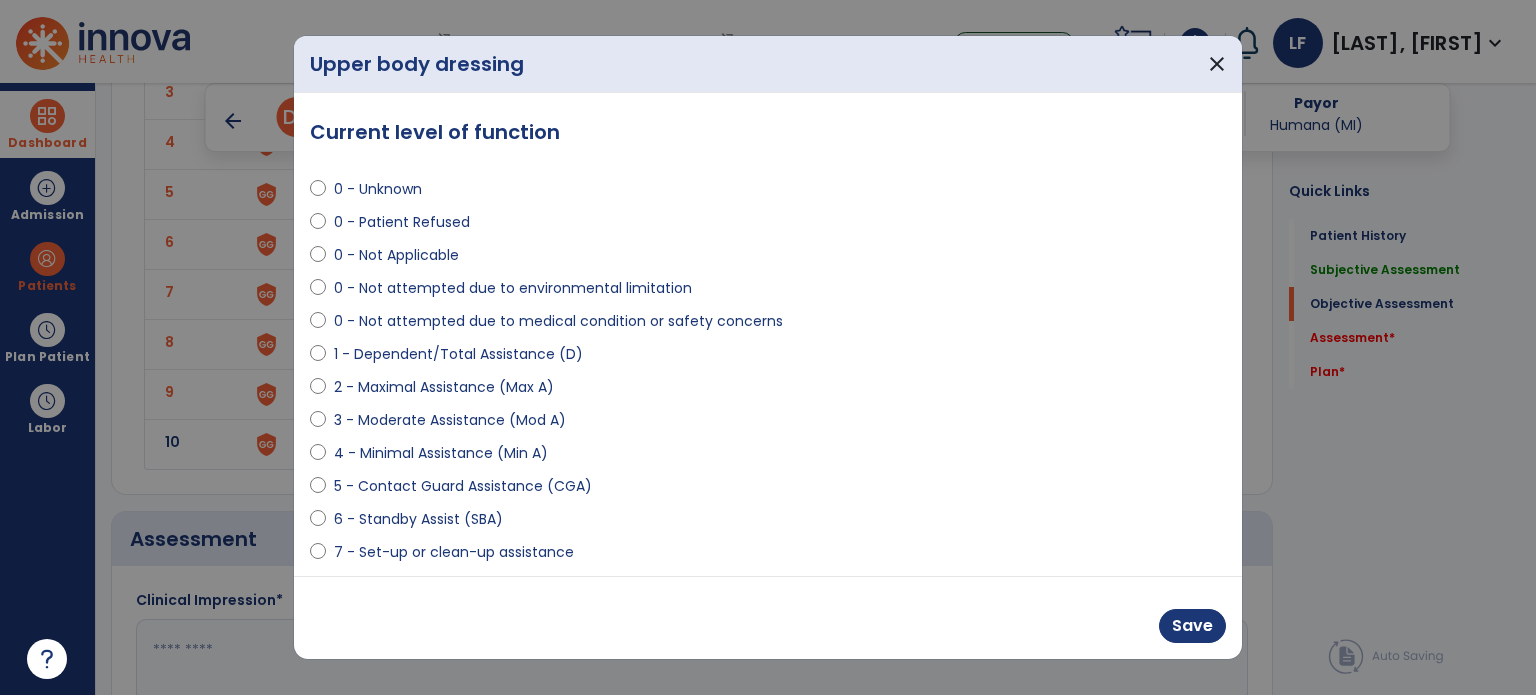 select on "**********" 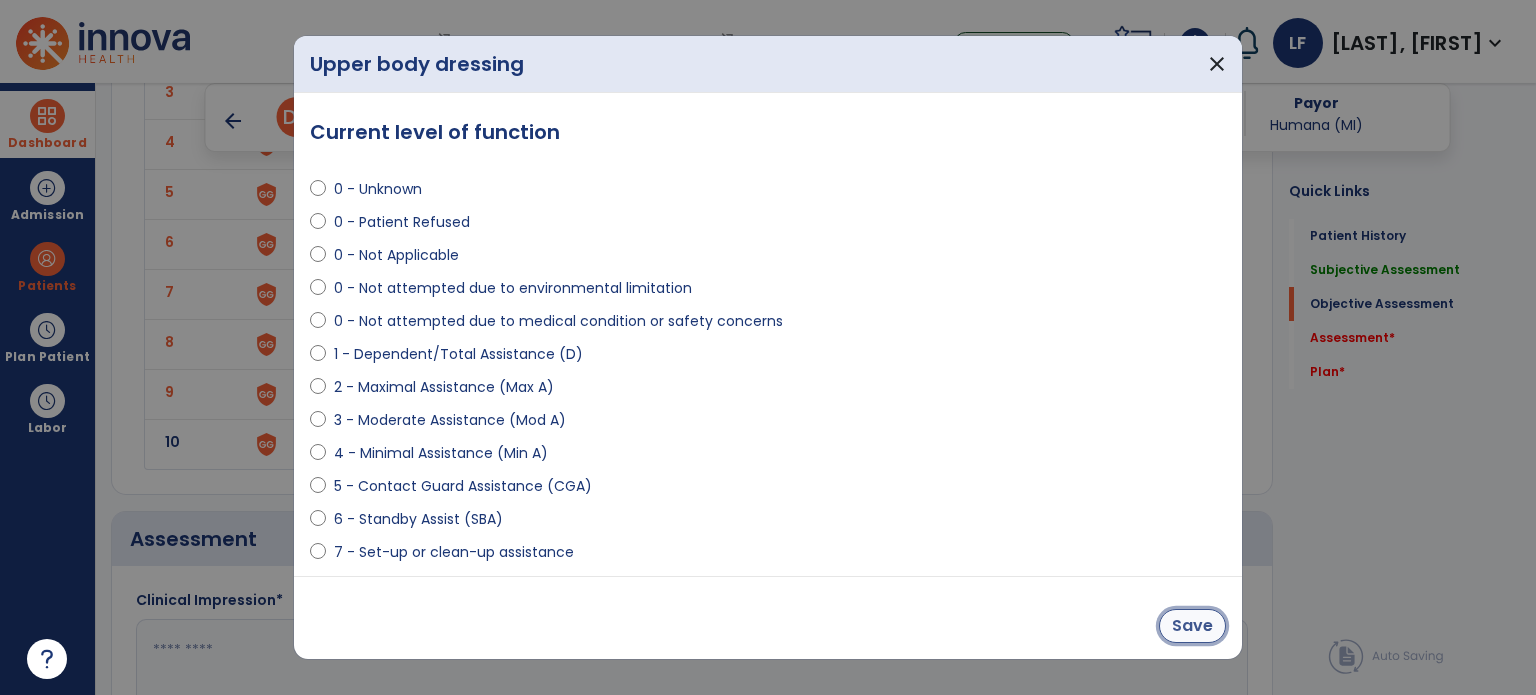 click on "Save" at bounding box center [1192, 626] 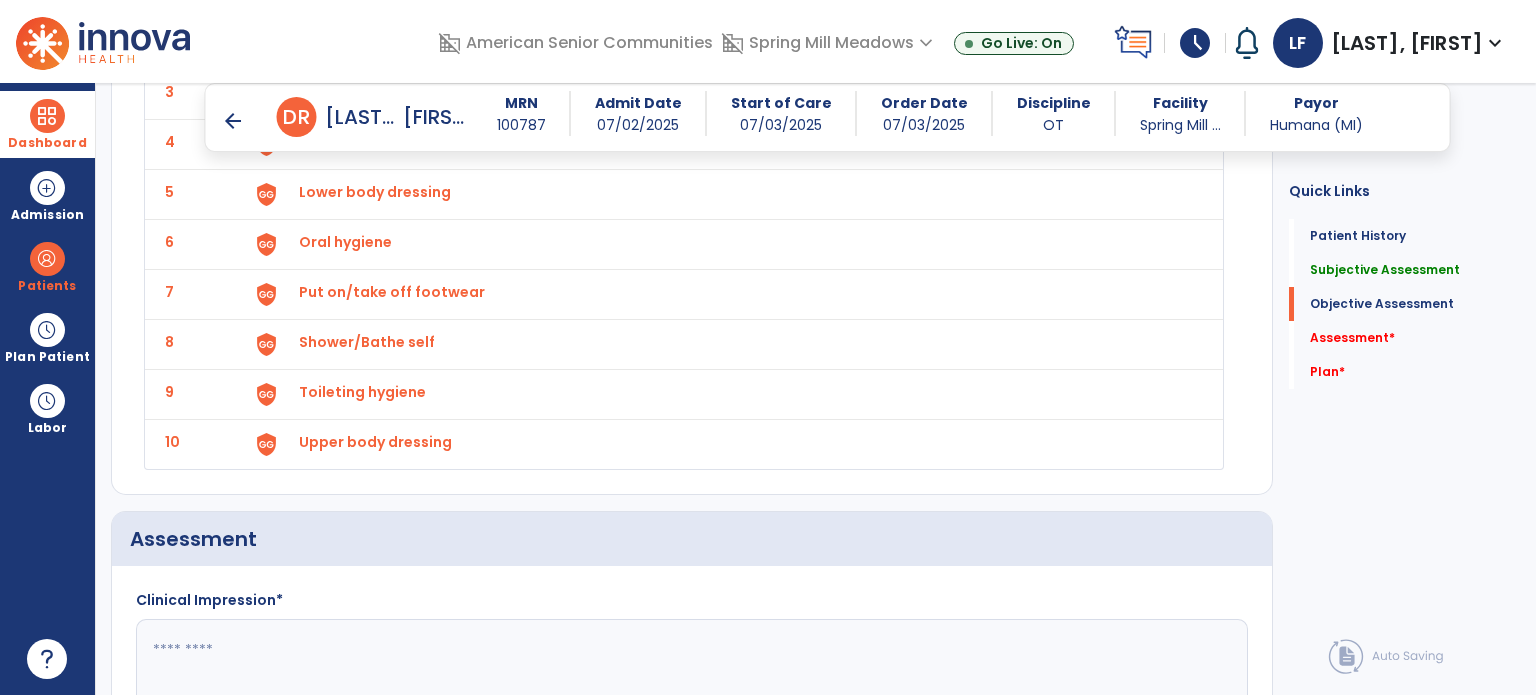 scroll, scrollTop: 2326, scrollLeft: 0, axis: vertical 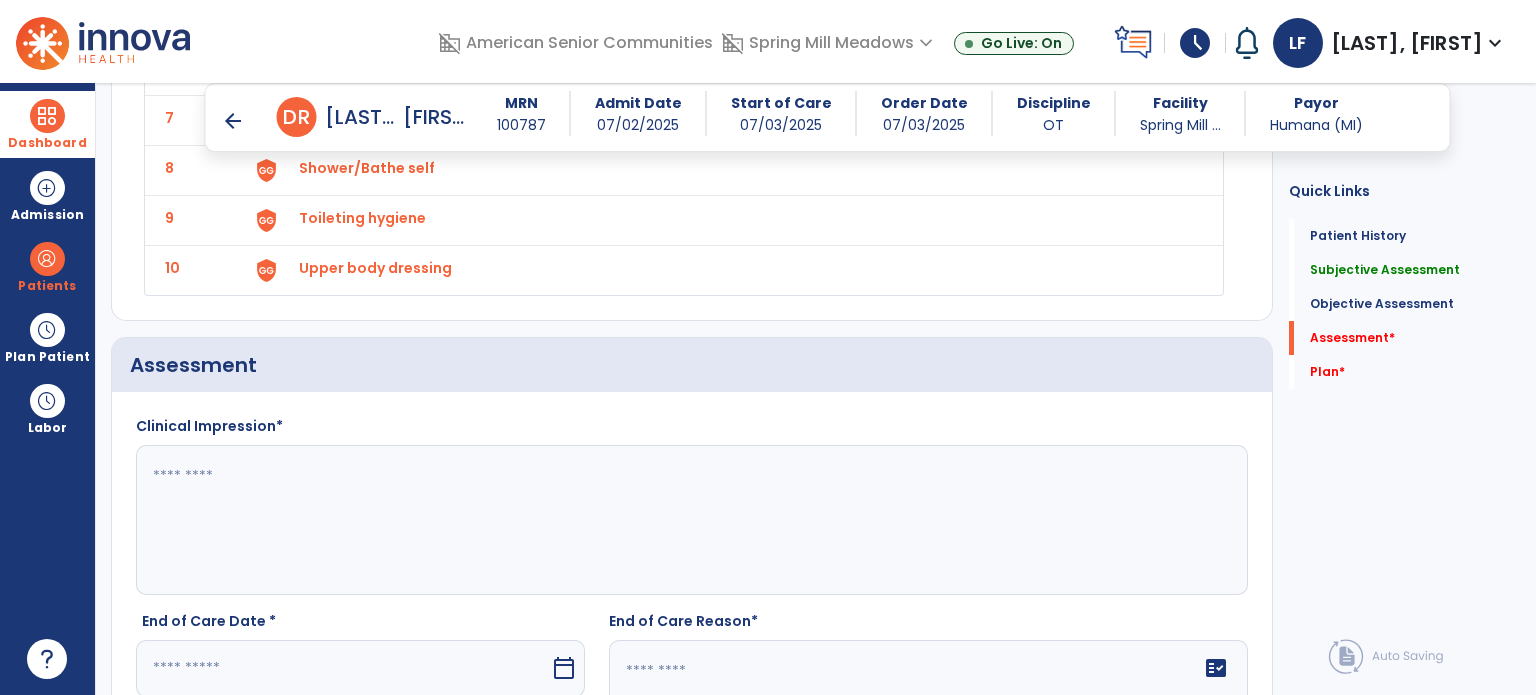 click 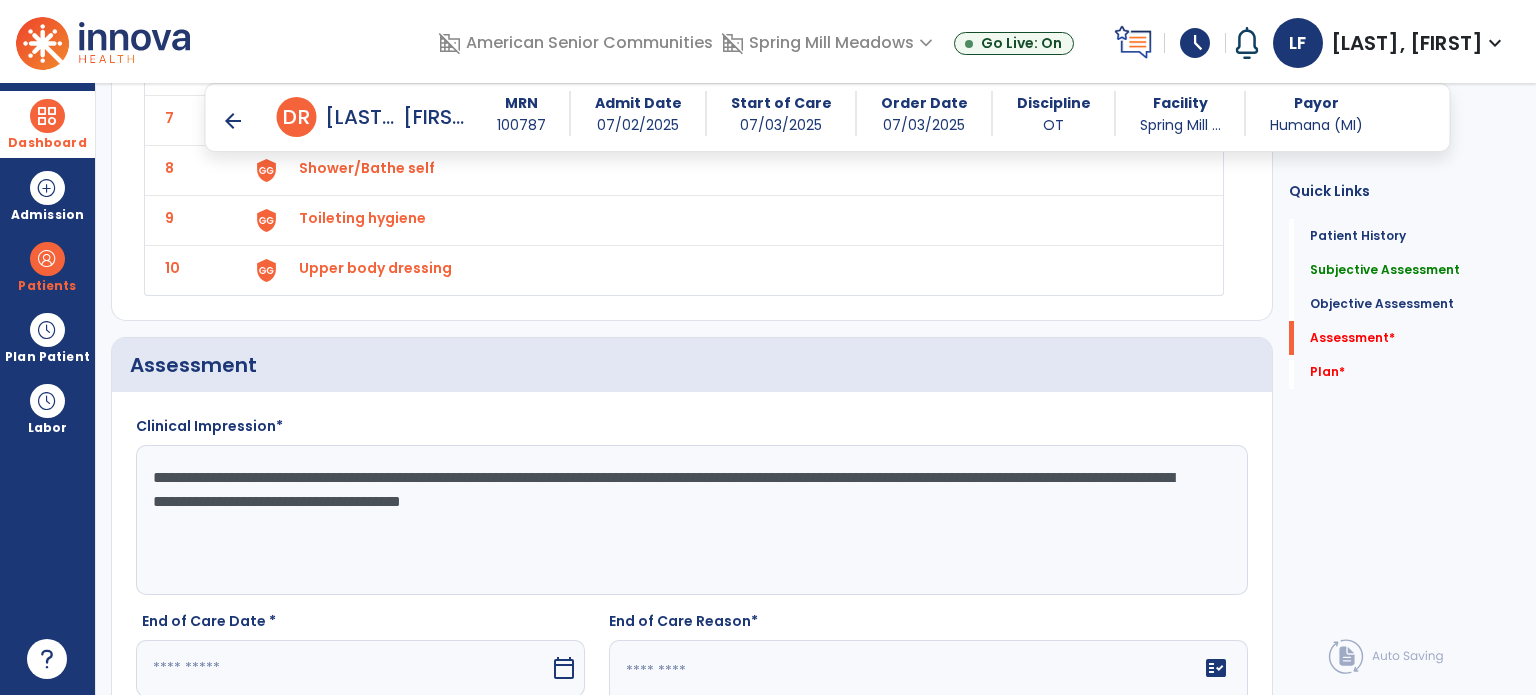 click on "**********" 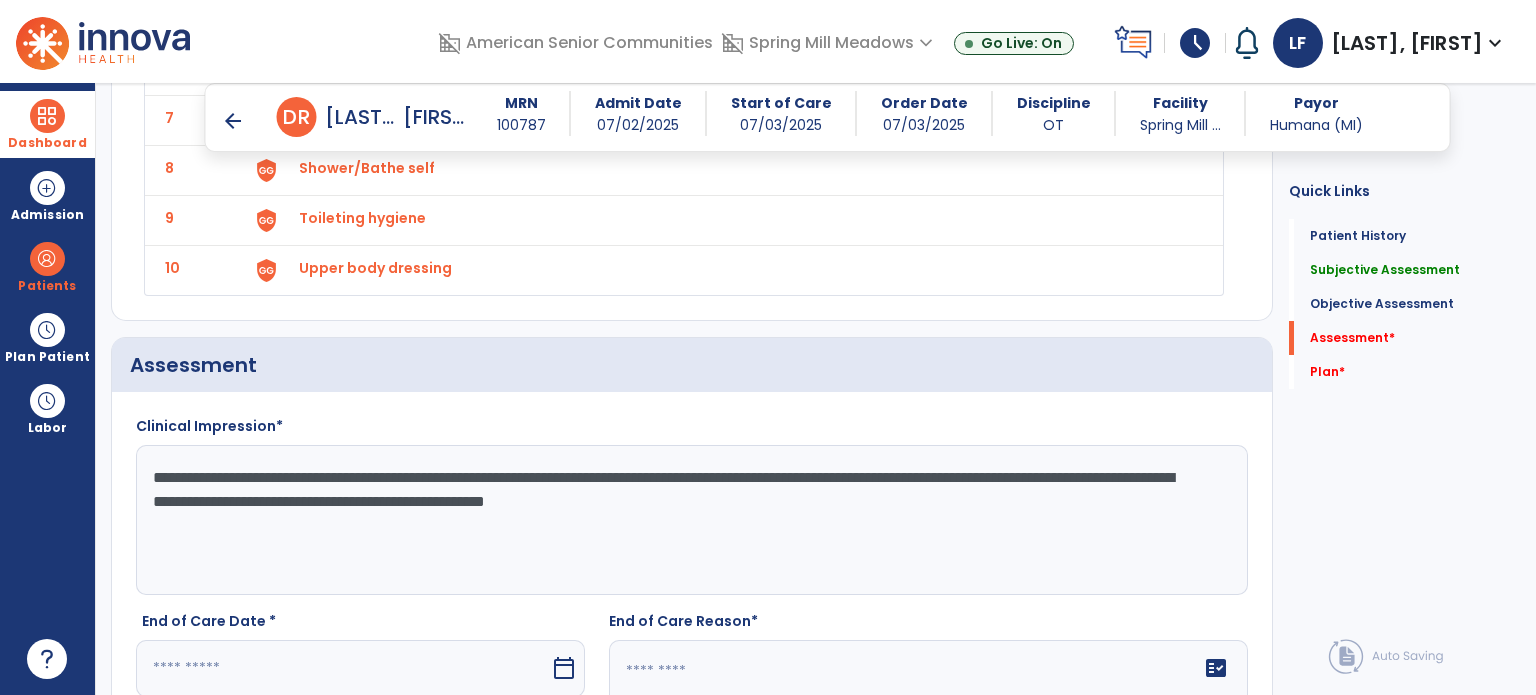 click on "**********" 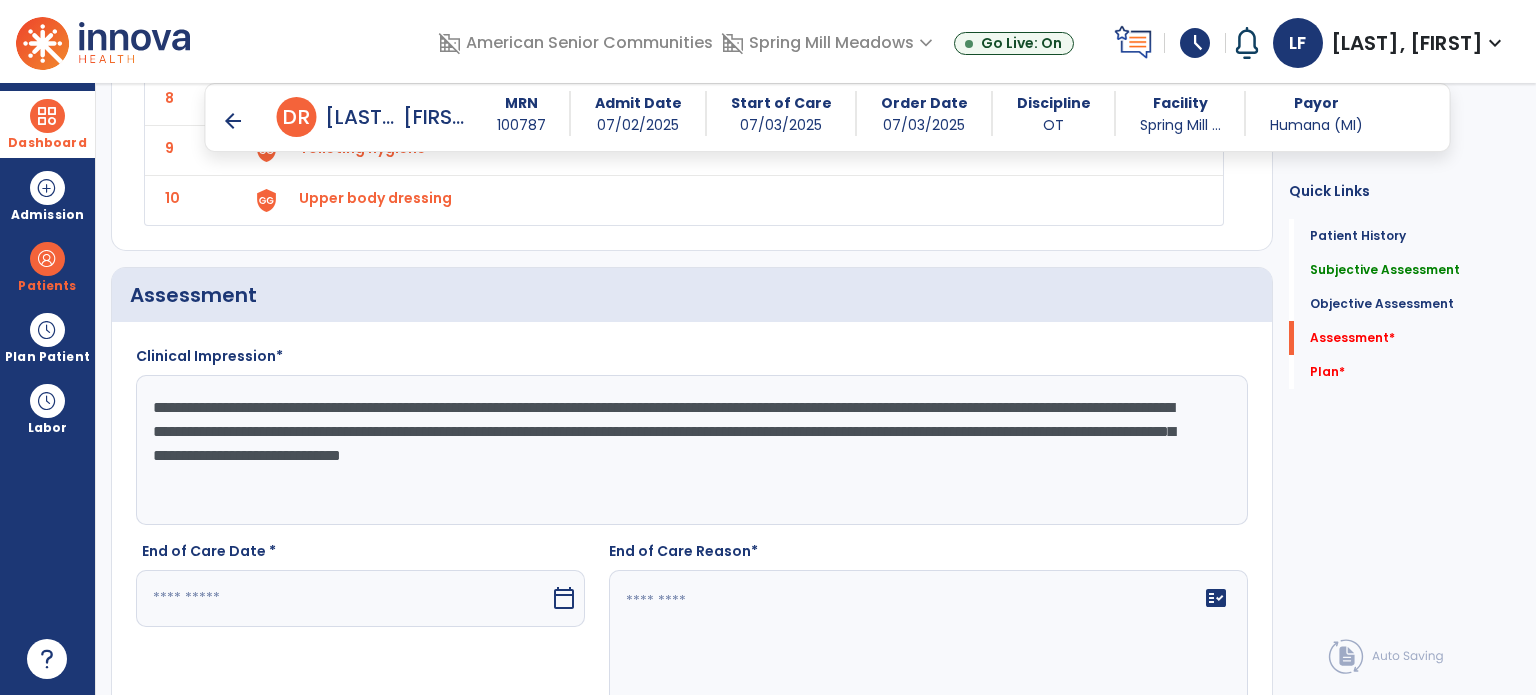 scroll, scrollTop: 2398, scrollLeft: 0, axis: vertical 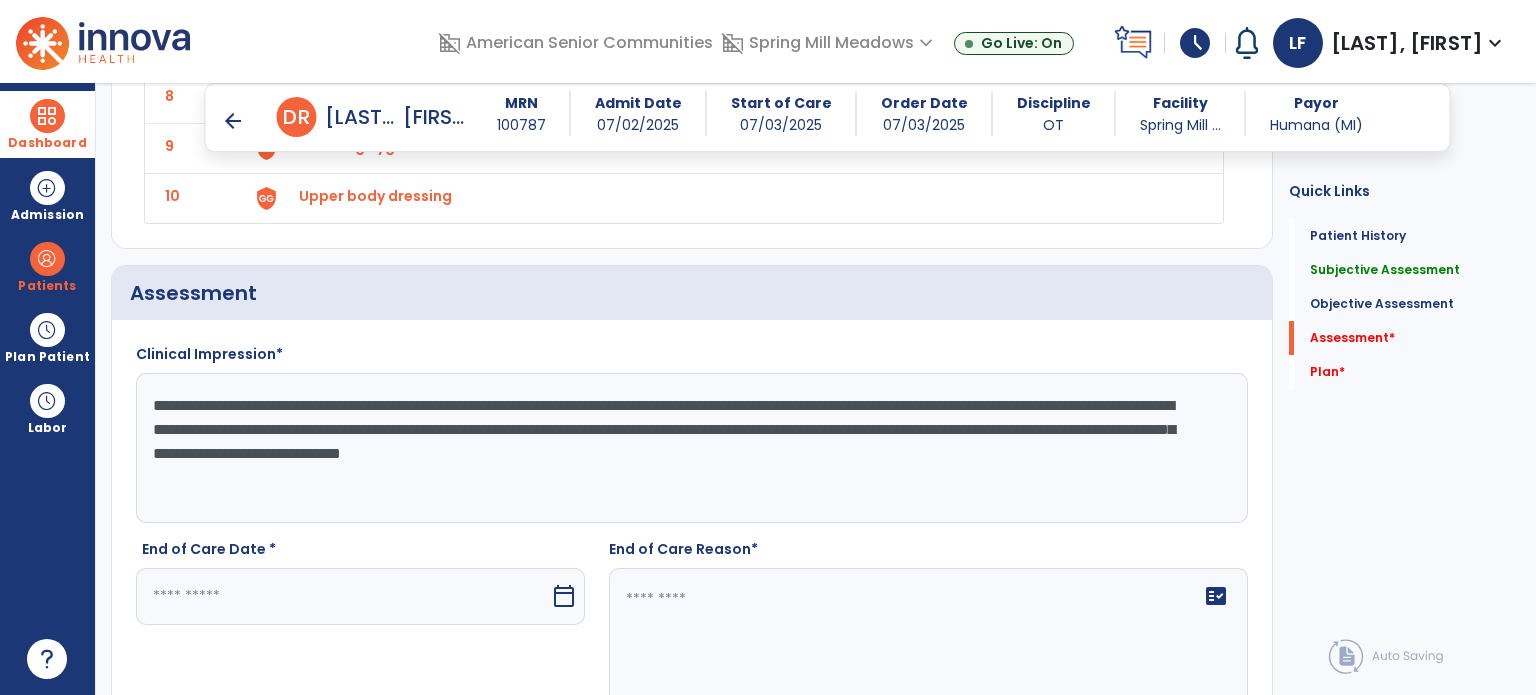 type on "**********" 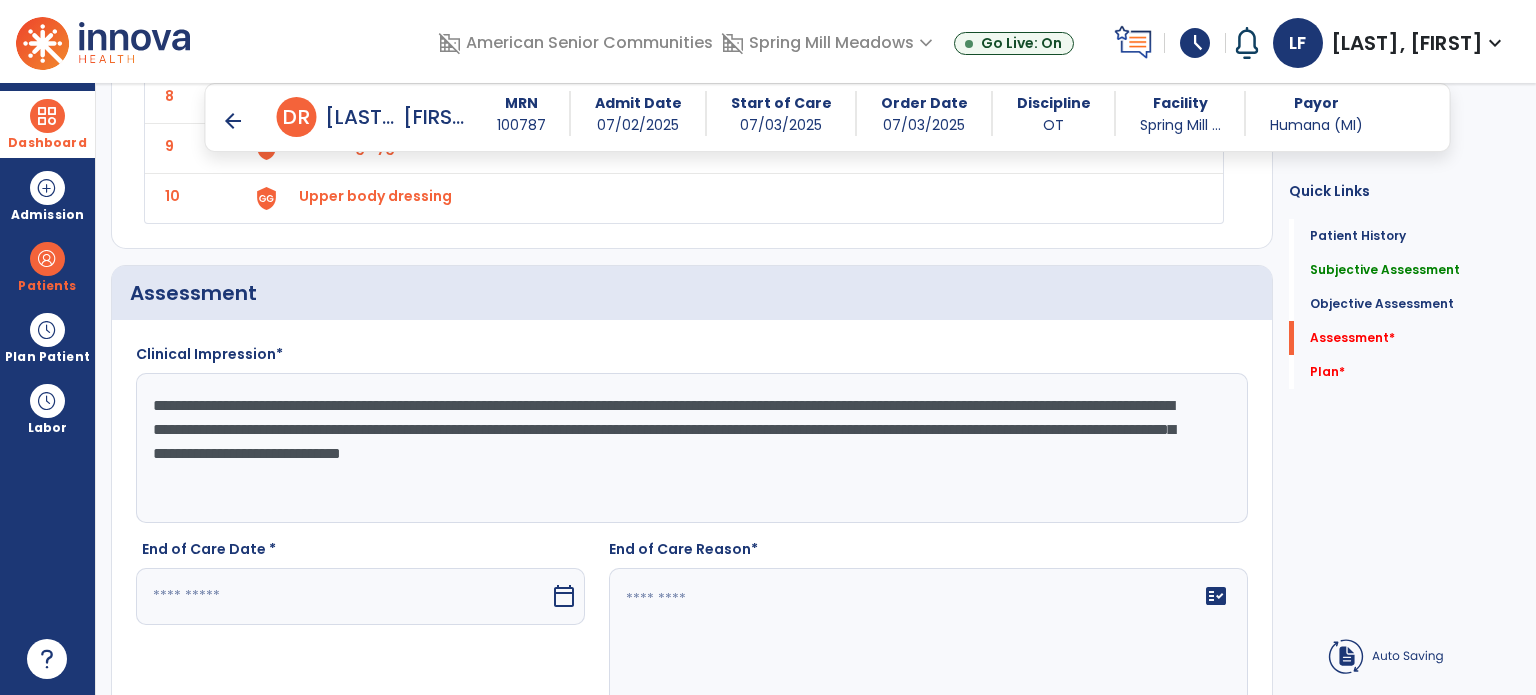 click at bounding box center (343, 596) 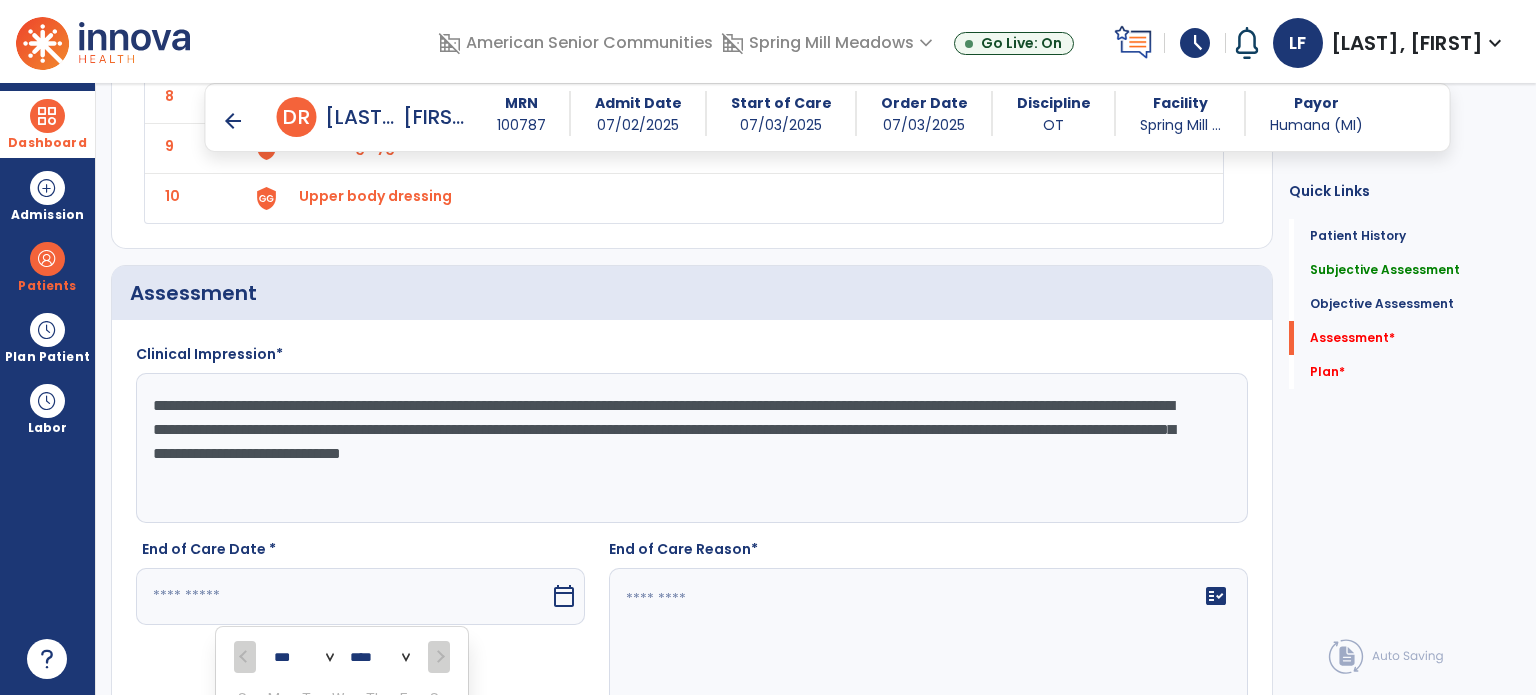 scroll, scrollTop: 2796, scrollLeft: 0, axis: vertical 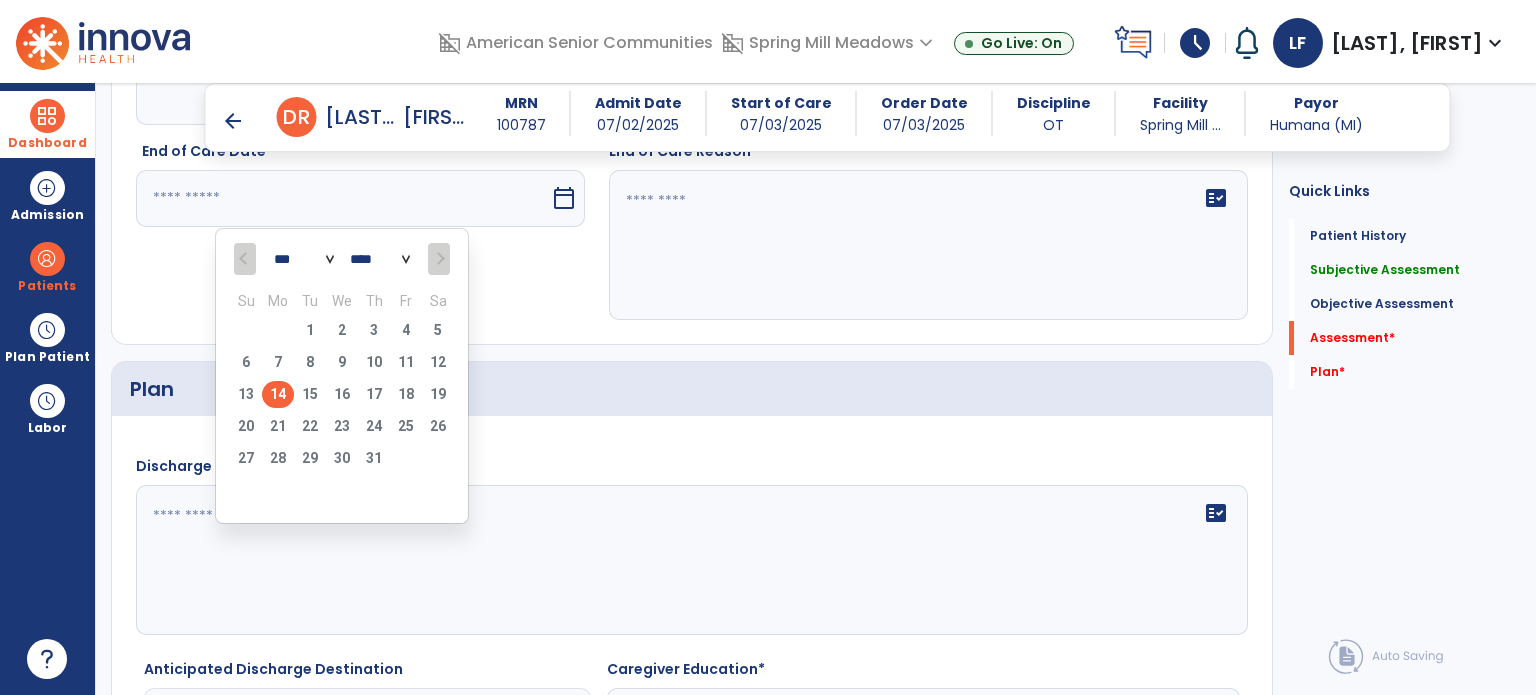 click on "14" at bounding box center (278, 394) 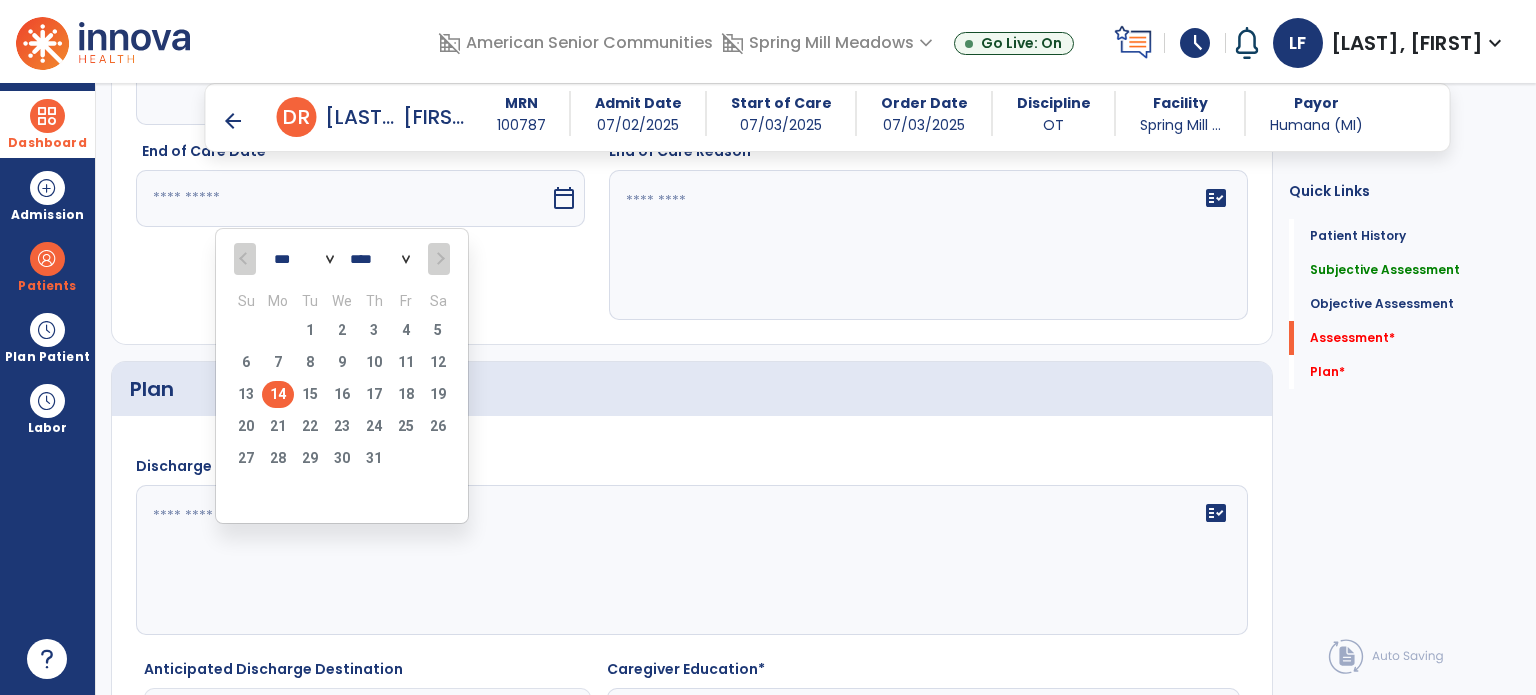 type on "*********" 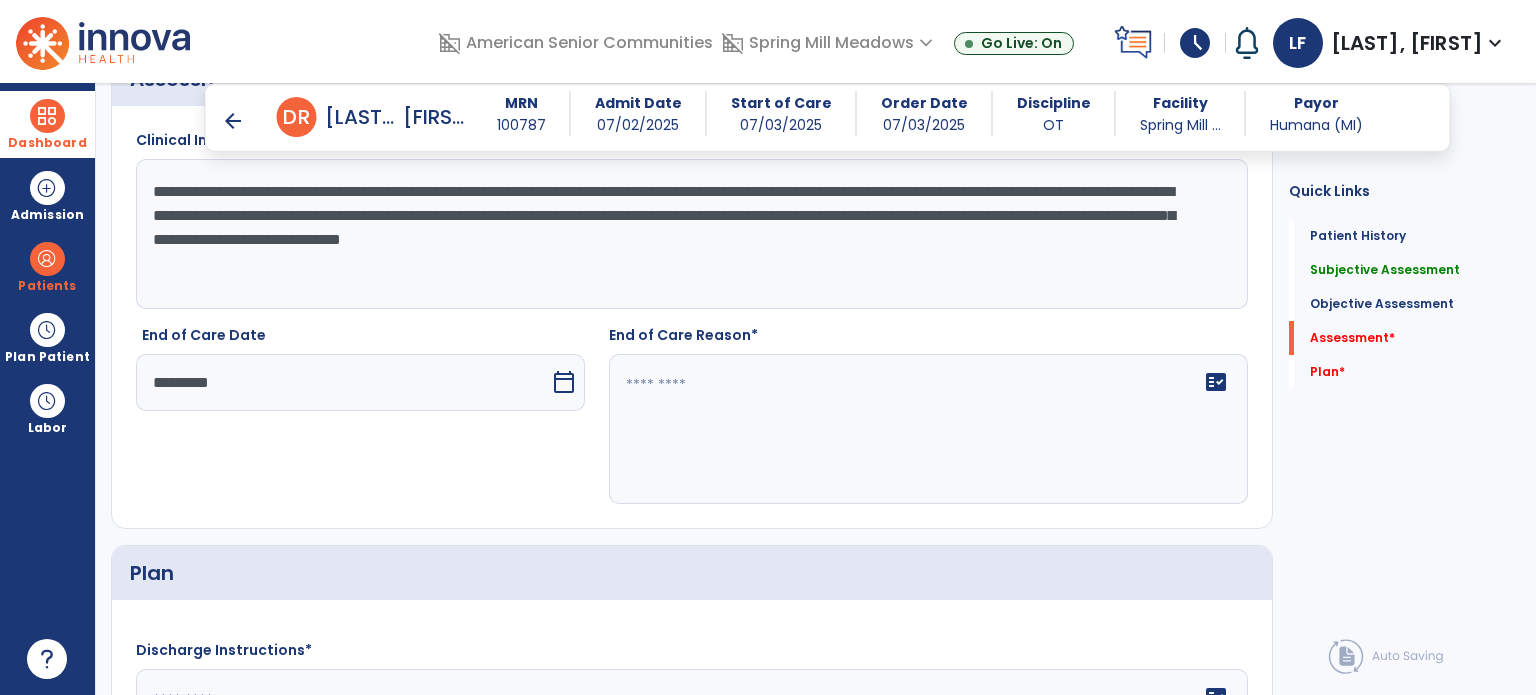 scroll, scrollTop: 2599, scrollLeft: 0, axis: vertical 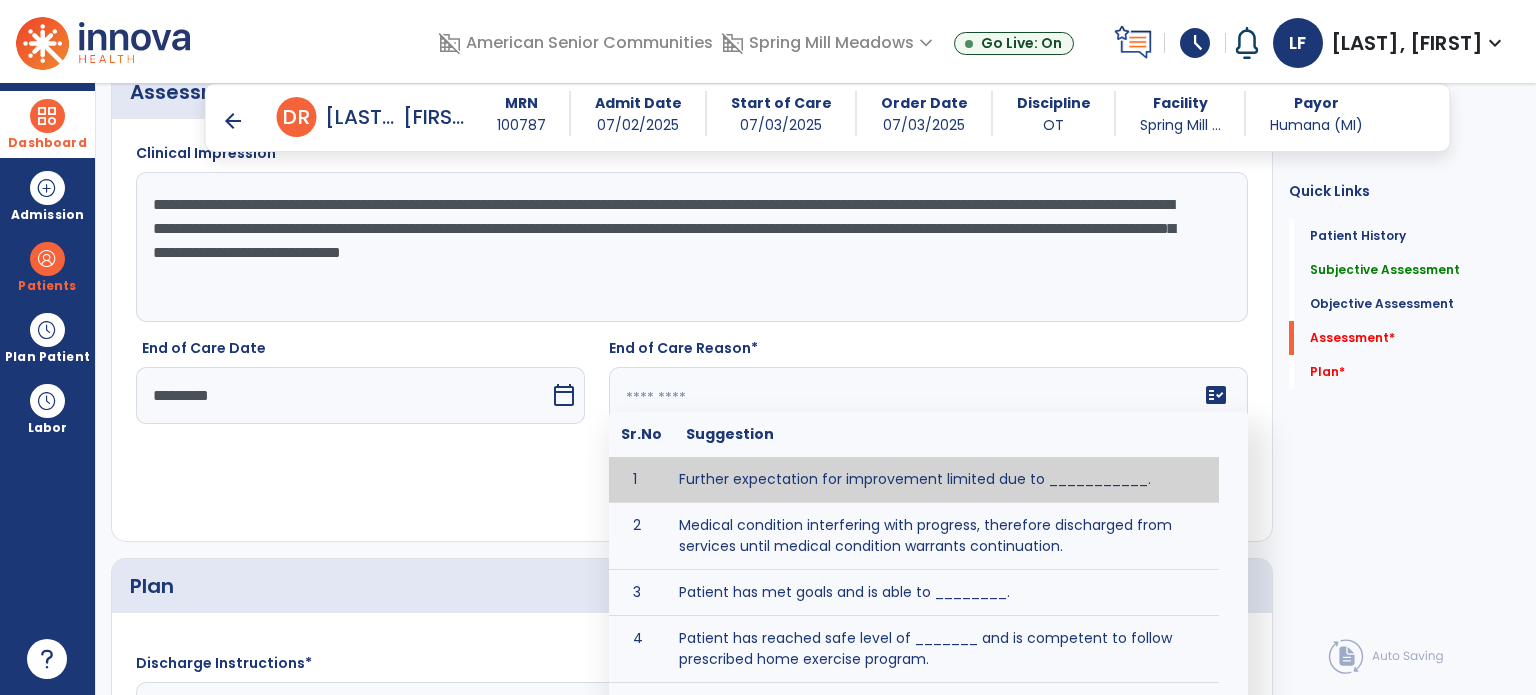 click on "fact_check  Sr.No Suggestion 1 Further expectation for improvement limited due to ___________. 2 Medical condition interfering with progress, therefore discharged from services until medical condition warrants continuation. 3 Patient has met goals and is able to ________. 4 Patient has reached safe level of _______ and is competent to follow prescribed home exercise program. 5 Patient responded to therapy ____________. 6 Unexpected facility discharge - patient continues to warrant further therapy and will be re-screened upon readmission. 7 Unstable medical condition makes continued services inappropriate at this time." 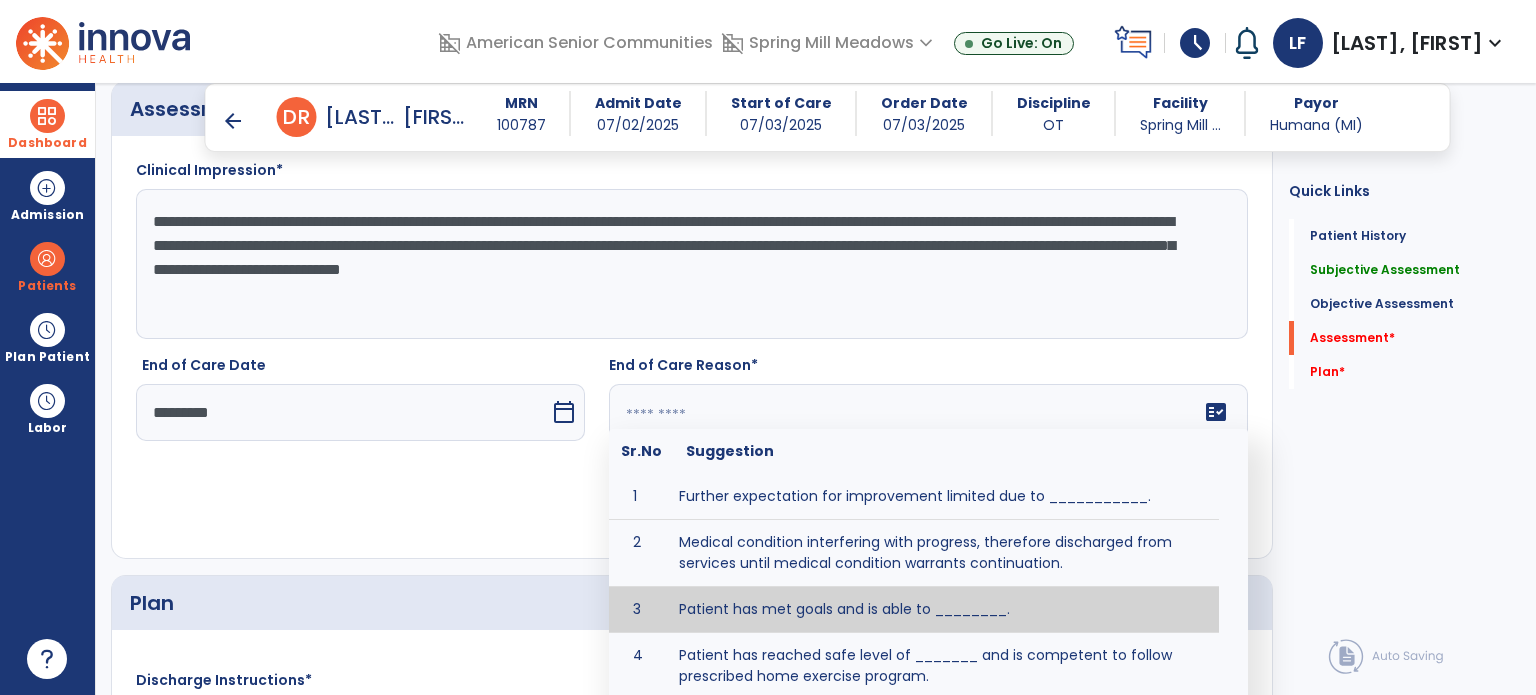 scroll, scrollTop: 2583, scrollLeft: 0, axis: vertical 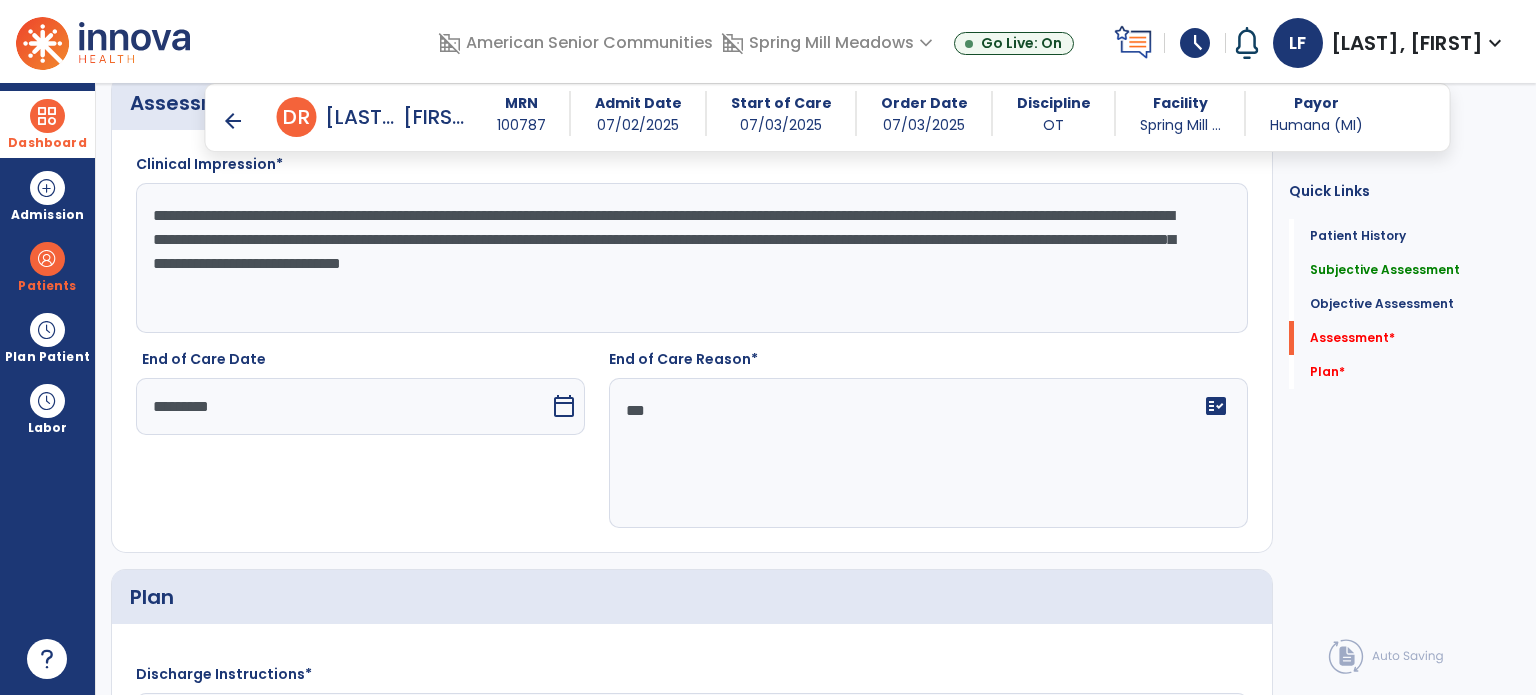 type on "***" 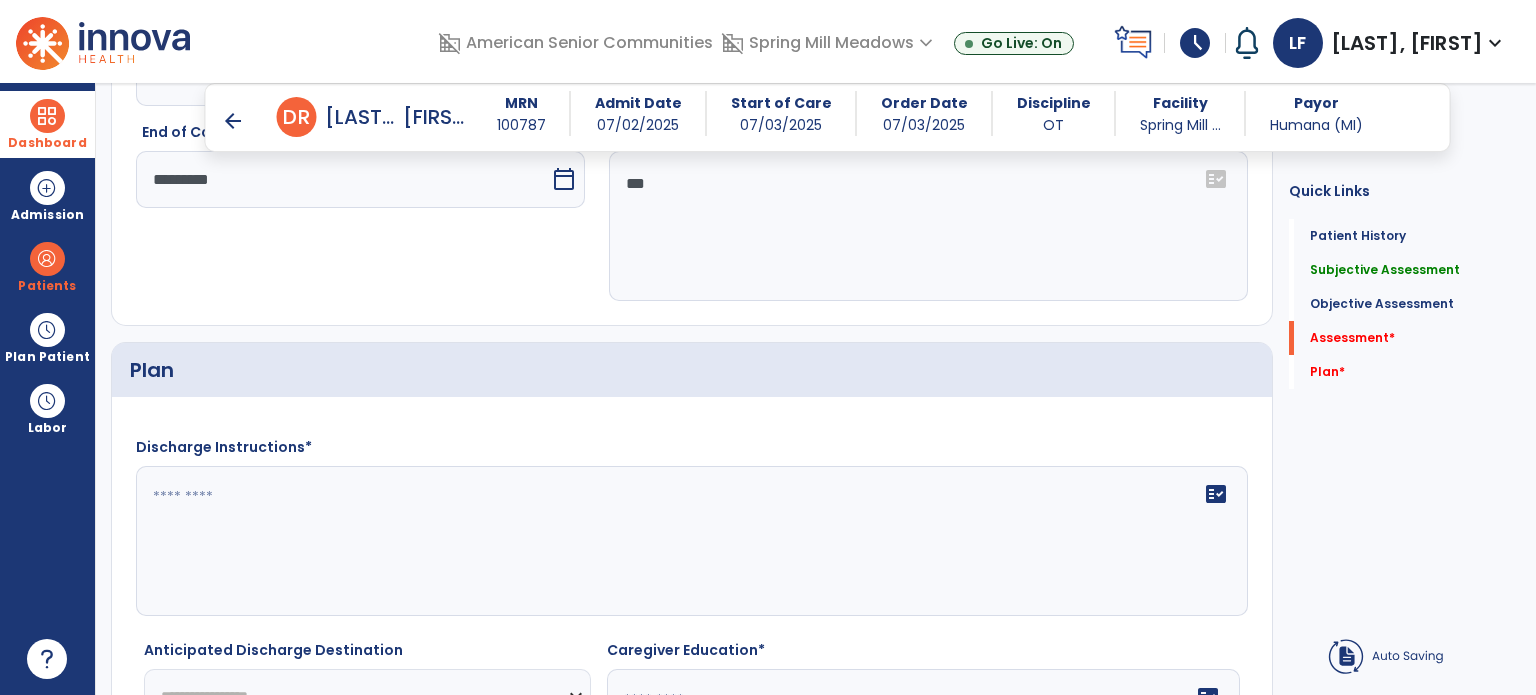 scroll, scrollTop: 2816, scrollLeft: 0, axis: vertical 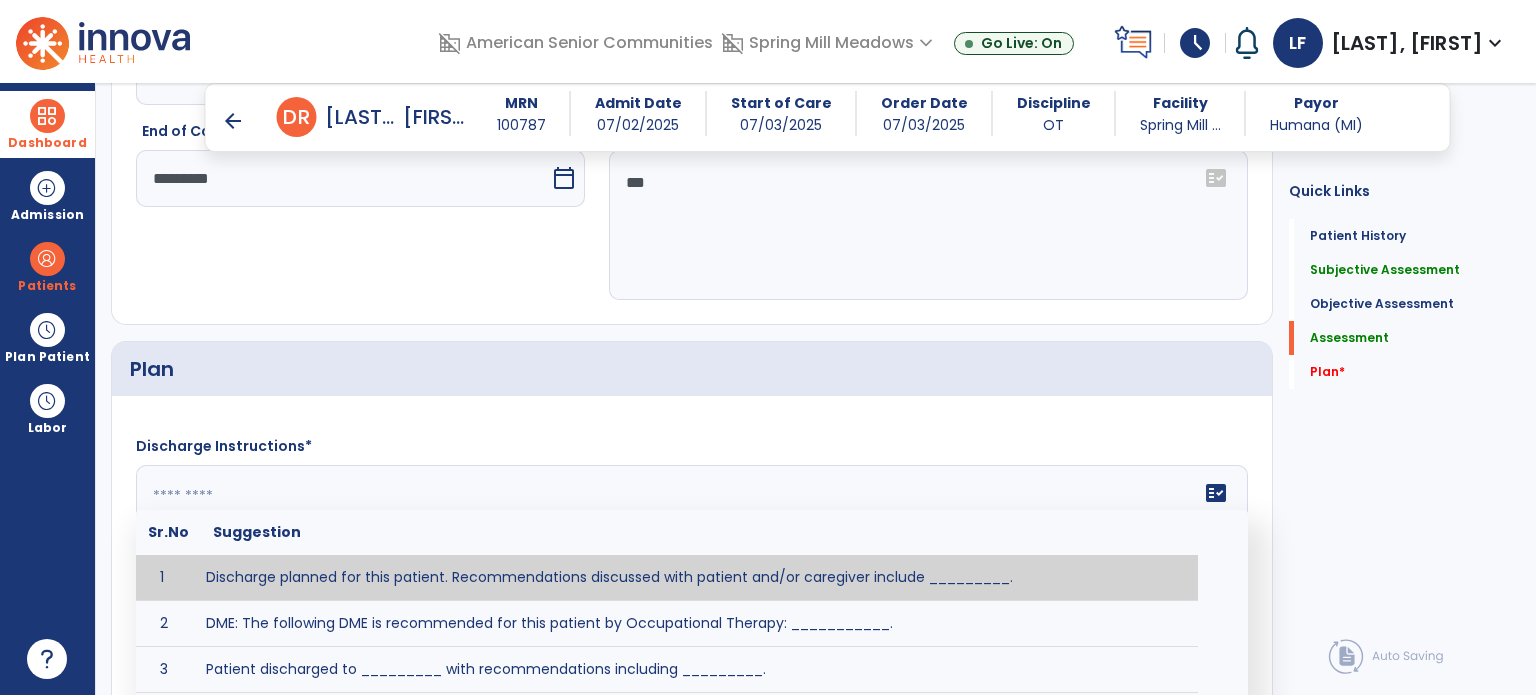 click on "fact_check  Sr.No Suggestion 1 Discharge planned for this patient. Recommendations discussed with patient and/or caregiver include _________. 2 DME: The following DME is recommended for this patient by Occupational Therapy: ___________. 3 Patient discharged to _________ with recommendations including _________. 4 Patient discharged unexpectedly to __________. Recommendations include ____________." 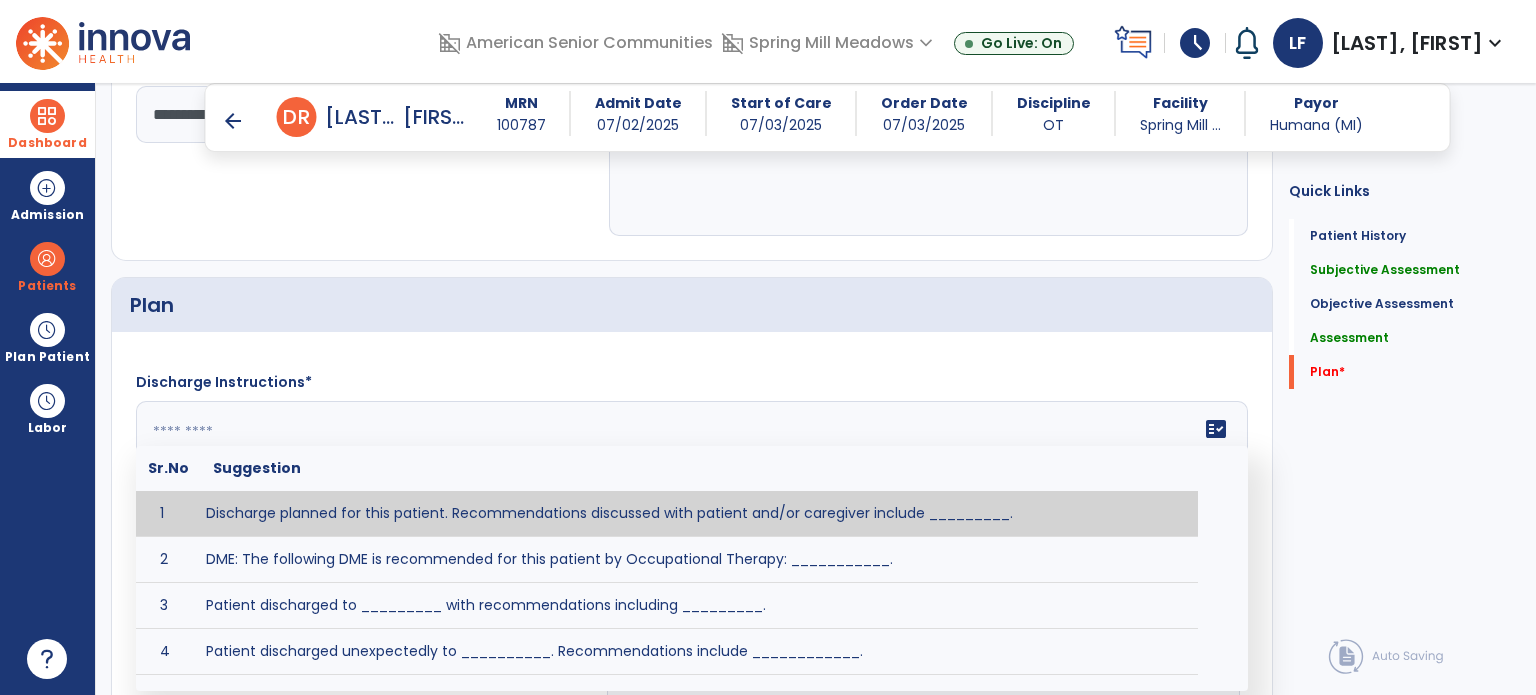 scroll, scrollTop: 2912, scrollLeft: 0, axis: vertical 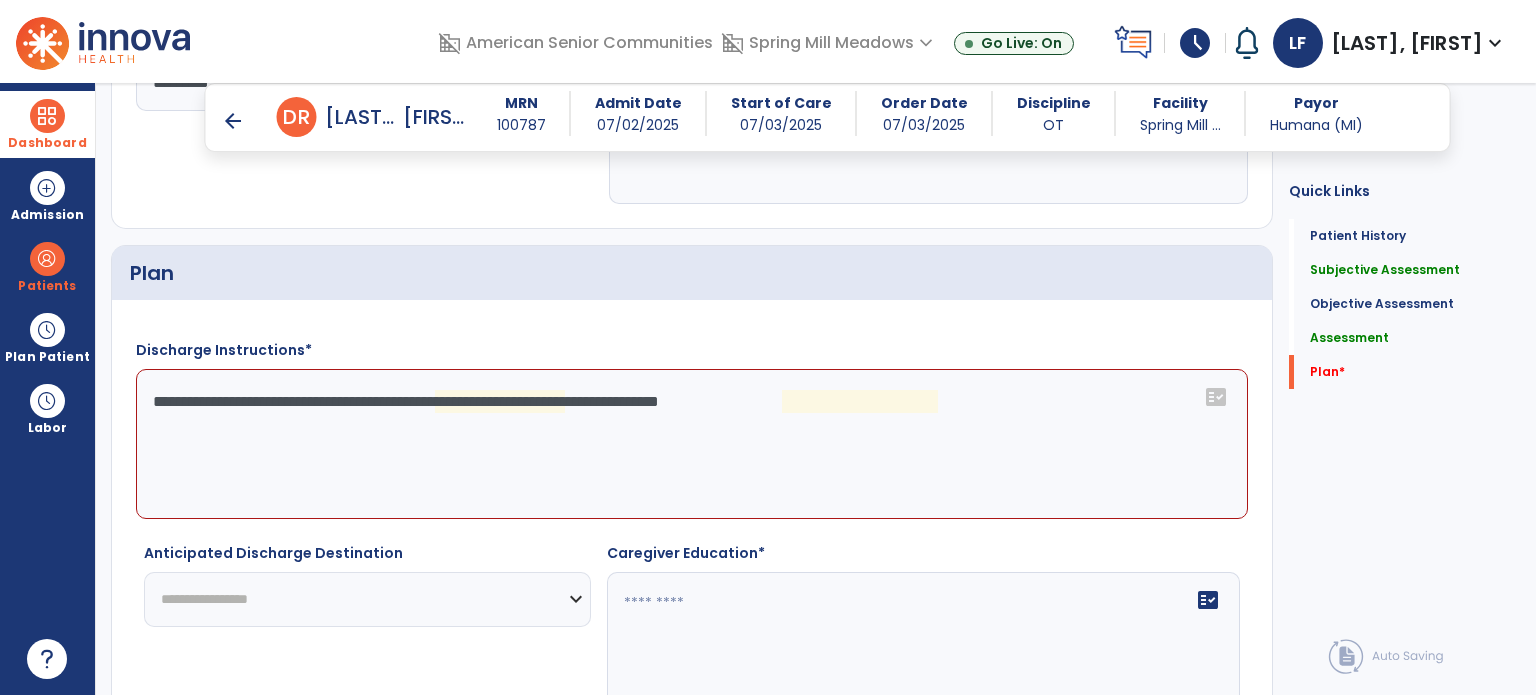 click on "**********" 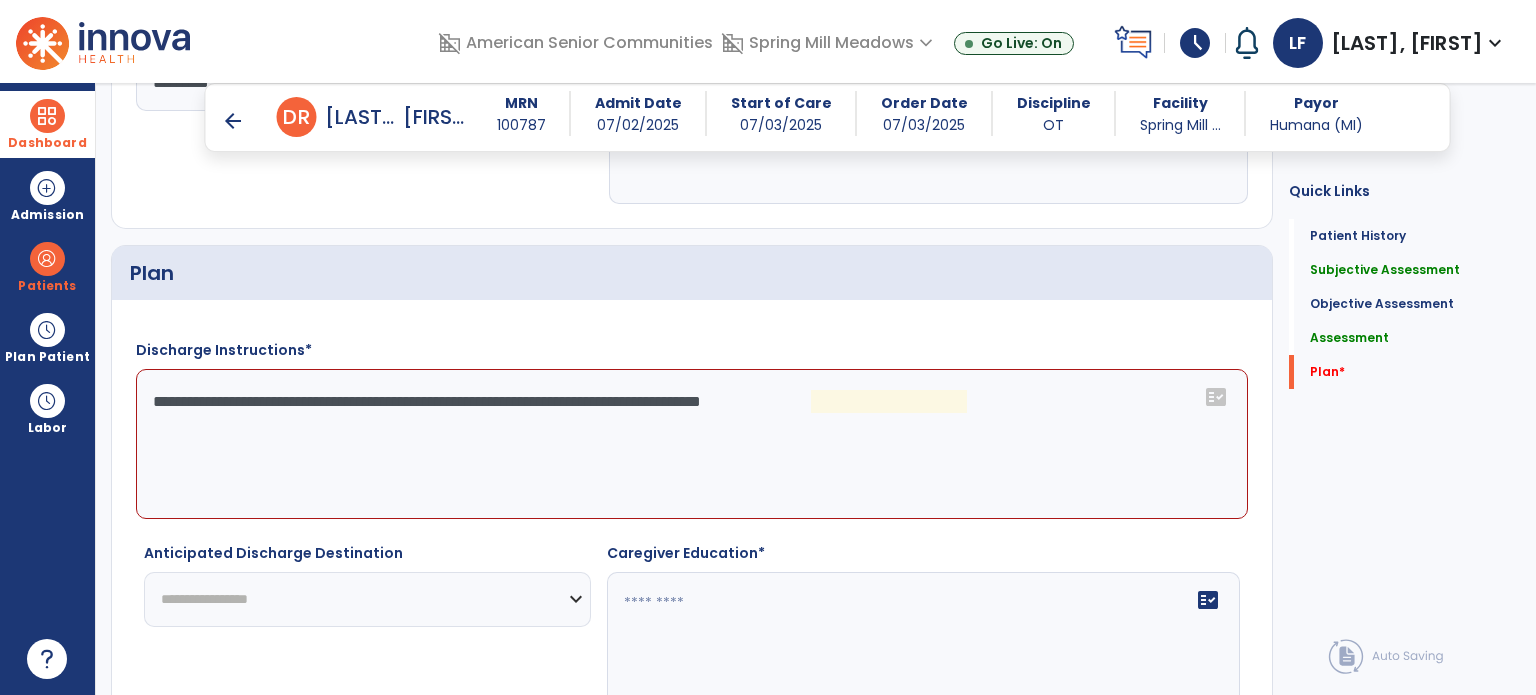 click on "**********" 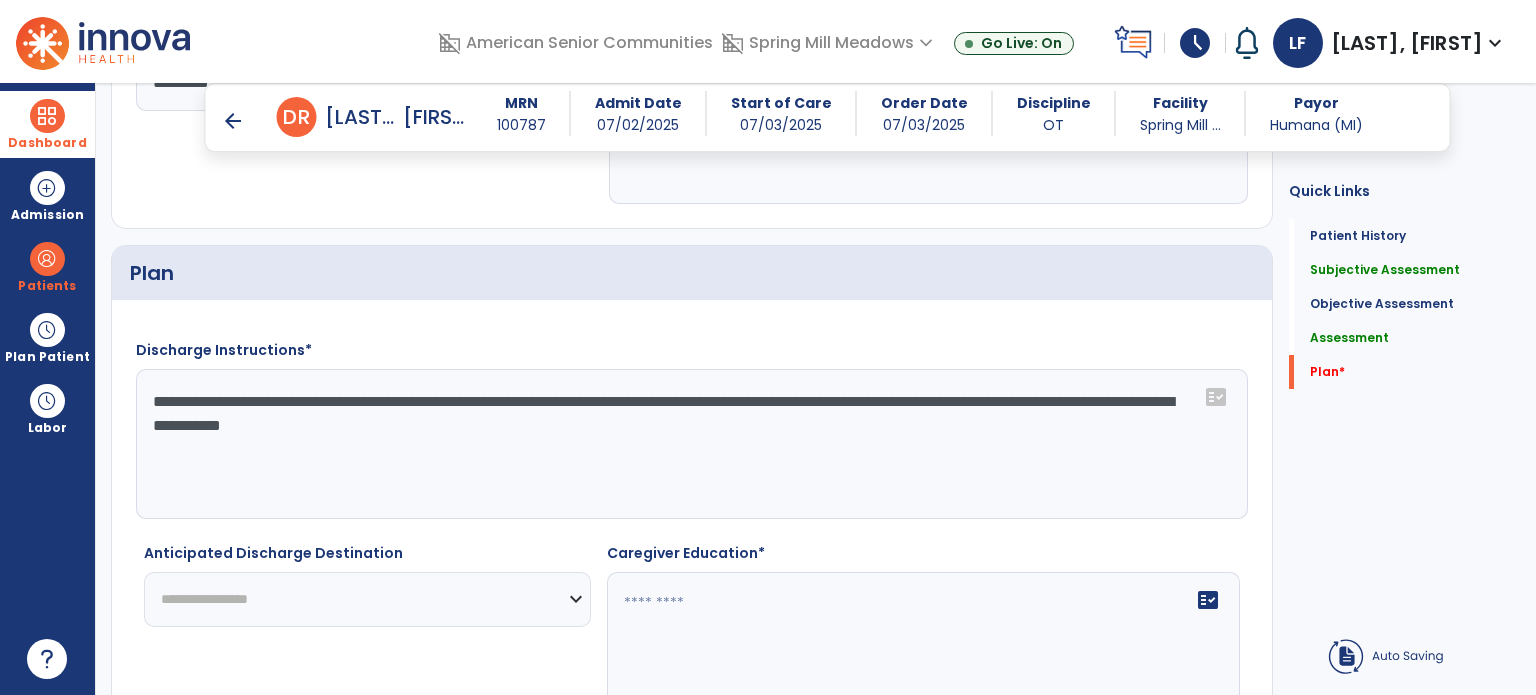 type on "**********" 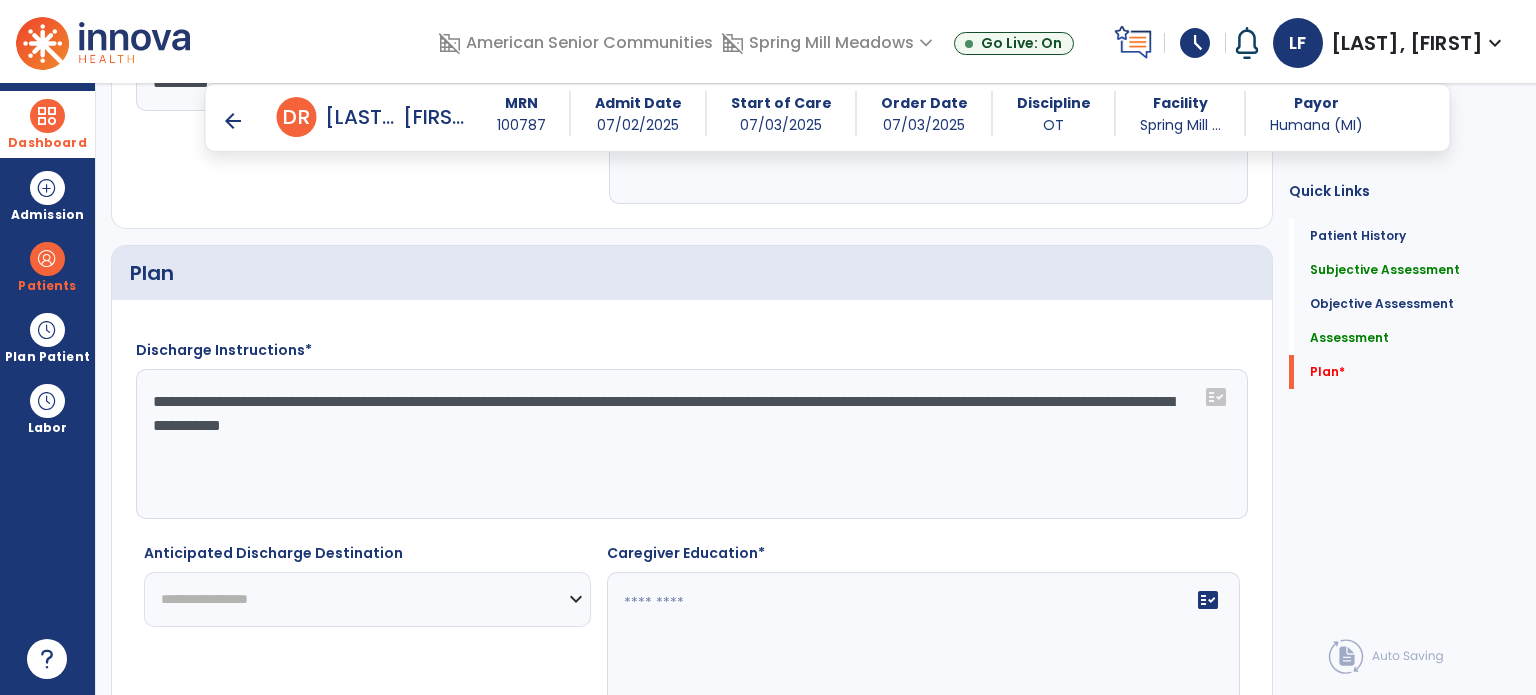 select on "****" 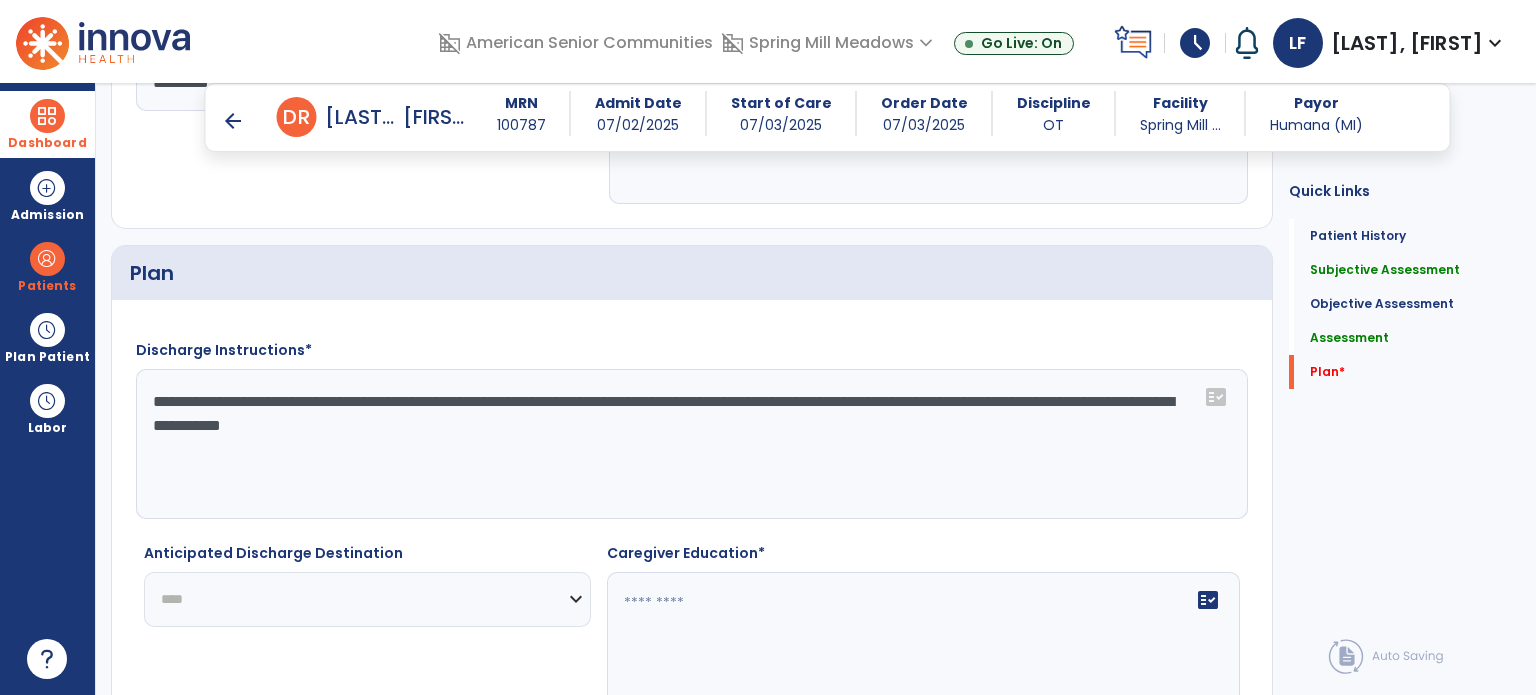 click on "**********" 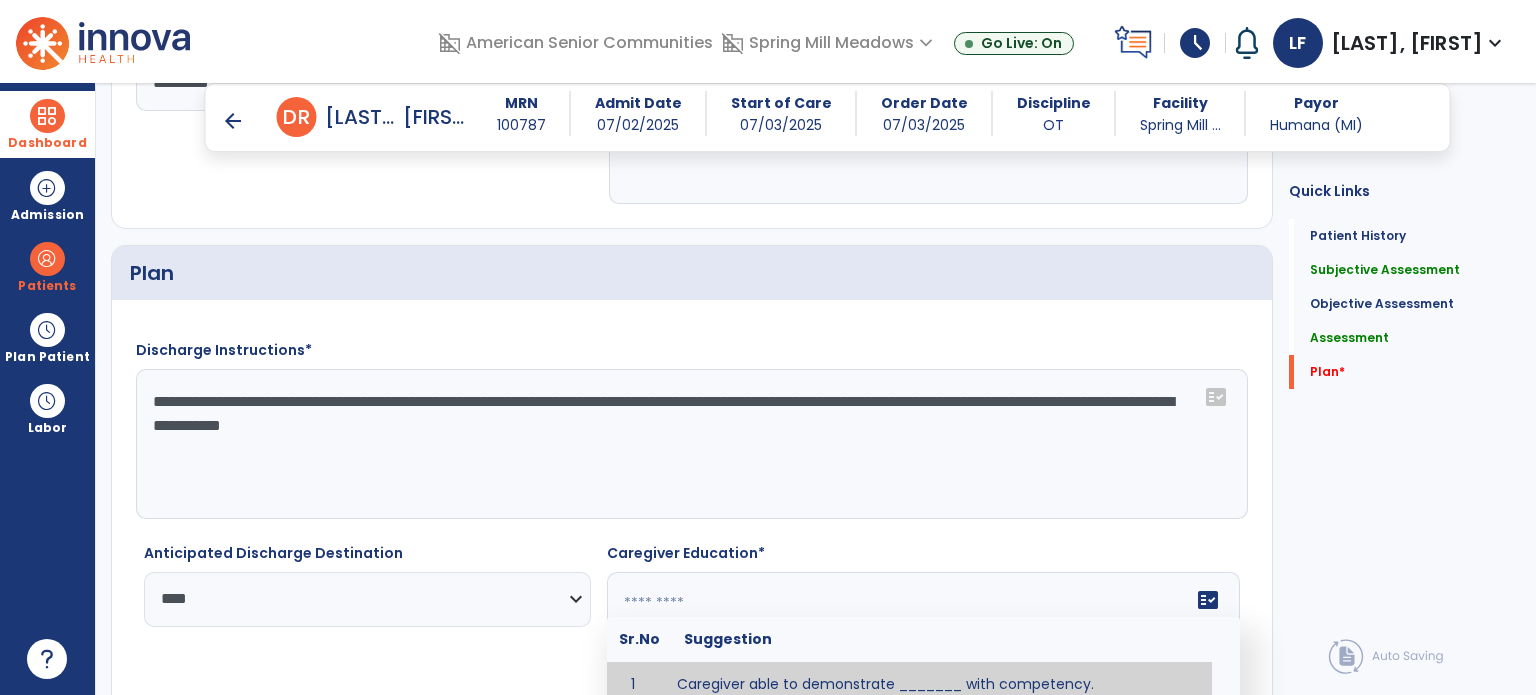 click 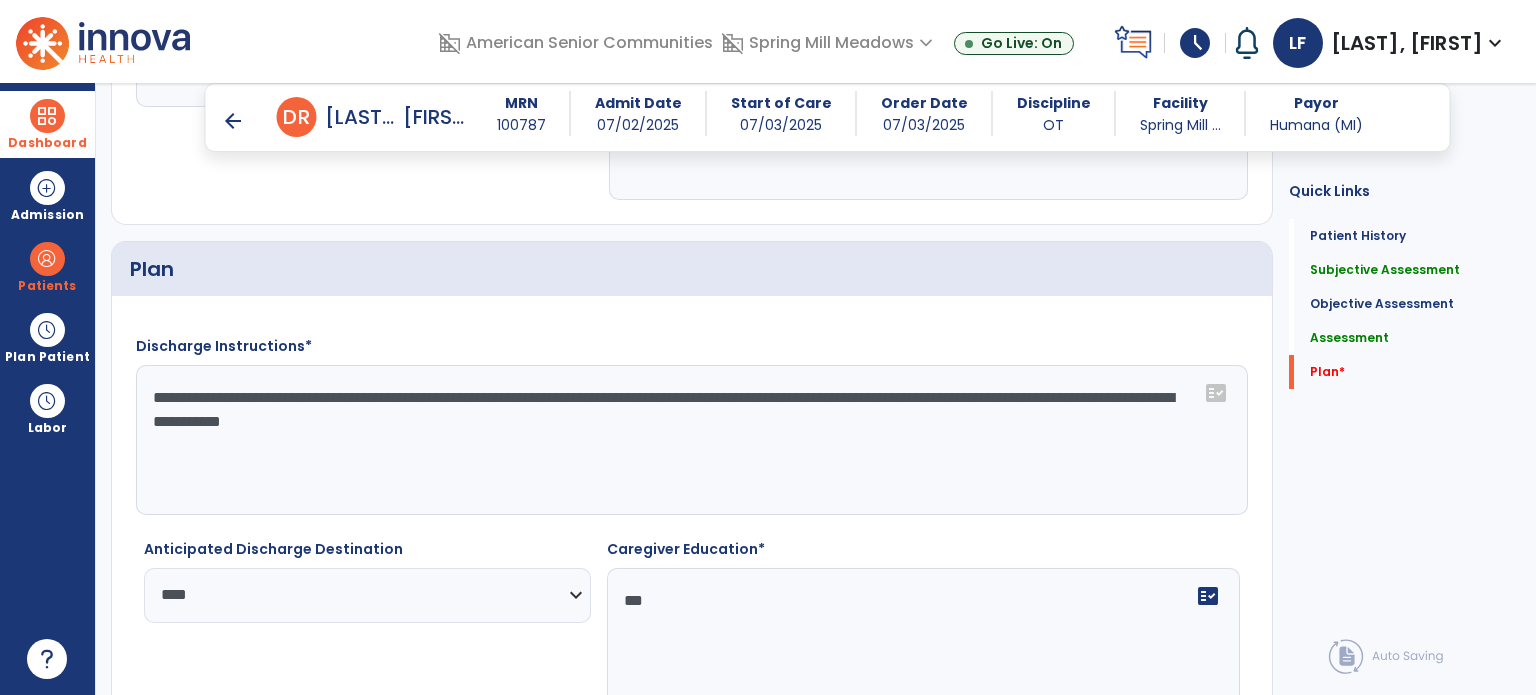 scroll, scrollTop: 3034, scrollLeft: 0, axis: vertical 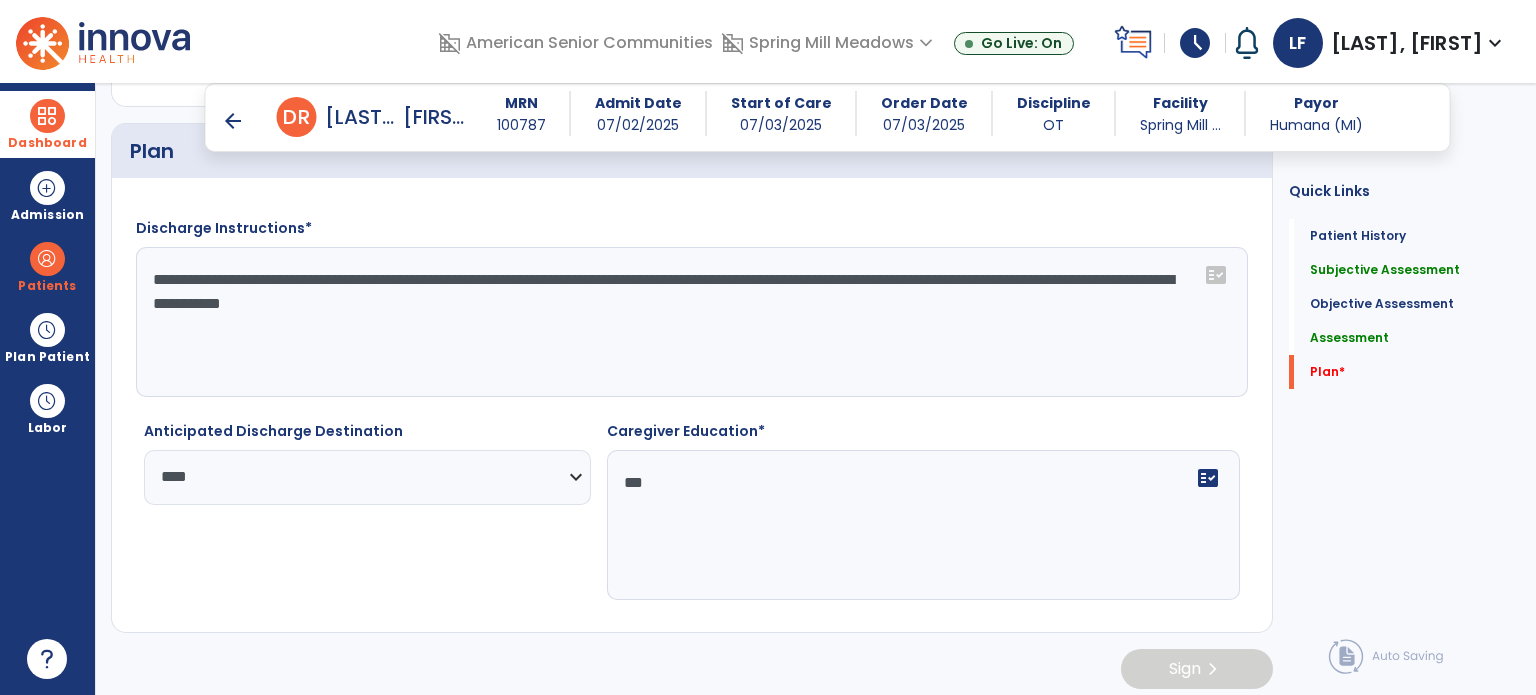 type on "***" 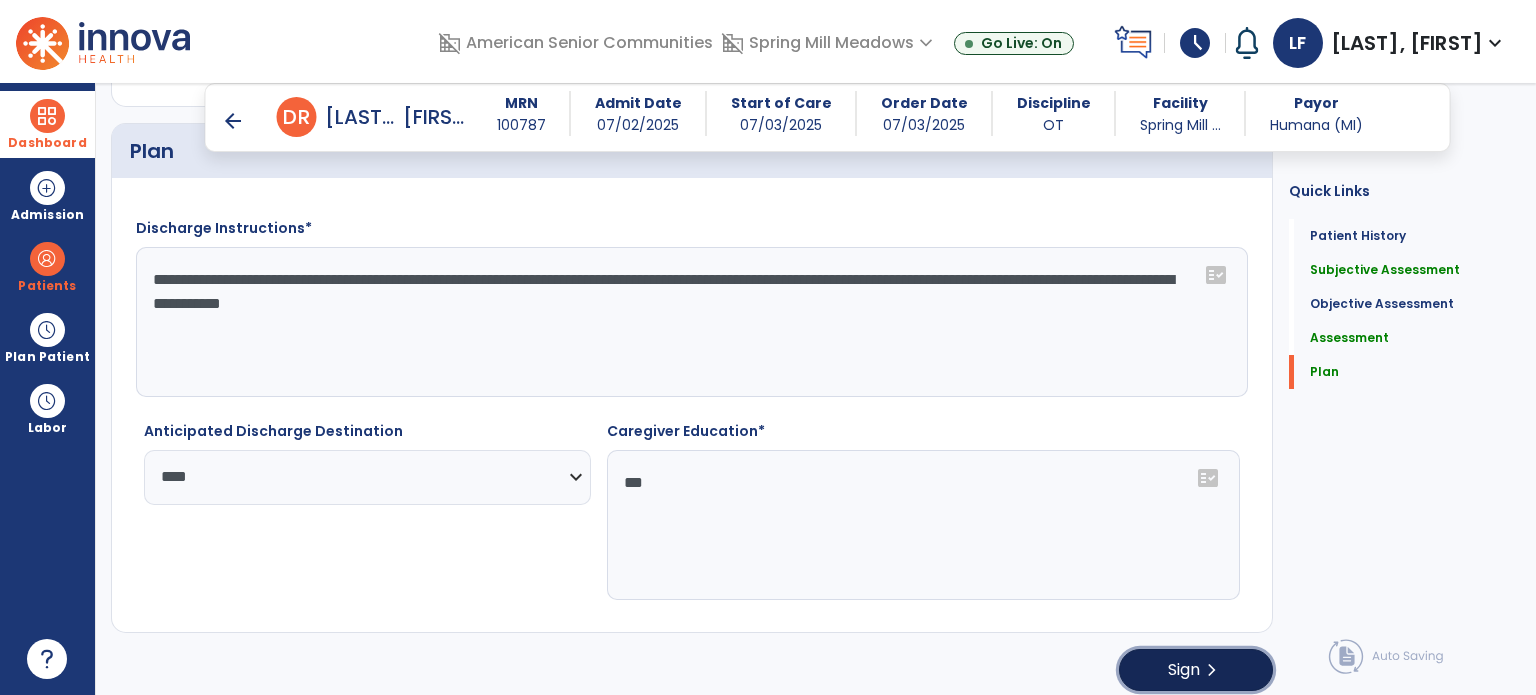 click on "chevron_right" 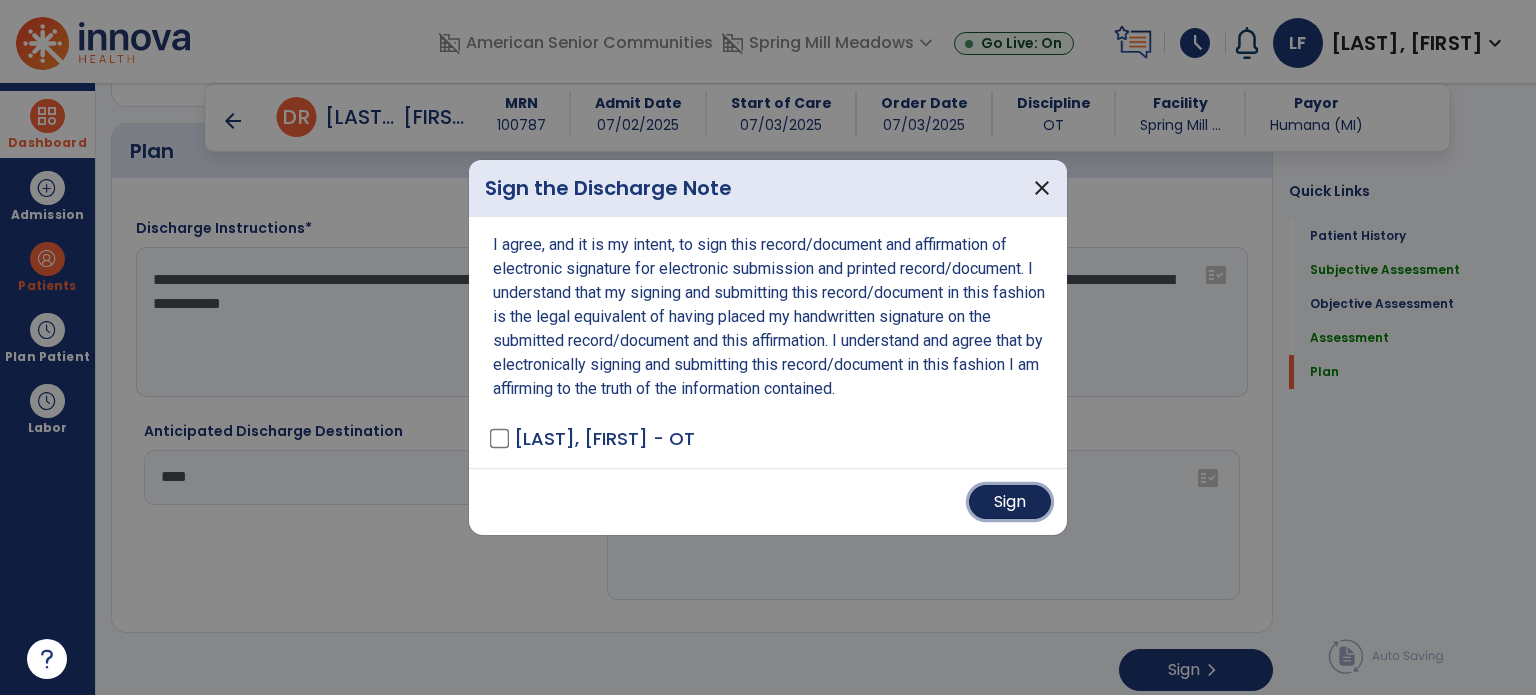click on "Sign" at bounding box center [1010, 502] 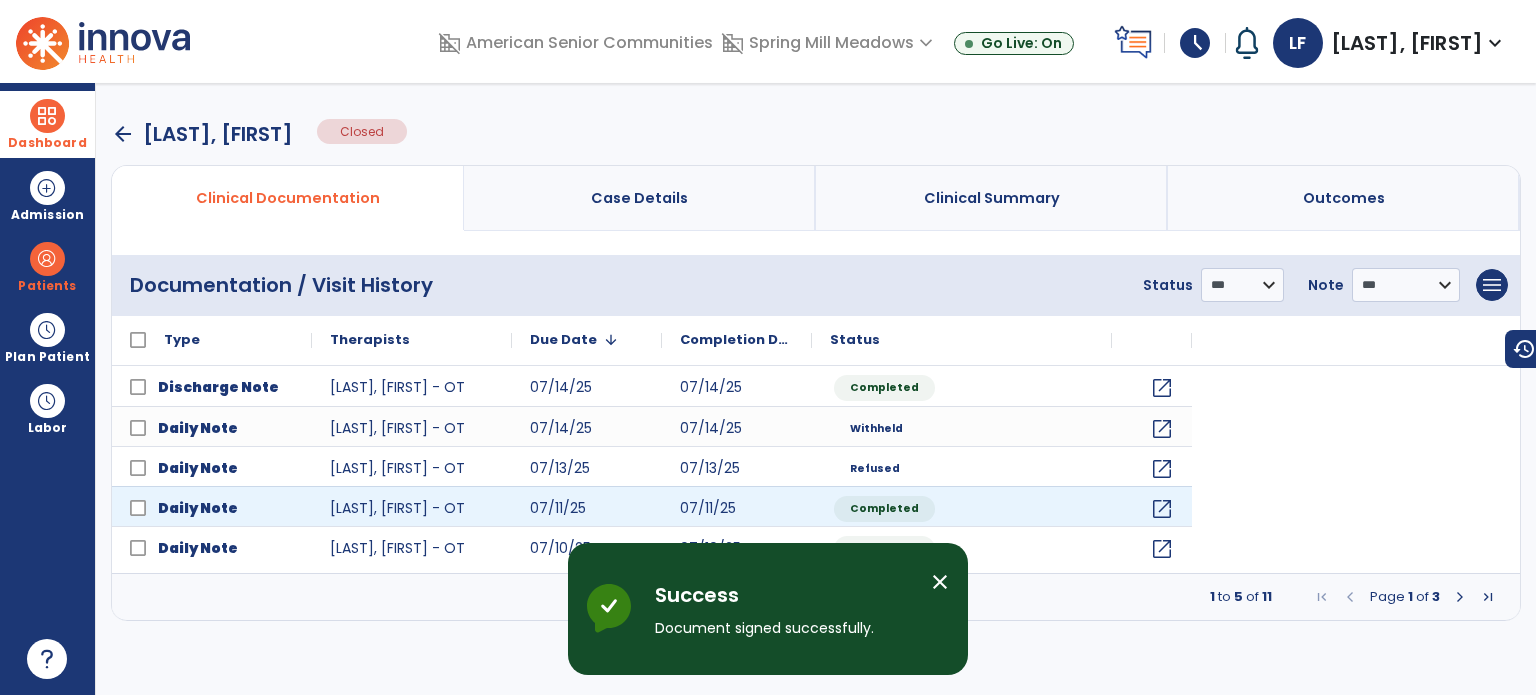 scroll, scrollTop: 0, scrollLeft: 0, axis: both 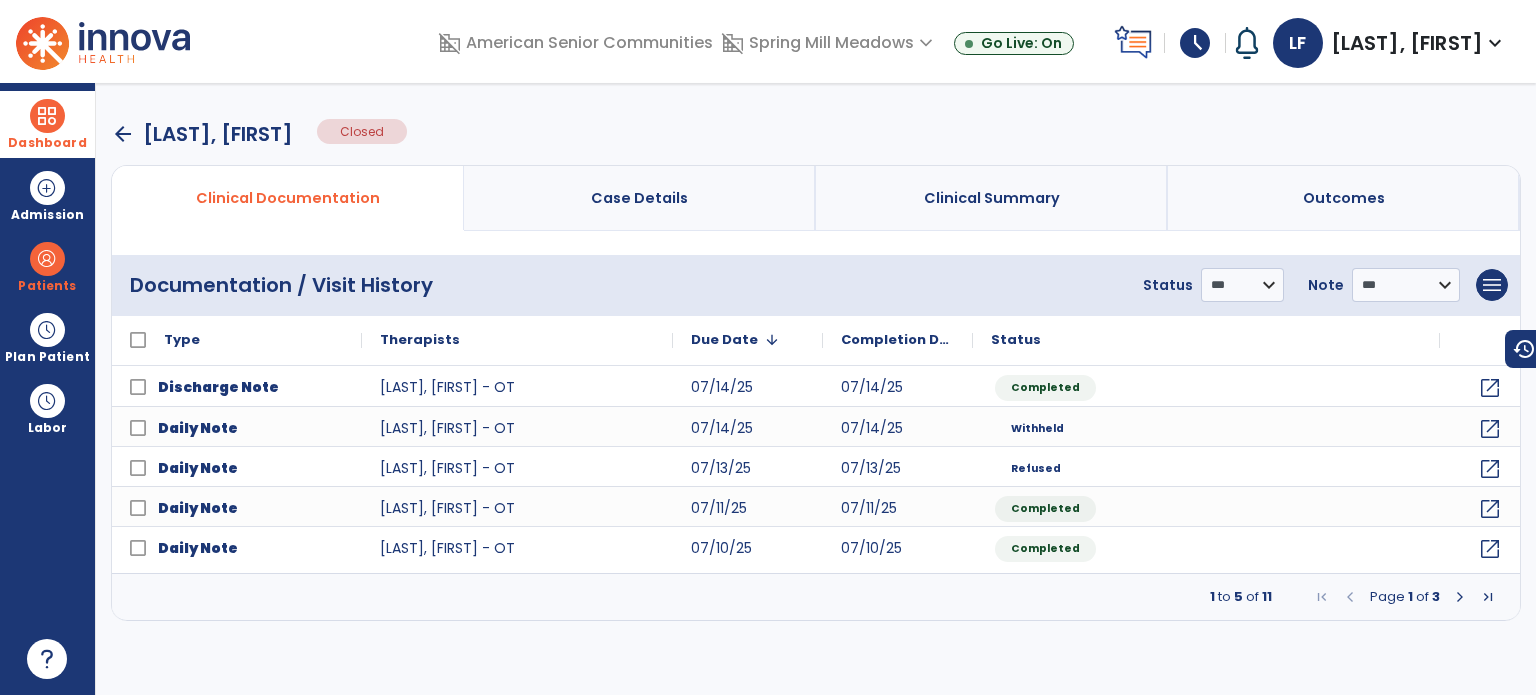 click on "Case Details" at bounding box center (639, 198) 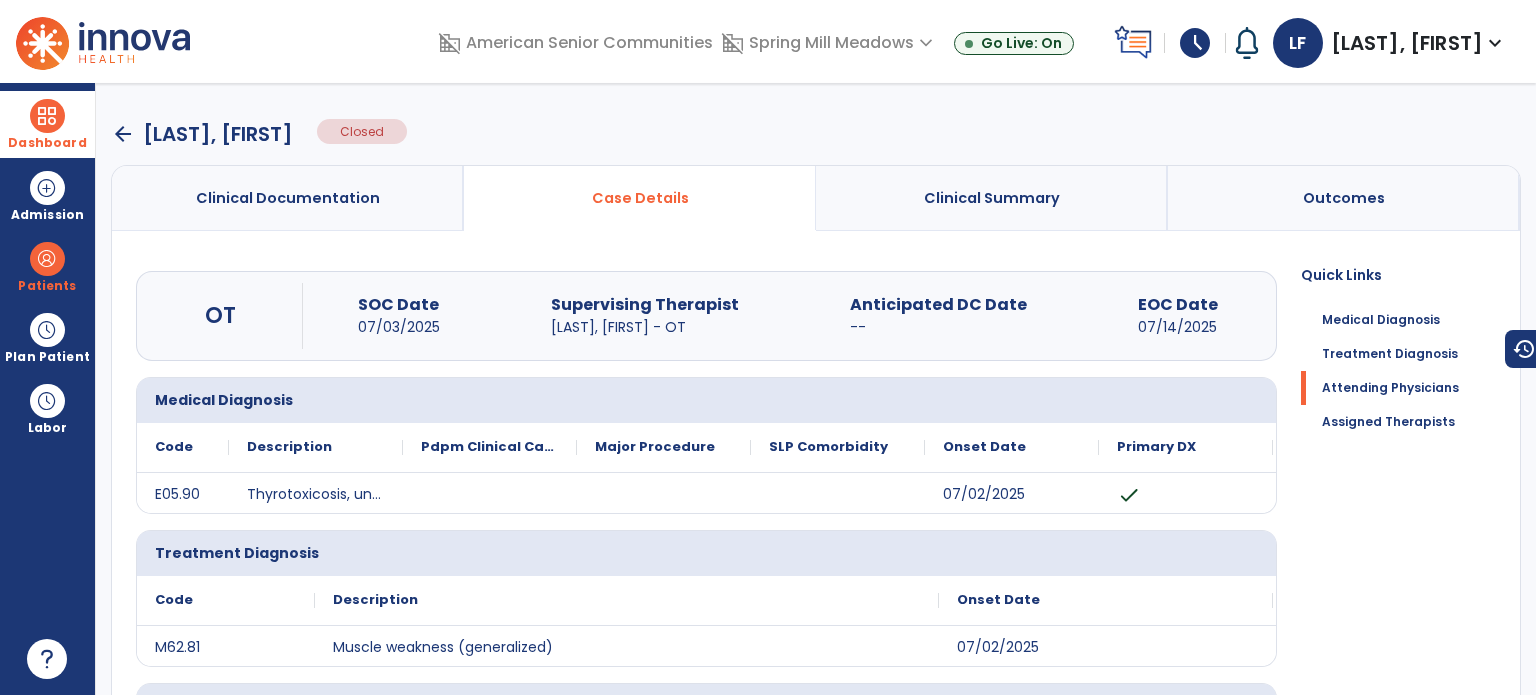 click on "arrow_back" at bounding box center (123, 134) 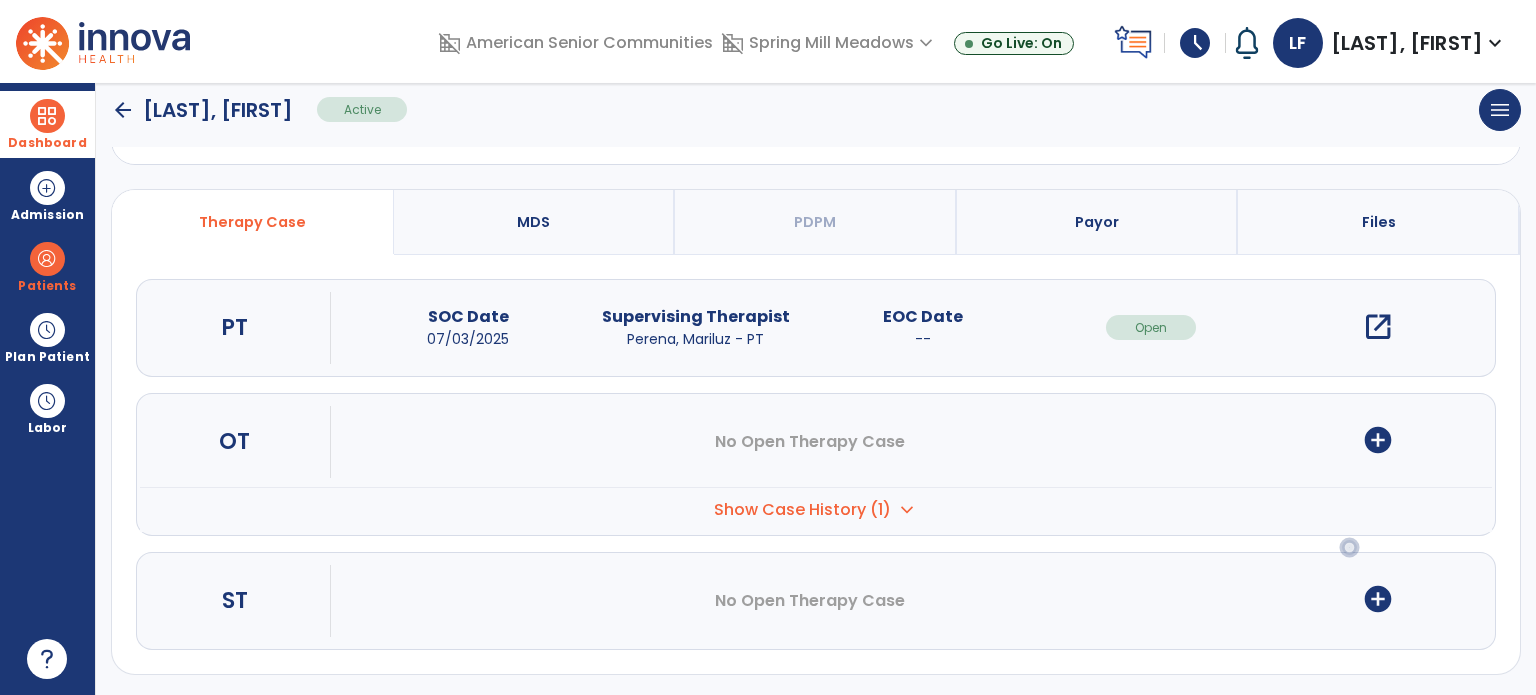 scroll, scrollTop: 0, scrollLeft: 0, axis: both 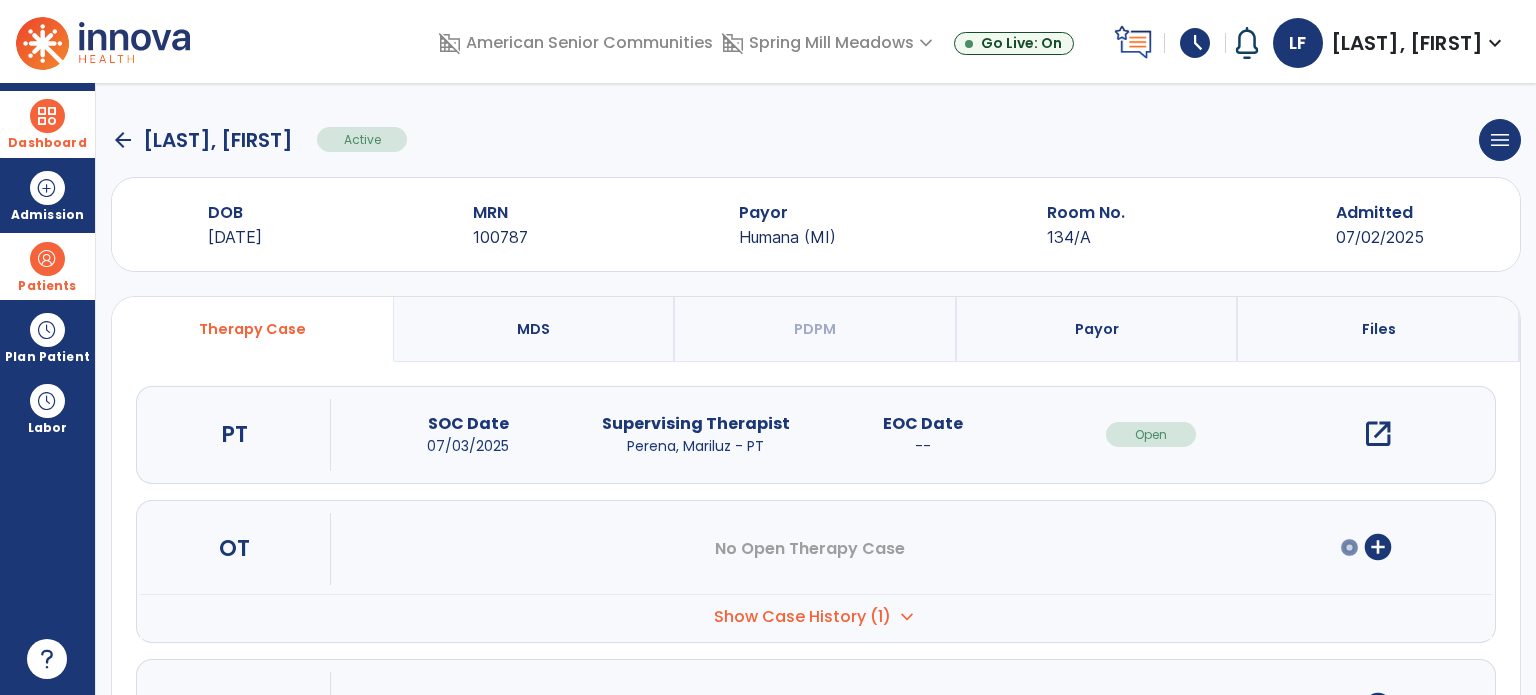 click on "Patients" at bounding box center (47, 286) 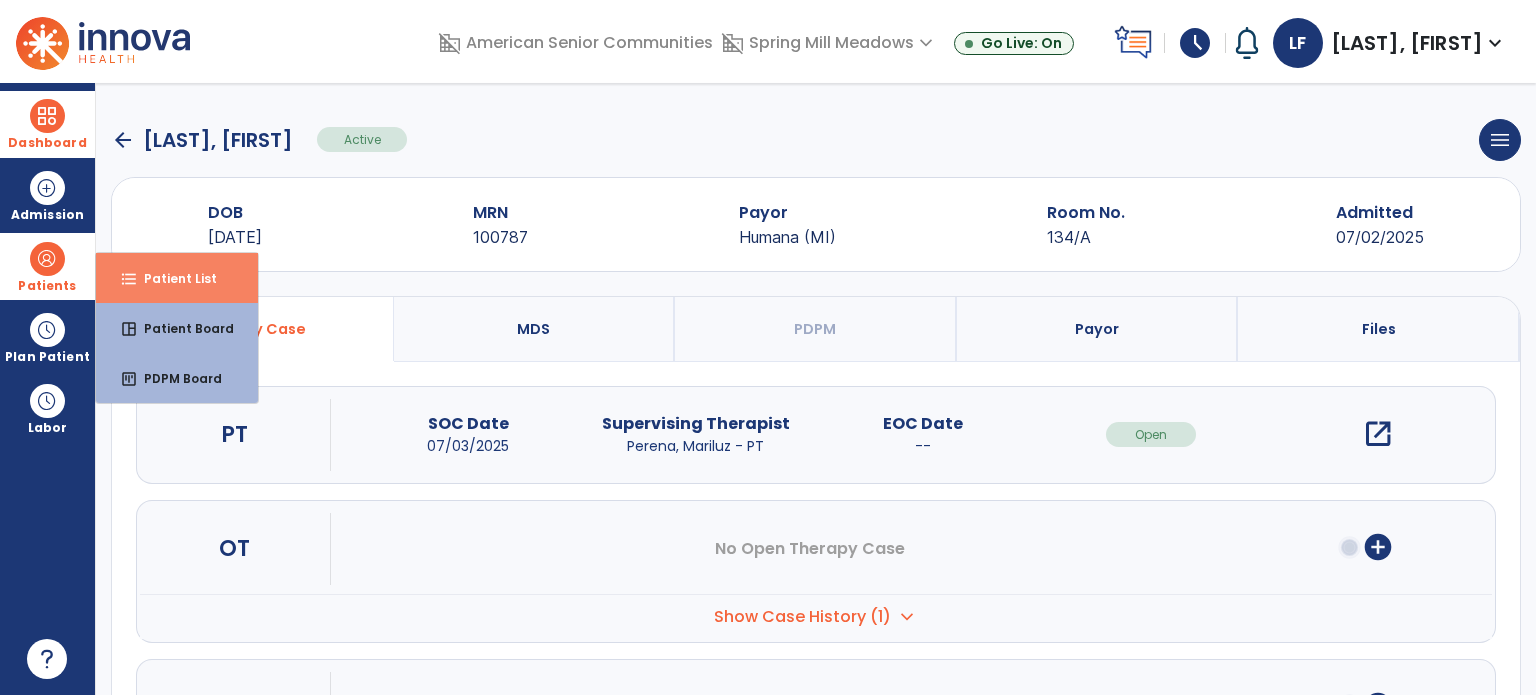 click on "format_list_bulleted  Patient List" at bounding box center (177, 278) 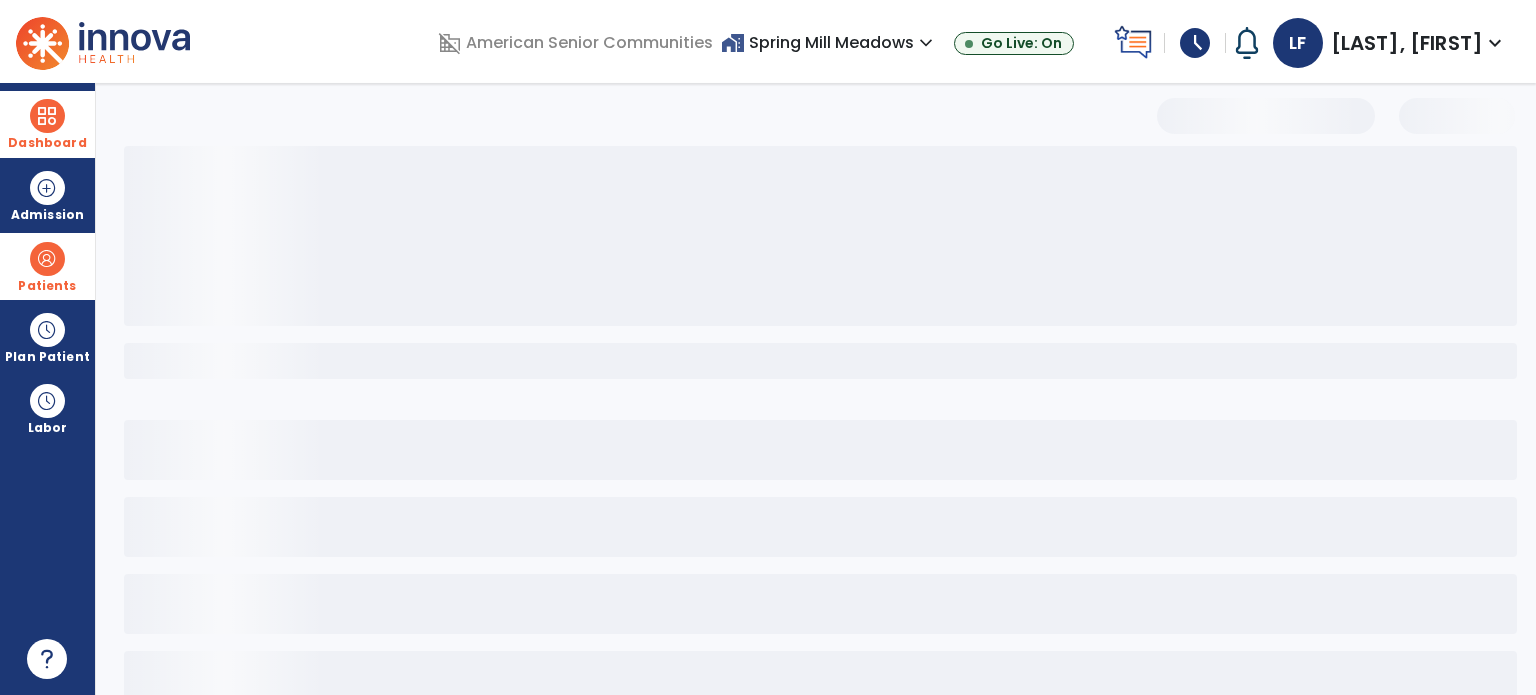 select on "***" 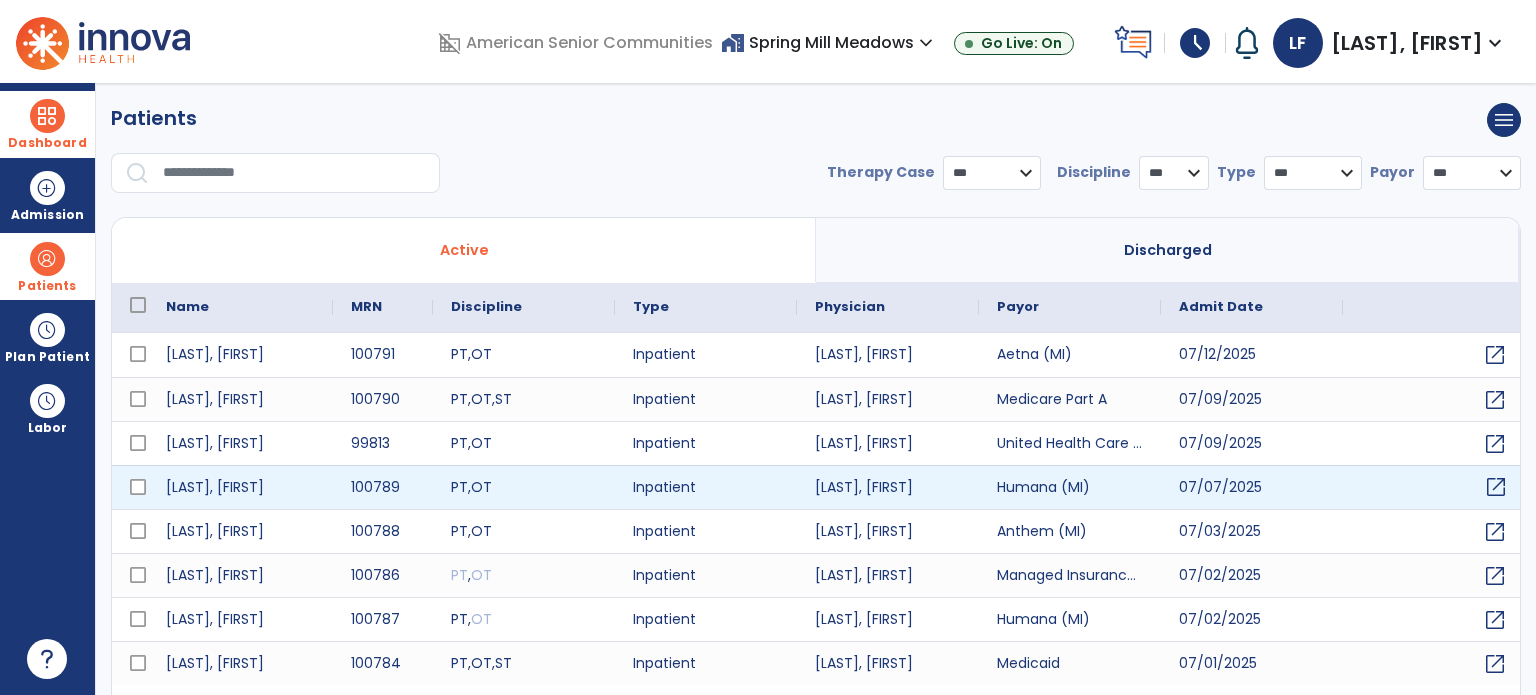 click on "open_in_new" at bounding box center [1496, 487] 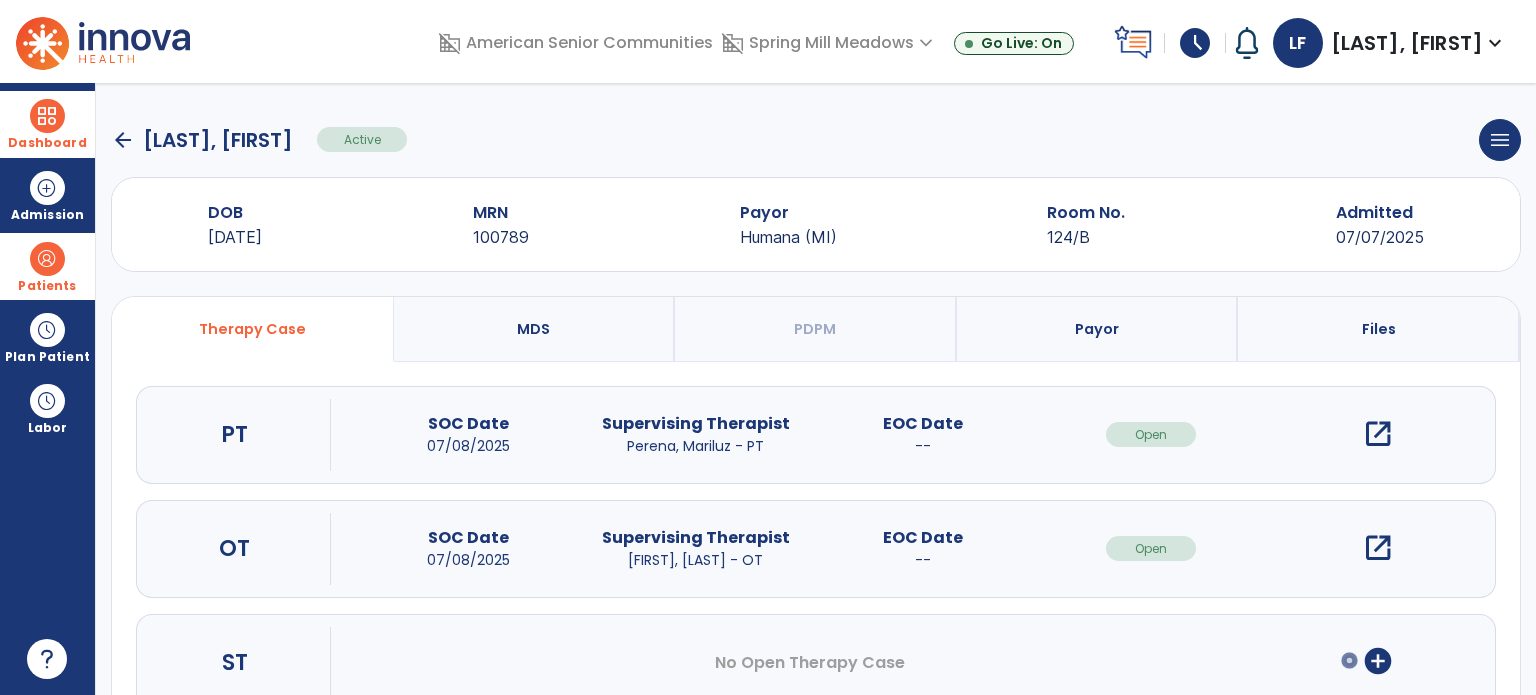 click on "DOB [DATE] MRN [NUMBER] Payor Humana (MI) Room No. [NUMBER]/B Admitted [DATE]" 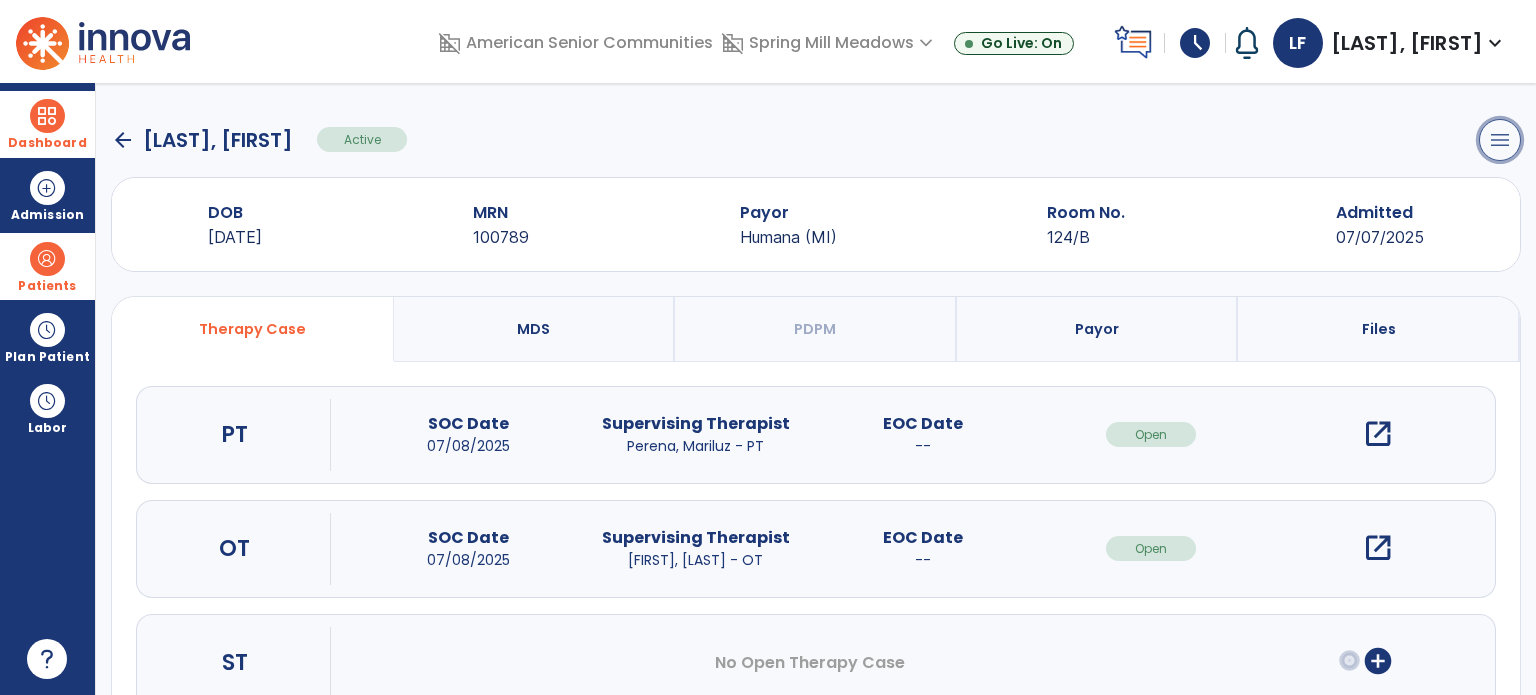 click on "menu" at bounding box center (1500, 140) 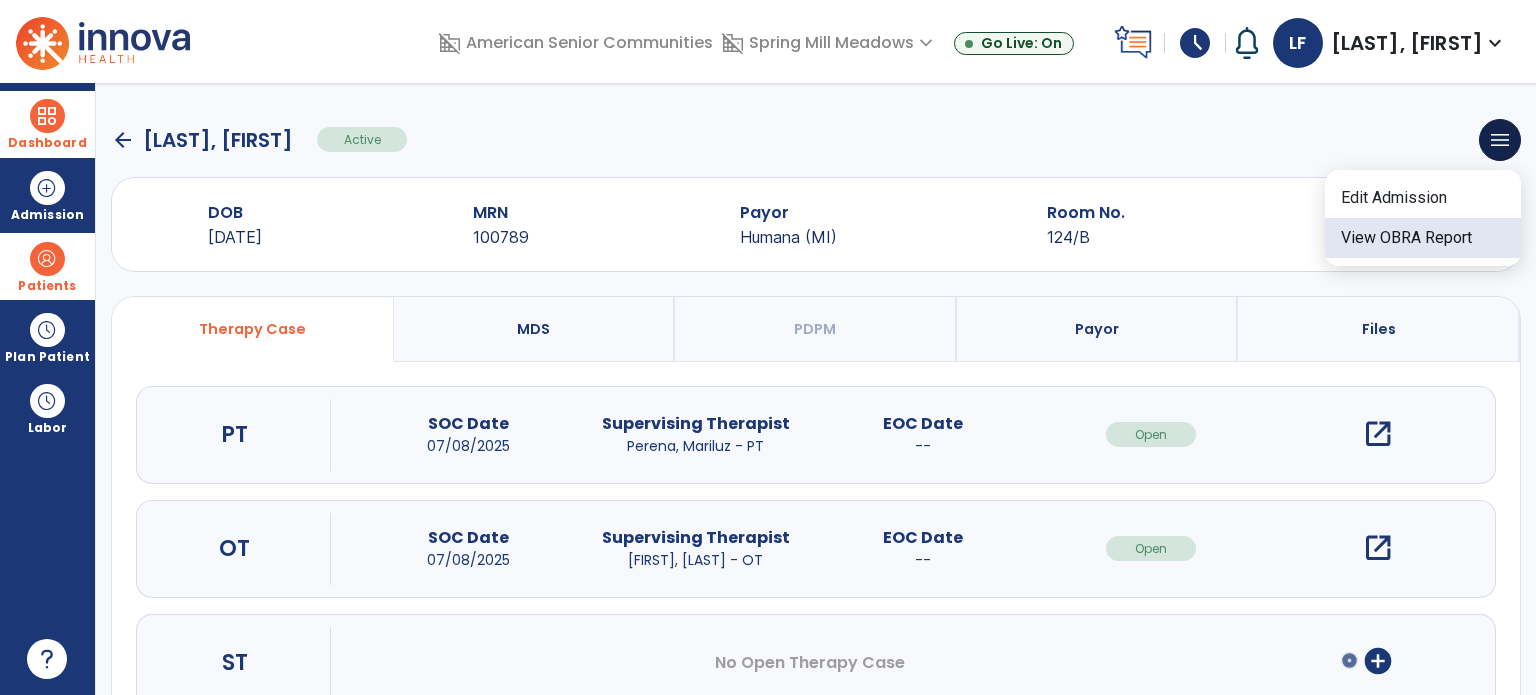 click on "View OBRA Report" 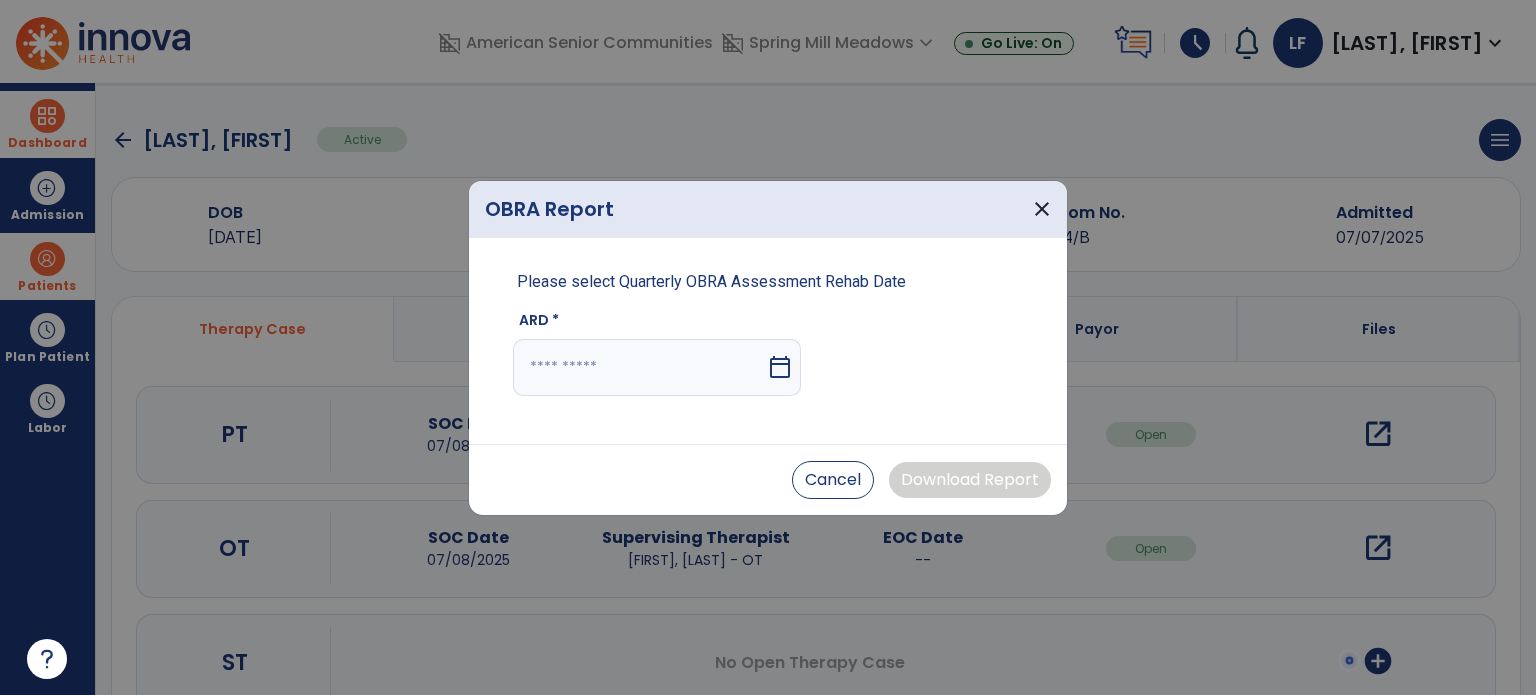 click on "calendar_today" at bounding box center (782, 367) 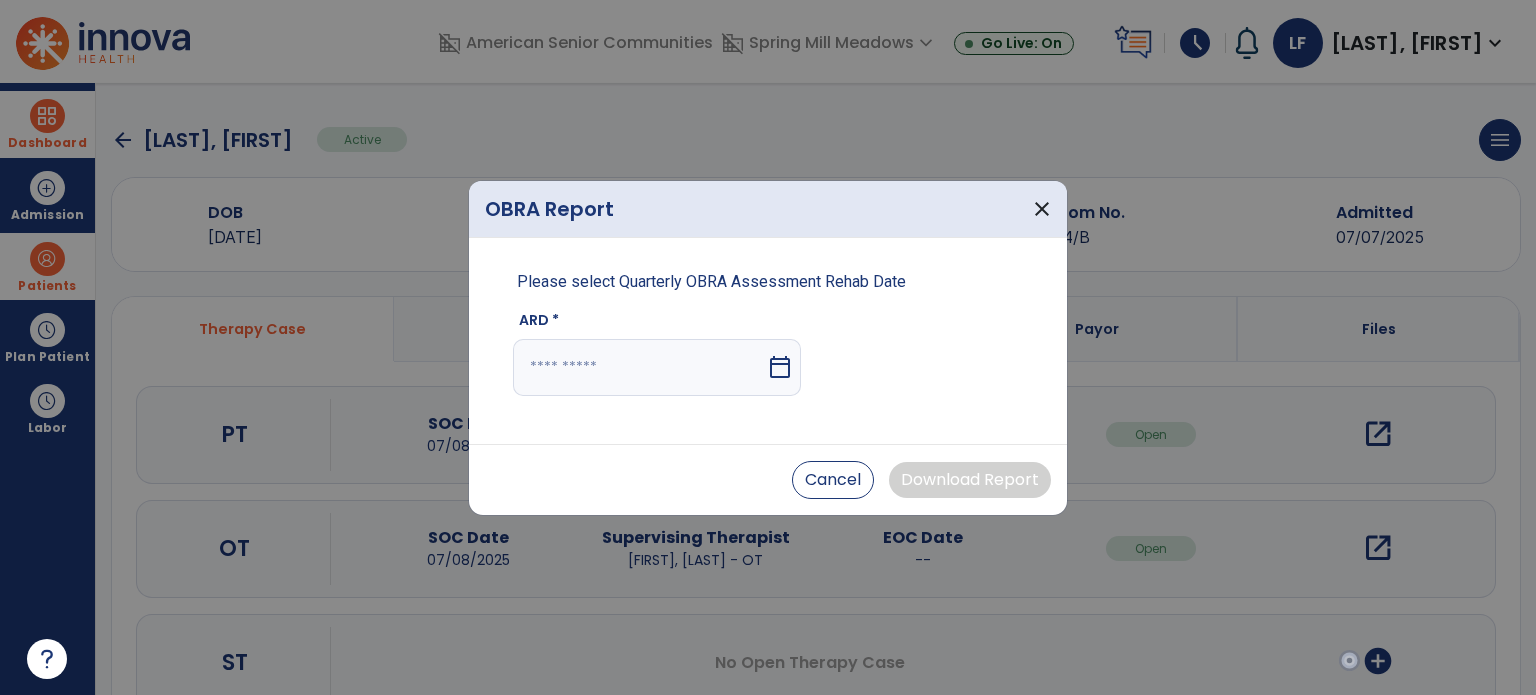 select on "*" 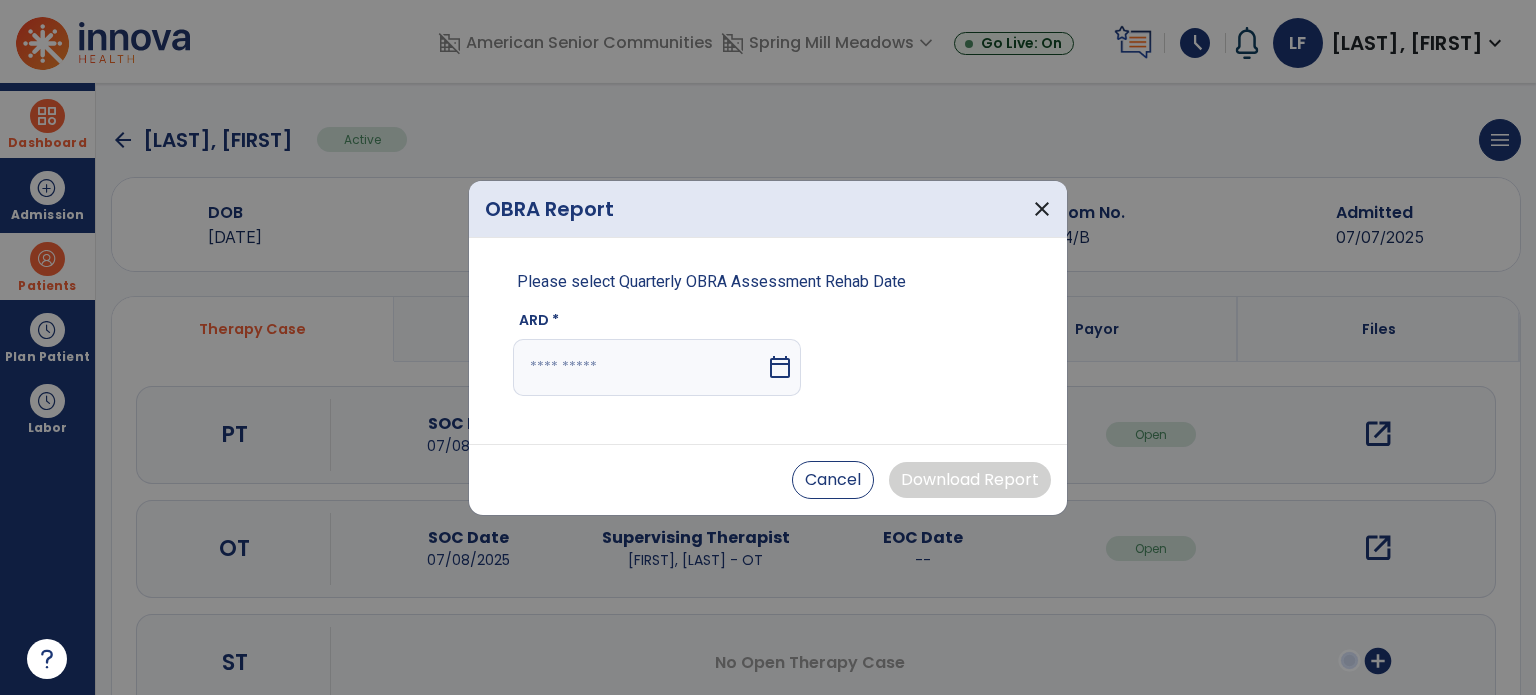 select on "****" 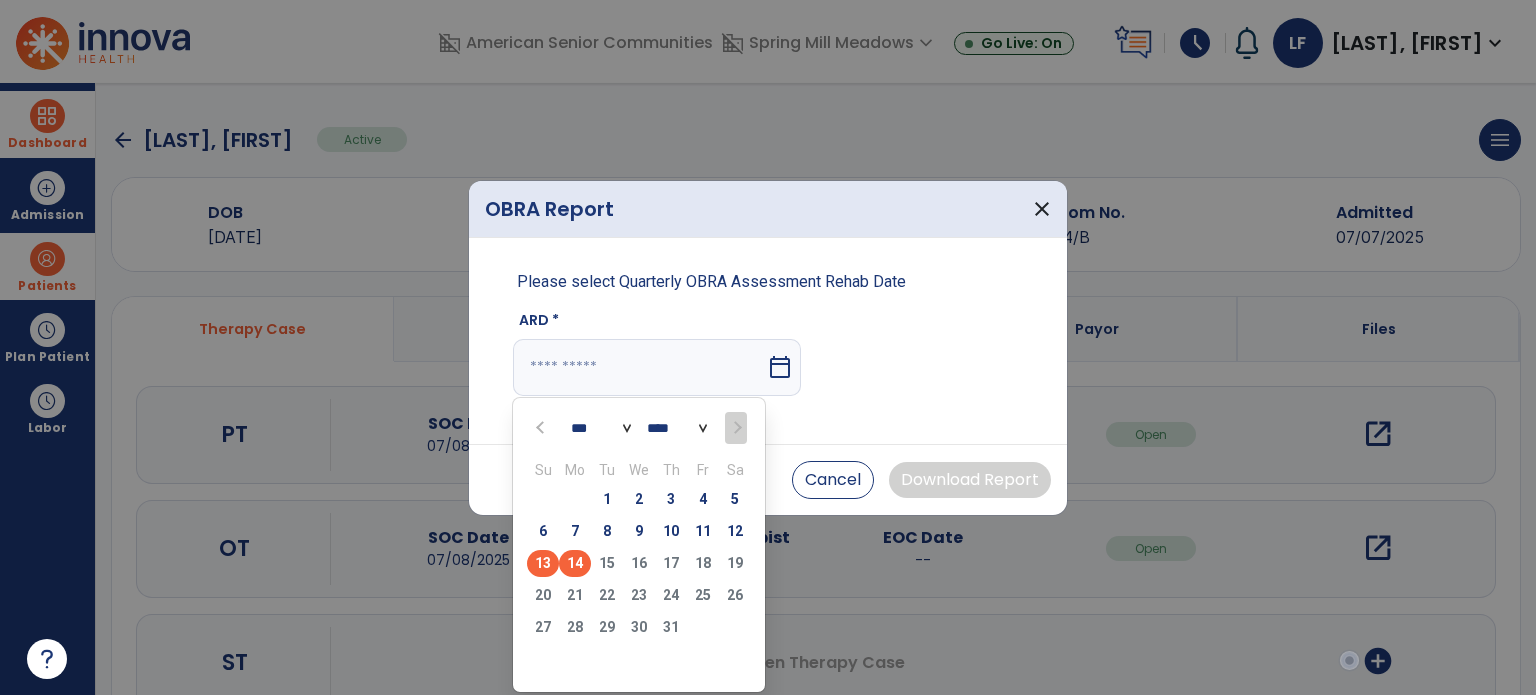 click on "13" at bounding box center (543, 563) 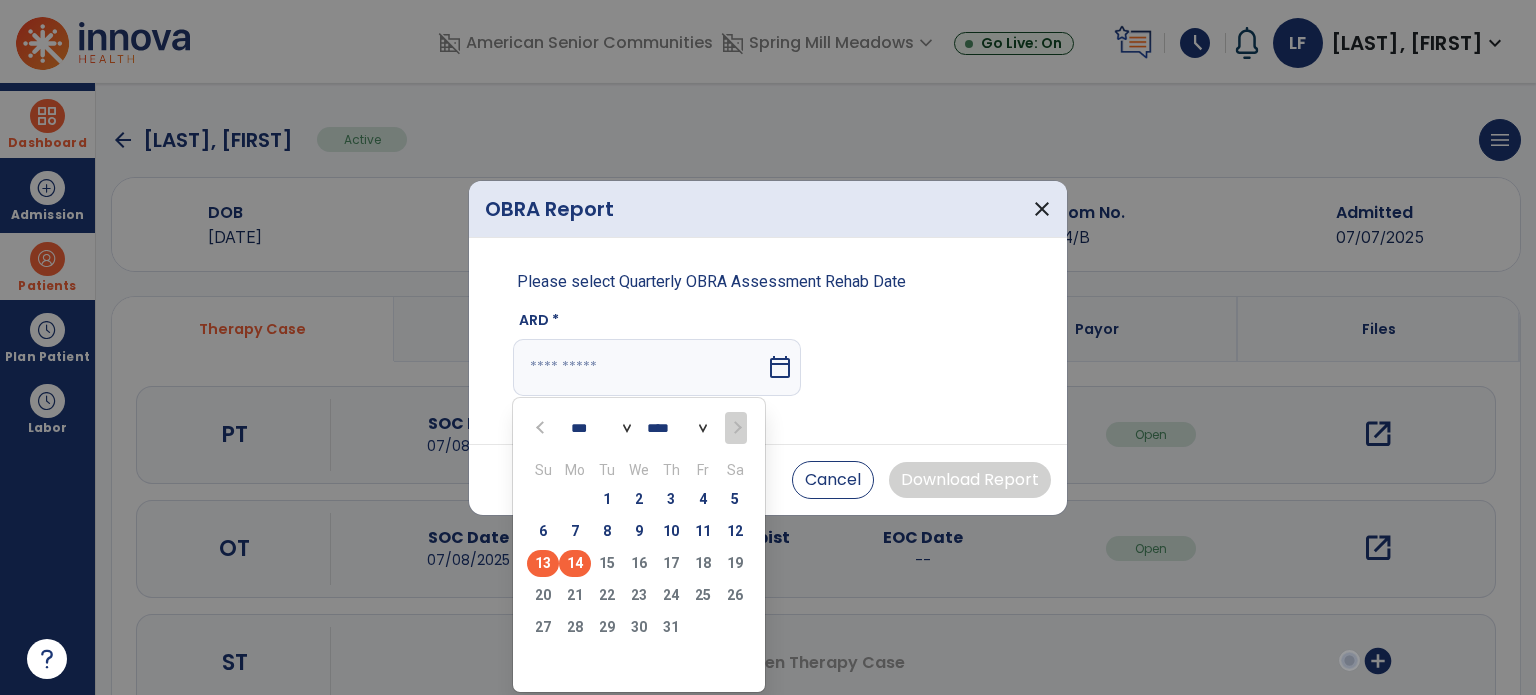 type on "*********" 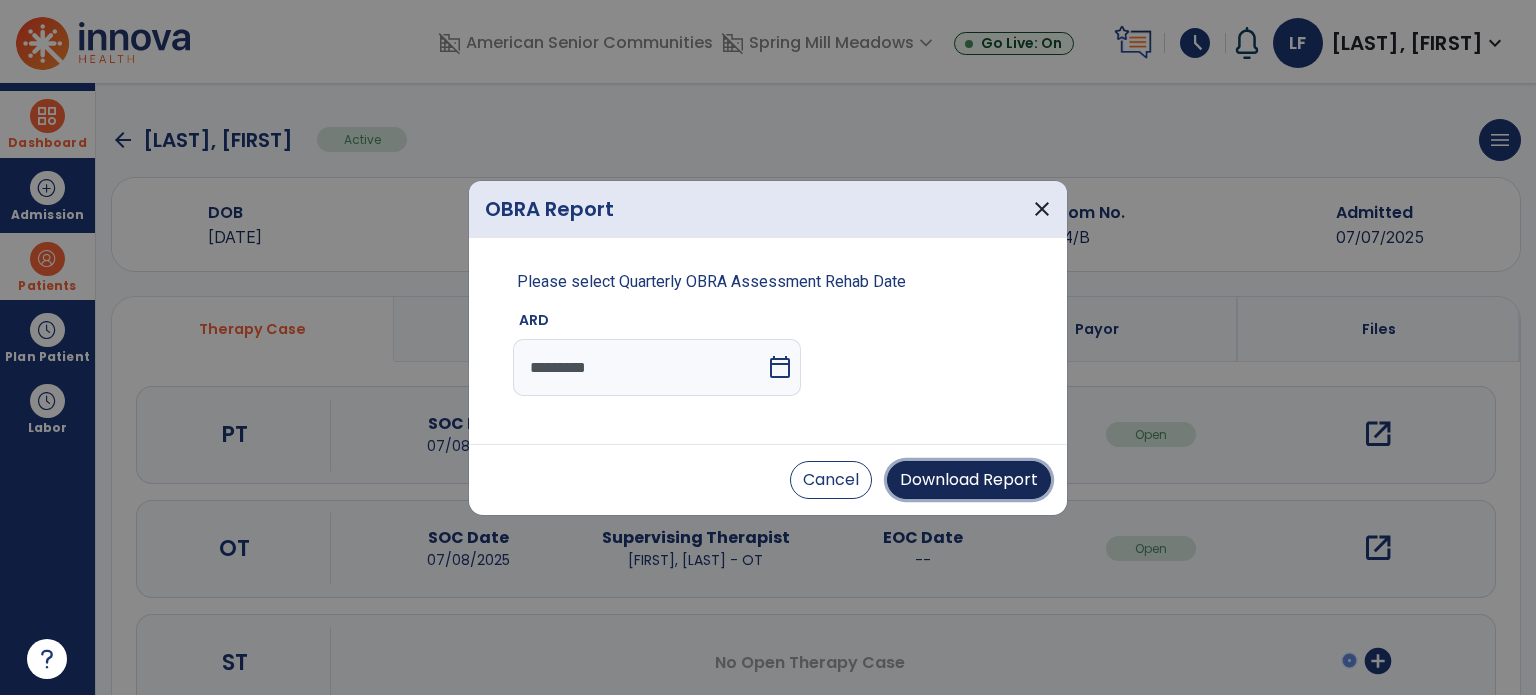 click on "Download Report" at bounding box center (969, 480) 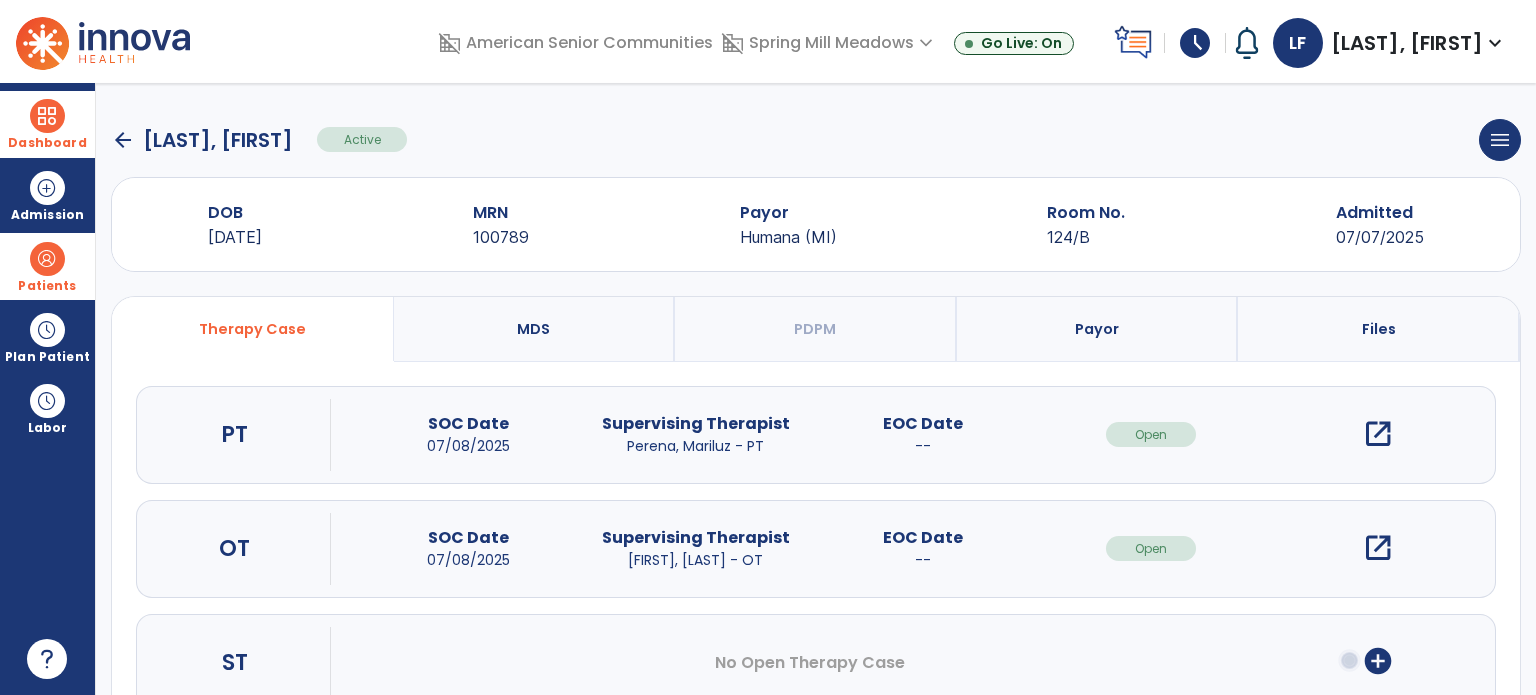 drag, startPoint x: 36, startPoint y: 266, endPoint x: 64, endPoint y: 269, distance: 28.160255 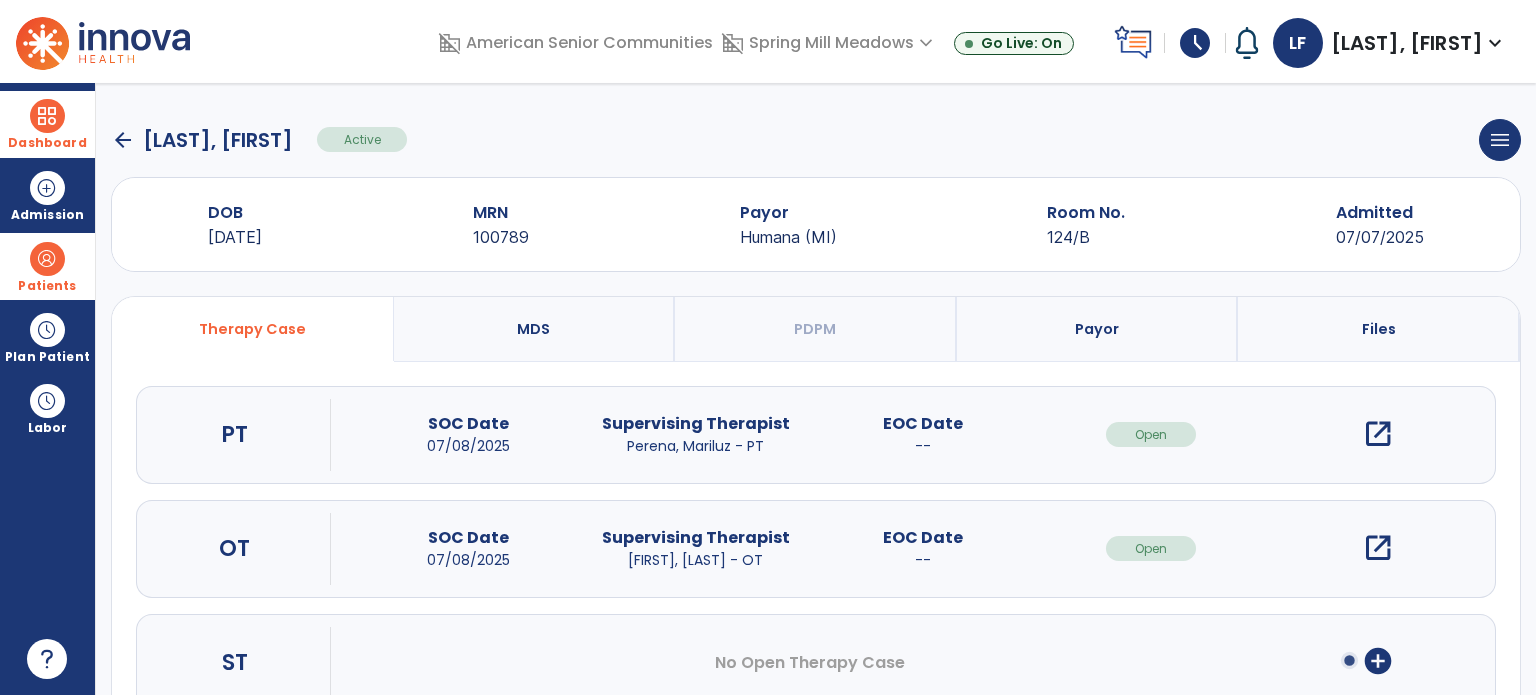 click on "Patients" at bounding box center [47, 266] 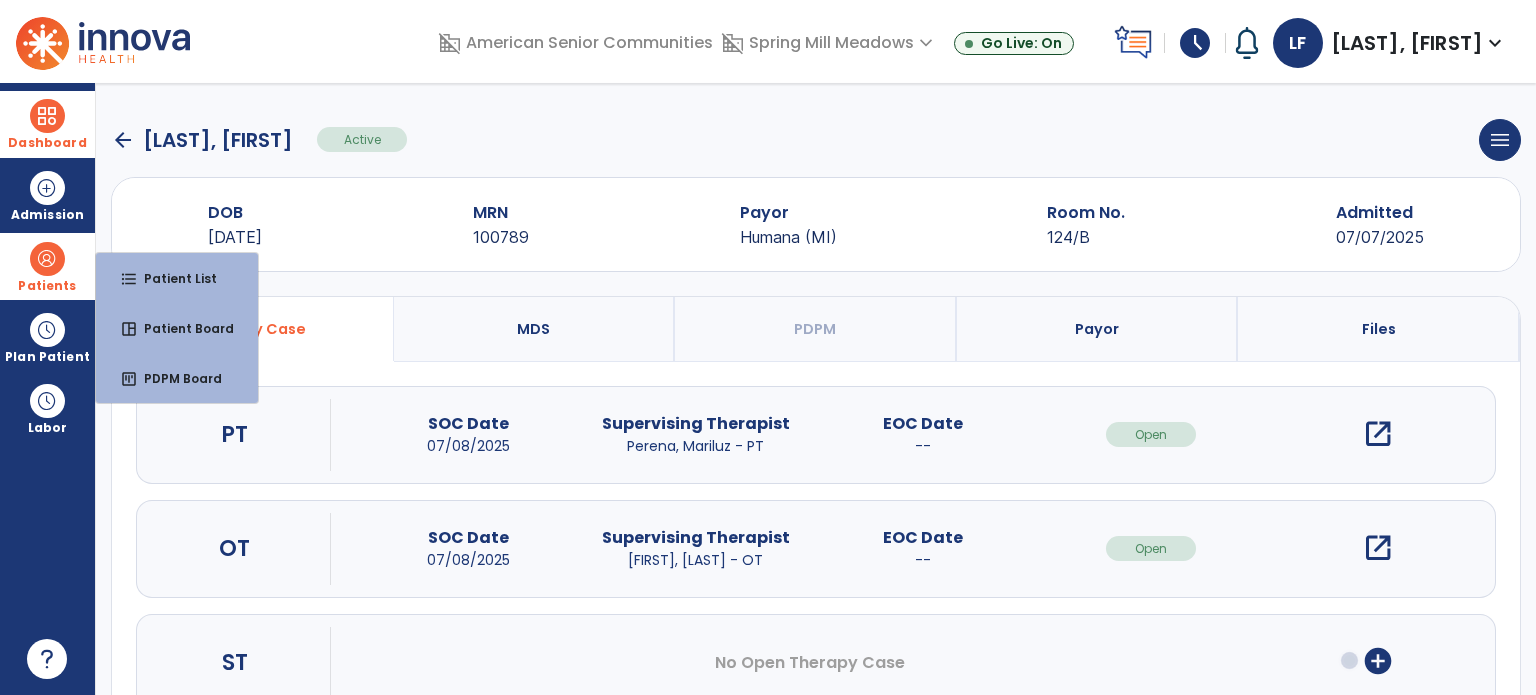 click on "Patients" at bounding box center (47, 266) 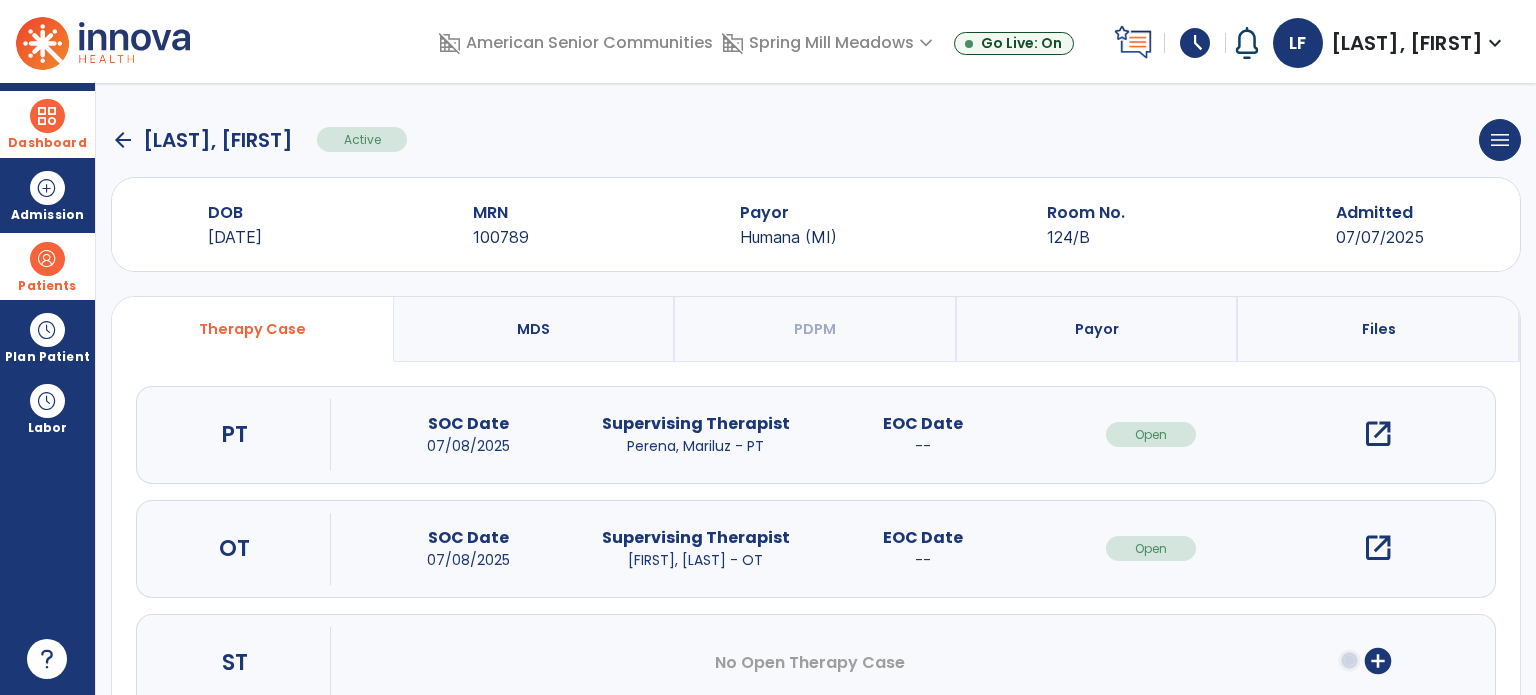 click on "Patients" at bounding box center [47, 266] 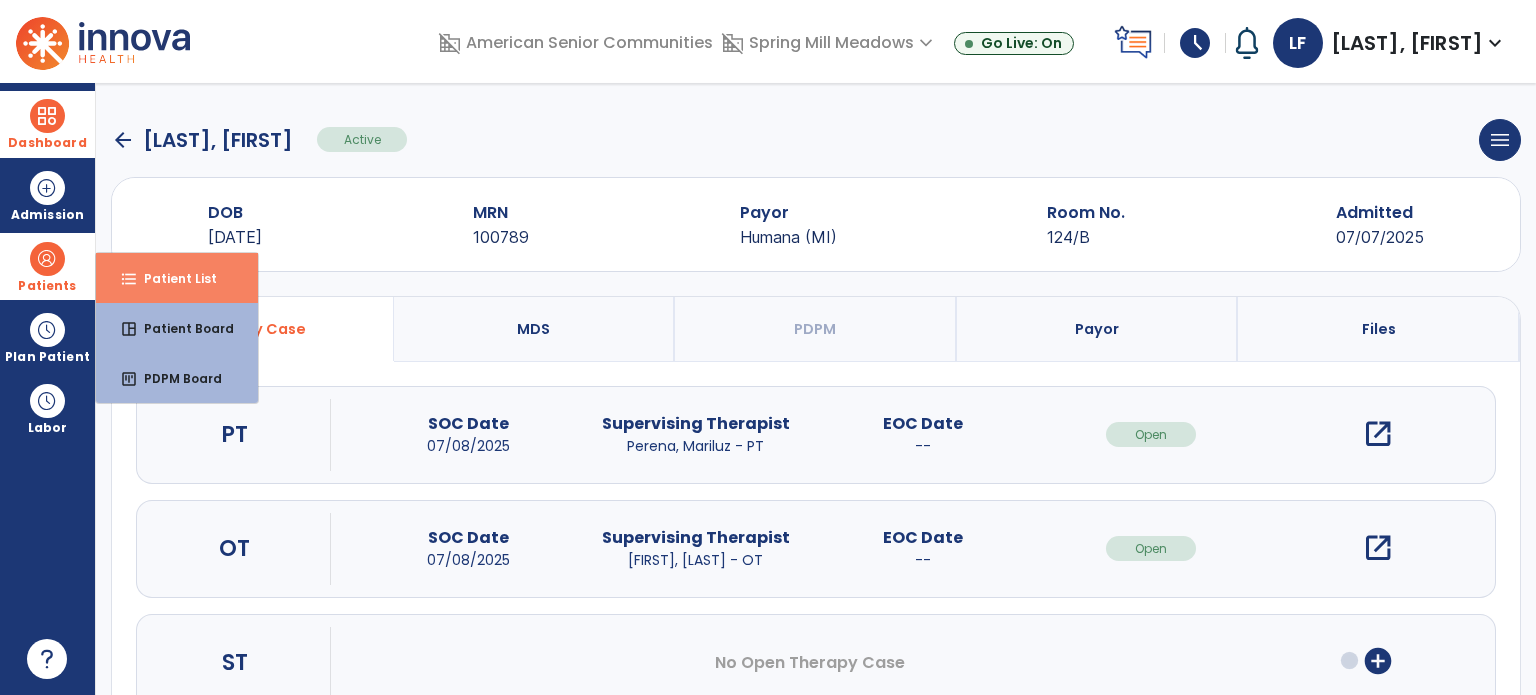 click on "format_list_bulleted" at bounding box center (129, 279) 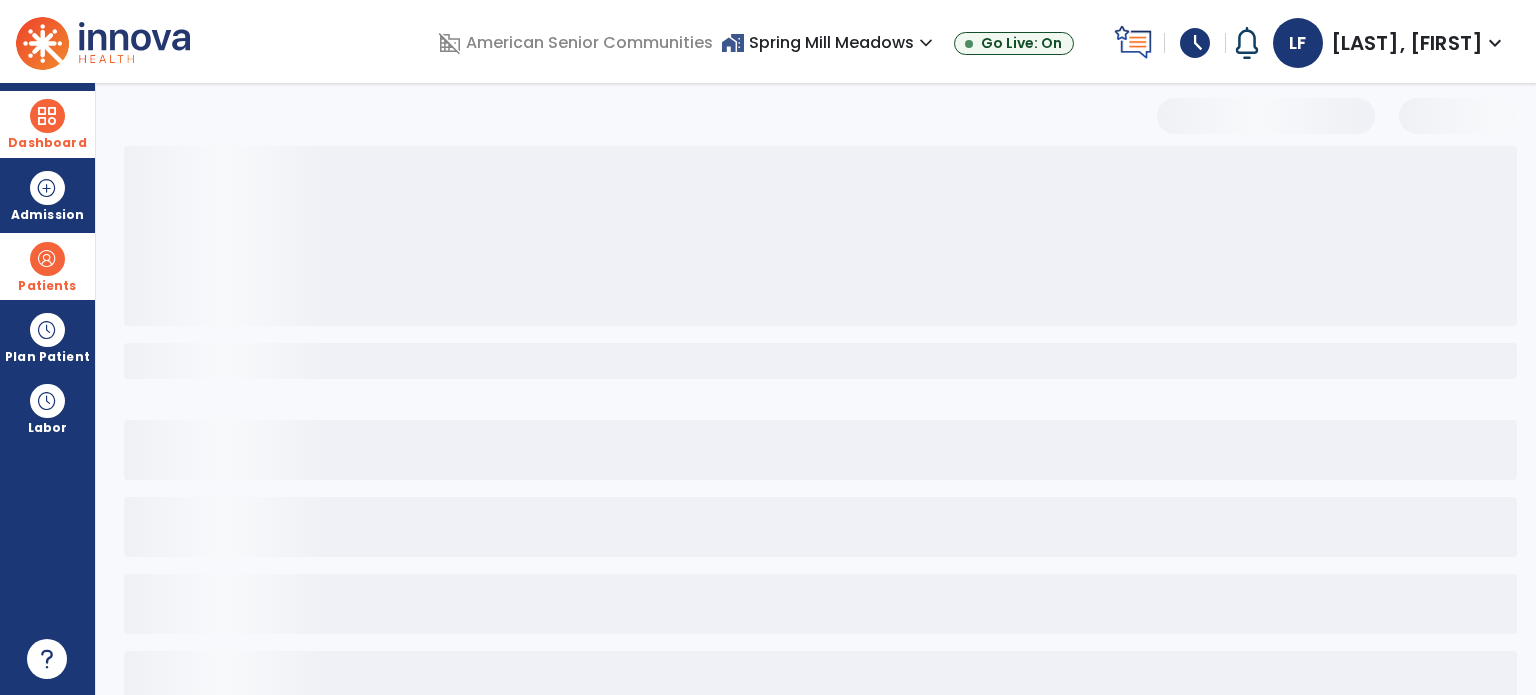 select on "***" 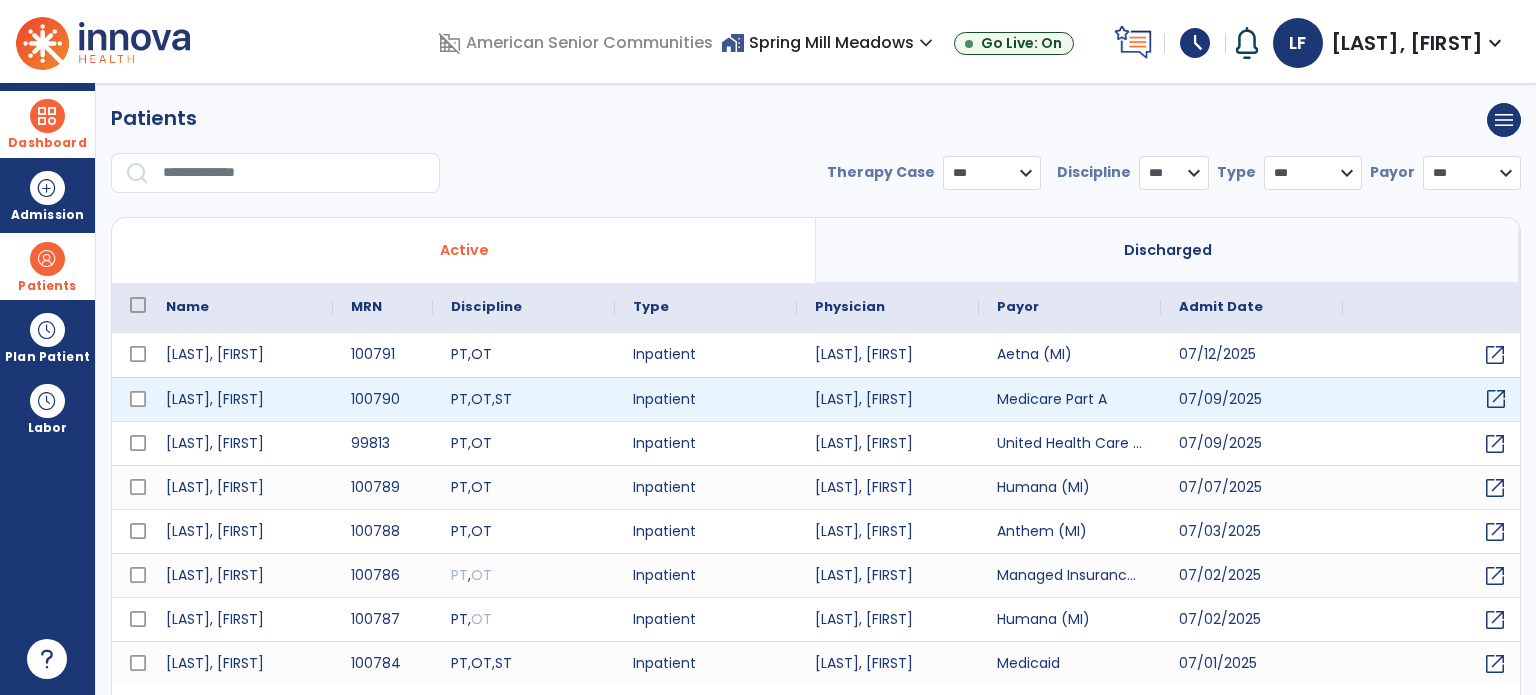 click on "open_in_new" at bounding box center (1496, 399) 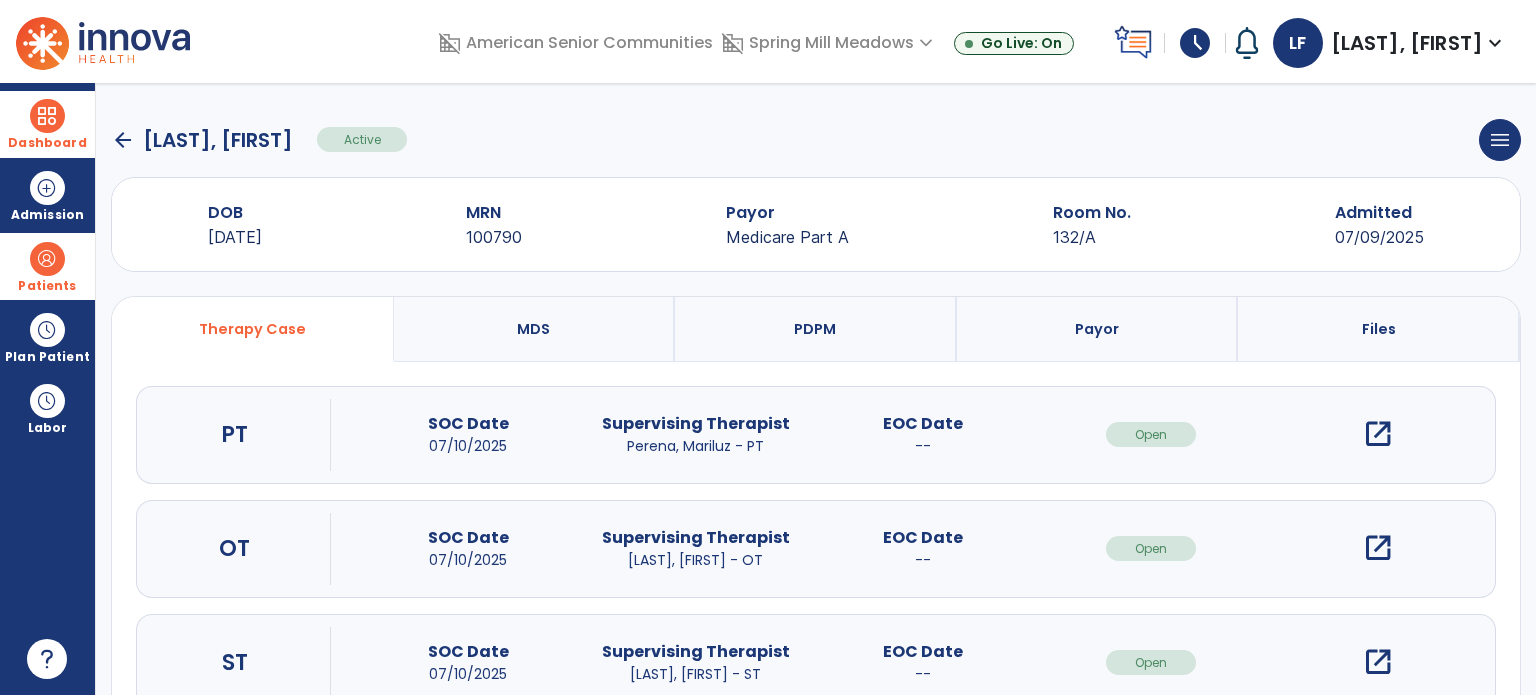 click on "open_in_new" at bounding box center [1378, 548] 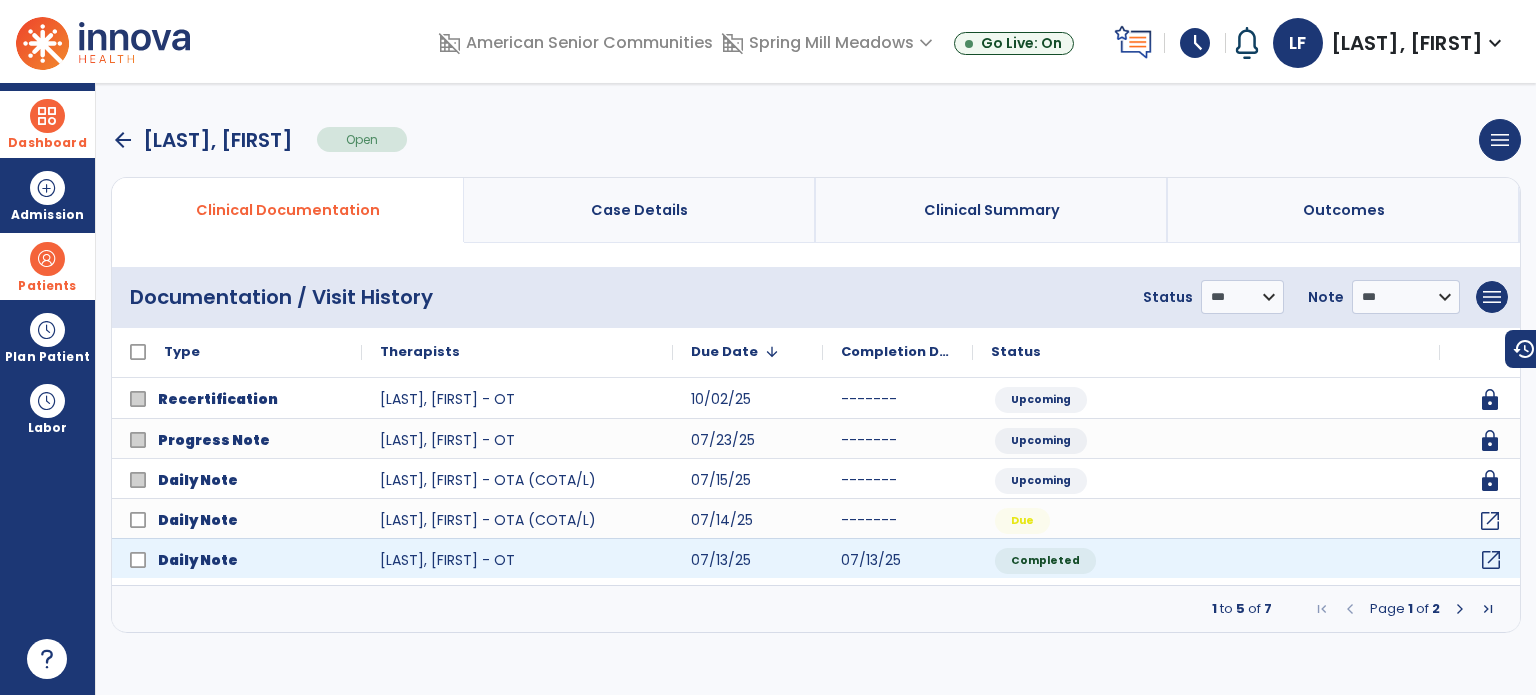 click on "open_in_new" 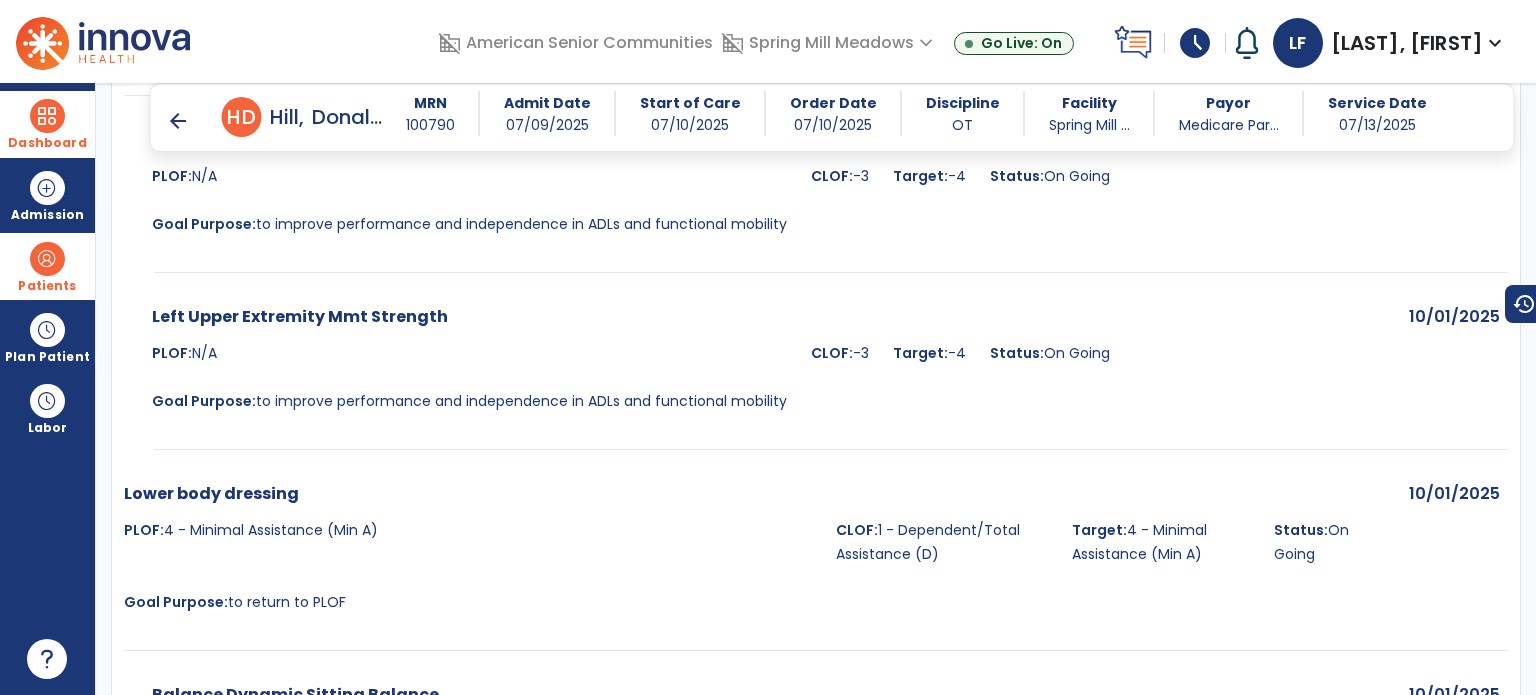 scroll, scrollTop: 3033, scrollLeft: 0, axis: vertical 